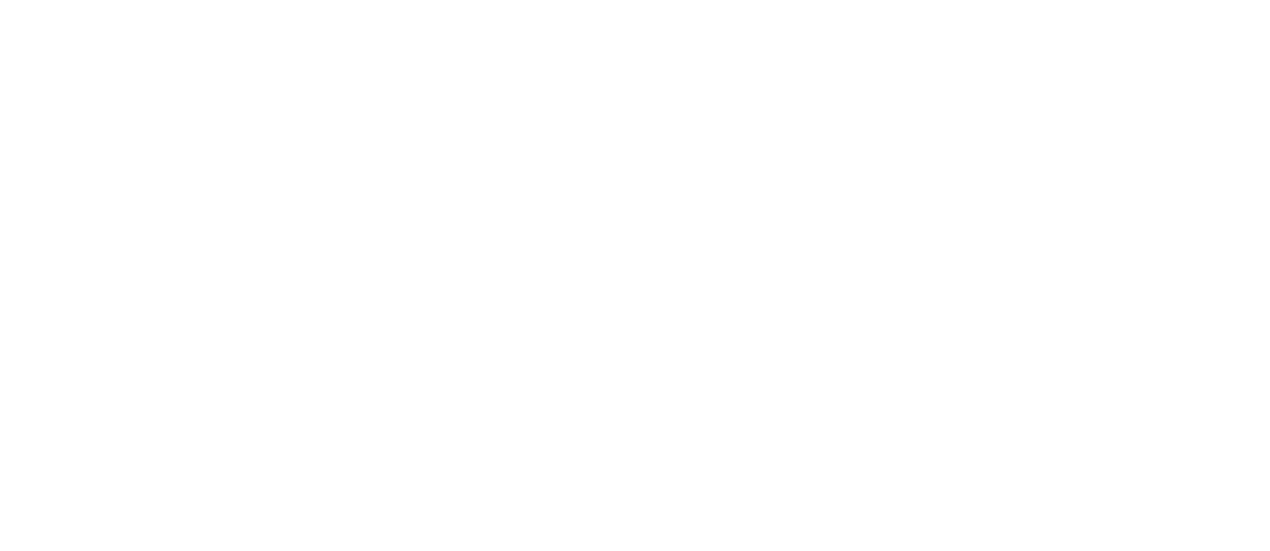 scroll, scrollTop: 0, scrollLeft: 0, axis: both 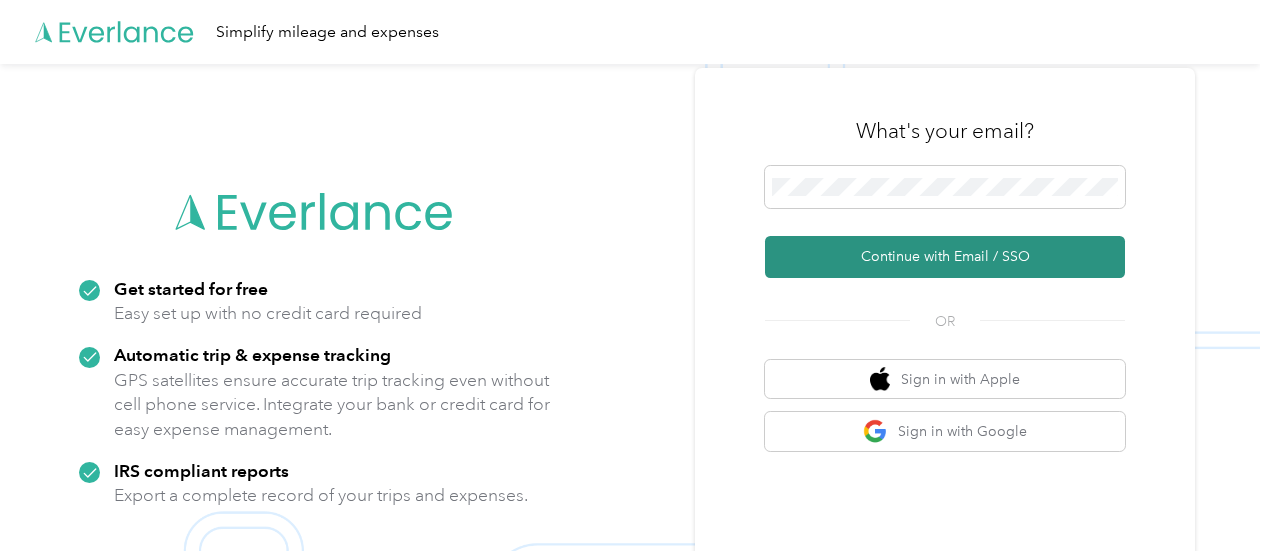 click on "Continue with Email / SSO" at bounding box center [945, 257] 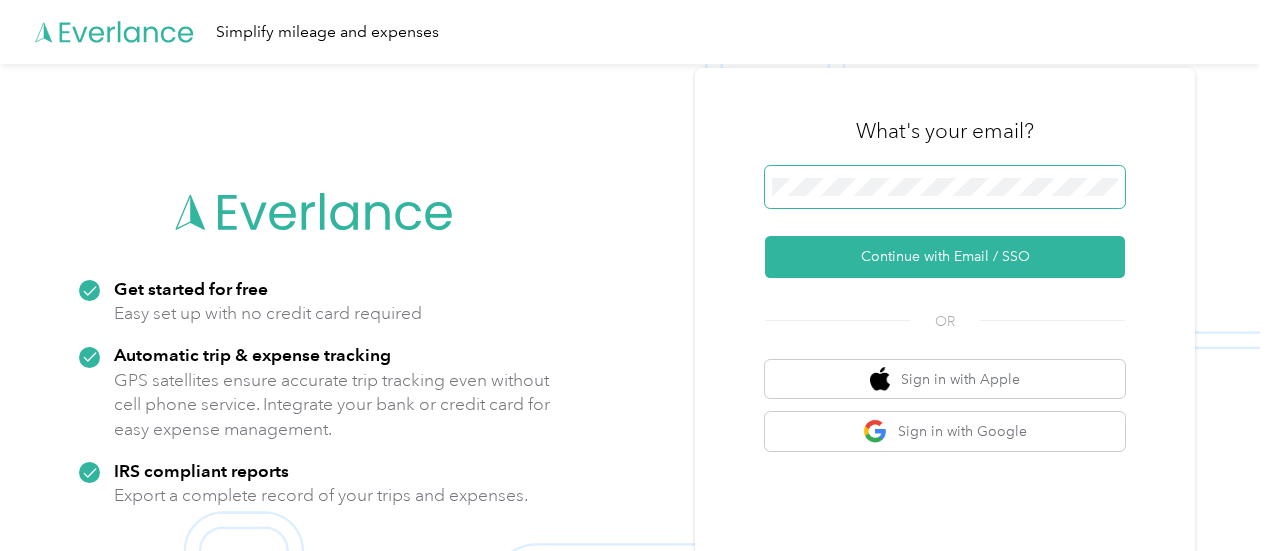 type 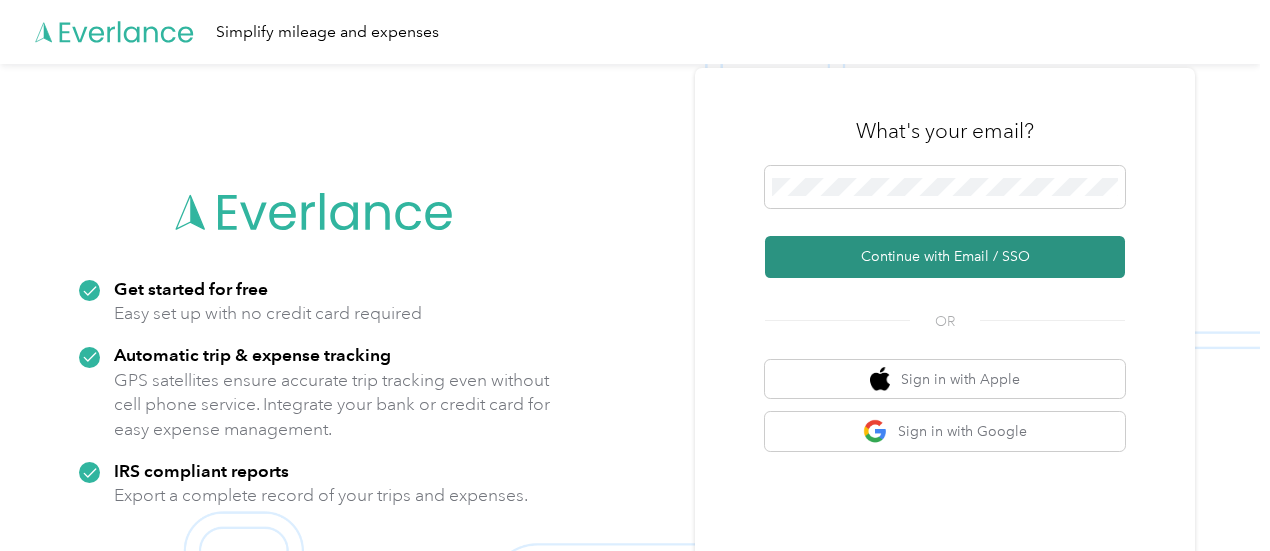 click on "Continue with Email / SSO" at bounding box center [945, 257] 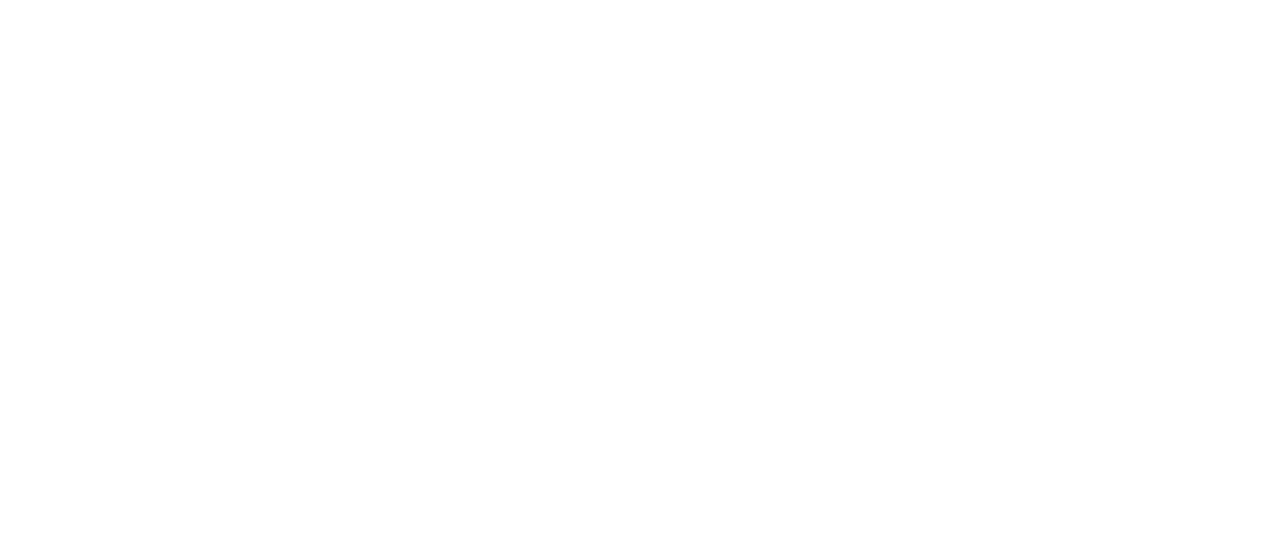 scroll, scrollTop: 0, scrollLeft: 0, axis: both 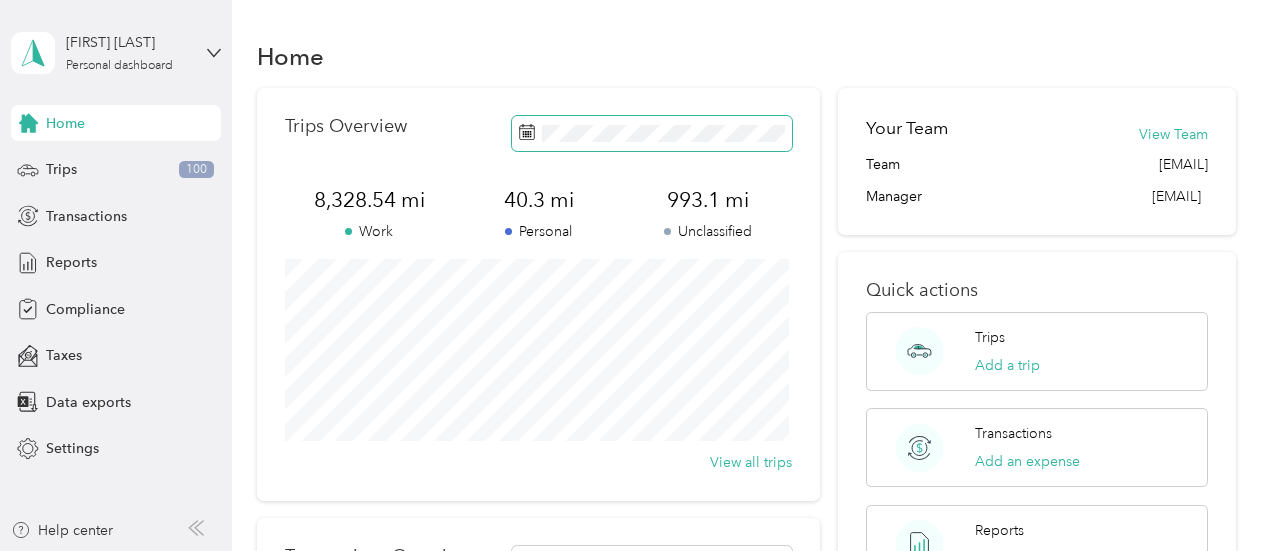 click at bounding box center (652, 133) 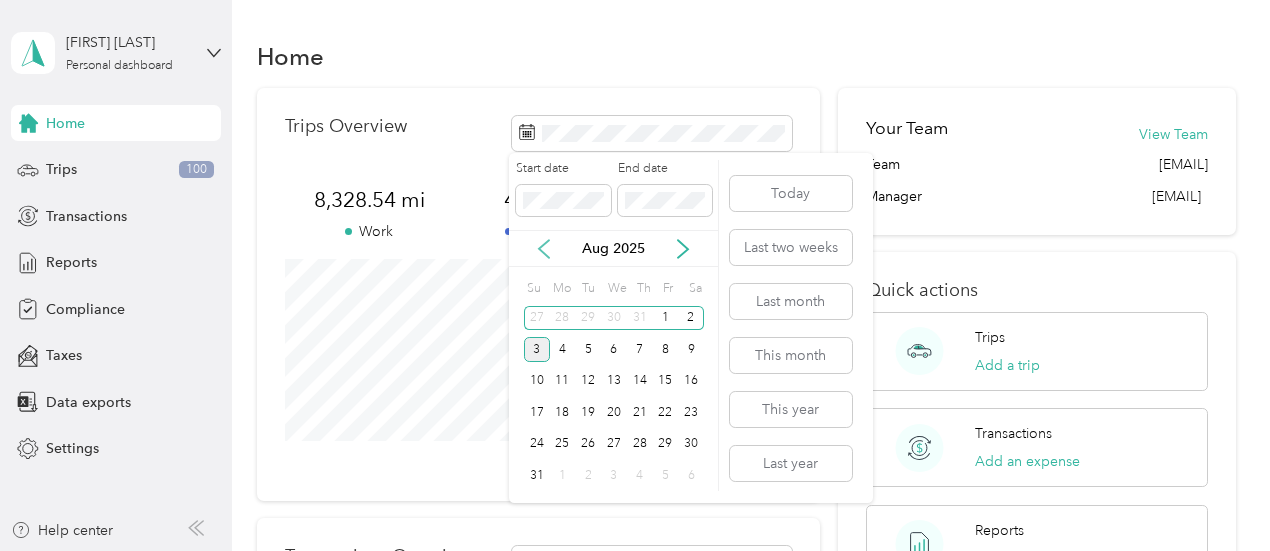 click 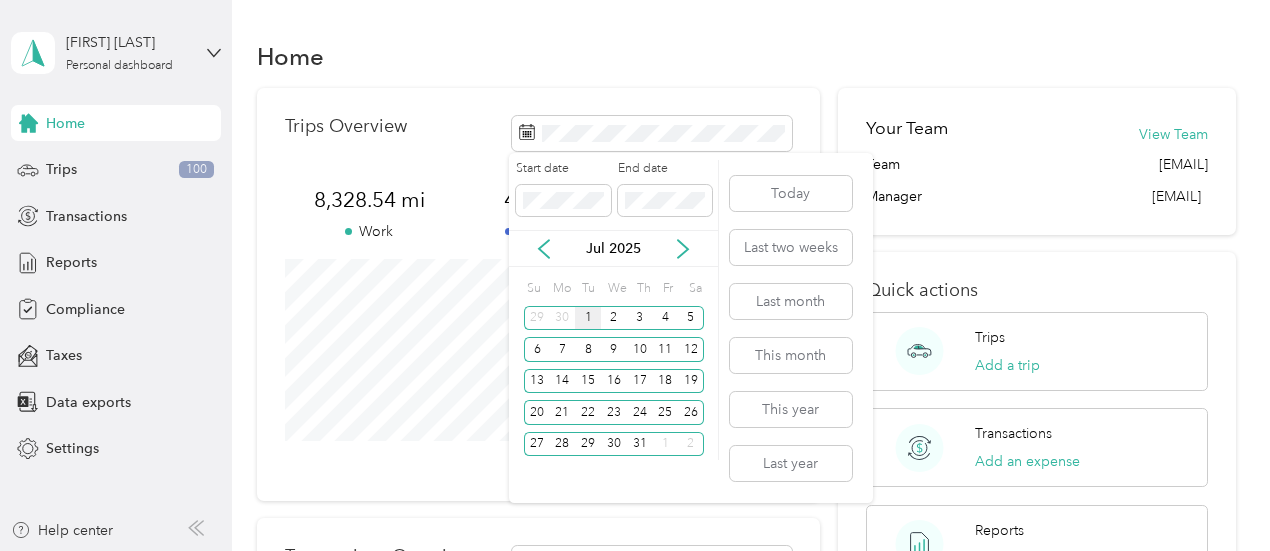 click on "1" at bounding box center [588, 318] 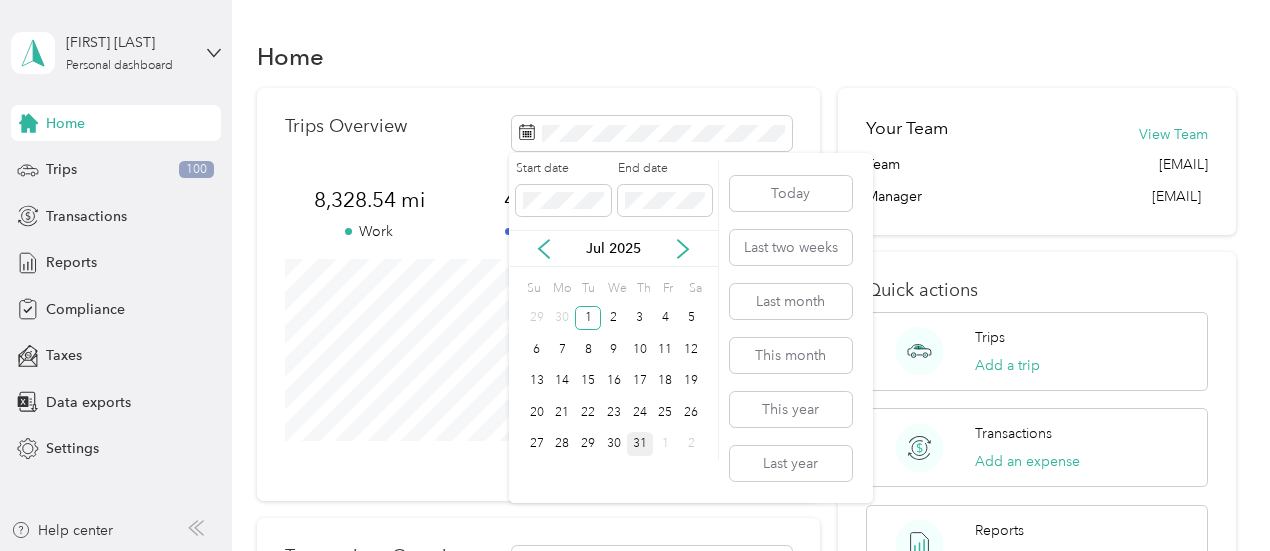 click on "31" at bounding box center (640, 444) 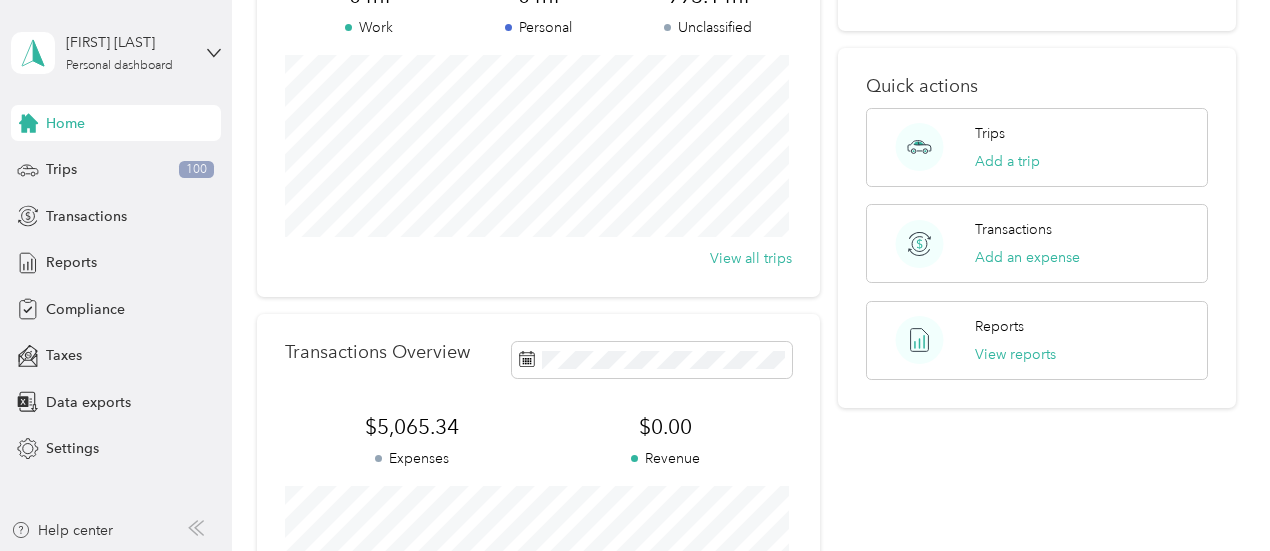 scroll, scrollTop: 54, scrollLeft: 0, axis: vertical 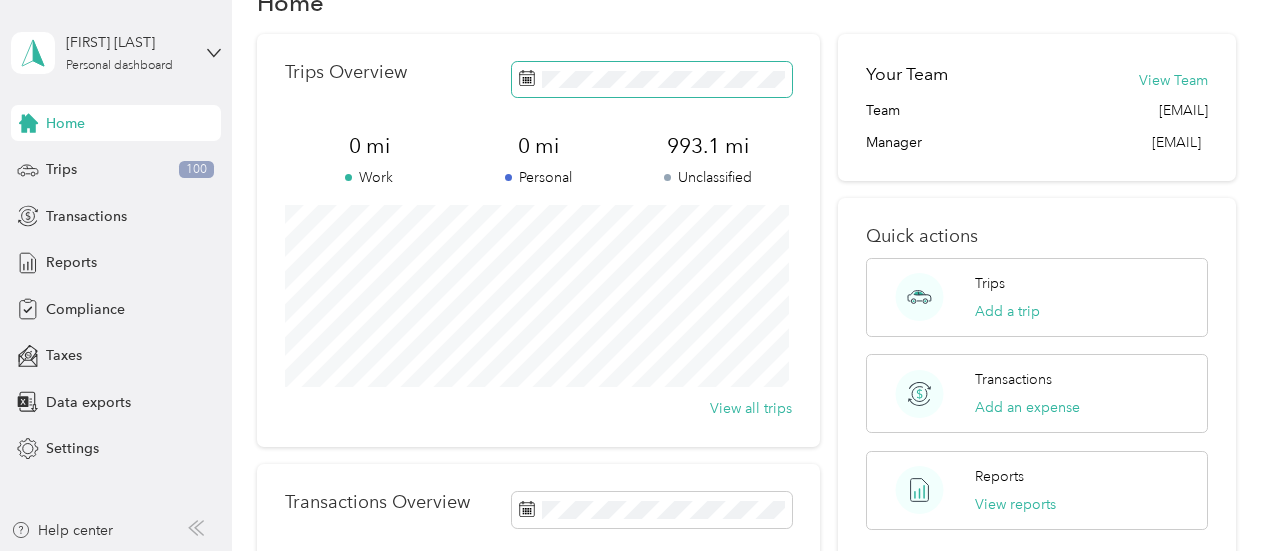 click at bounding box center (652, 79) 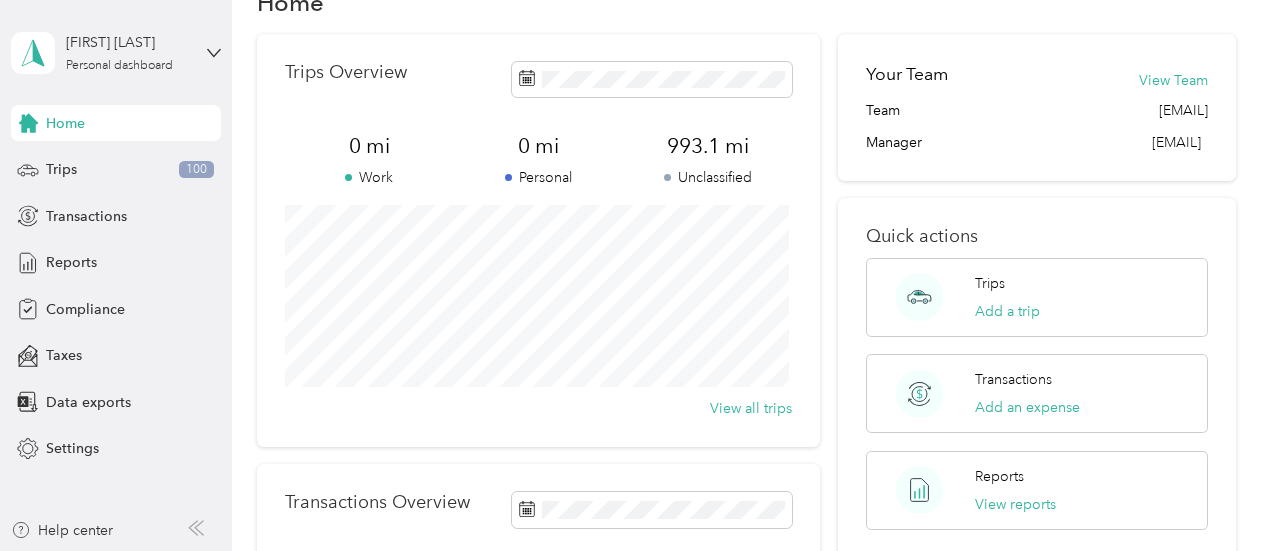 click on "Home Trips Overview 0   mi Work 0   mi Personal 993.1   mi Unclassified View all trips Transactions Overview $5,065.34 Expenses $0.00 Revenue View all transactions Your Team View Team [EMAIL] Manager [EMAIL] Quick actions Trips Add a trip Transactions Add an expense Reports View reports" at bounding box center (746, 408) 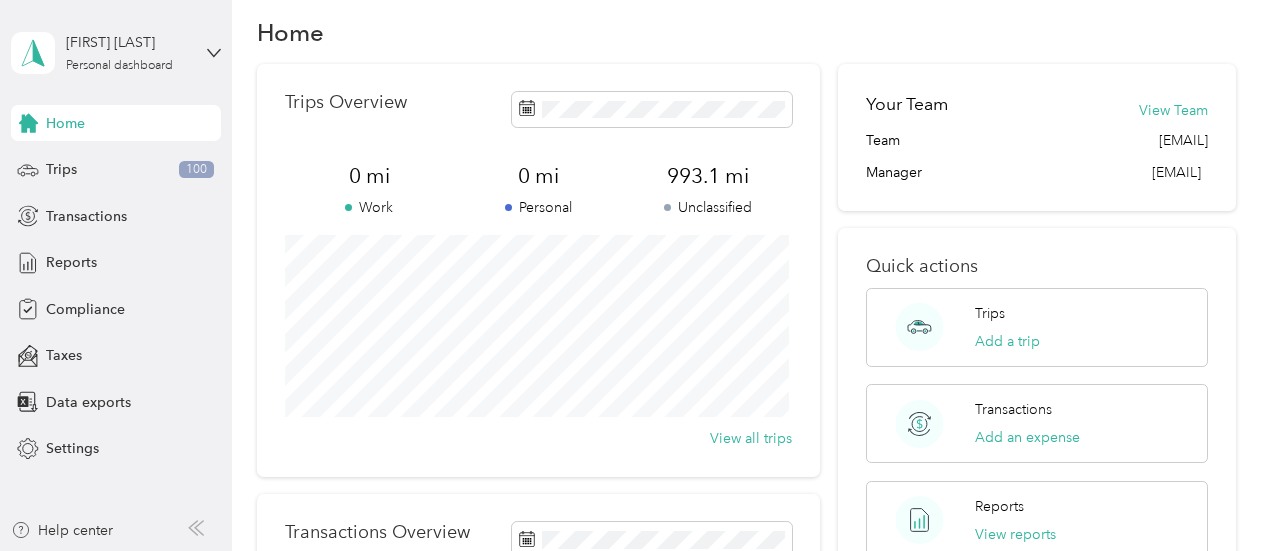 scroll, scrollTop: 19, scrollLeft: 0, axis: vertical 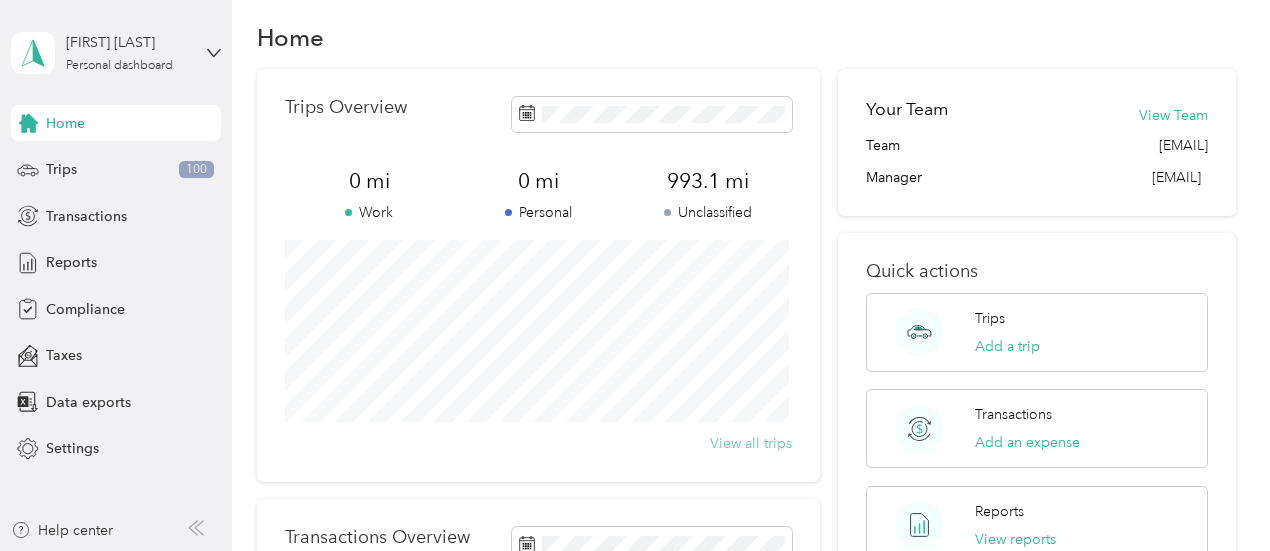 click on "View all trips" at bounding box center (751, 443) 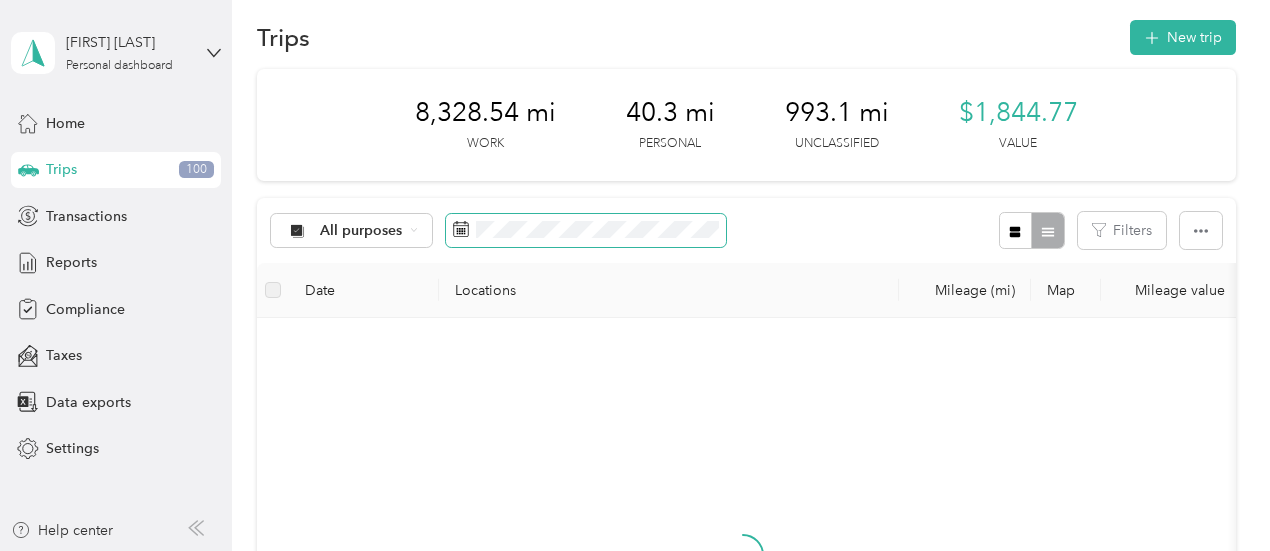 click at bounding box center [586, 231] 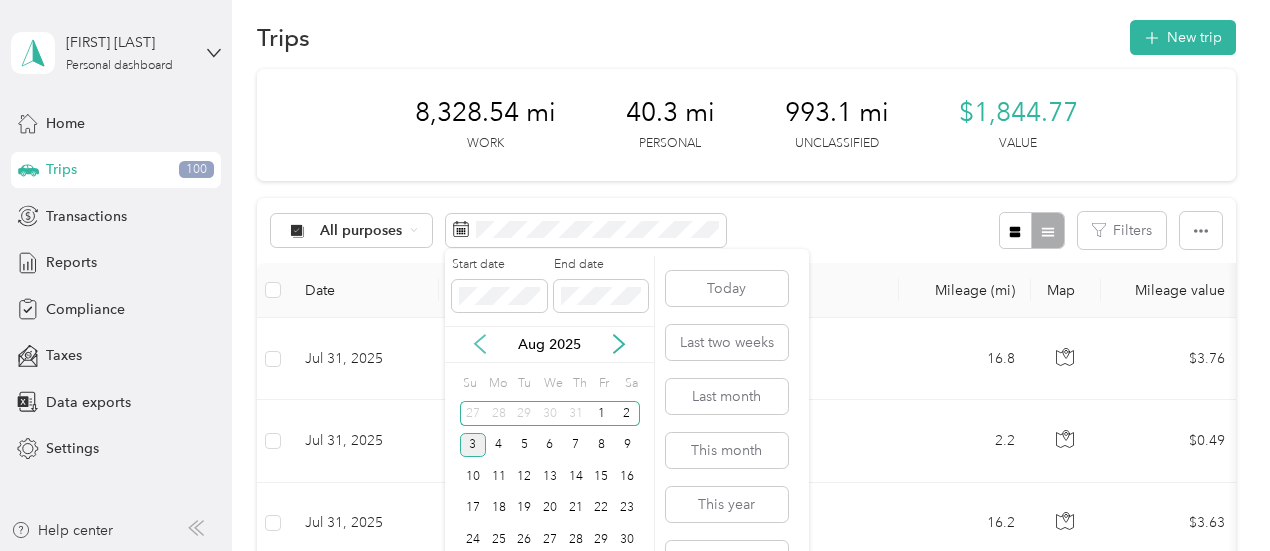 click 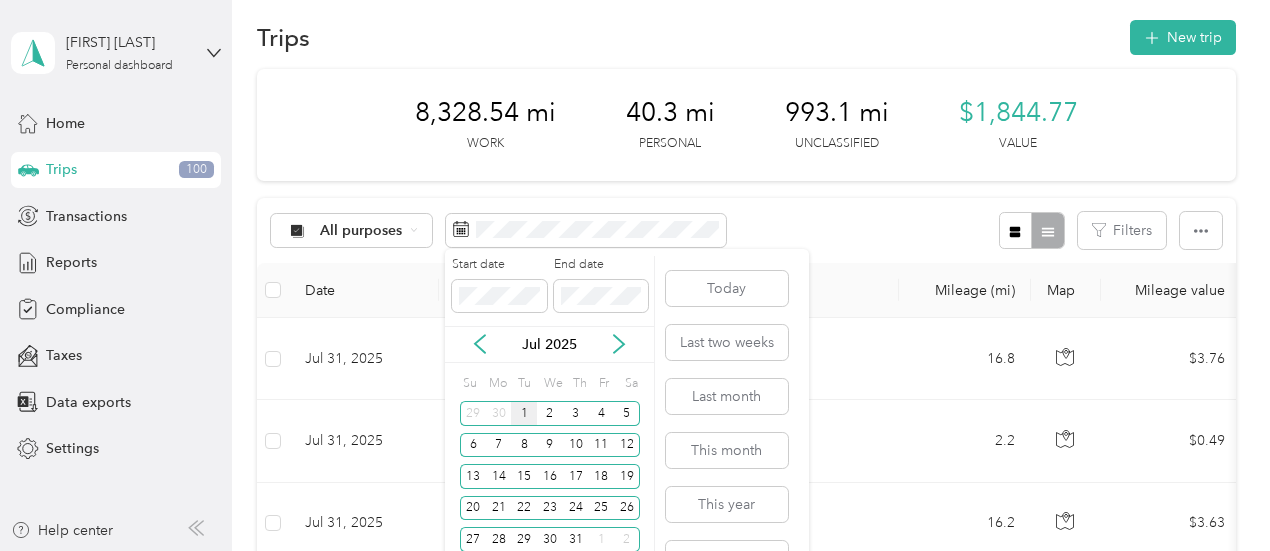 click on "1" at bounding box center [524, 413] 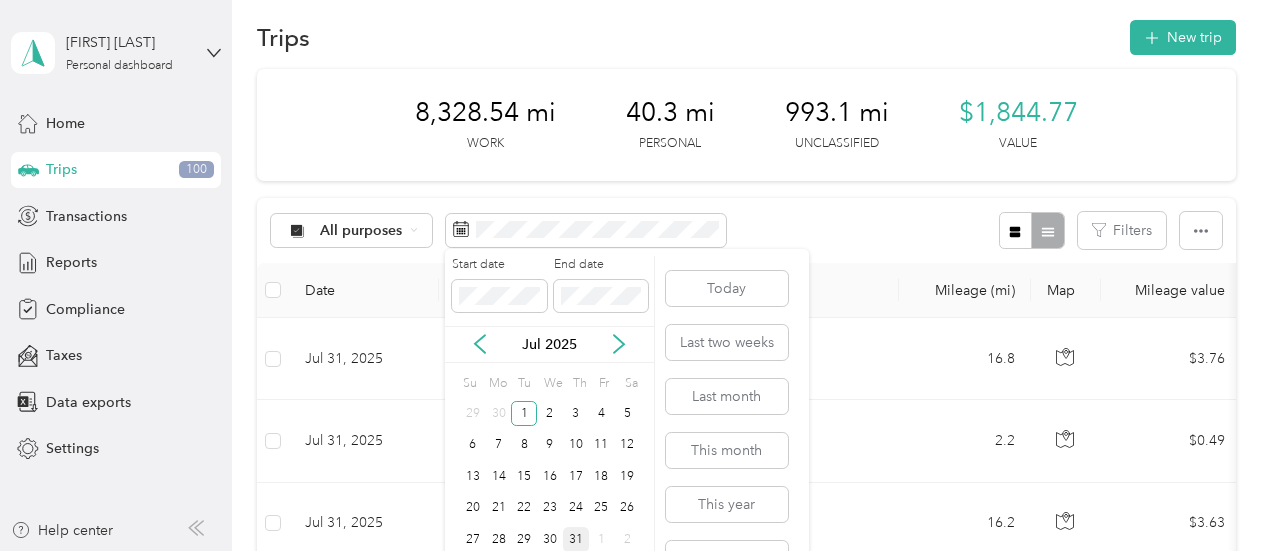 click on "31" at bounding box center (576, 539) 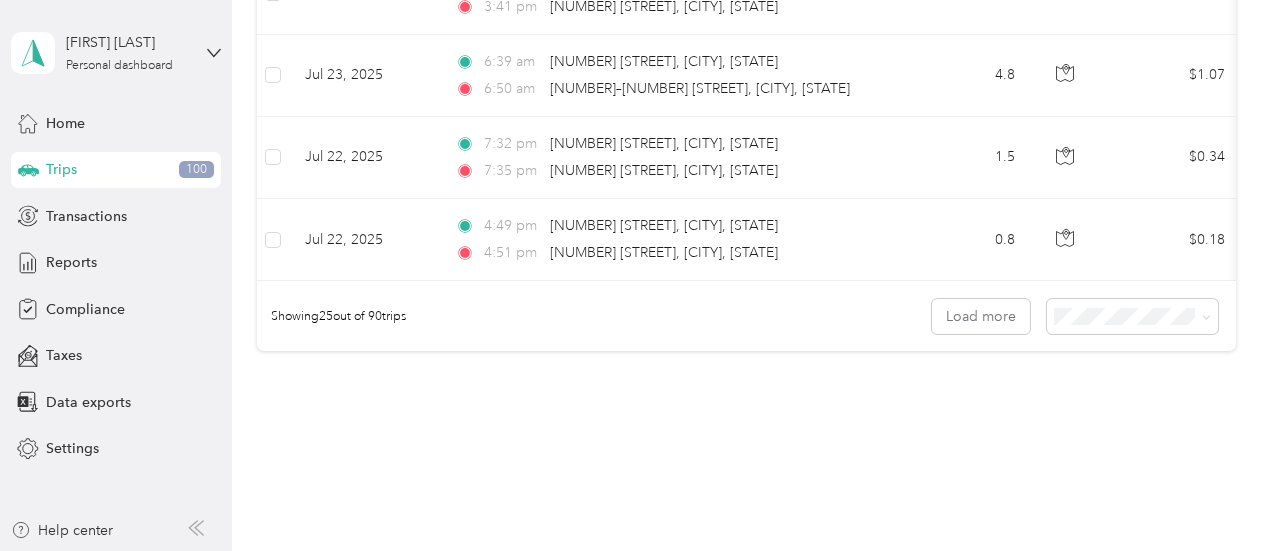 scroll, scrollTop: 2194, scrollLeft: 0, axis: vertical 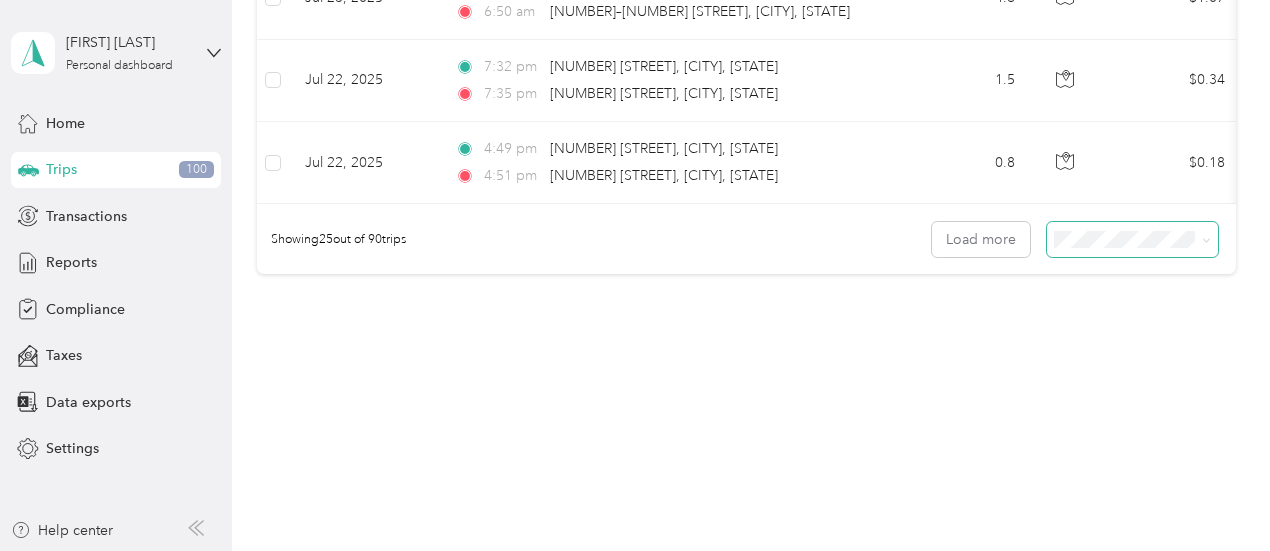 click at bounding box center (1132, 239) 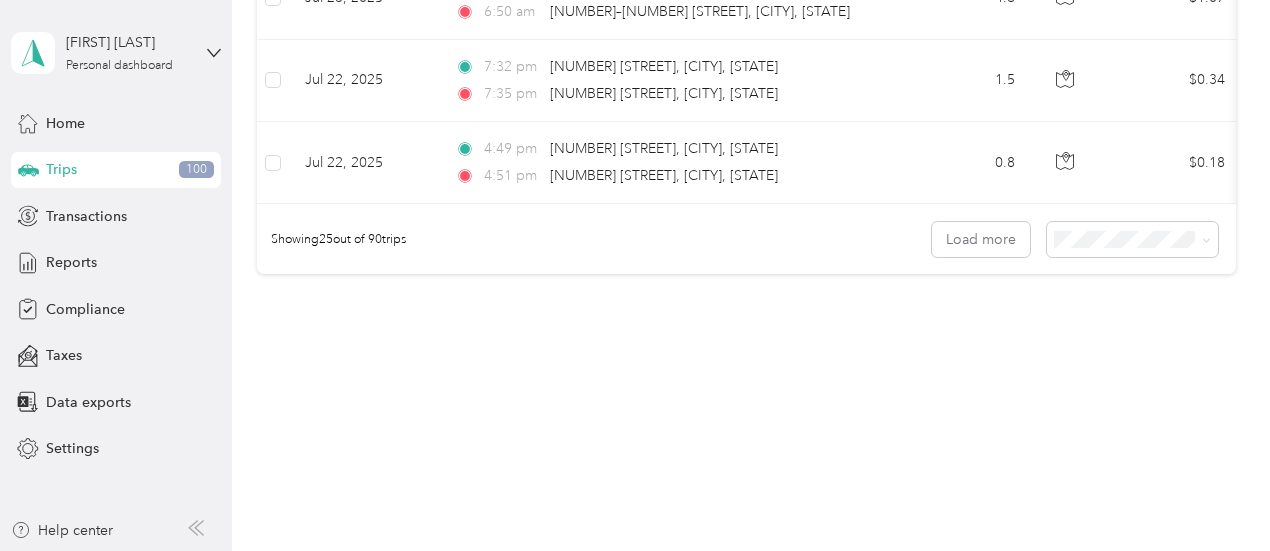 click on "100 per load" at bounding box center [1097, 346] 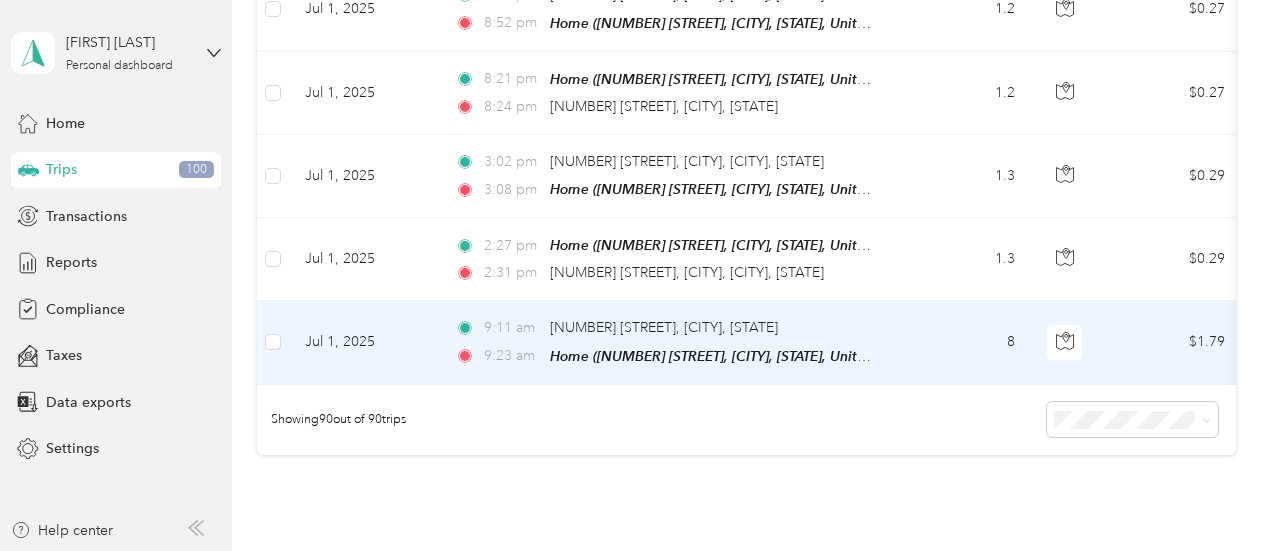 scroll, scrollTop: 7388, scrollLeft: 0, axis: vertical 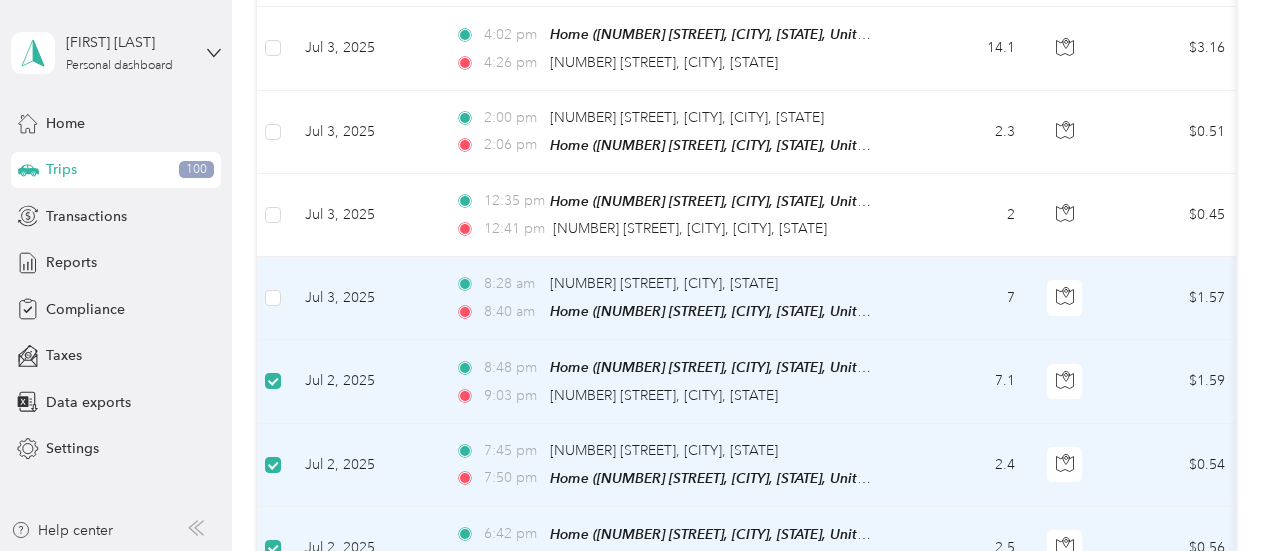 click at bounding box center [273, 298] 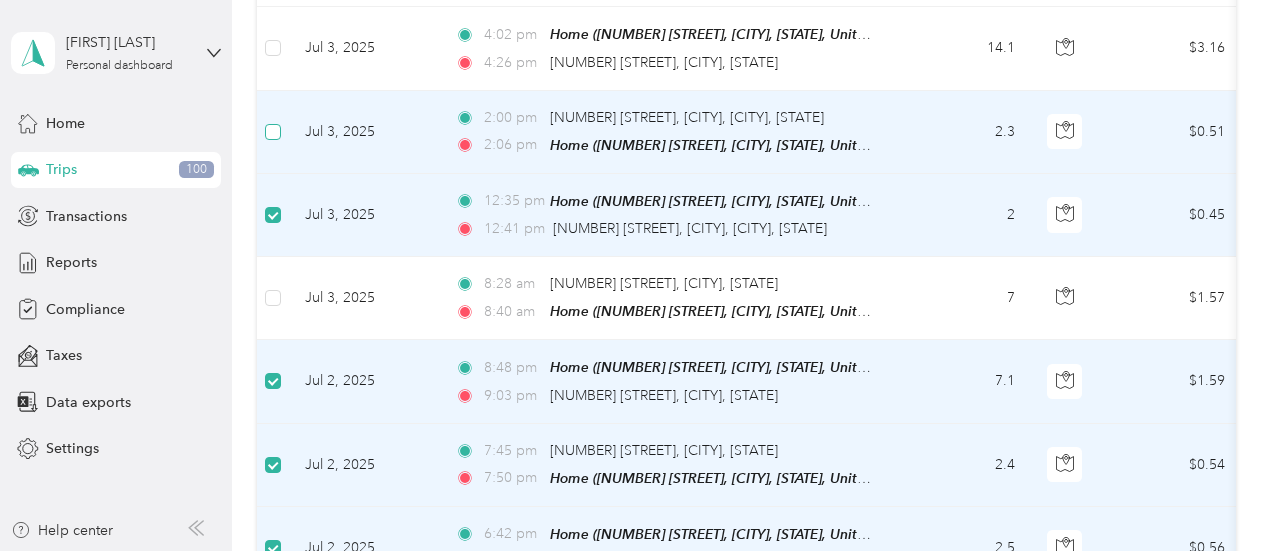 click at bounding box center (273, 132) 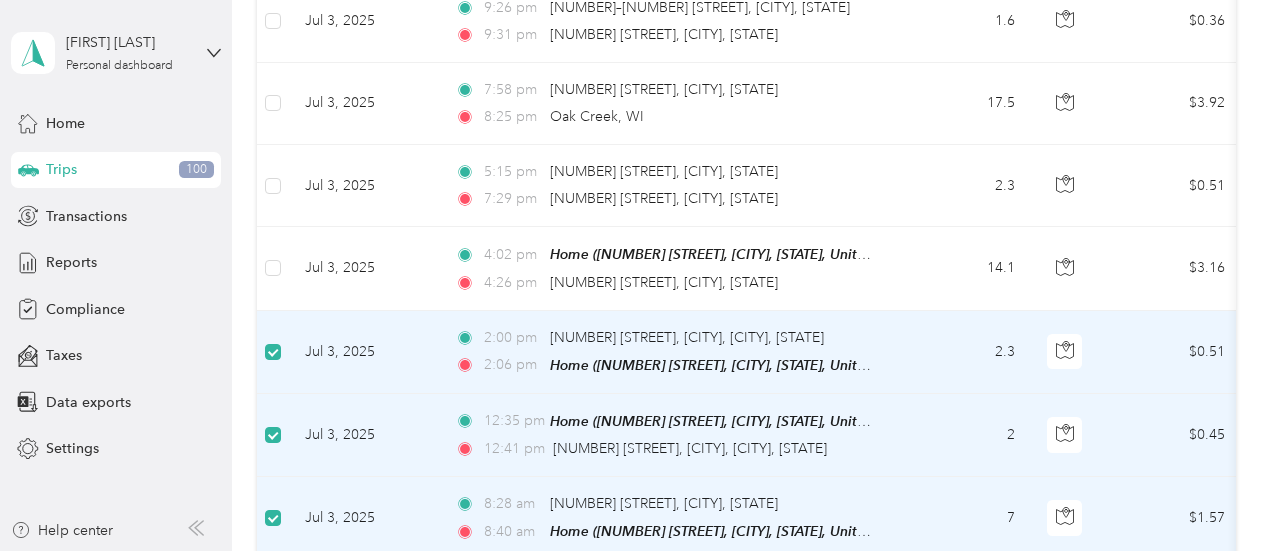 scroll, scrollTop: 6125, scrollLeft: 0, axis: vertical 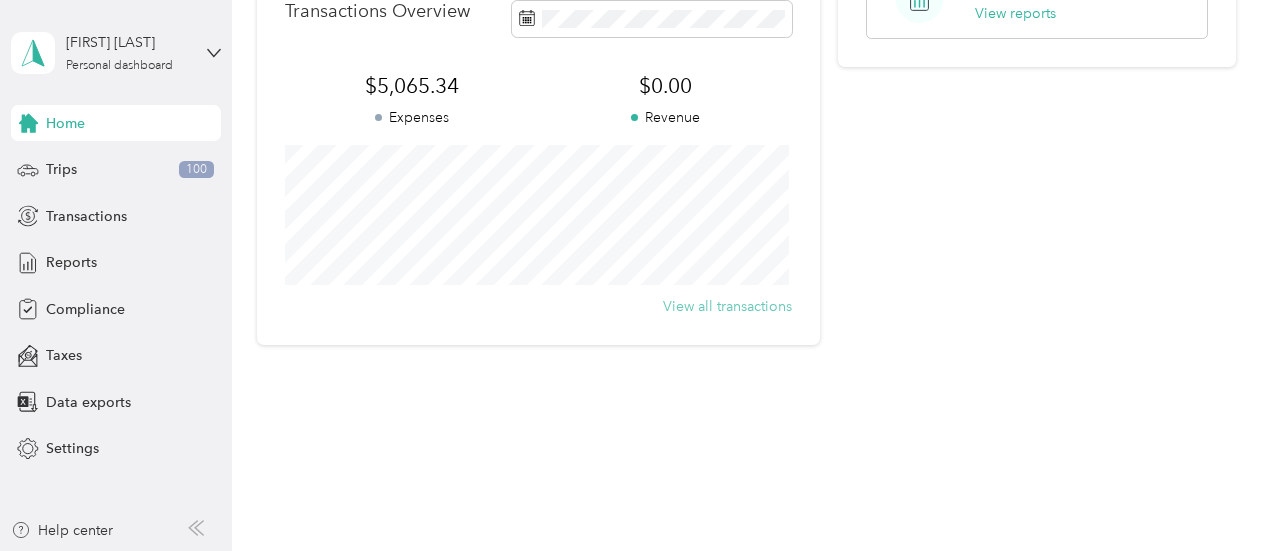 click on "View all transactions" at bounding box center [727, 306] 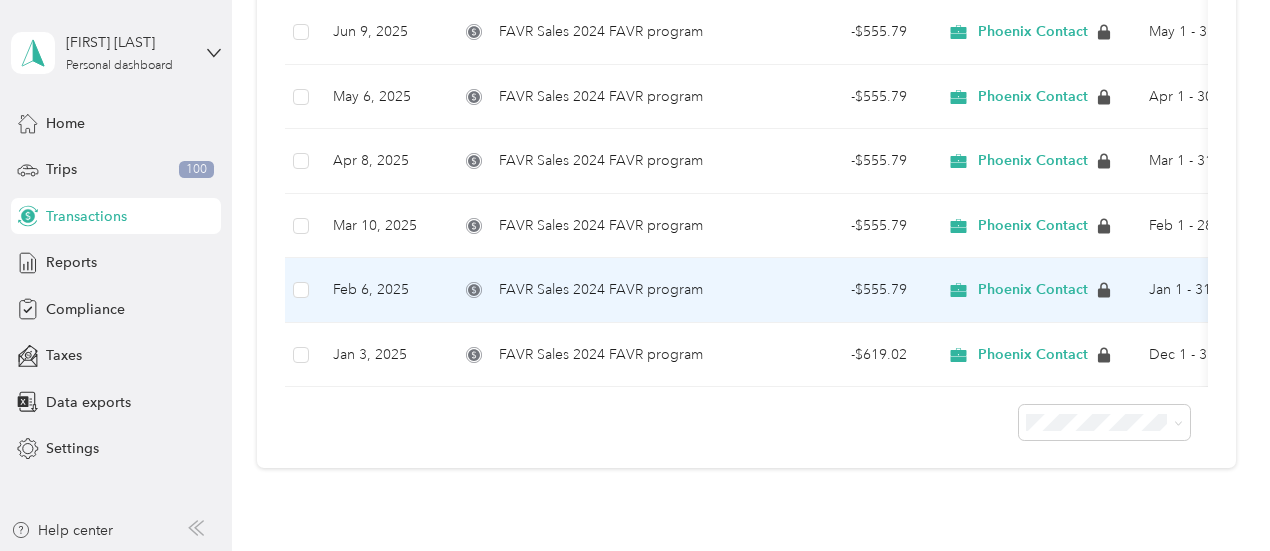 scroll, scrollTop: 681, scrollLeft: 0, axis: vertical 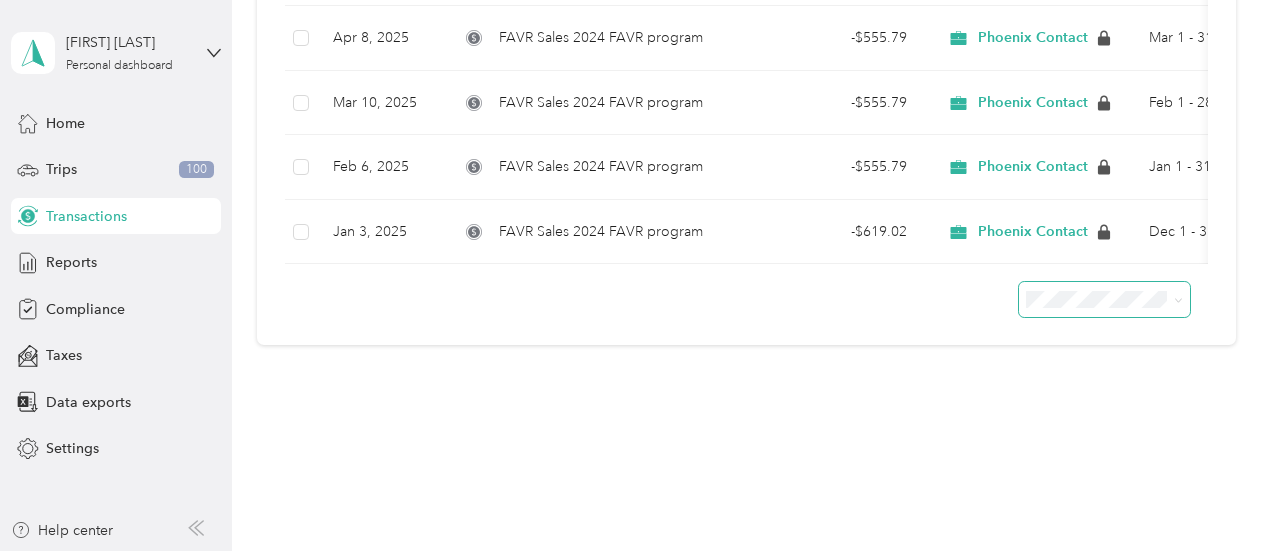 click at bounding box center (1104, 299) 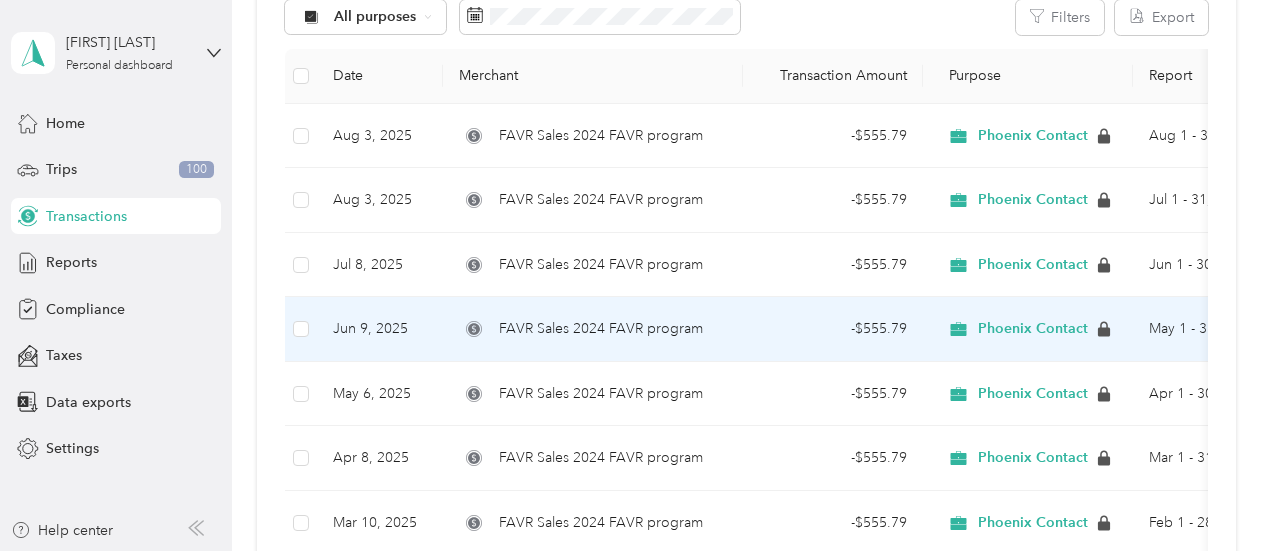 scroll, scrollTop: 0, scrollLeft: 0, axis: both 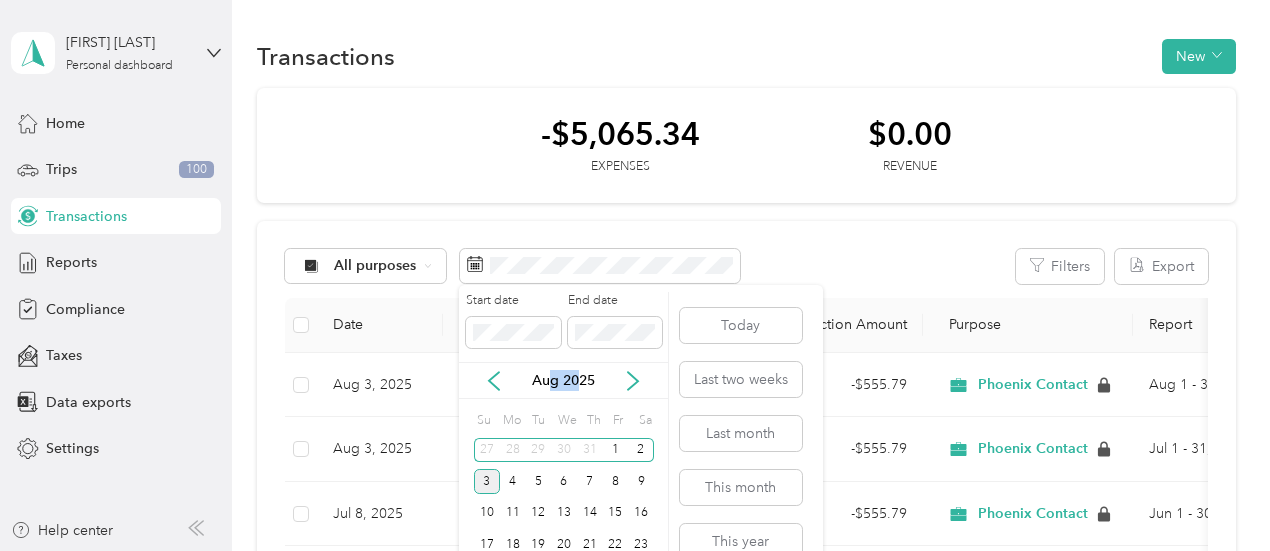 click on "Aug 2025" at bounding box center (563, 380) 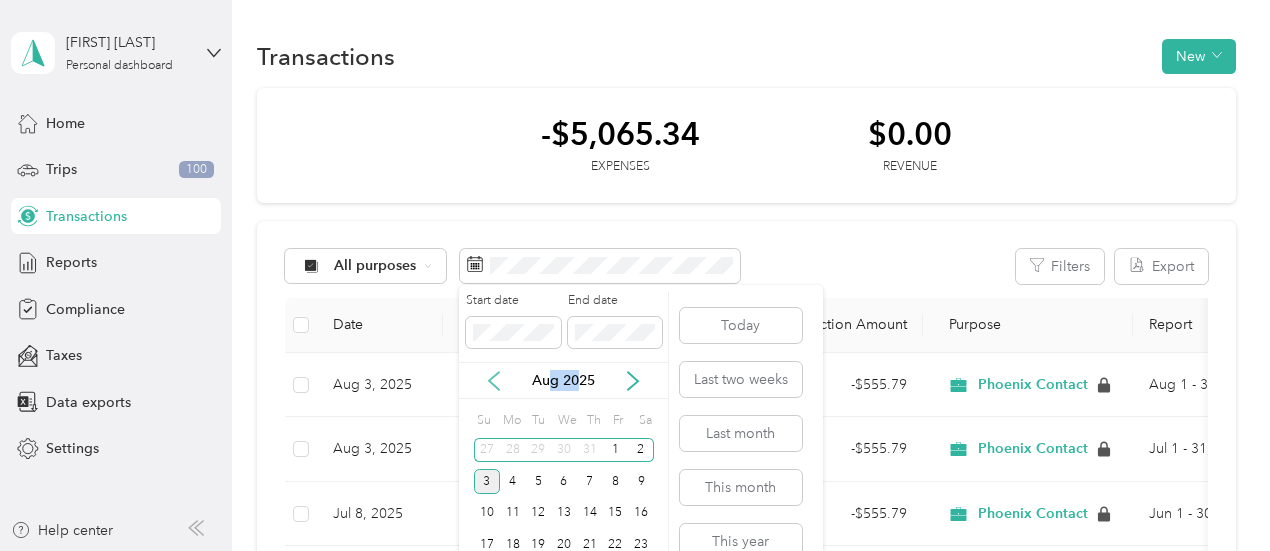 click 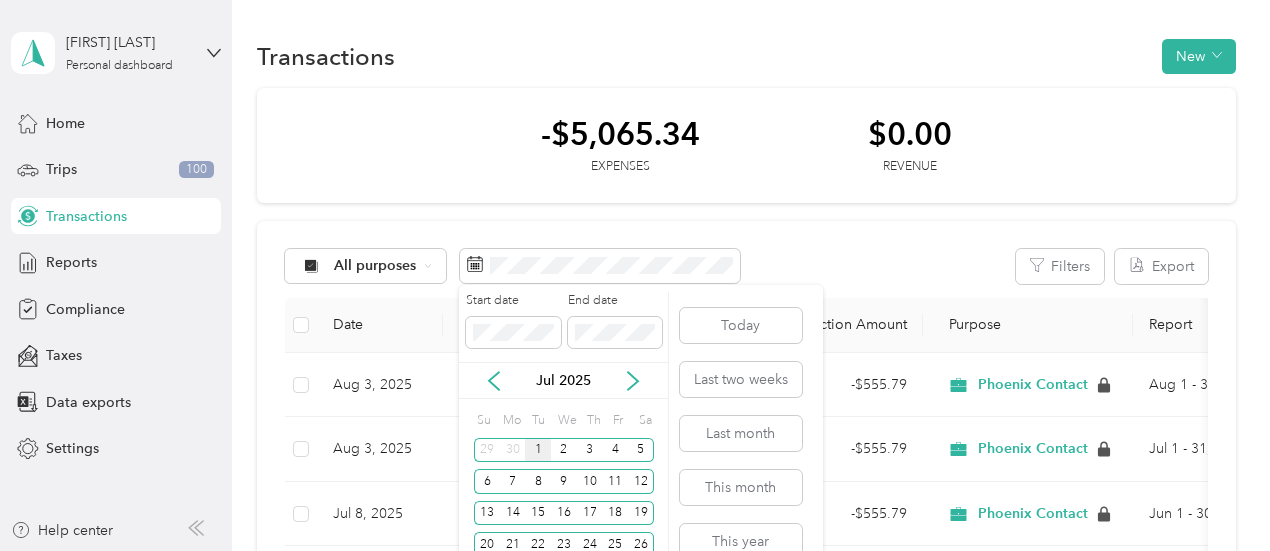 click on "1" at bounding box center [538, 450] 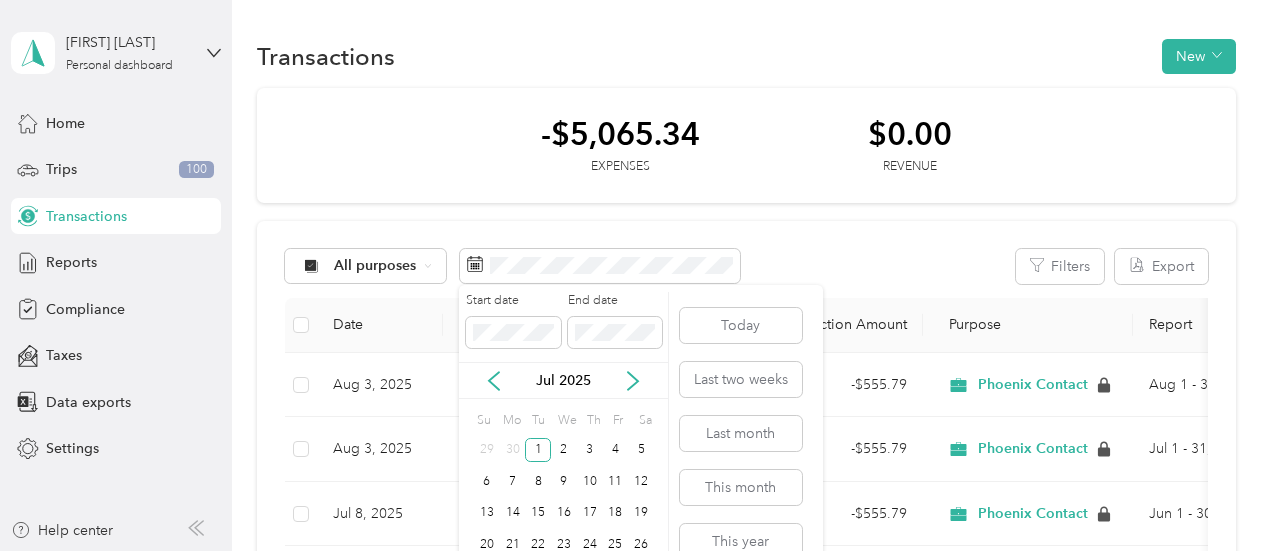 scroll, scrollTop: 84, scrollLeft: 0, axis: vertical 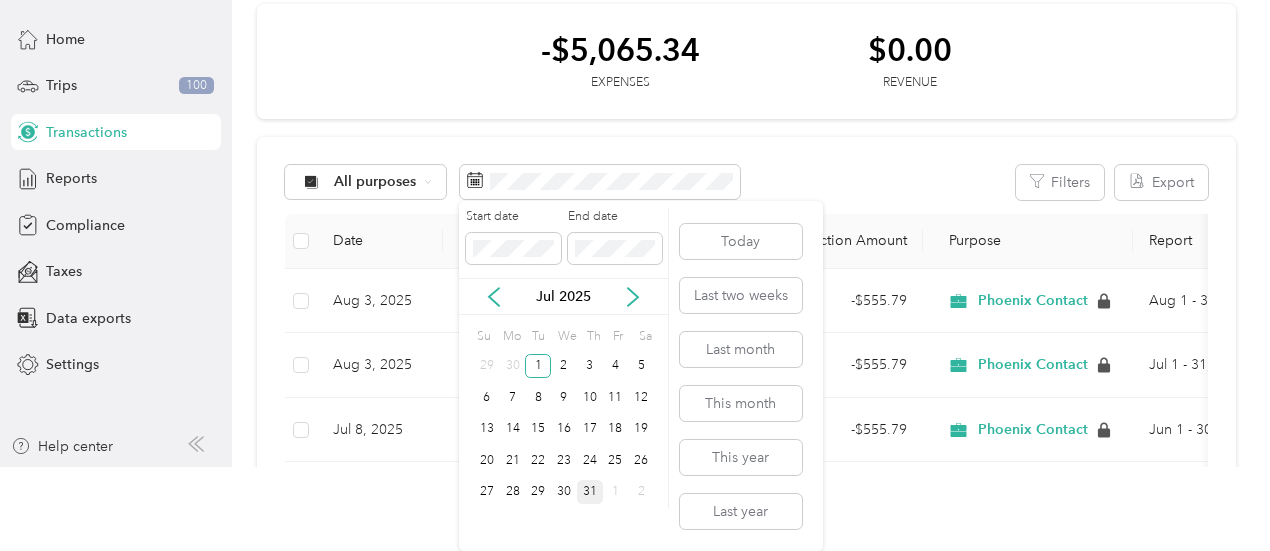 click on "31" at bounding box center (590, 492) 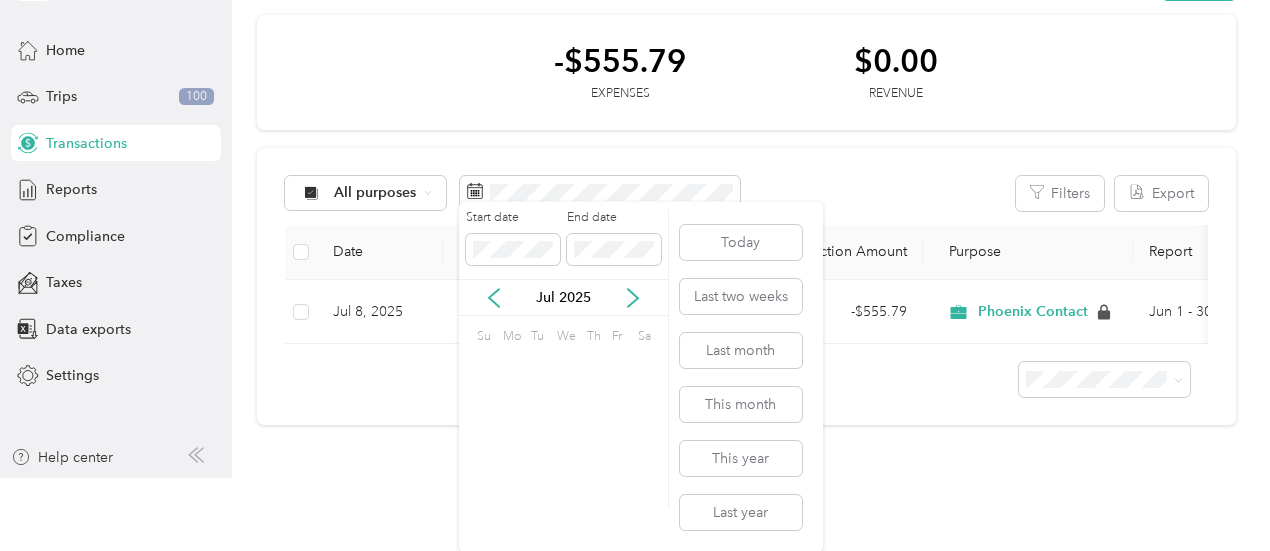 scroll, scrollTop: 0, scrollLeft: 0, axis: both 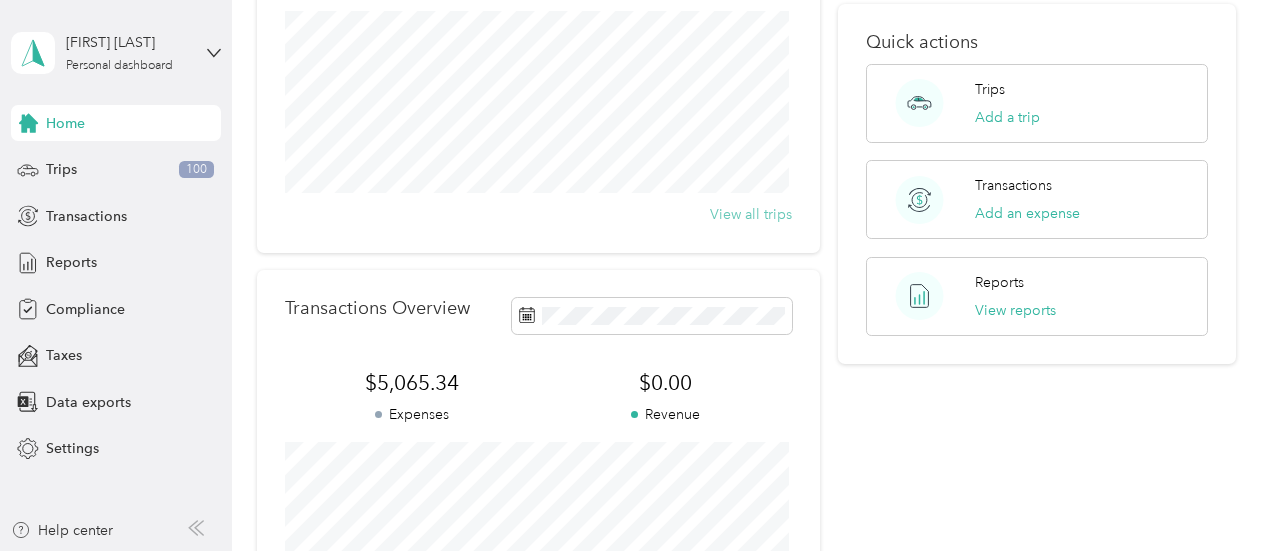 click on "View all trips" at bounding box center (751, 214) 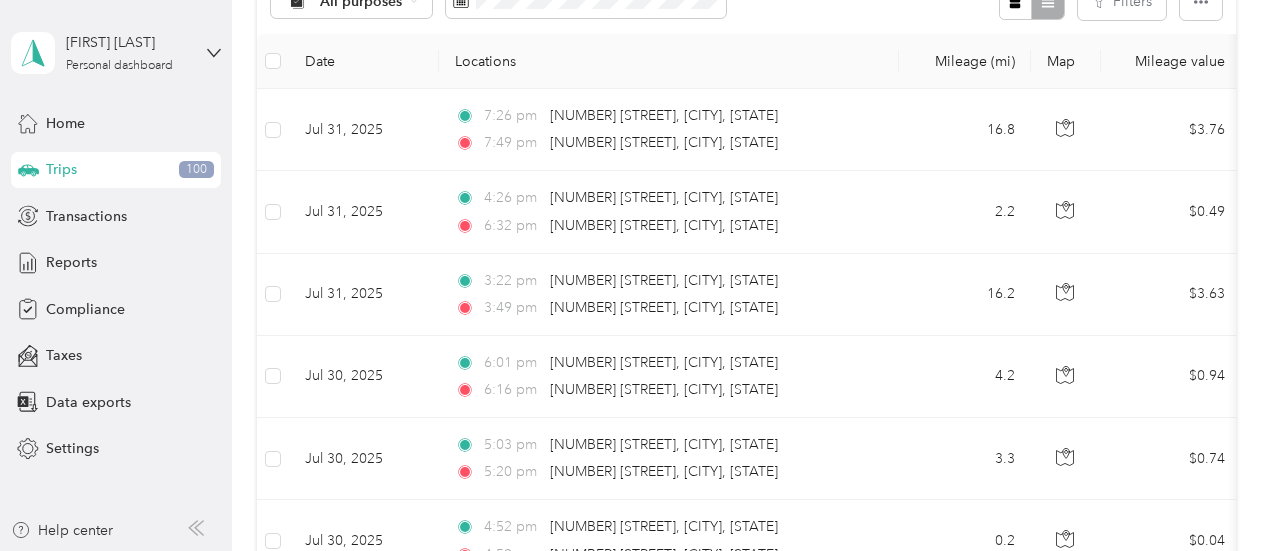 scroll, scrollTop: 0, scrollLeft: 0, axis: both 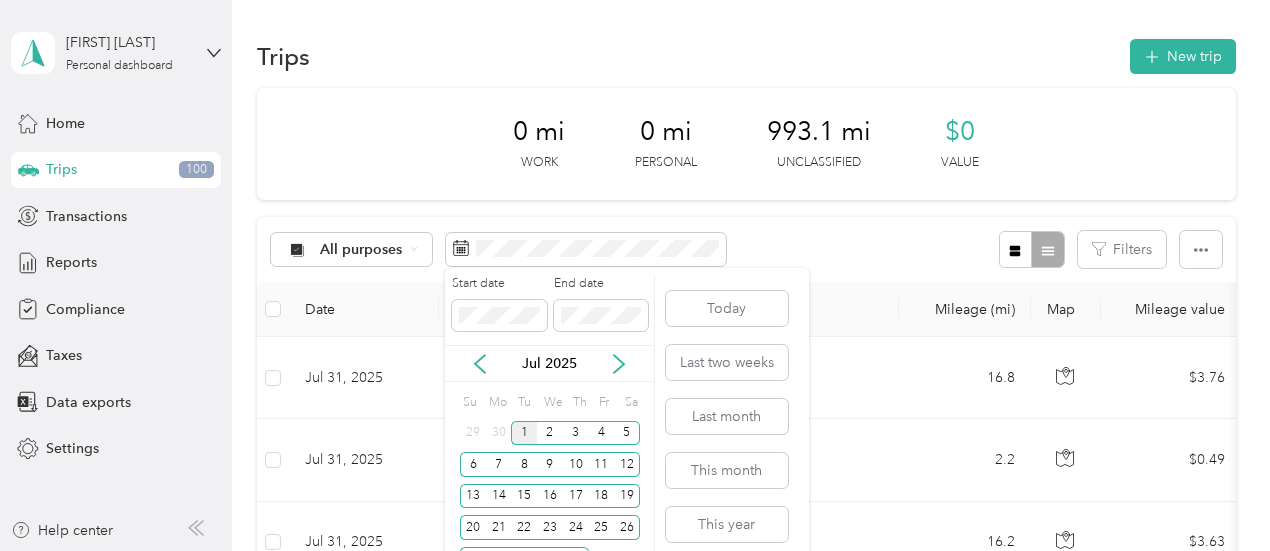 click on "1" at bounding box center [524, 433] 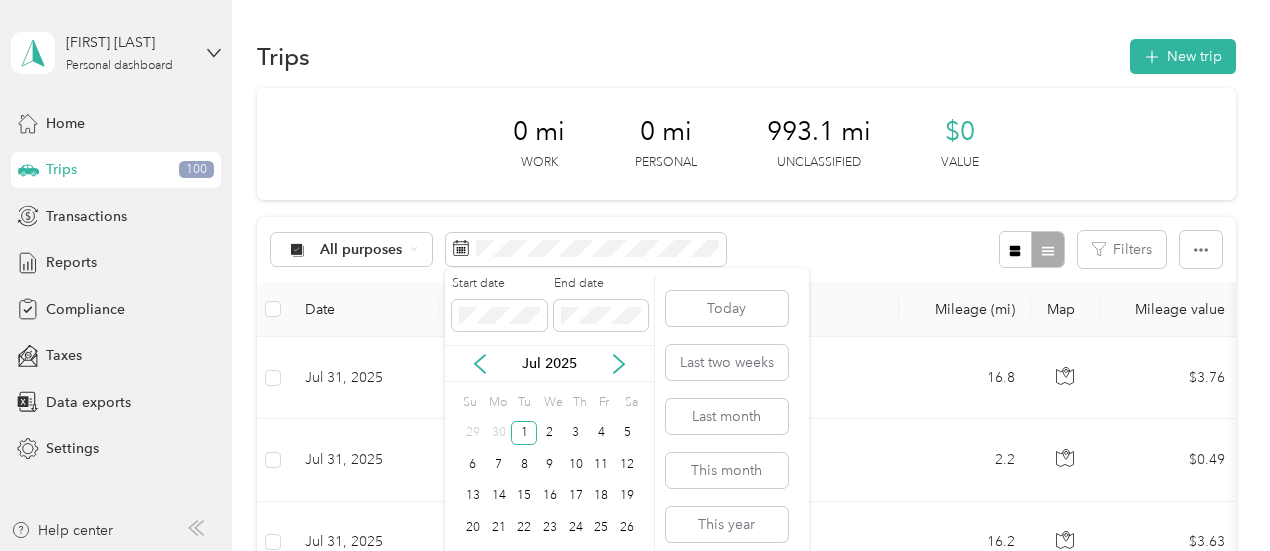 scroll, scrollTop: 66, scrollLeft: 0, axis: vertical 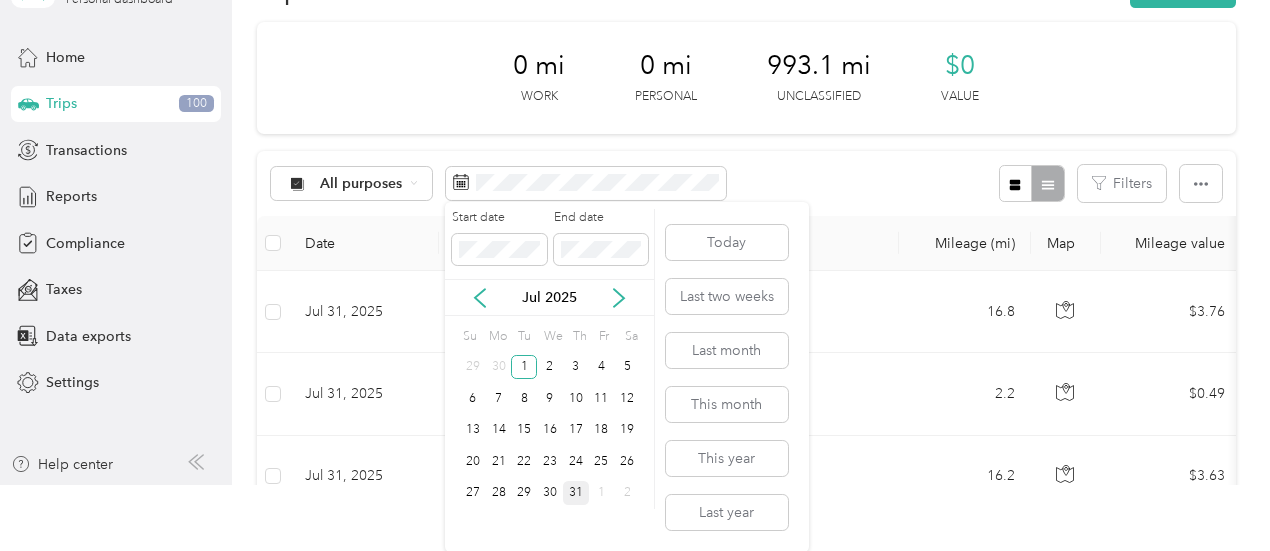 click on "31" at bounding box center [576, 493] 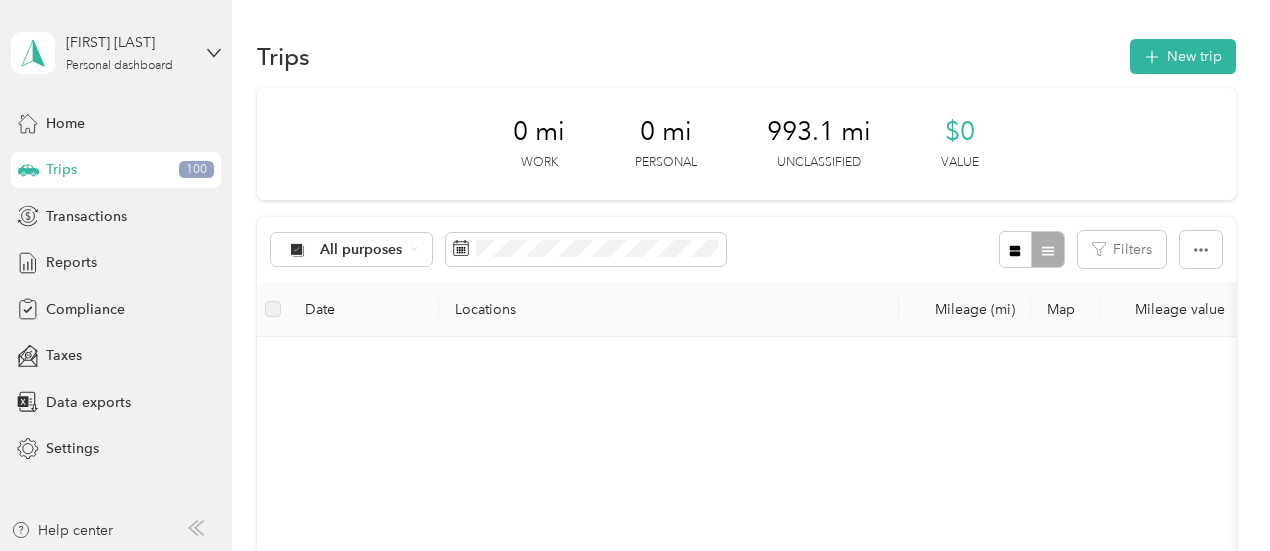 scroll, scrollTop: 0, scrollLeft: 0, axis: both 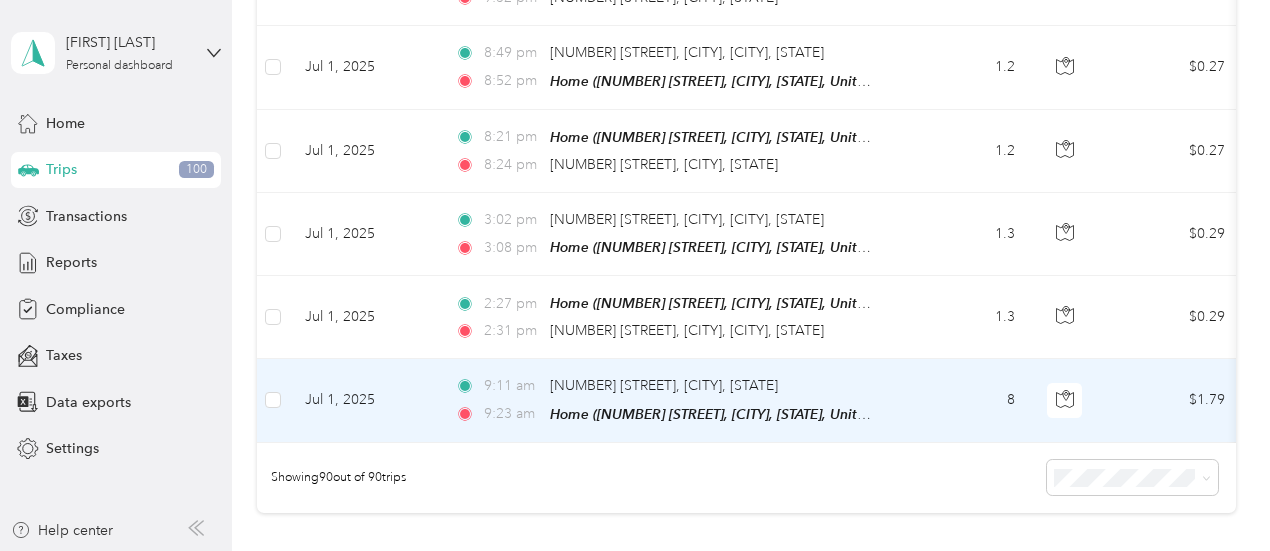 click on "Jul 1, 2025" at bounding box center (364, 400) 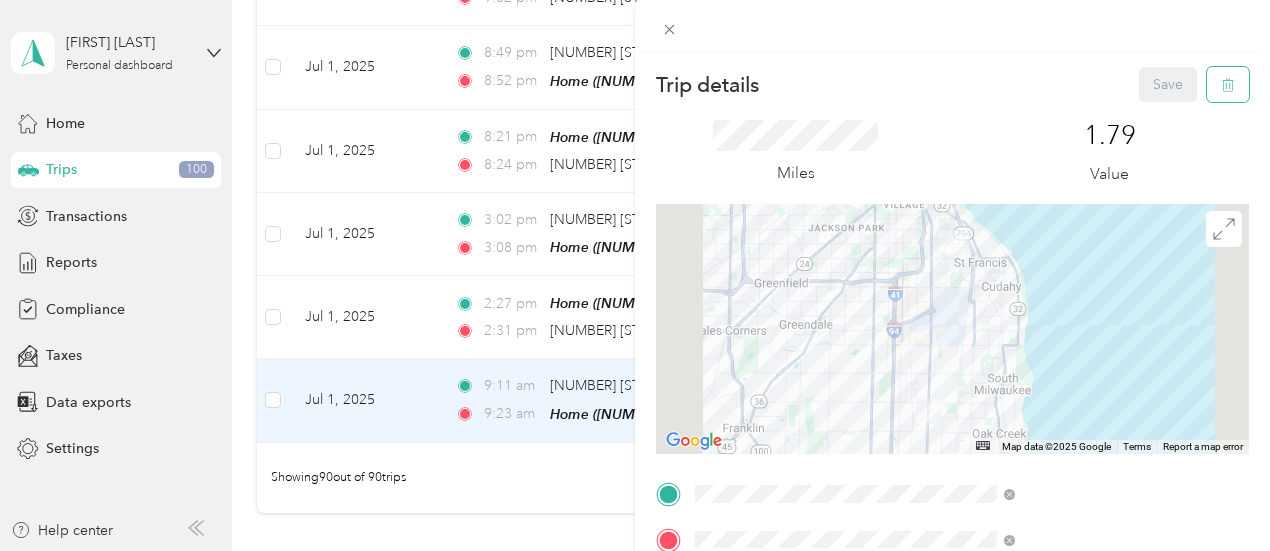 click at bounding box center [1228, 84] 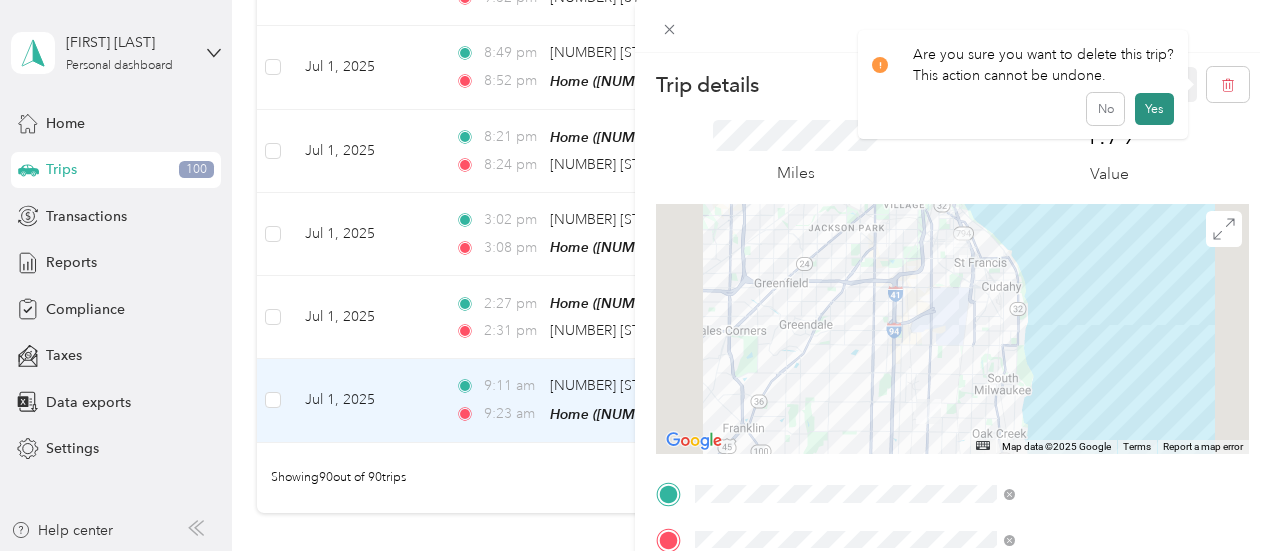 click on "Yes" at bounding box center [1154, 109] 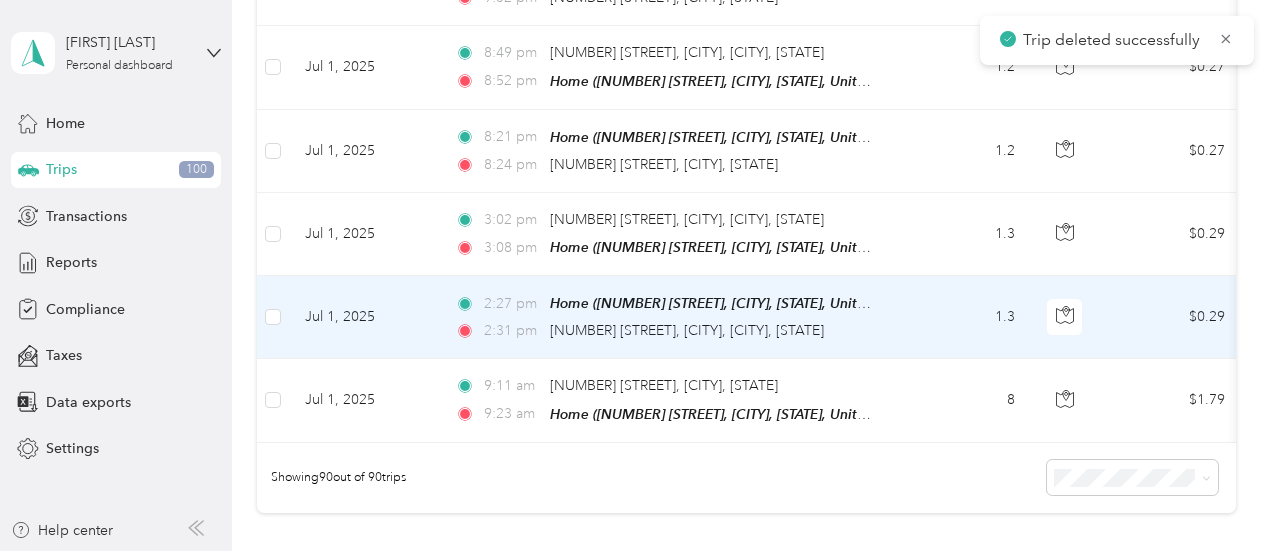 click on "1.3" at bounding box center (965, 317) 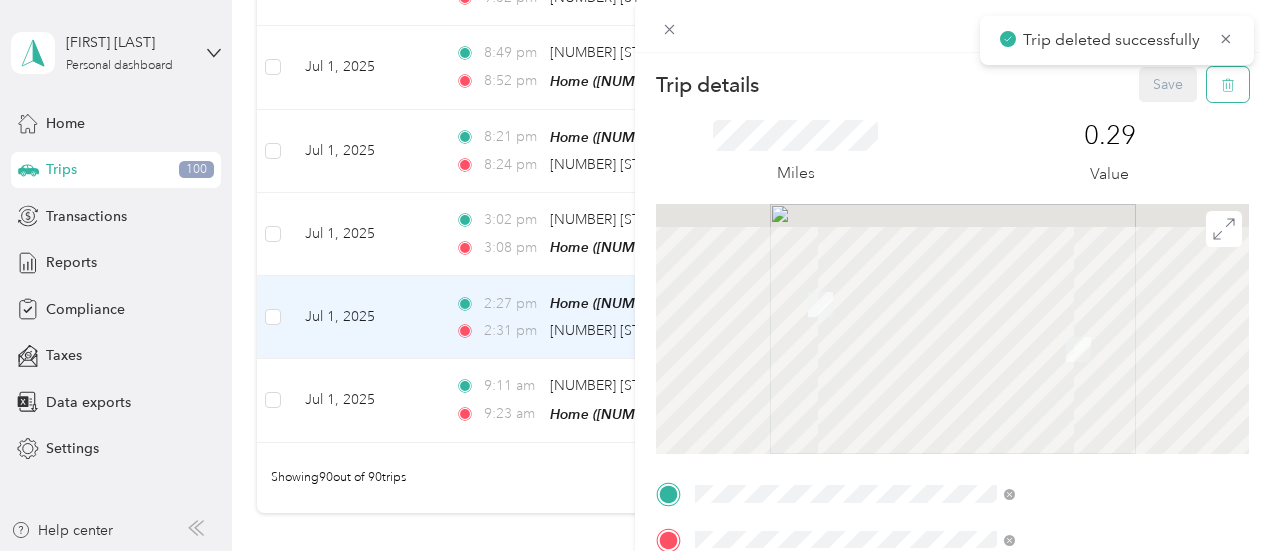 click 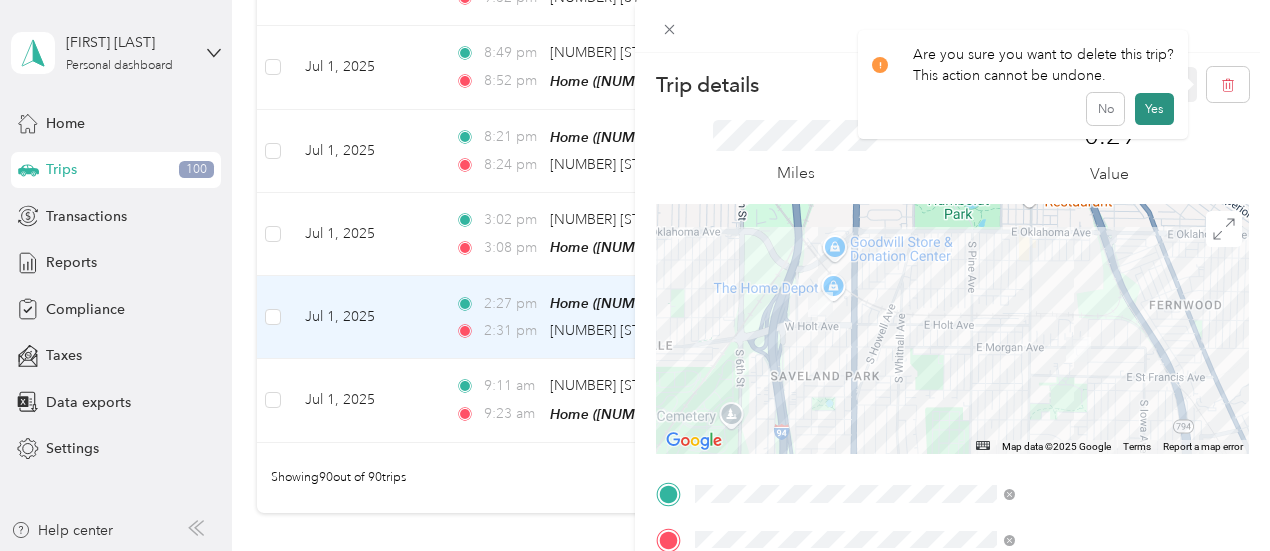 click on "Yes" at bounding box center [1154, 109] 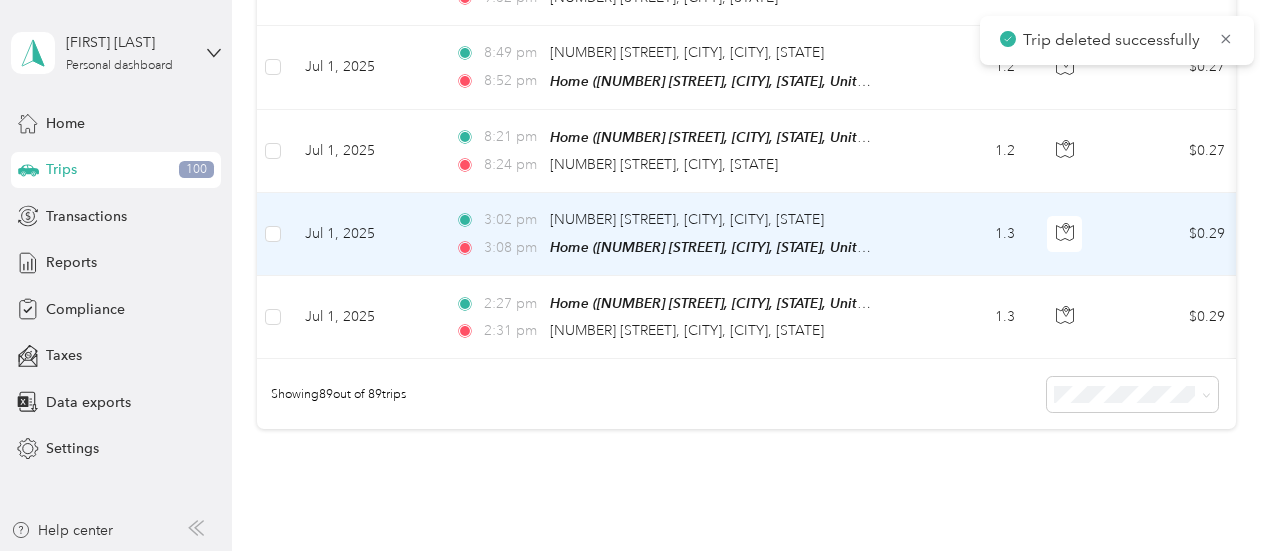click on "1.3" at bounding box center (965, 234) 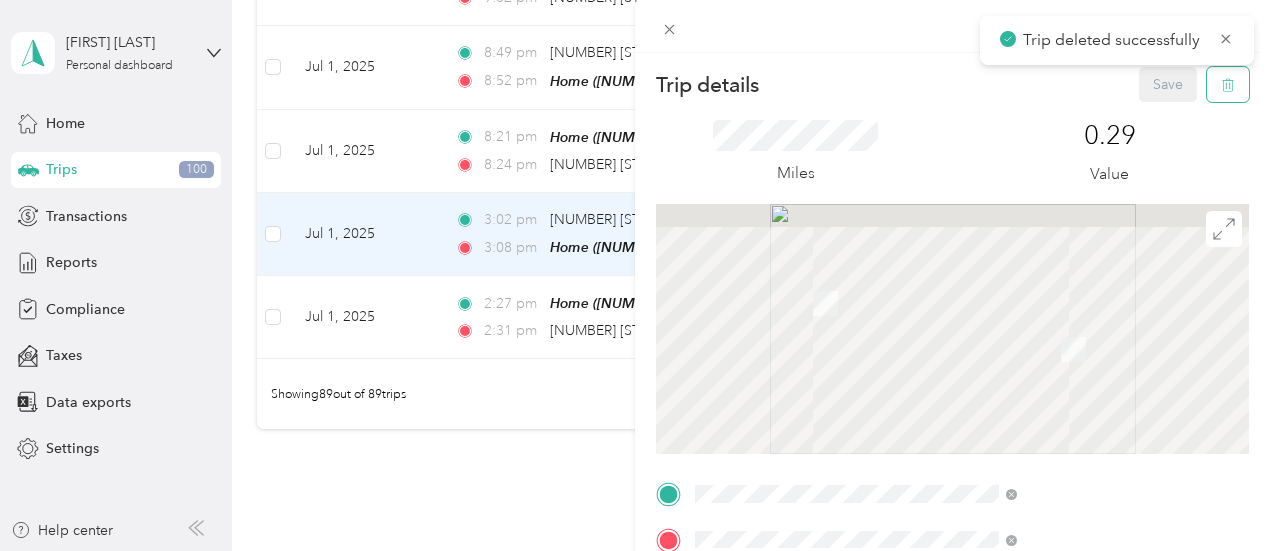 click 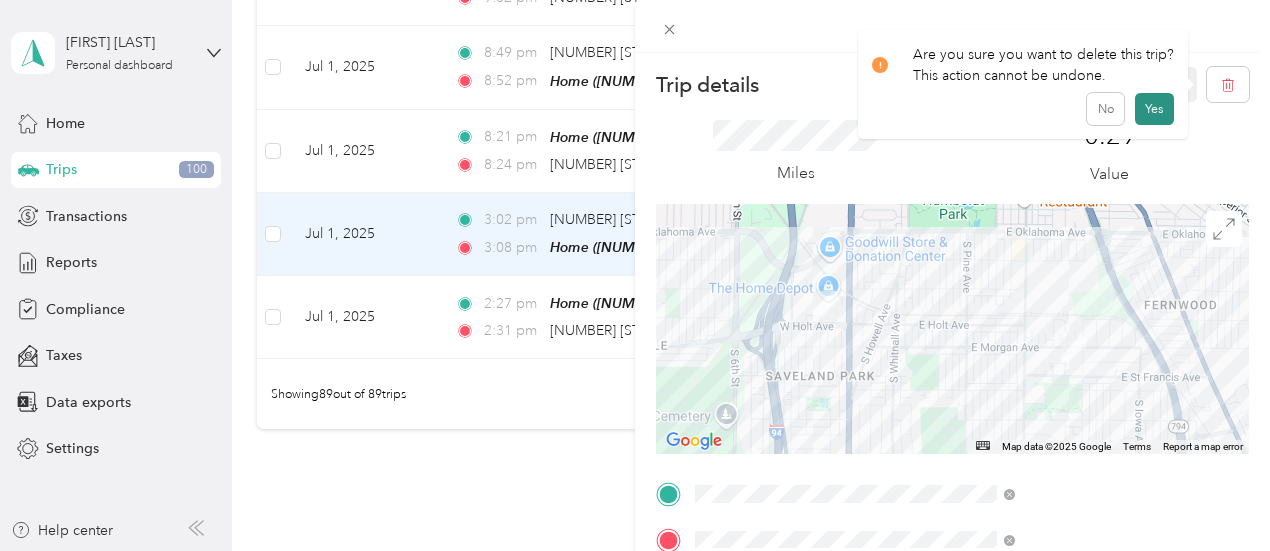 click on "Yes" at bounding box center [1154, 109] 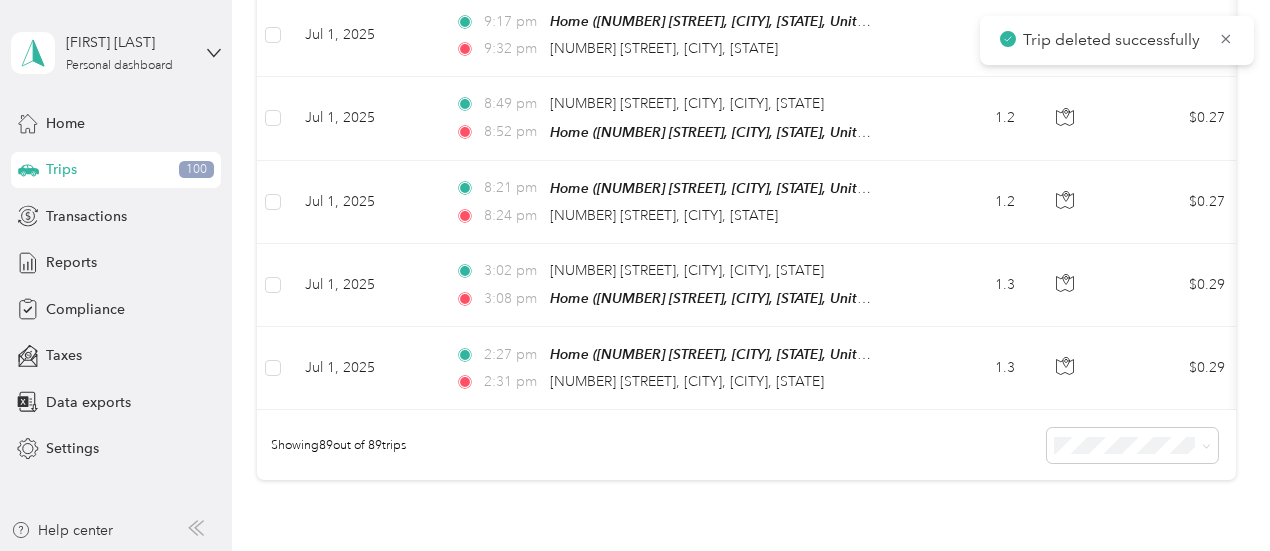 scroll, scrollTop: 7274, scrollLeft: 0, axis: vertical 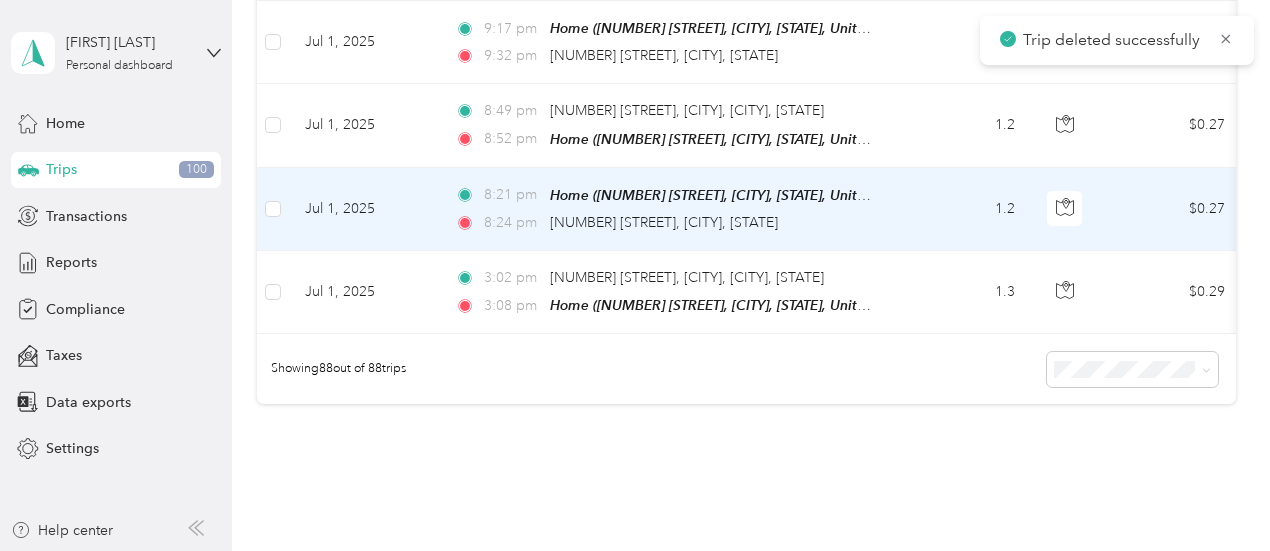 click on "1.2" at bounding box center [965, 209] 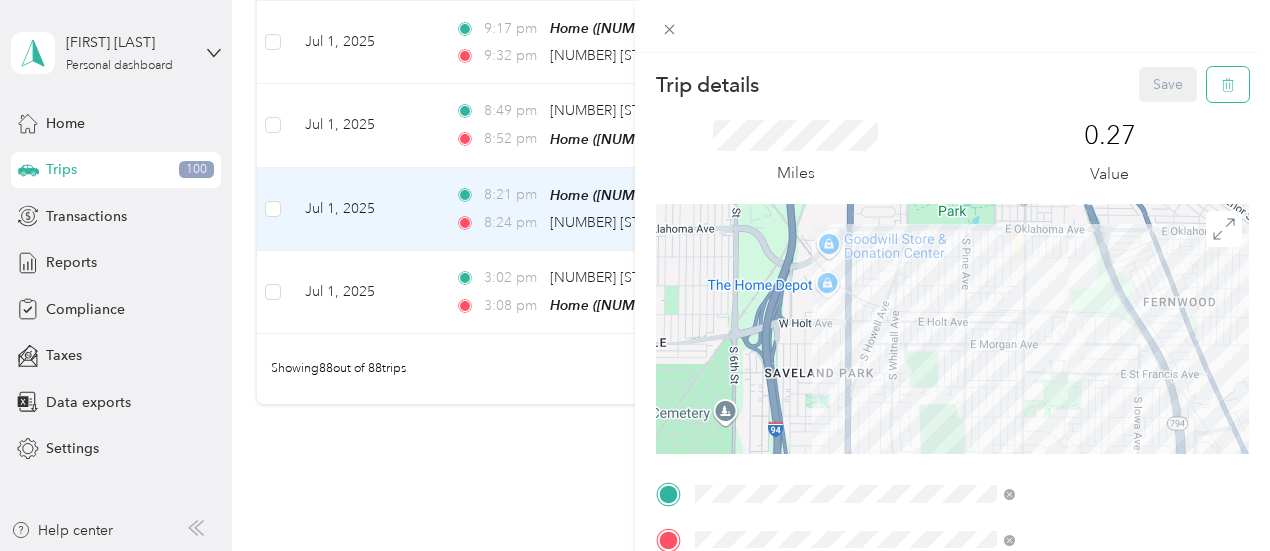 click 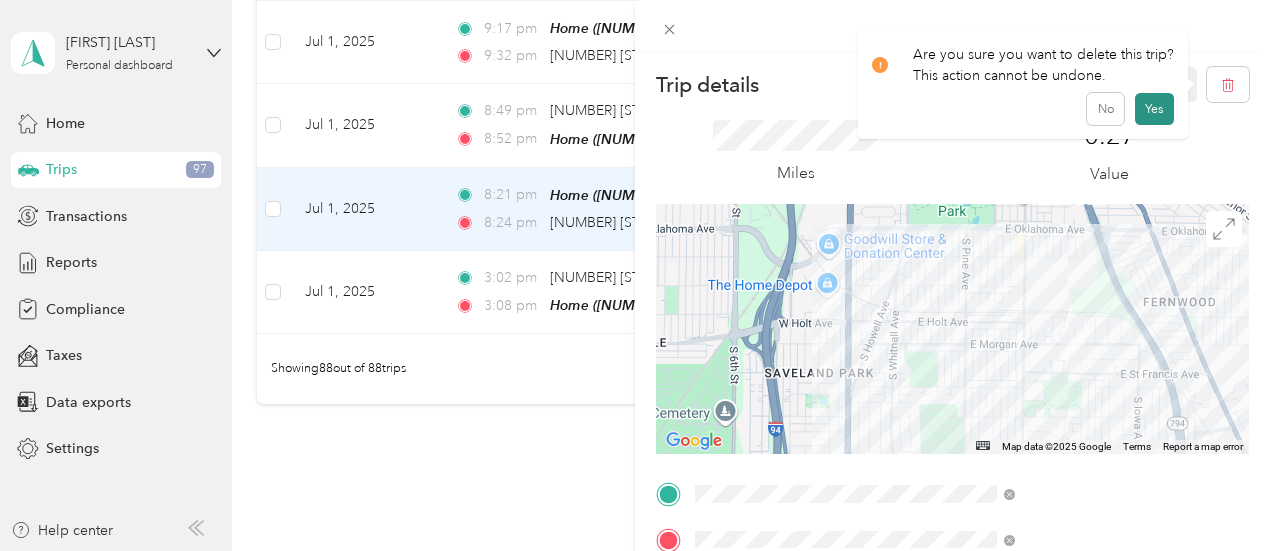 click on "Yes" at bounding box center [1154, 109] 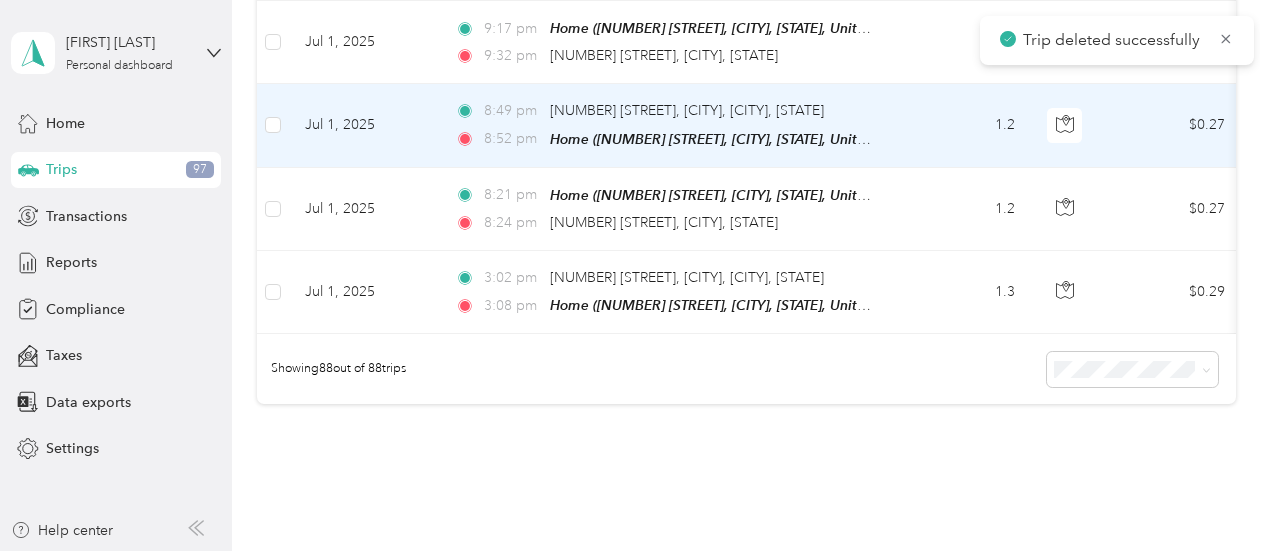 click on "1.2" at bounding box center (965, 125) 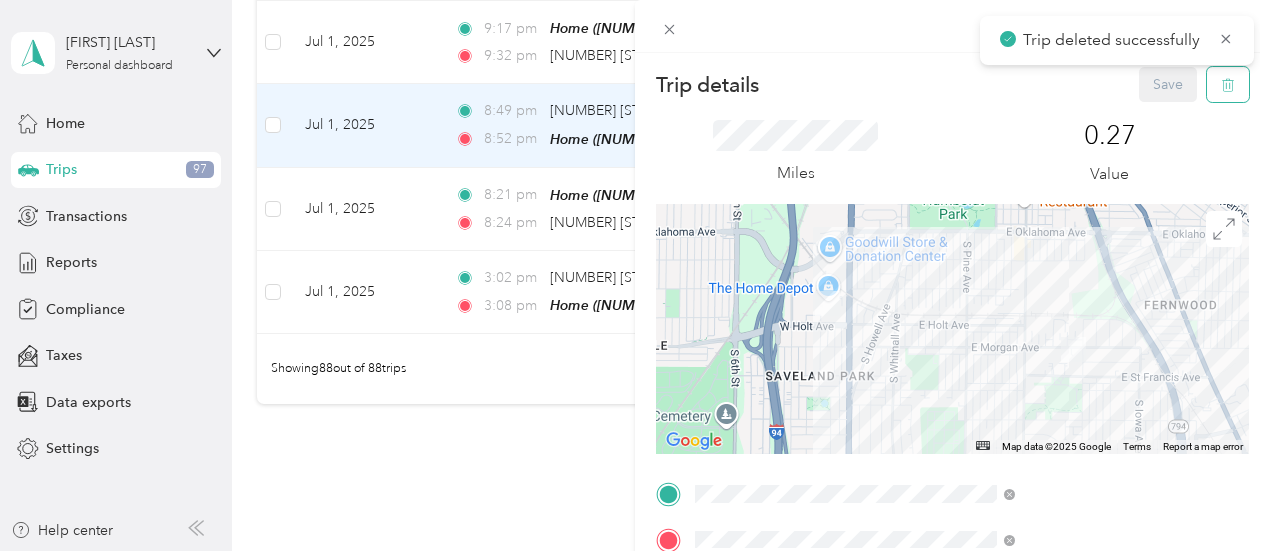 click 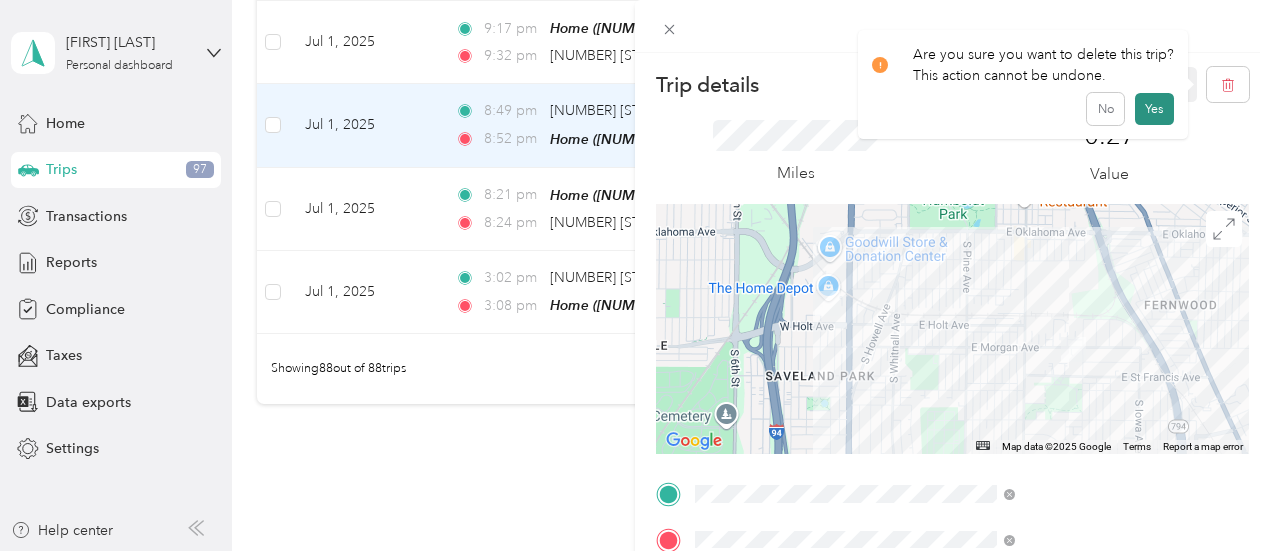 click on "Yes" at bounding box center (1154, 109) 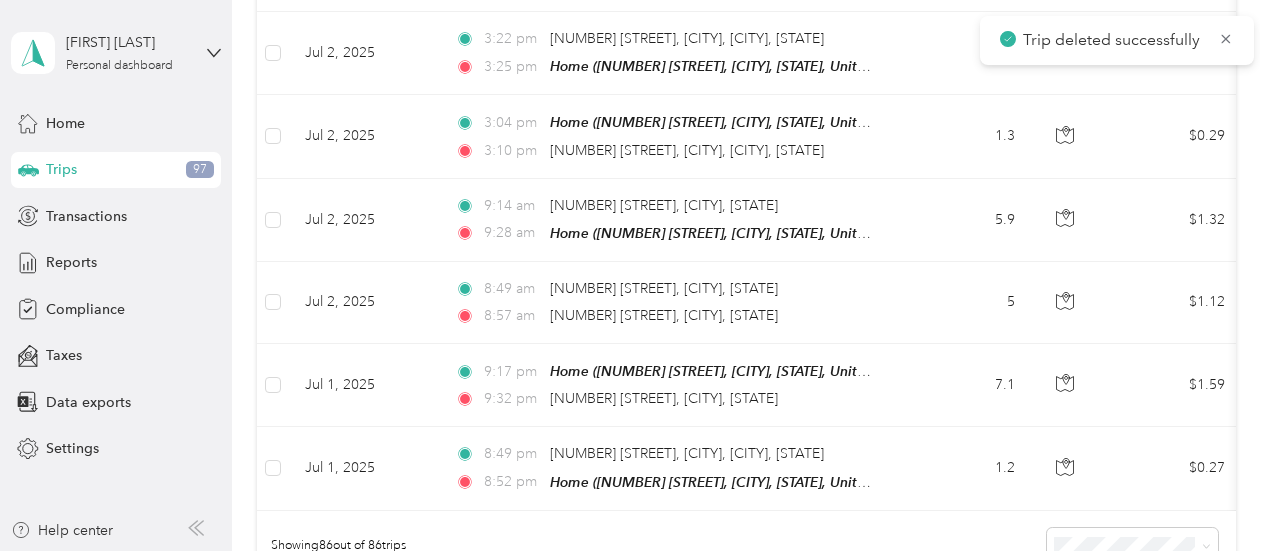 scroll, scrollTop: 6930, scrollLeft: 0, axis: vertical 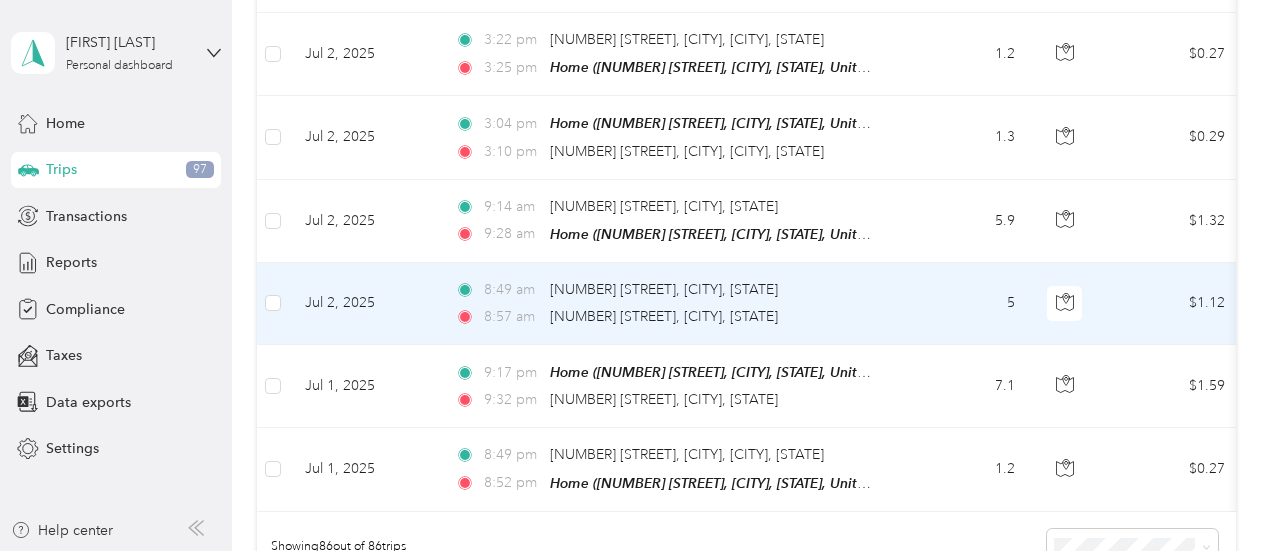 click on "8:49 am [NUMBER] [STREET], [CITY], [STATE] 8:57 am [NUMBER] [STREET], [CITY], [STATE]" at bounding box center (669, 304) 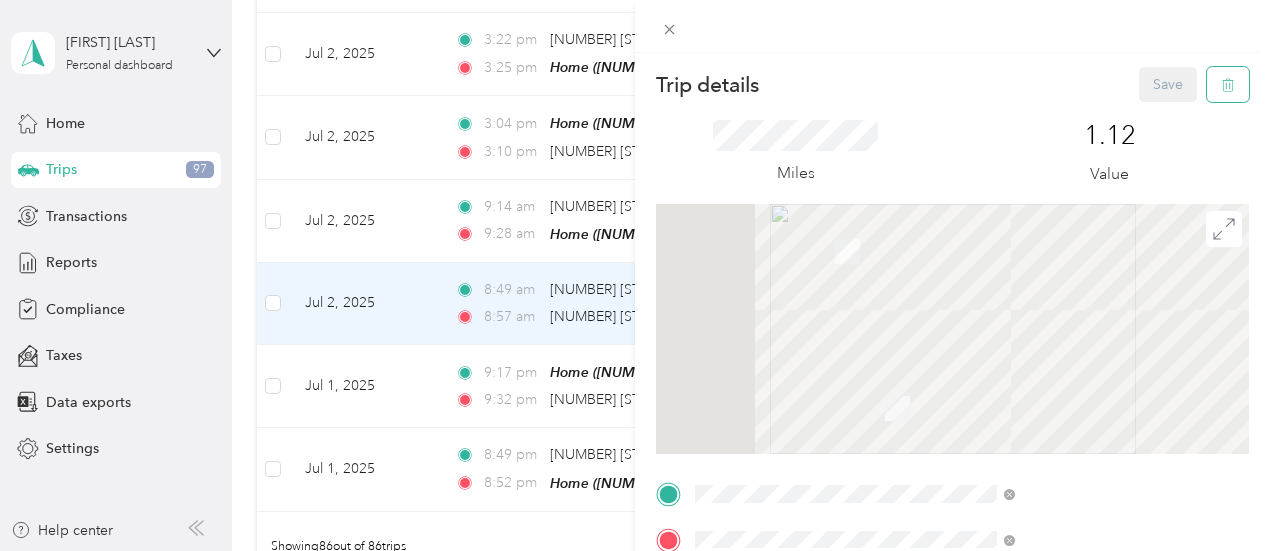 click 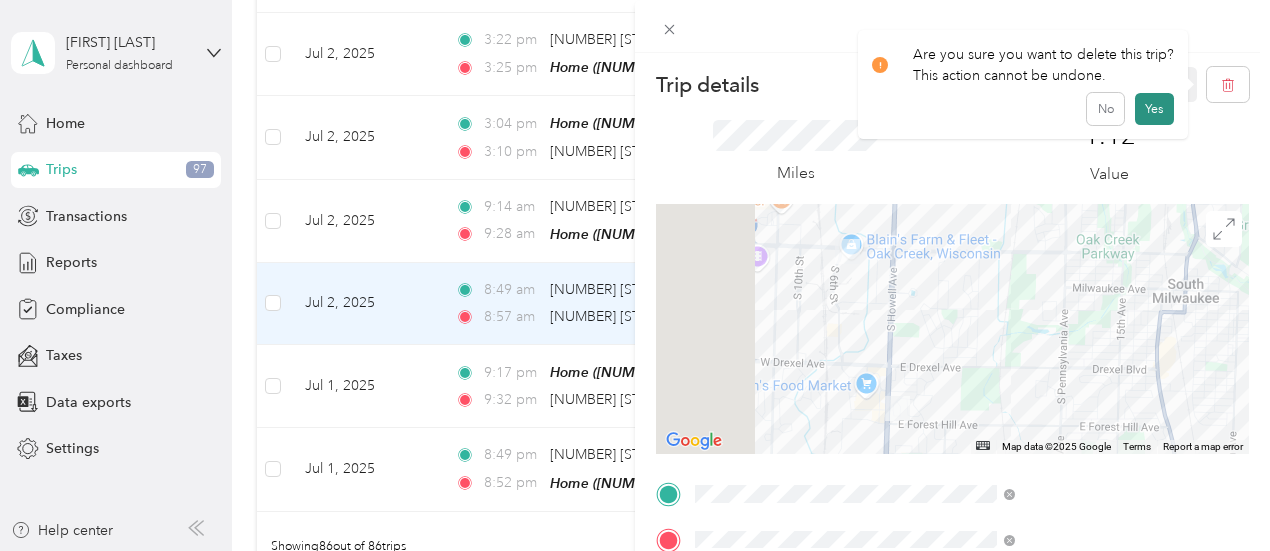 click on "Yes" at bounding box center (1154, 109) 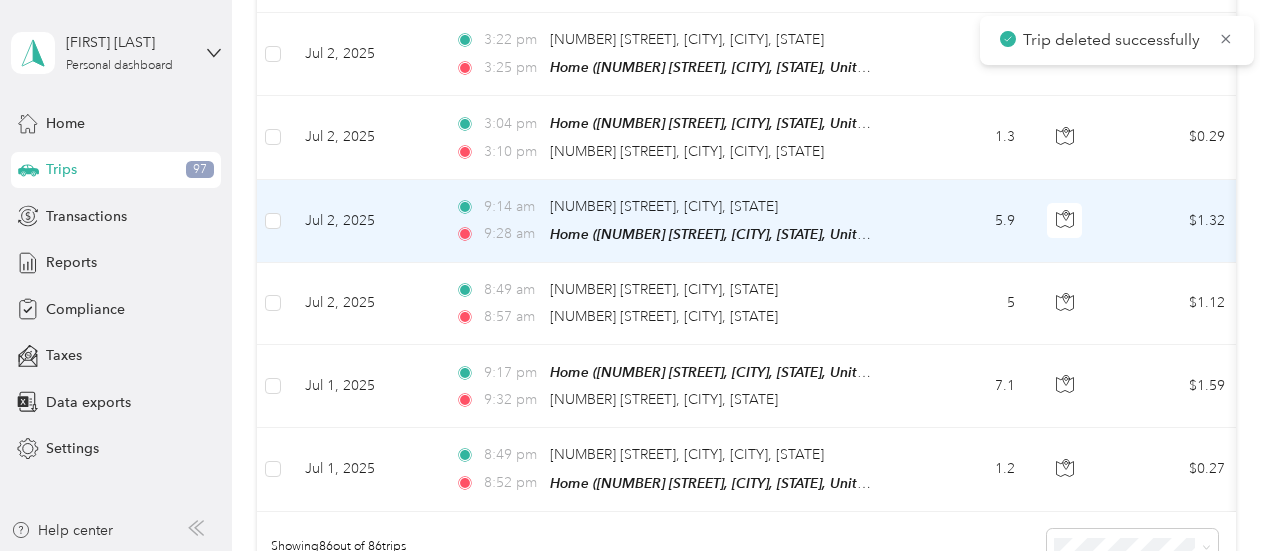 click on "5.9" at bounding box center (965, 221) 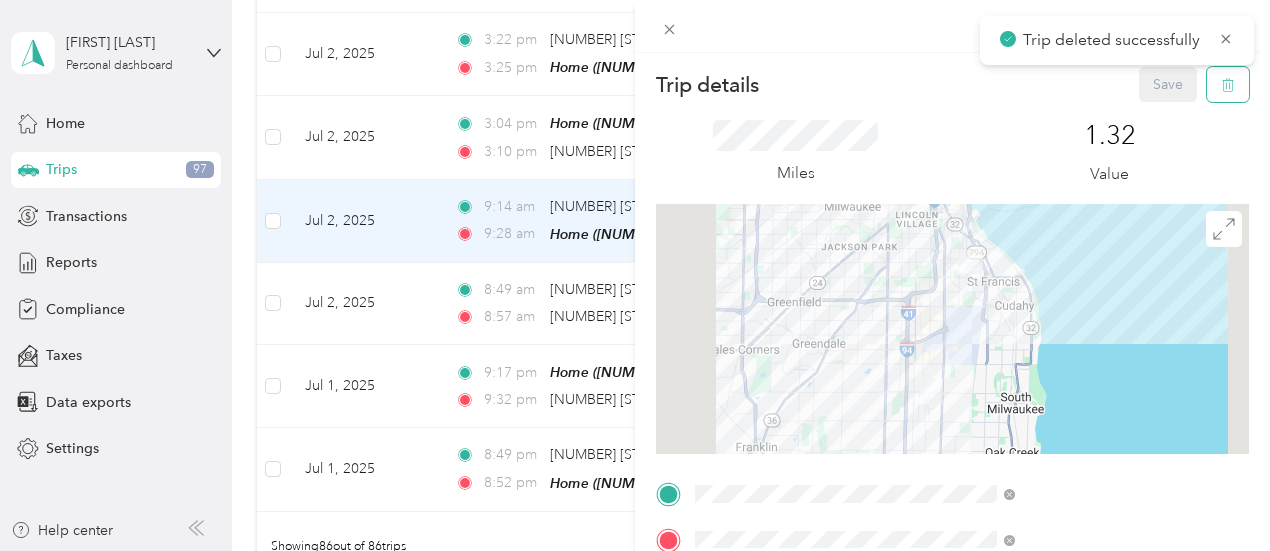 click at bounding box center [1228, 84] 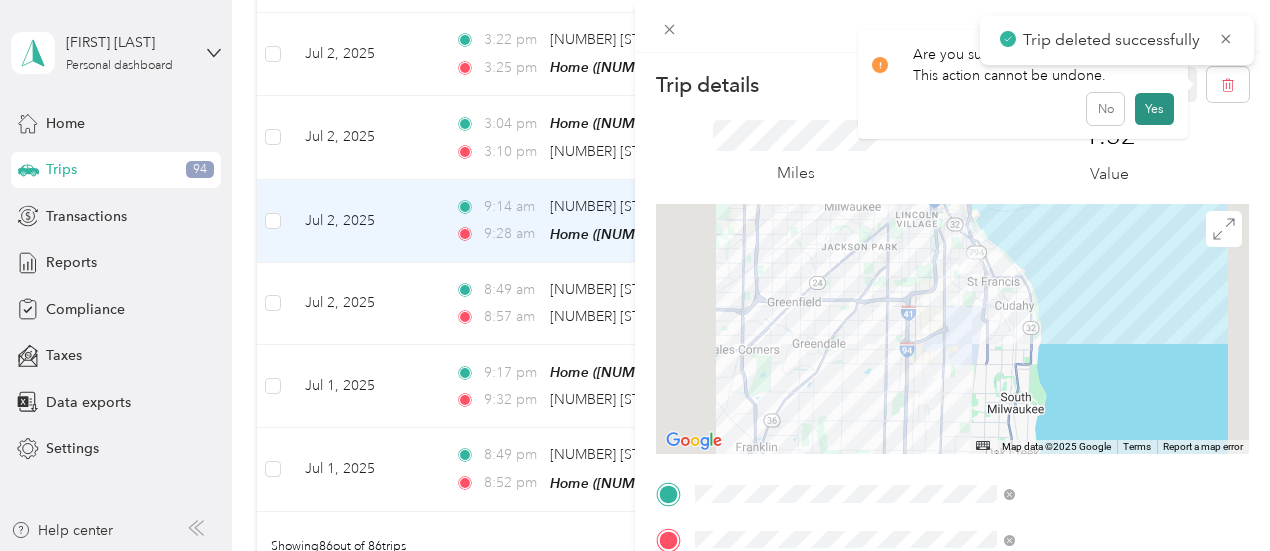 click on "Yes" at bounding box center (1154, 109) 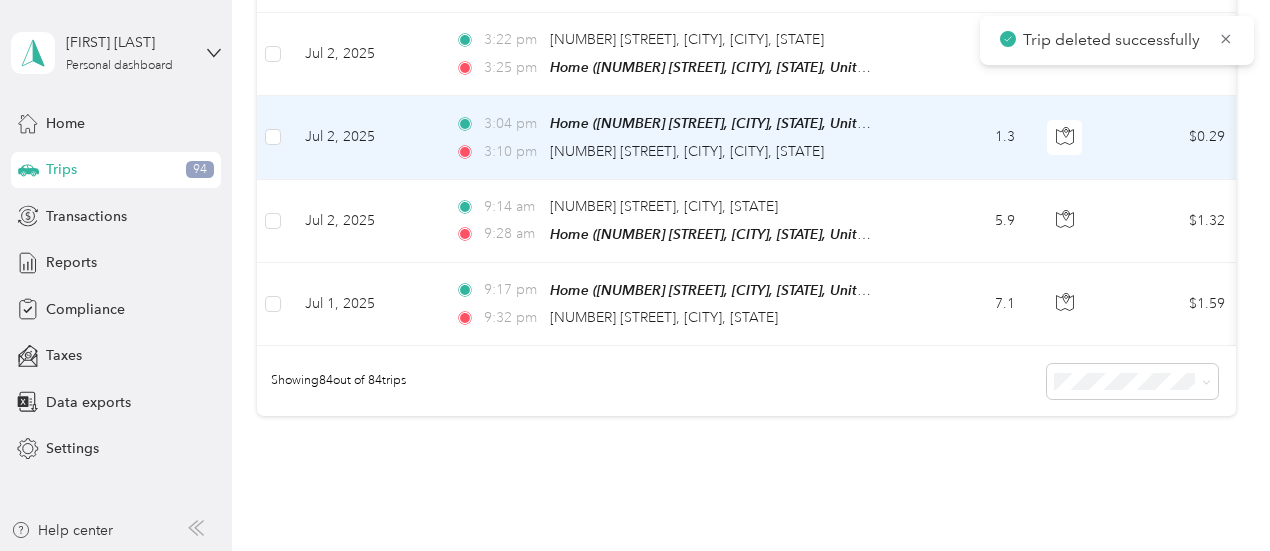 click on "1.3" at bounding box center [965, 137] 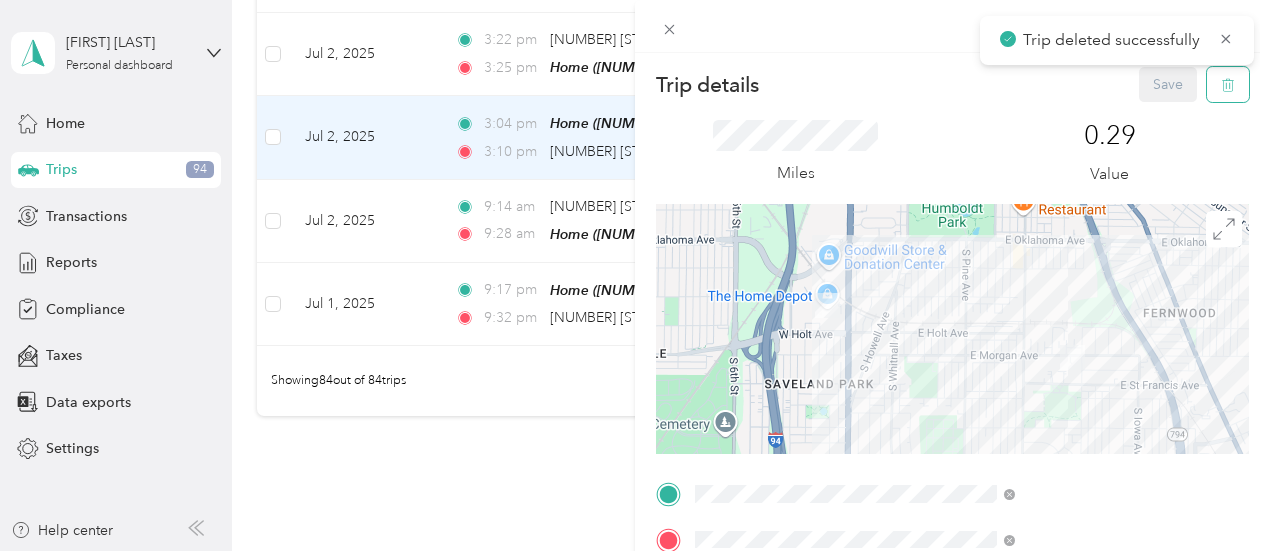click 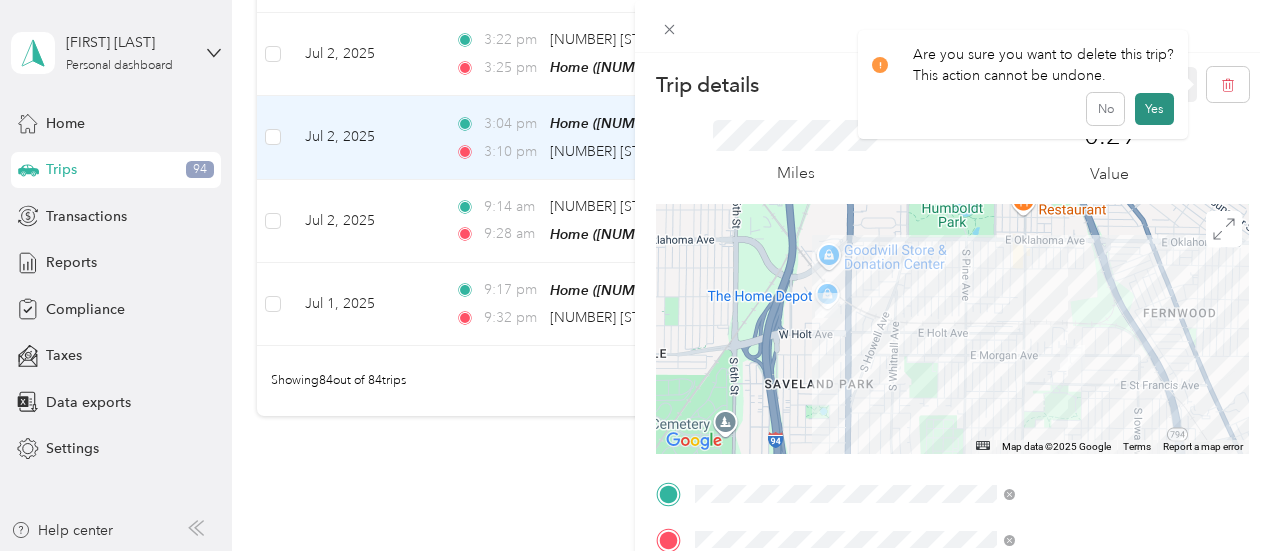 click on "Yes" at bounding box center [1154, 109] 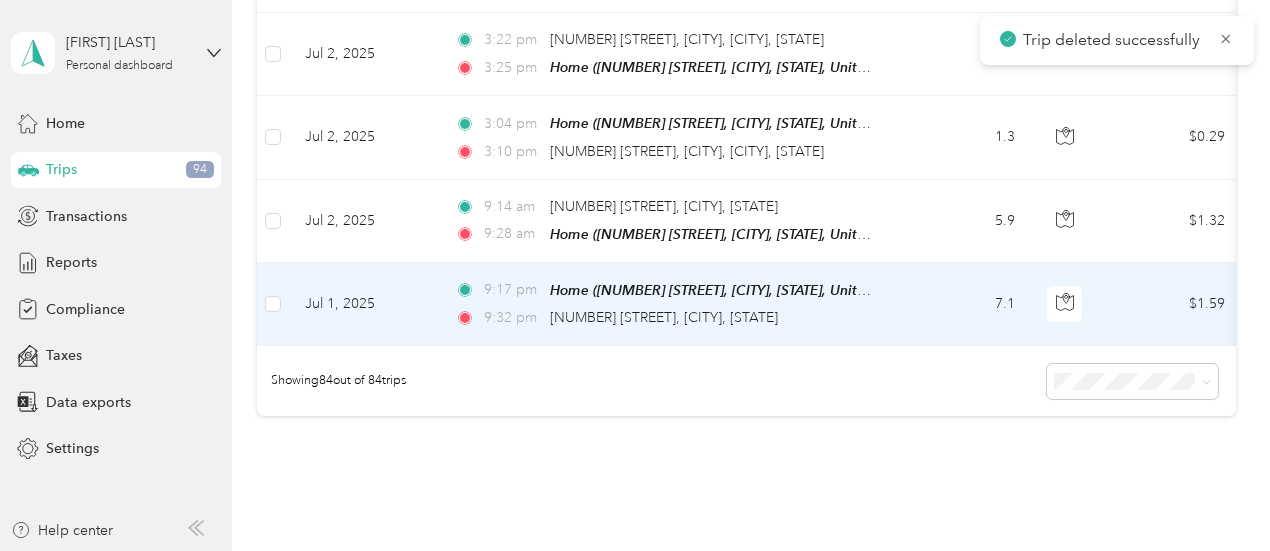 click on "7.1" at bounding box center [965, 304] 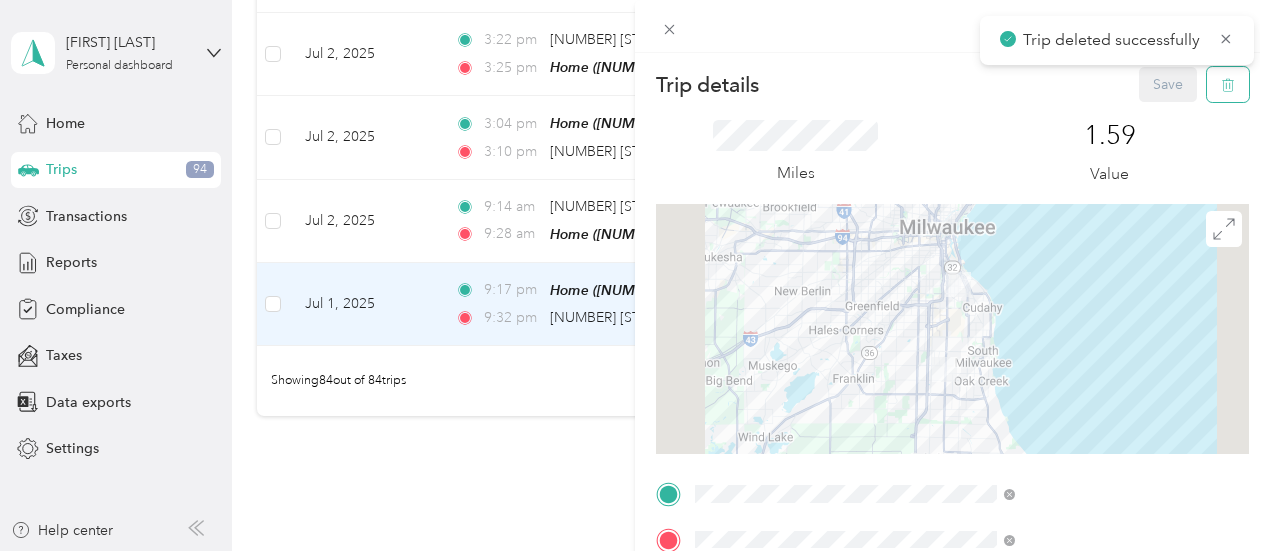 click at bounding box center [1228, 84] 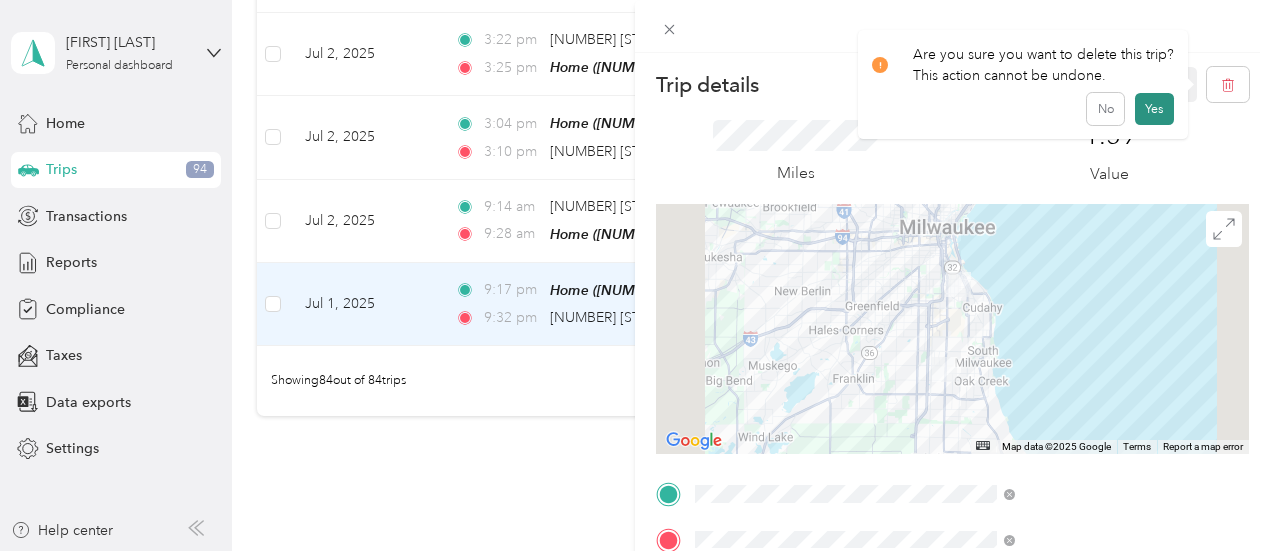 click on "Yes" at bounding box center (1154, 109) 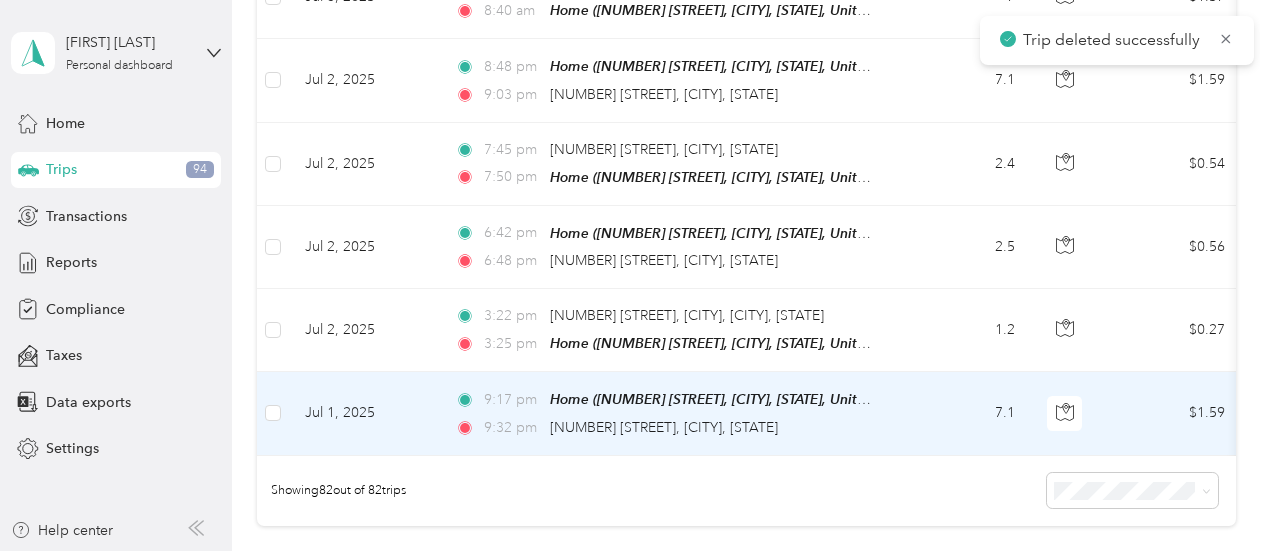 scroll, scrollTop: 6642, scrollLeft: 0, axis: vertical 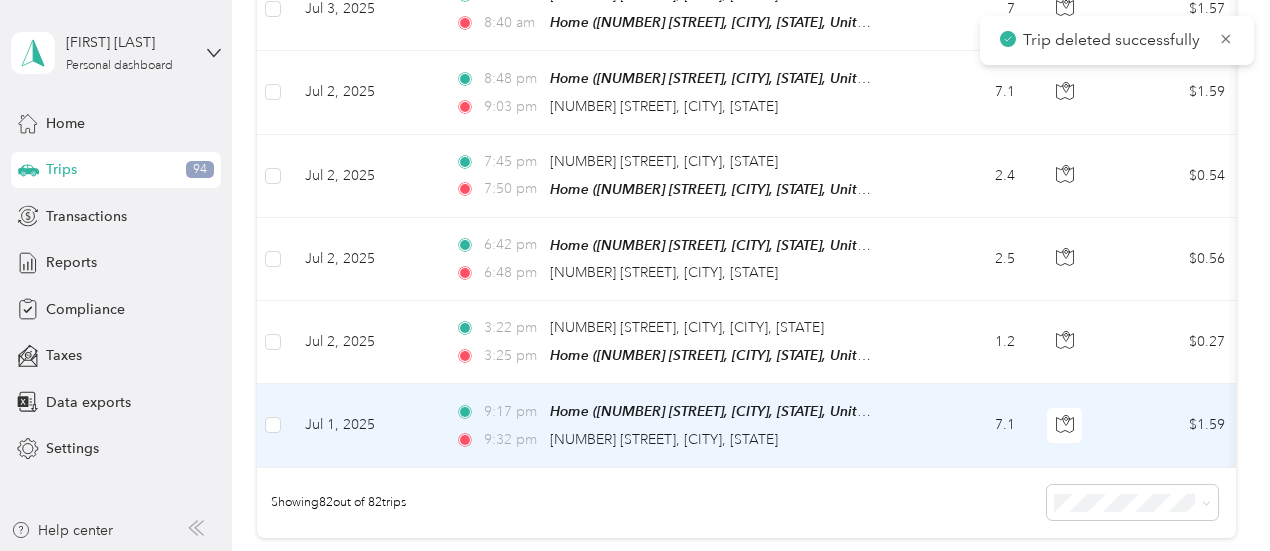 click on "7.1" at bounding box center [965, 425] 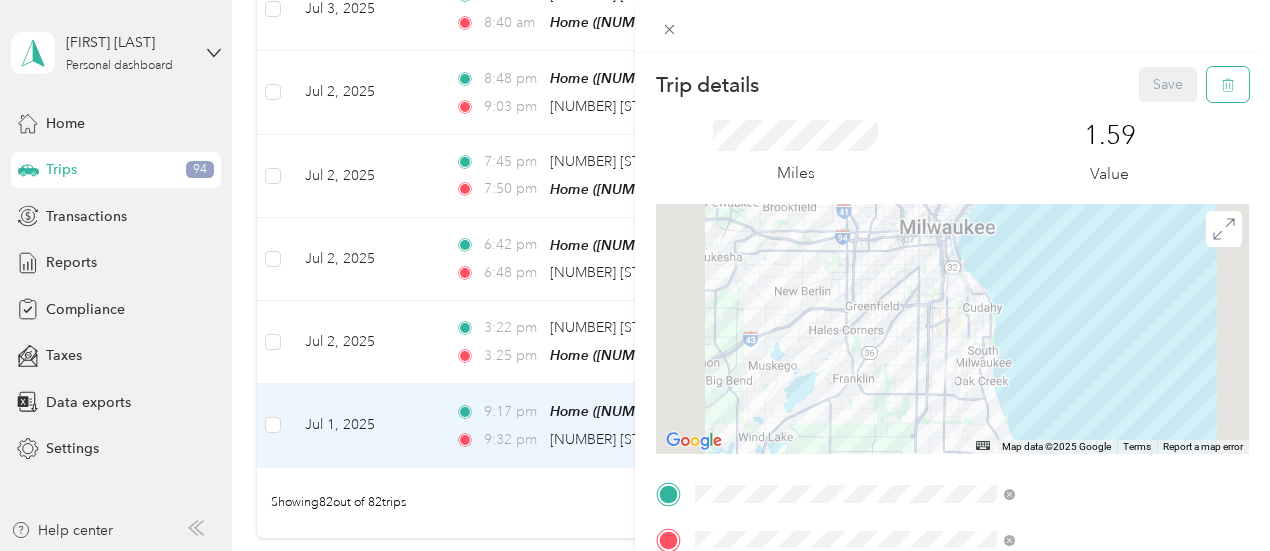 click 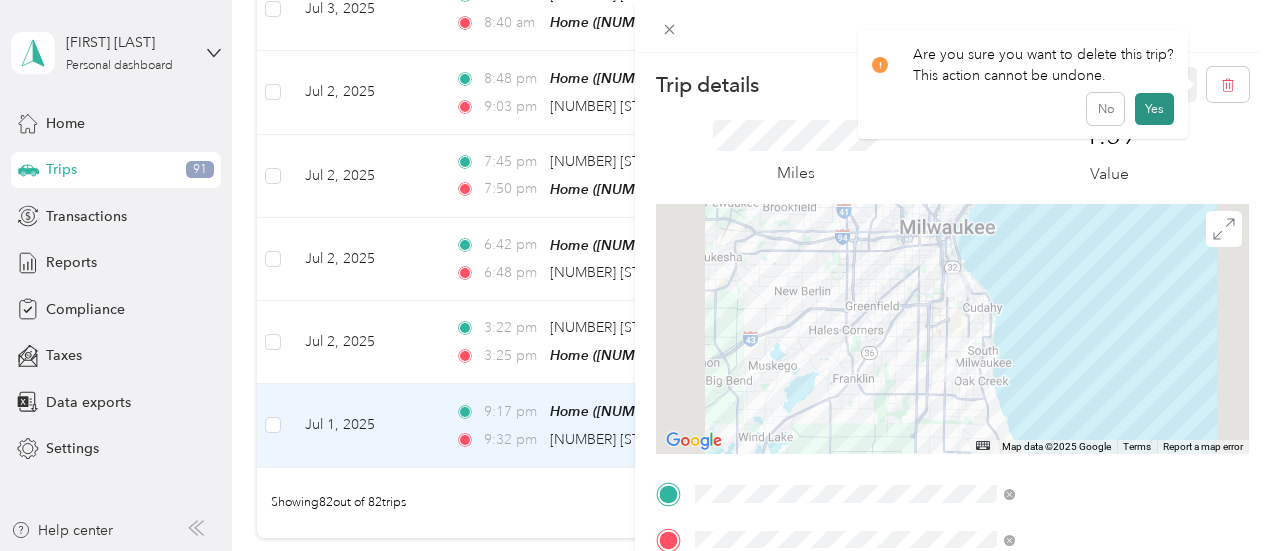 click on "Yes" at bounding box center (1154, 109) 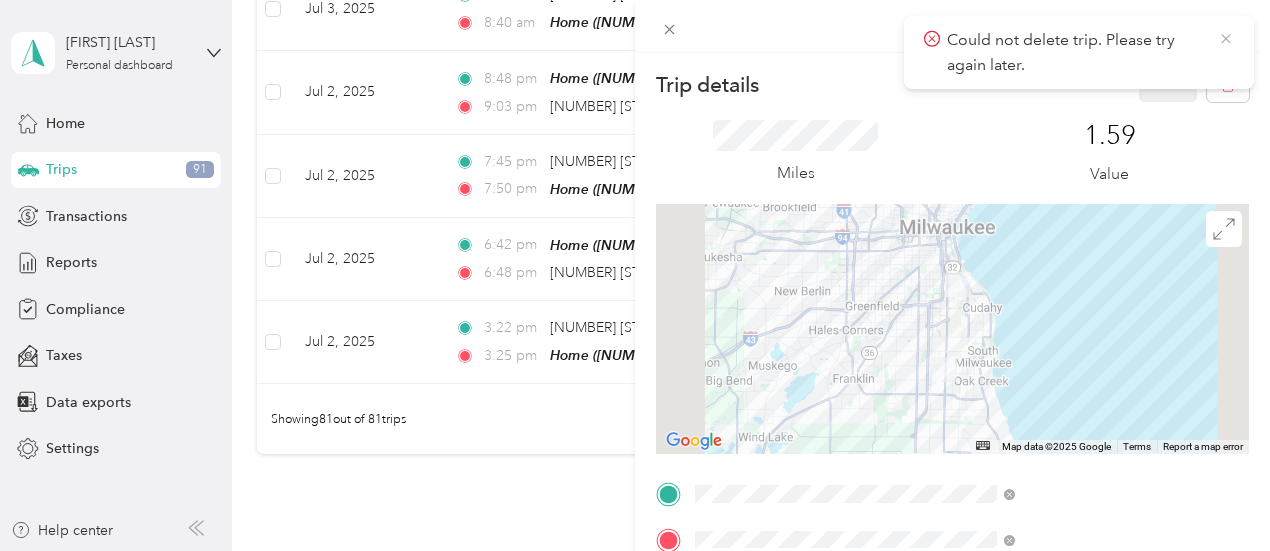 click 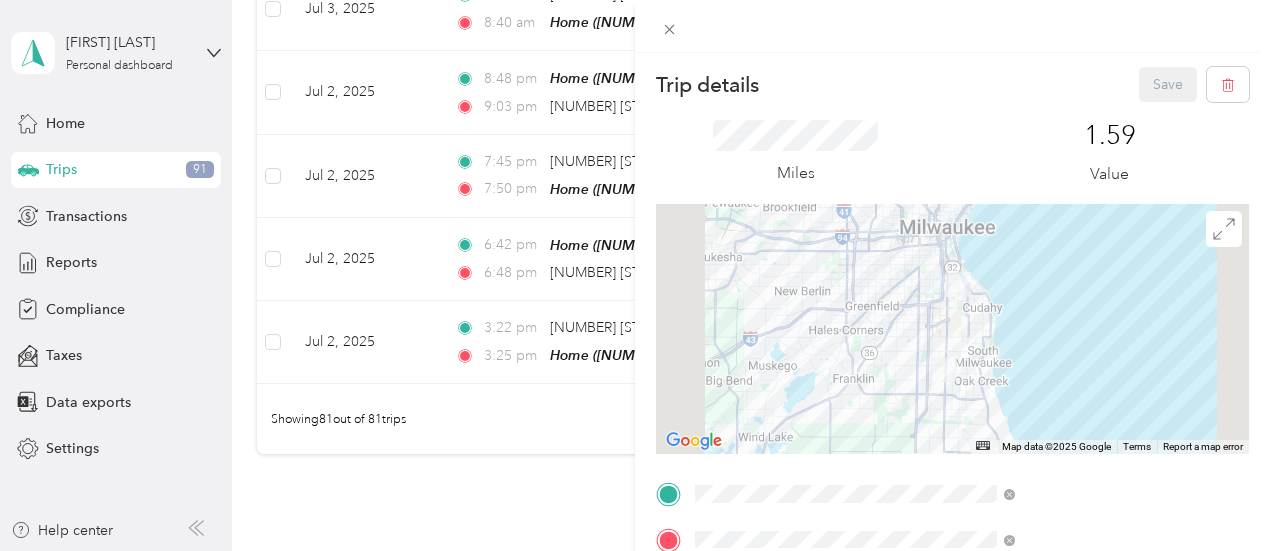 click on "Trip details Save This trip cannot be edited because it is either under review, approved, or paid. Contact your Team Manager to edit it. Miles 1.59 Value  ← Move left → Move right ↑ Move up ↓ Move down + Zoom in - Zoom out Home Jump left by 75% End Jump right by 75% Page Up Jump up by 75% Page Down Jump down by 75% Map Data Map data ©2025 Google Map data ©2025 Google 5 km  Click to toggle between metric and imperial units Terms Report a map error TO Add photo" at bounding box center [635, 275] 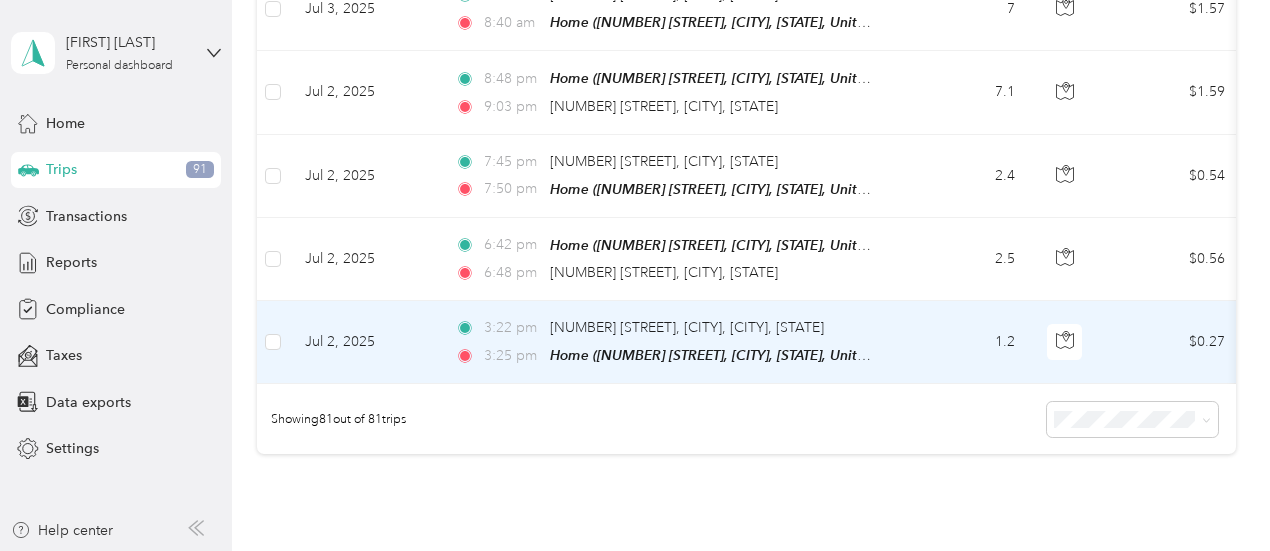 click on "Jul 2, 2025" at bounding box center (364, 342) 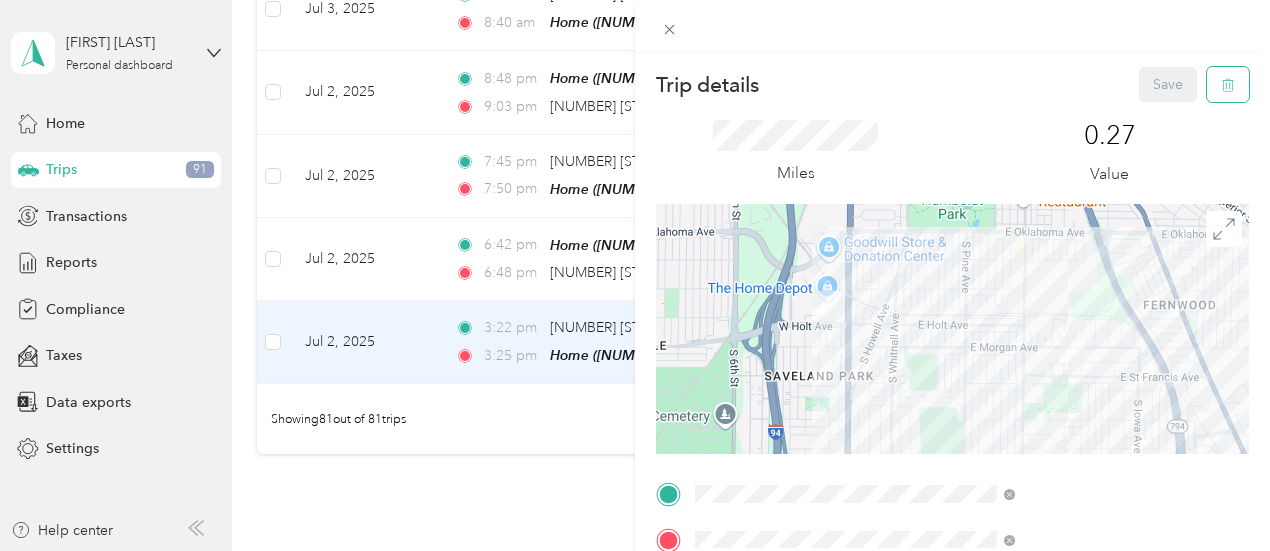 click 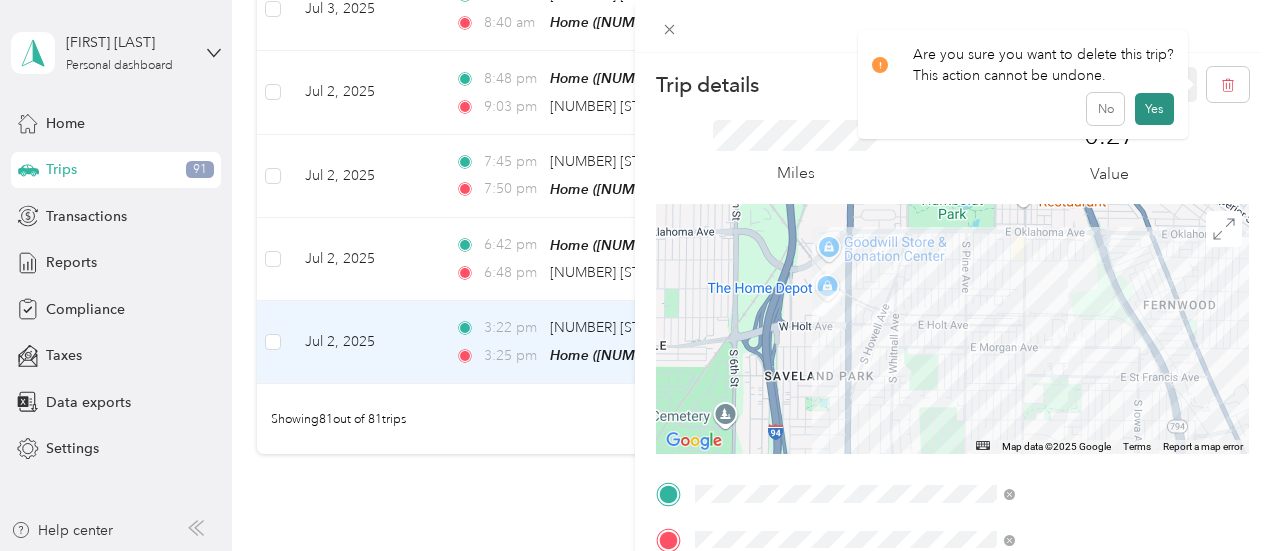 click on "Yes" at bounding box center (1154, 109) 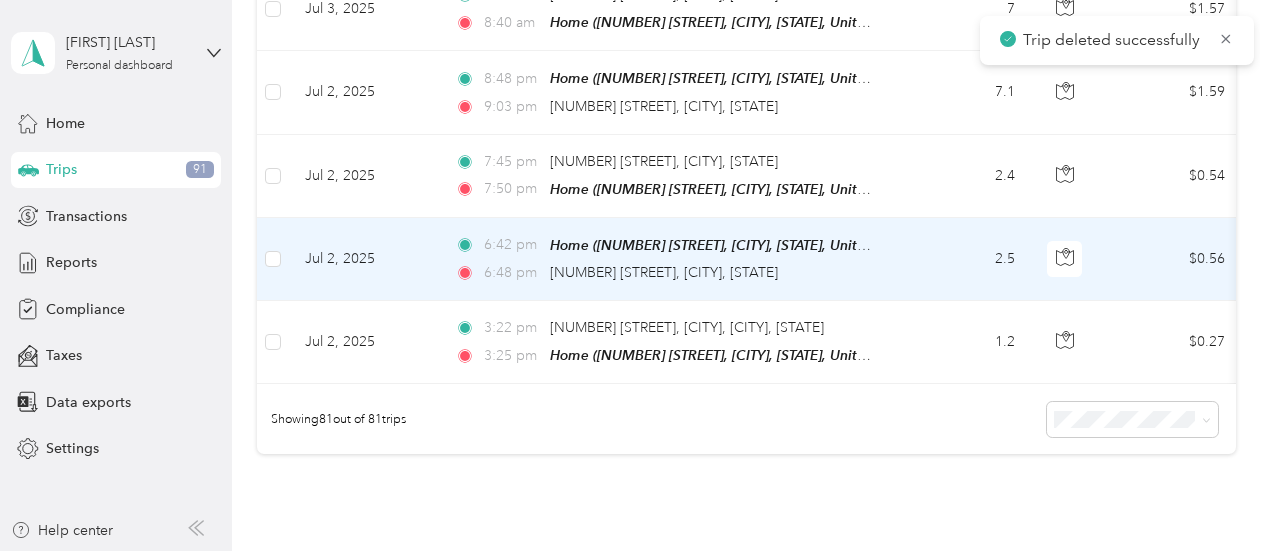 click on "2.5" at bounding box center (965, 259) 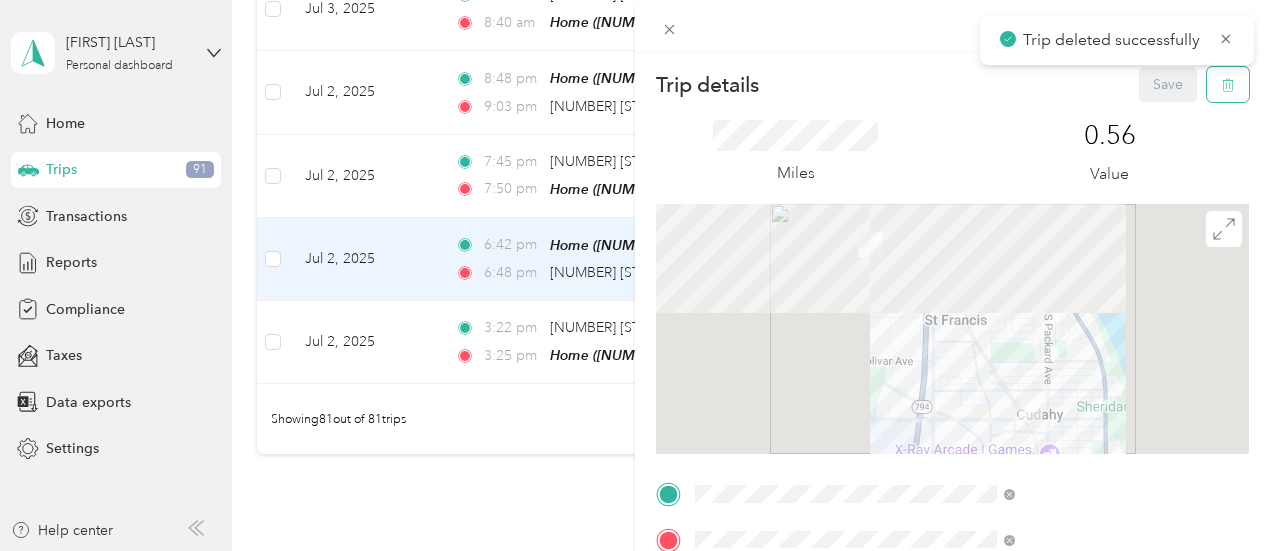click 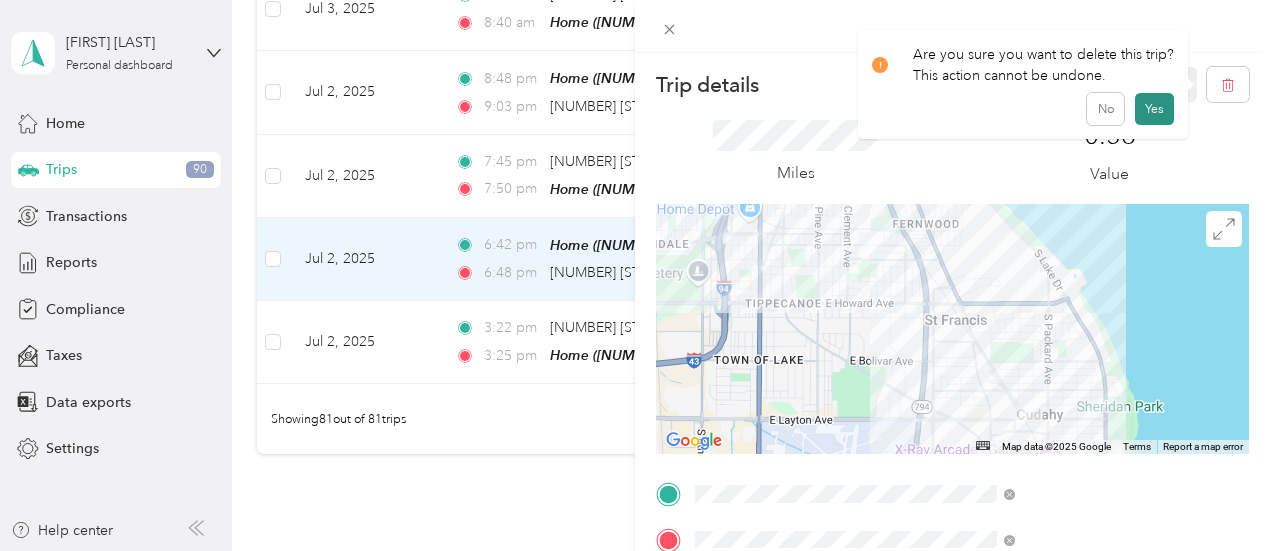 click on "Yes" at bounding box center (1154, 109) 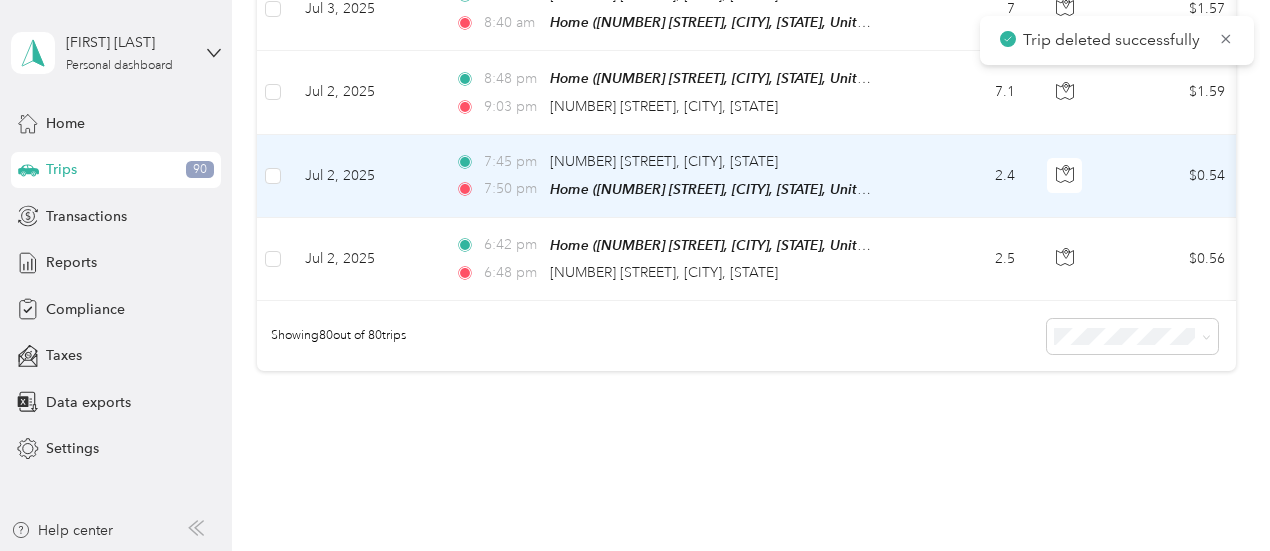 click on "2.4" at bounding box center (965, 176) 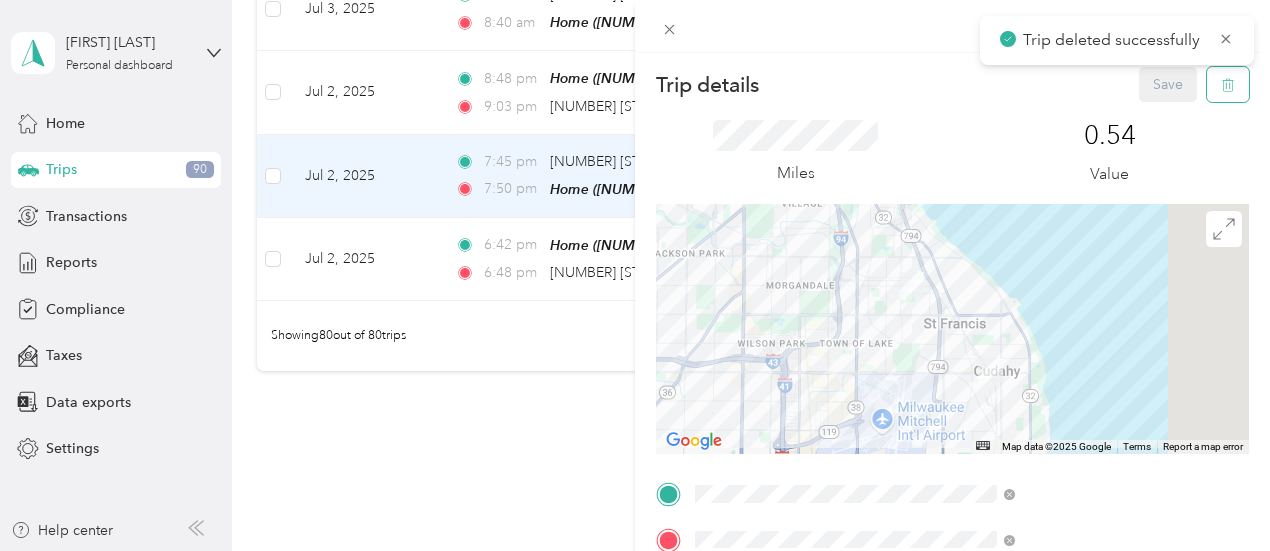 click at bounding box center [1228, 84] 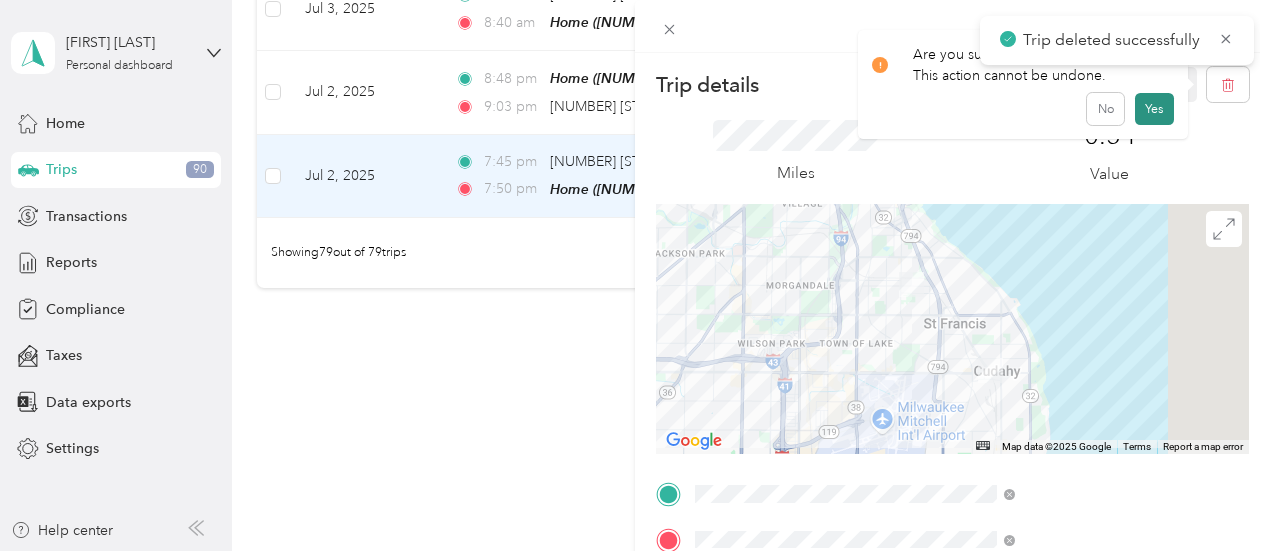 scroll, scrollTop: 6618, scrollLeft: 0, axis: vertical 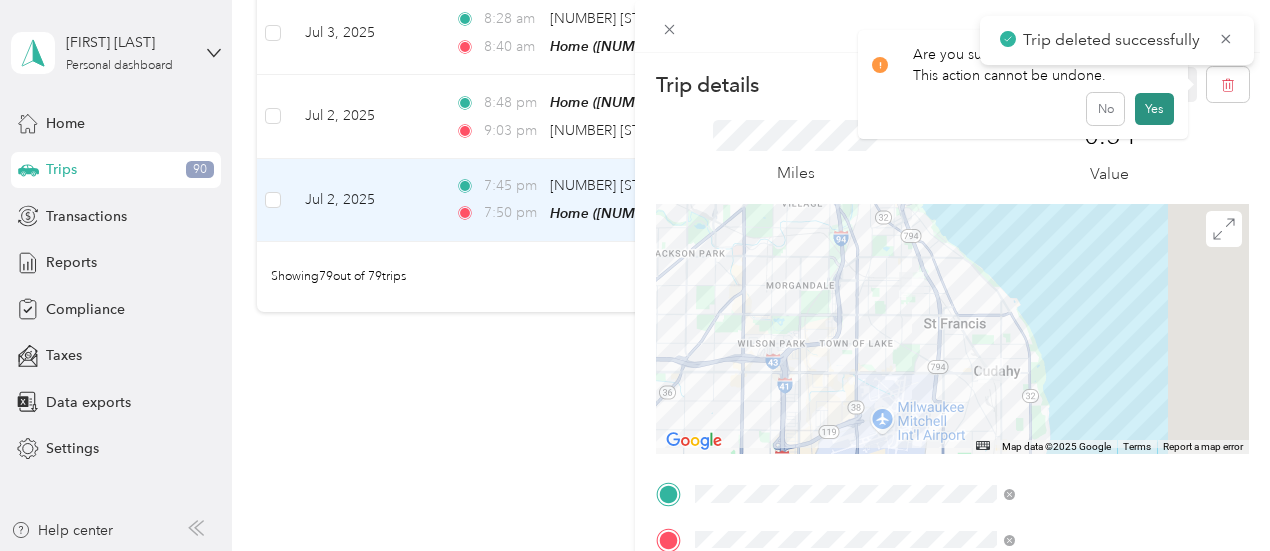 click on "Yes" at bounding box center [1154, 109] 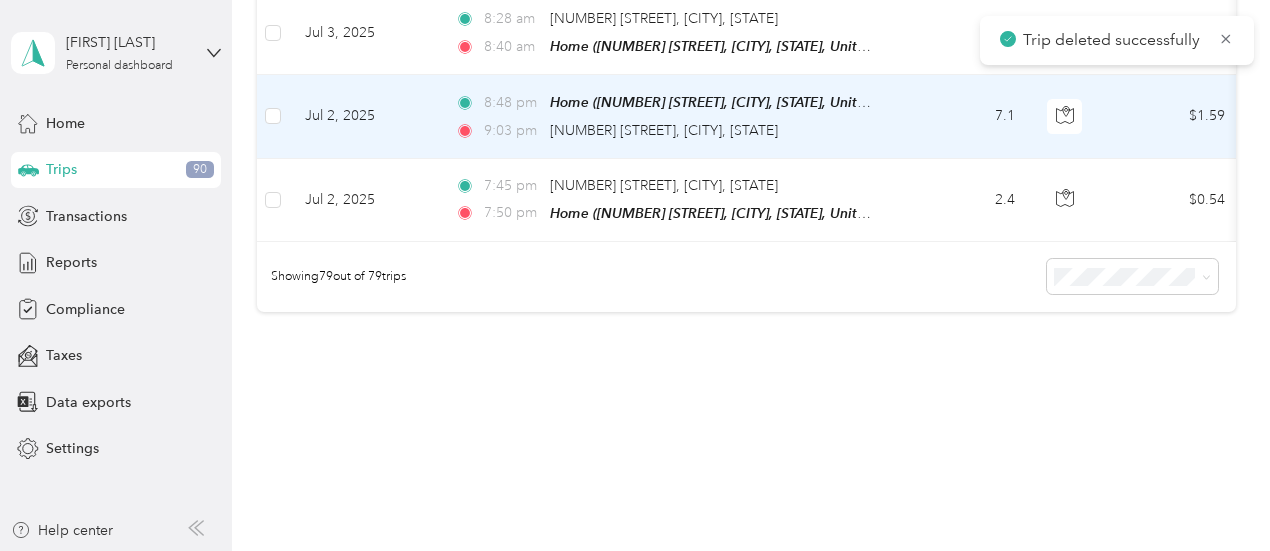 click on "7.1" at bounding box center [965, 116] 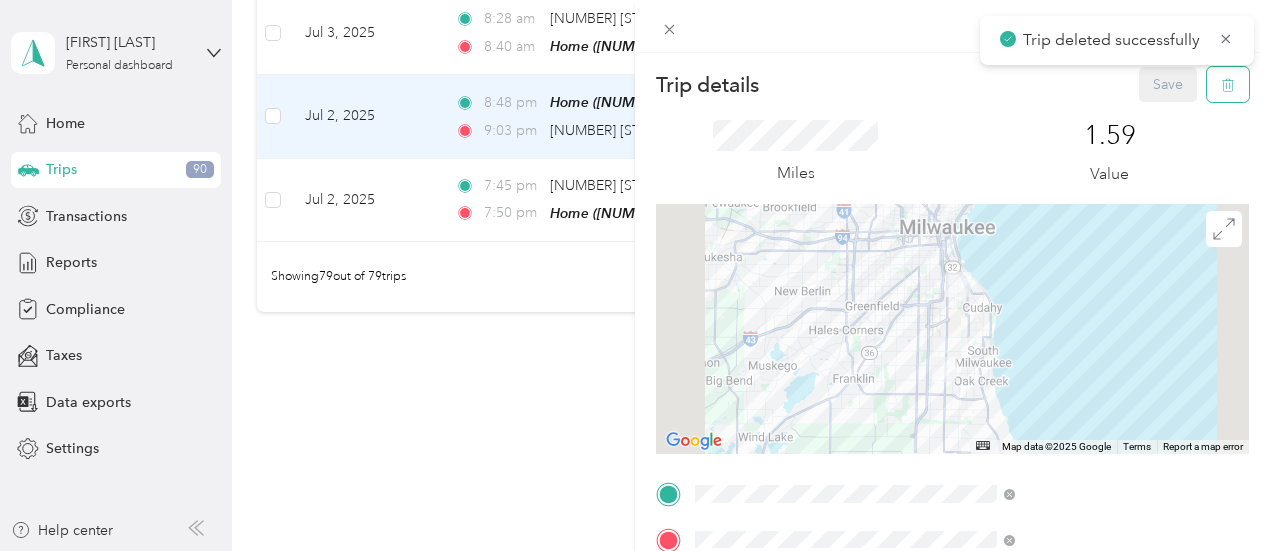 click 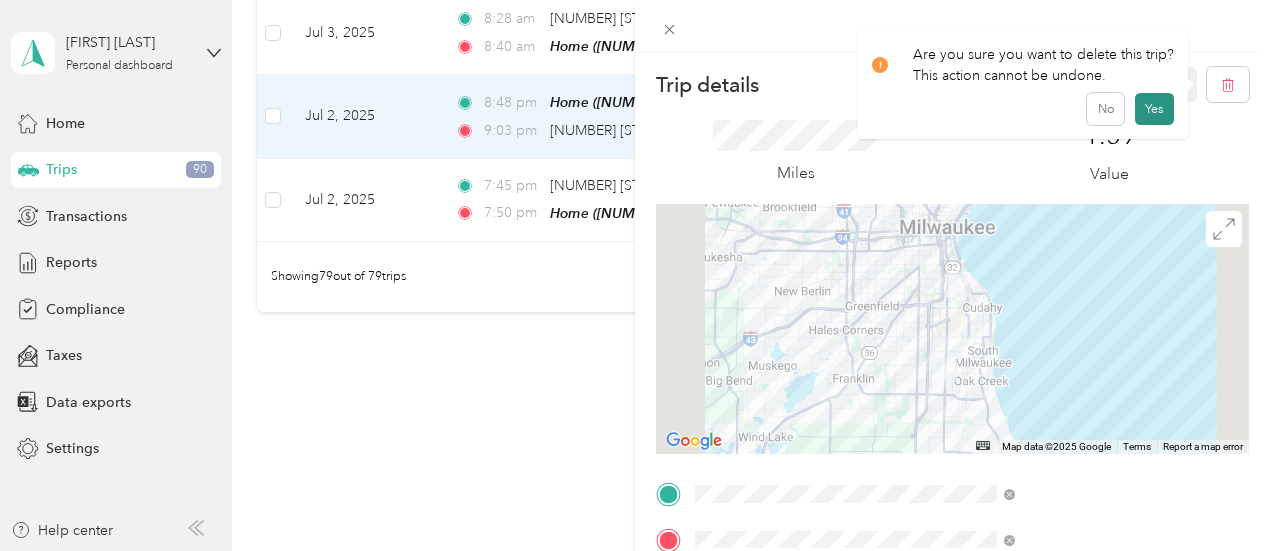 click on "Yes" at bounding box center [1154, 109] 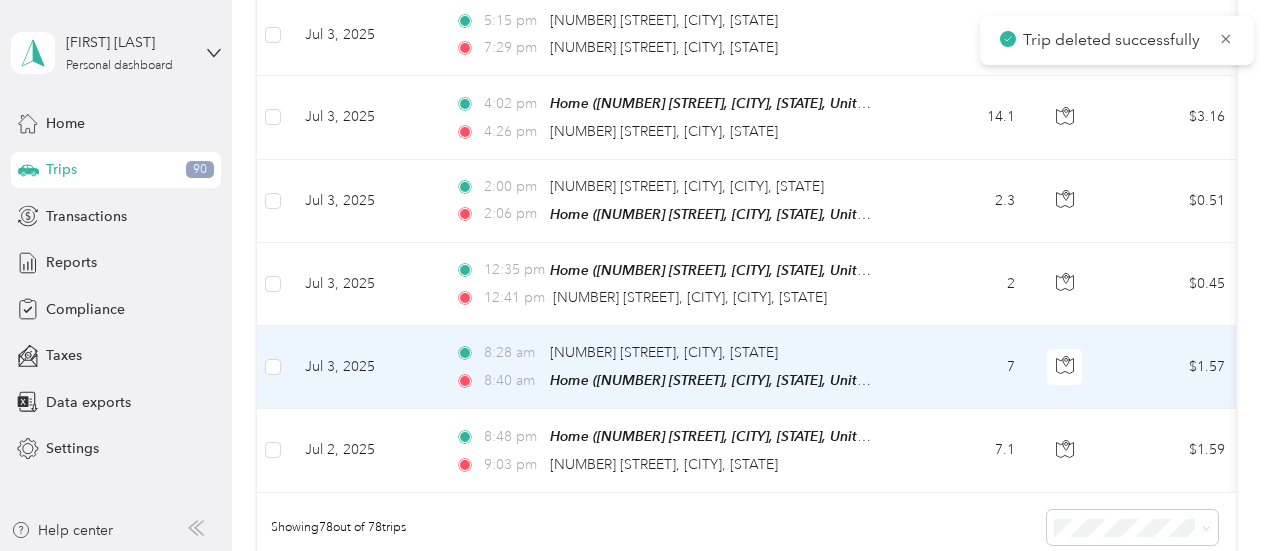 scroll, scrollTop: 6282, scrollLeft: 0, axis: vertical 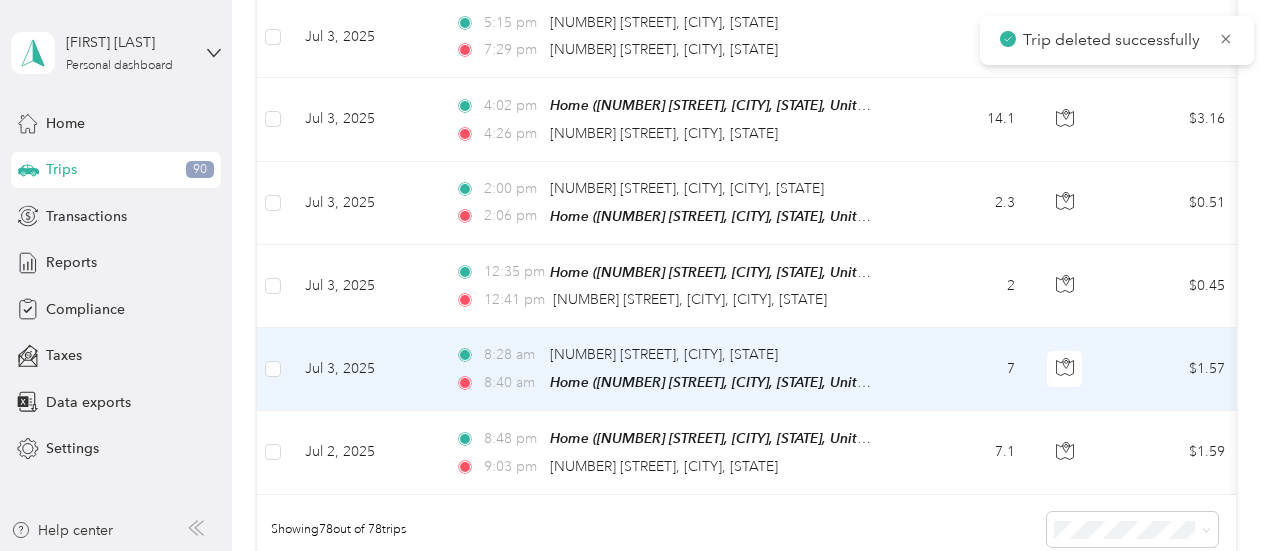 click on "7" at bounding box center (965, 369) 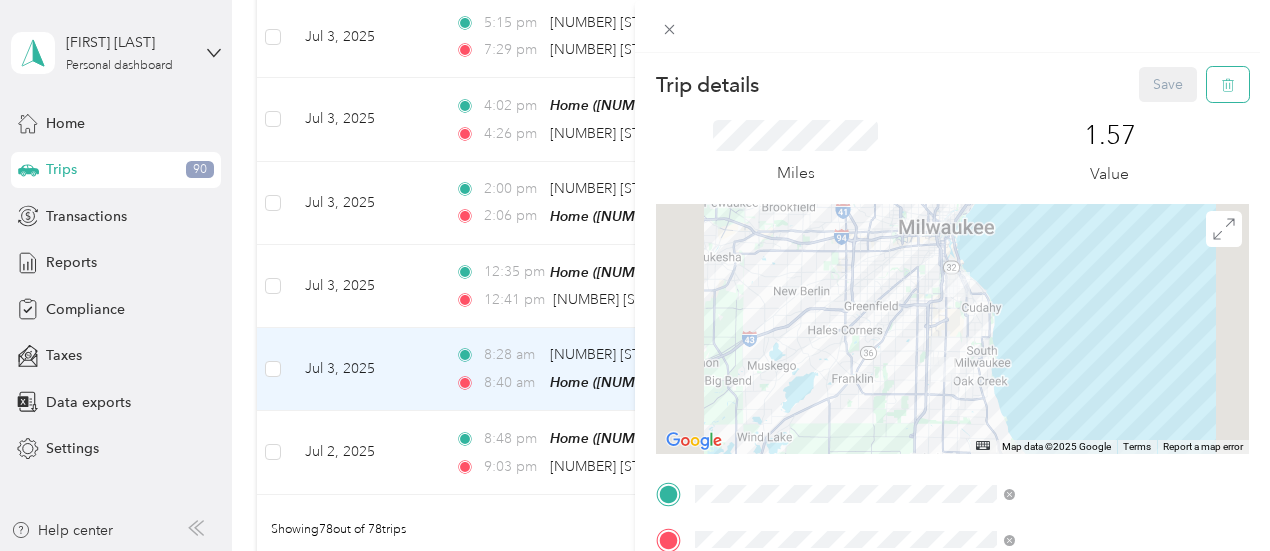 click 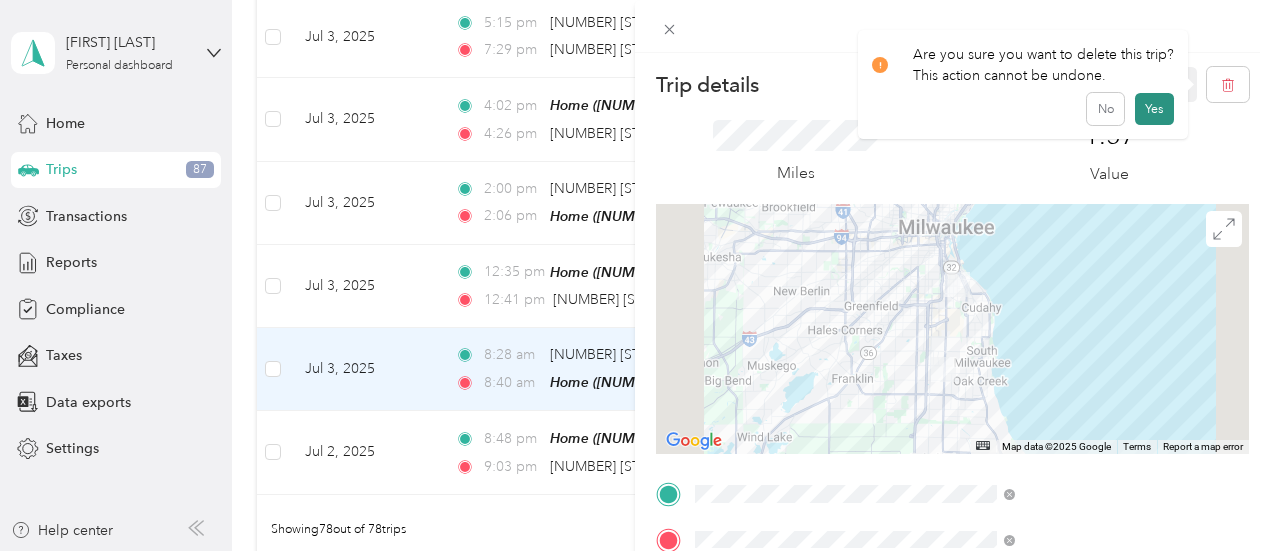 click on "Yes" at bounding box center (1154, 109) 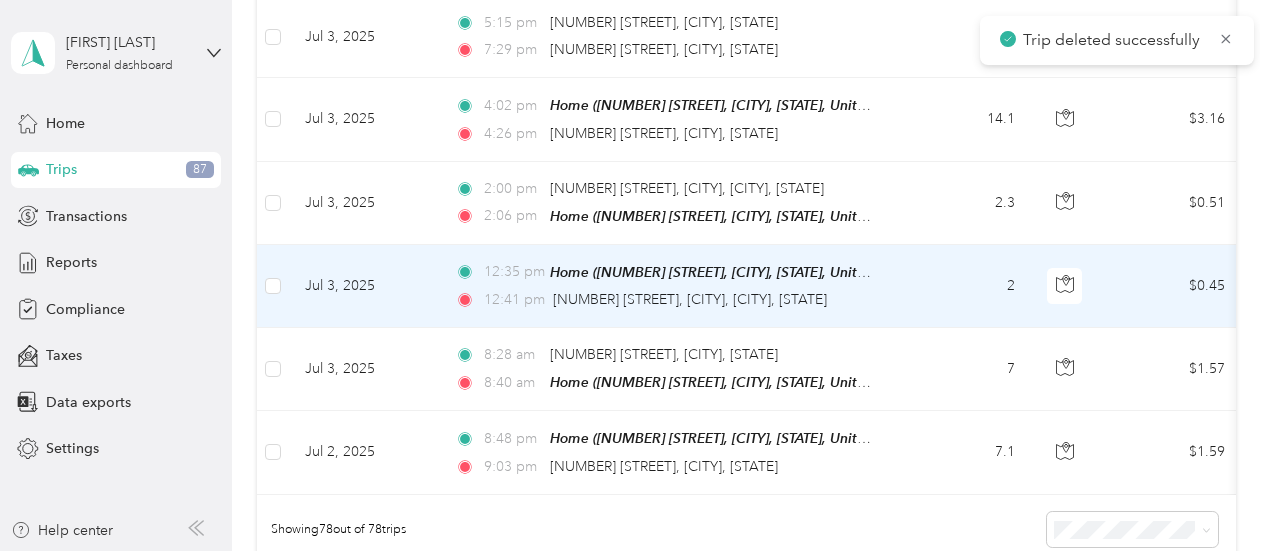 click on "2" at bounding box center (965, 286) 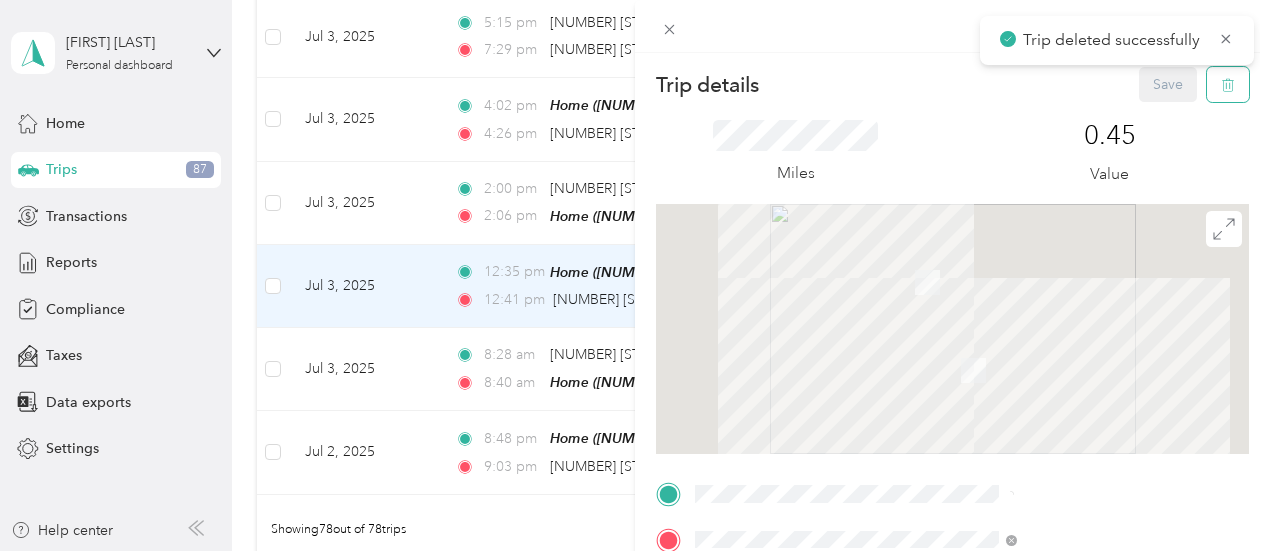 click at bounding box center [1228, 84] 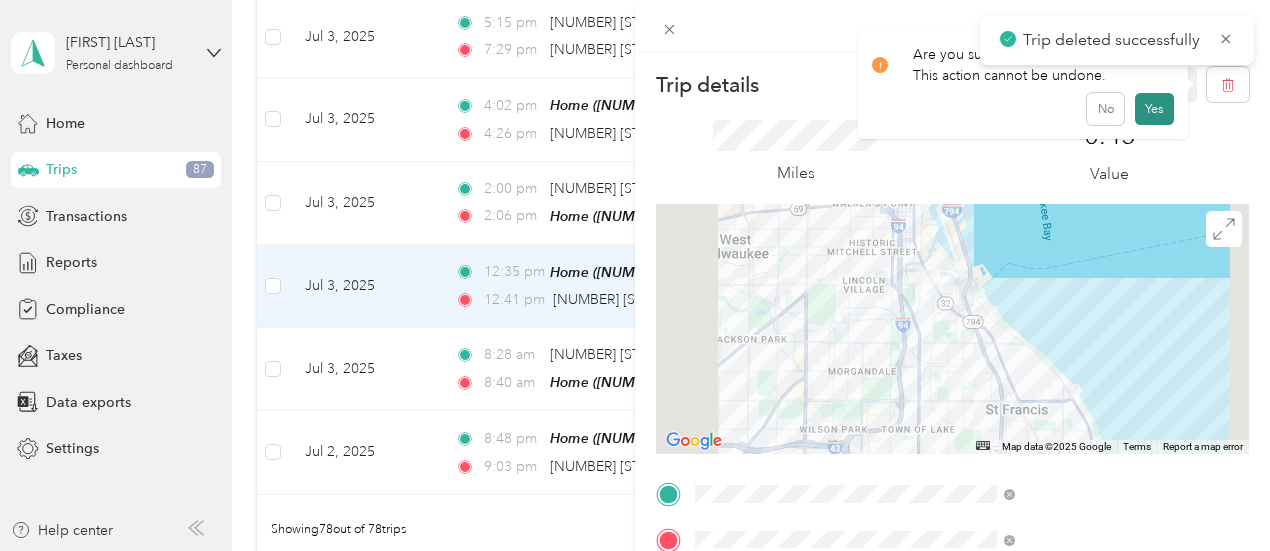 click on "Yes" at bounding box center [1154, 109] 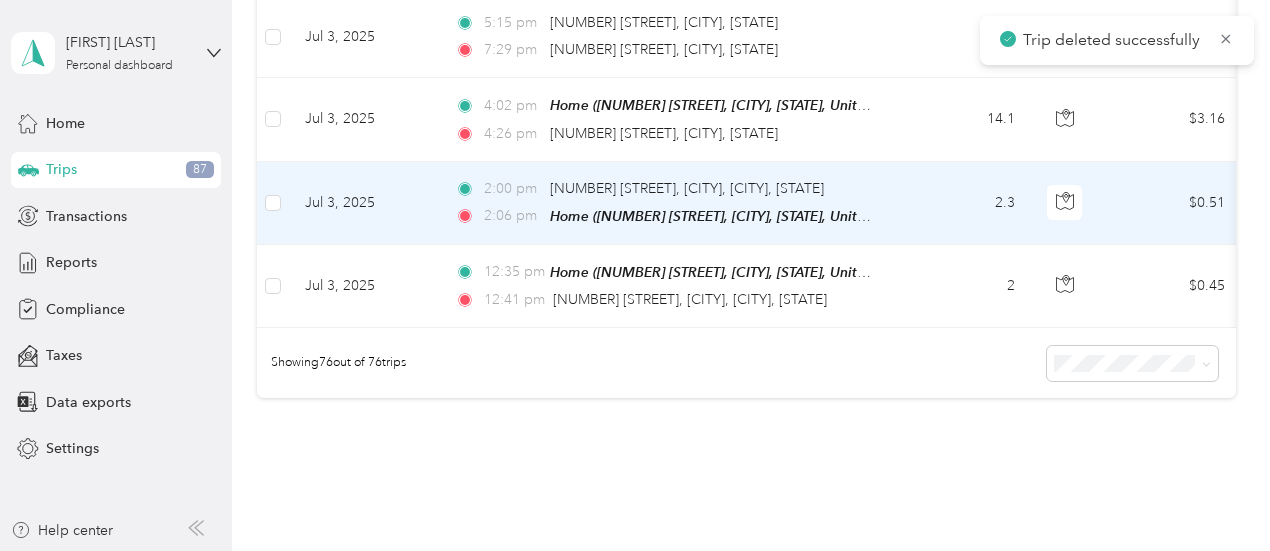 click on "2:00 pm [NUMBER] [STREET], [CITY], [STATE] 2:06 pm Home ([NUMBER] [STREET], [CITY], [STATE], United States , [CITY], [STATE])" at bounding box center [669, 203] 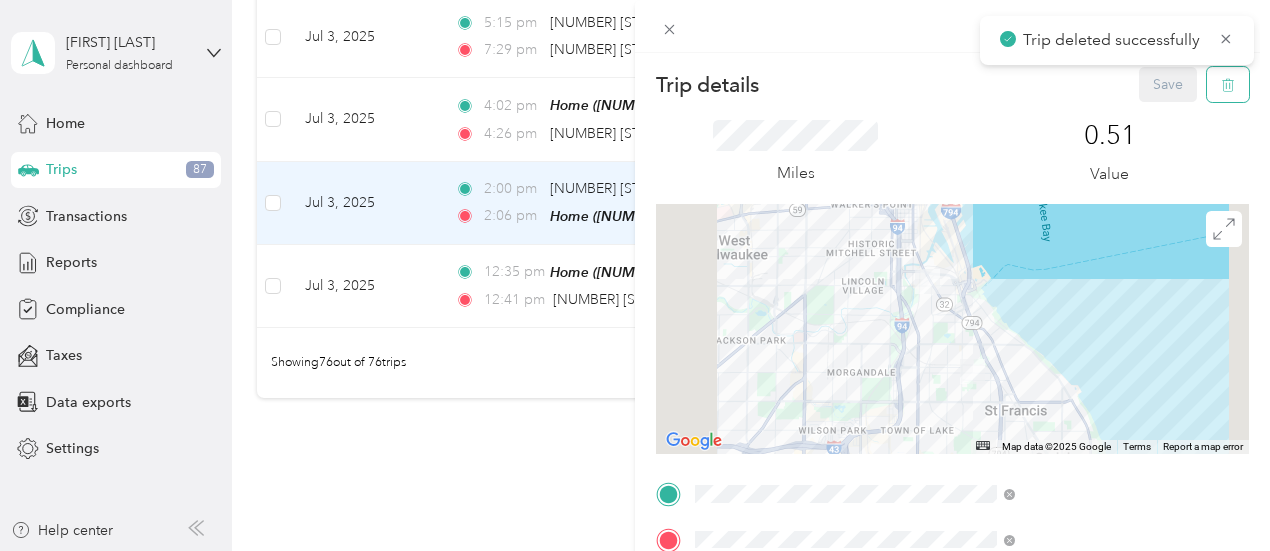 click at bounding box center [1228, 84] 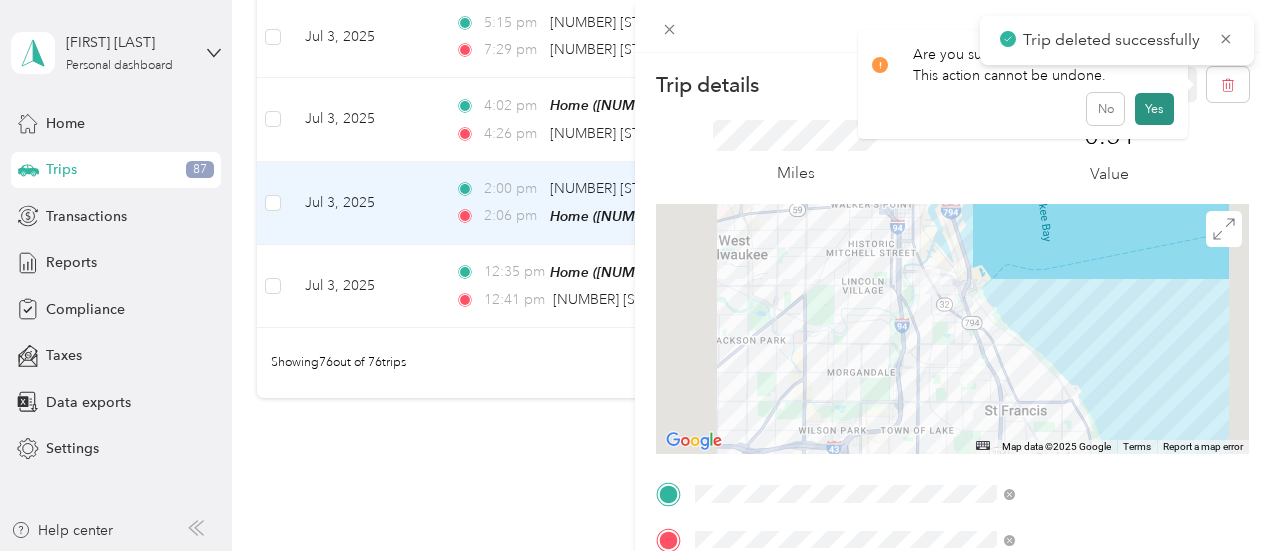 click on "Yes" at bounding box center (1154, 109) 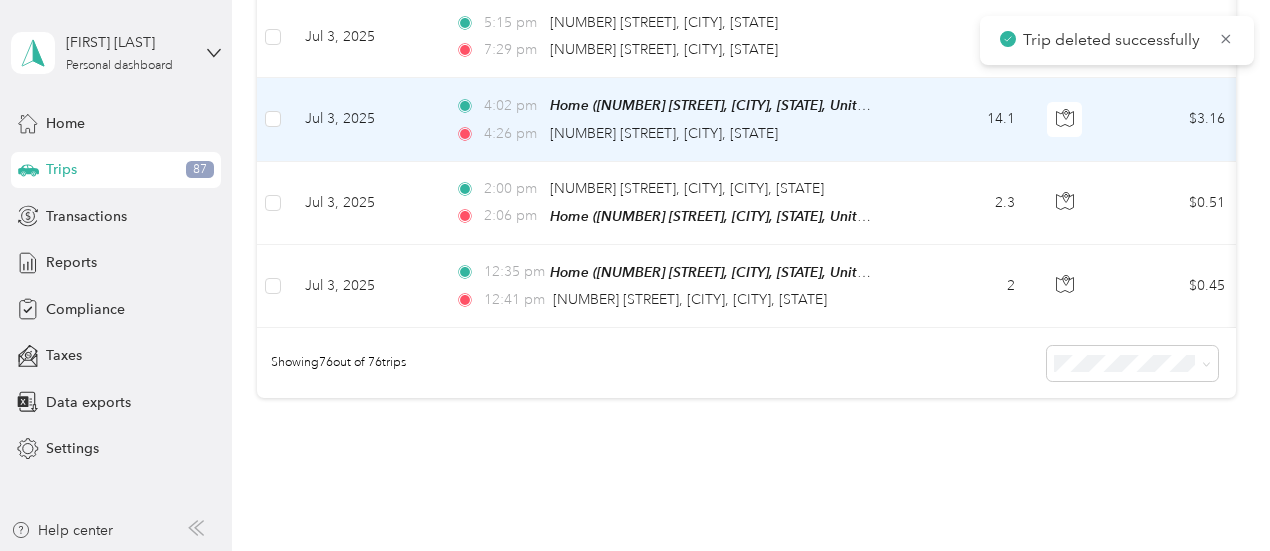 click on "14.1" at bounding box center (965, 119) 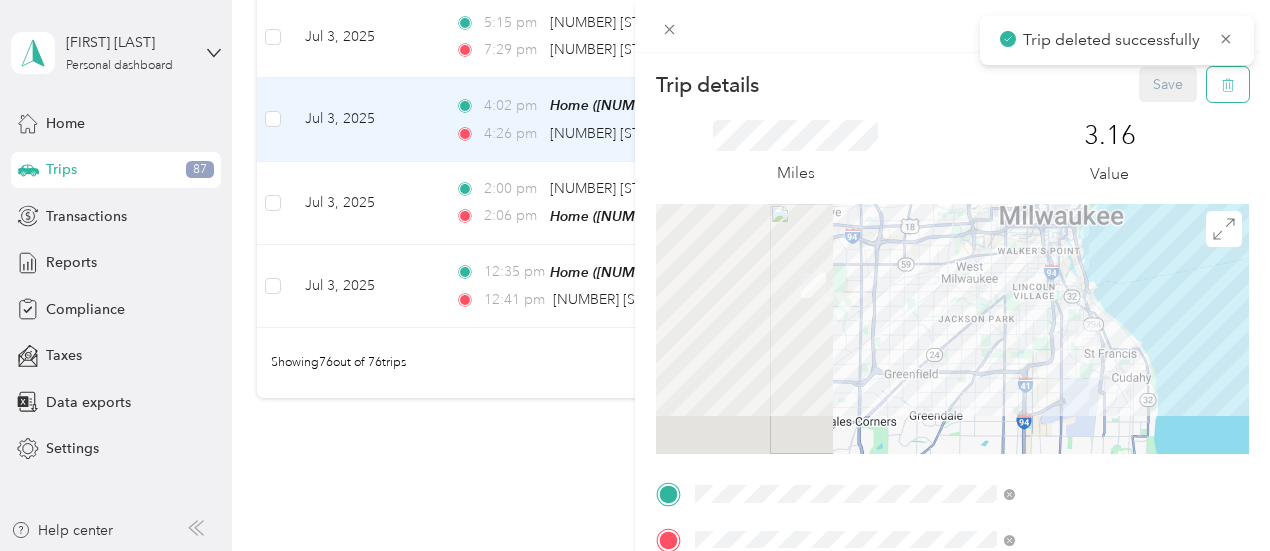 click at bounding box center (1228, 84) 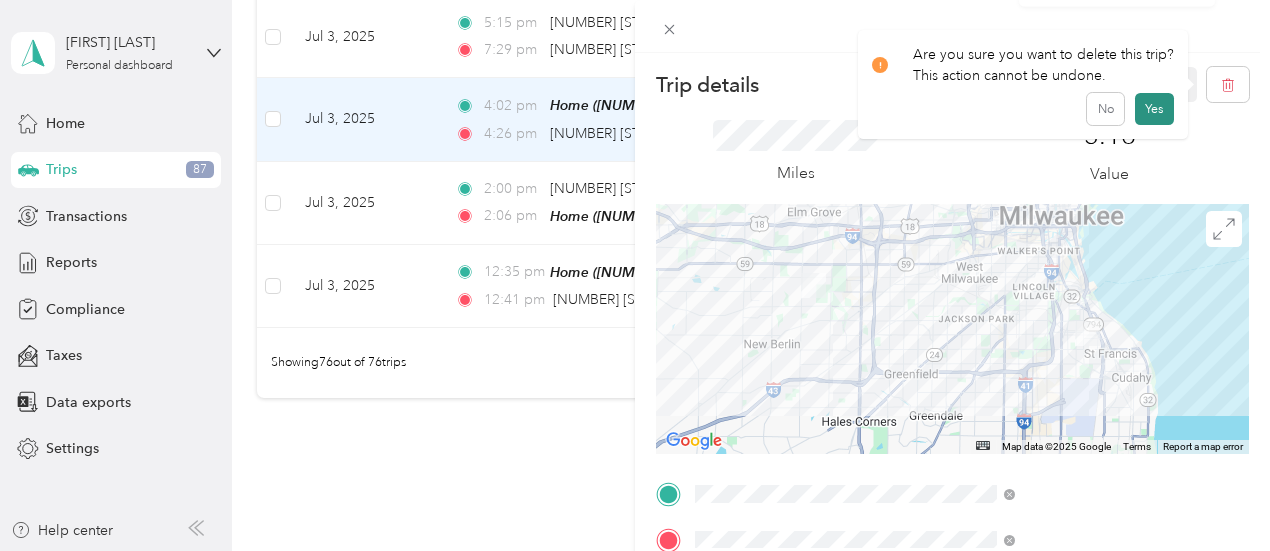 click on "Yes" at bounding box center [1154, 109] 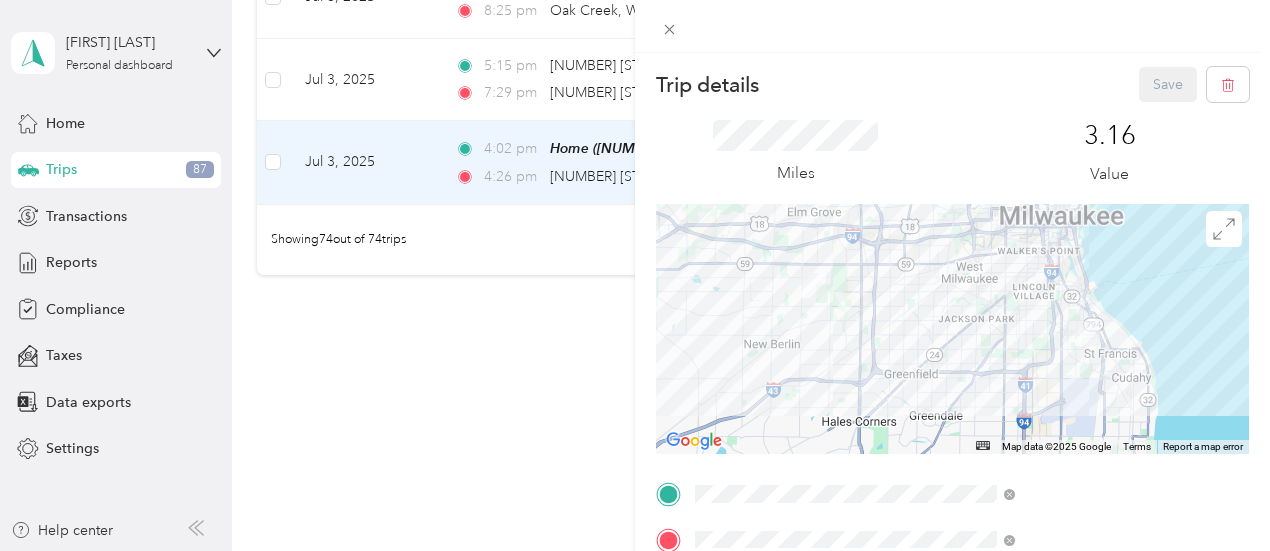 scroll, scrollTop: 6208, scrollLeft: 0, axis: vertical 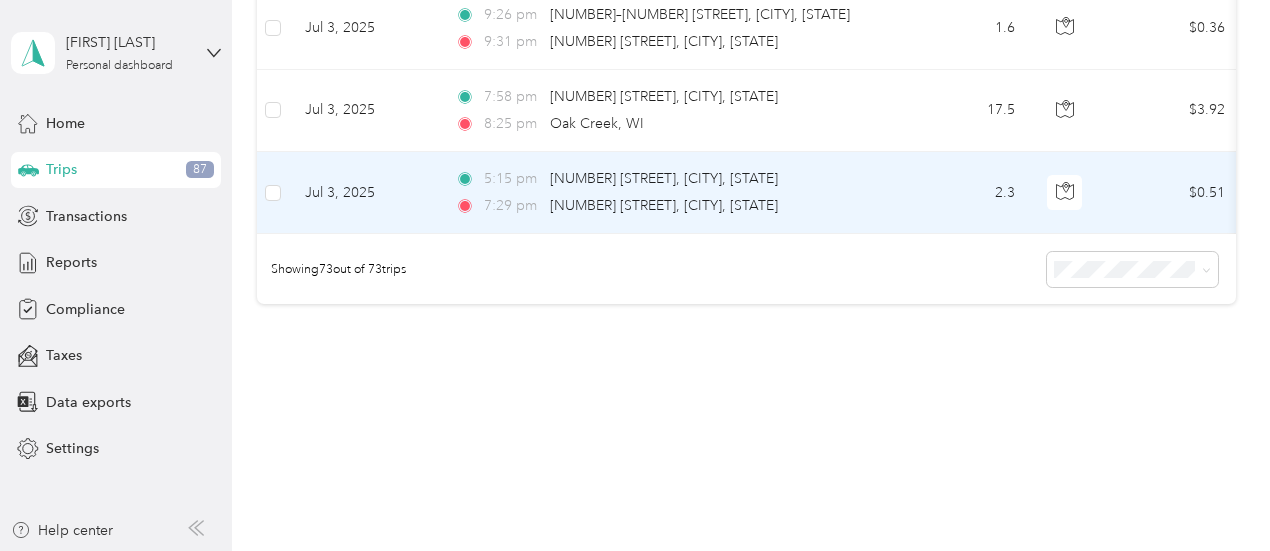 click on "5:15 pm [NUMBER] [STREET], [CITY], [STATE] 7:29 pm [NUMBER] [STREET], [CITY], [STATE]" at bounding box center (669, 193) 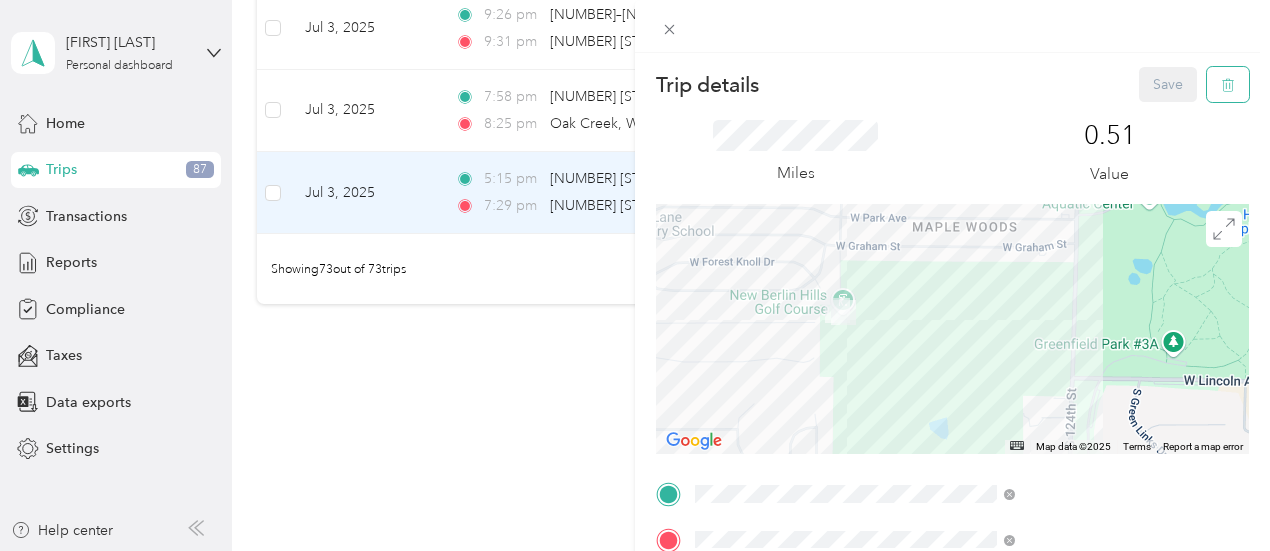 click at bounding box center (1228, 84) 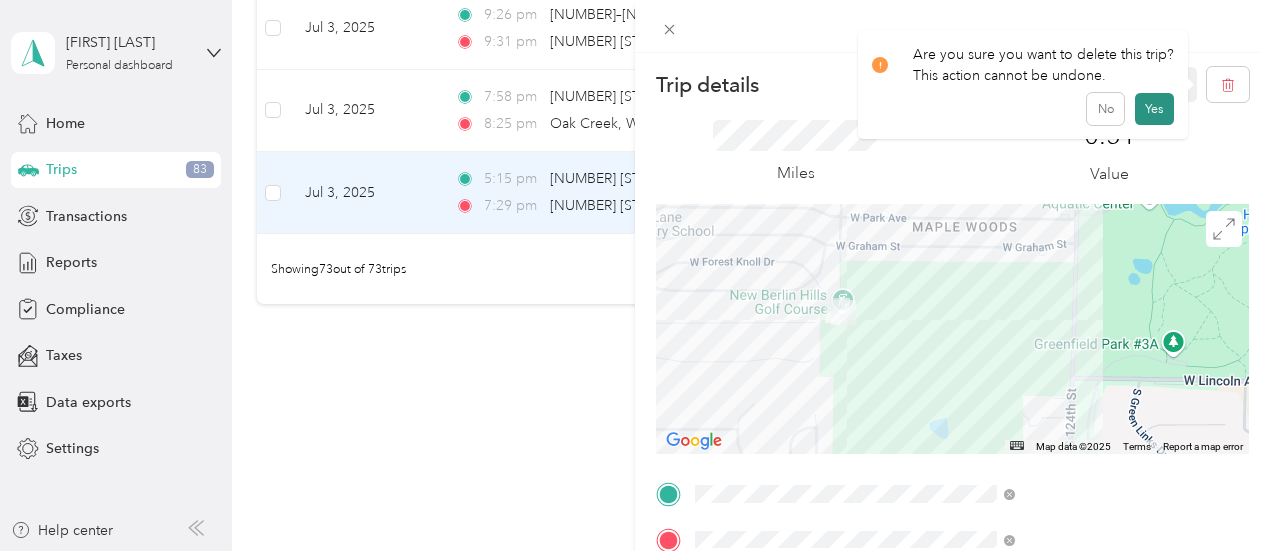 click on "Yes" at bounding box center (1154, 109) 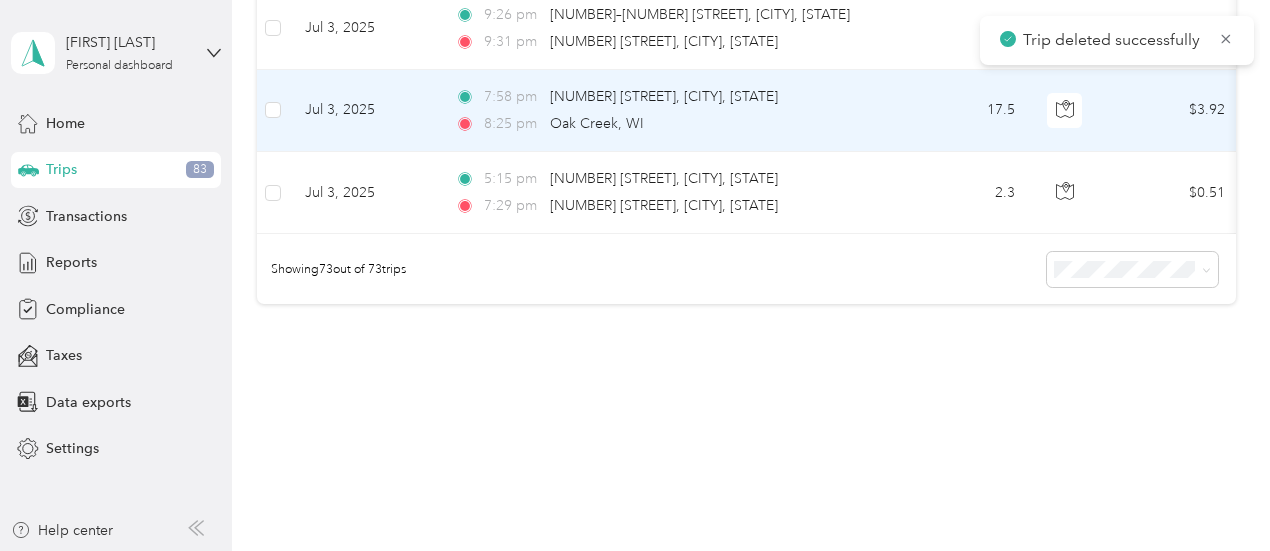 click on "7:58 pm [NUMBER] [STREET], [CITY], [STATE]" at bounding box center (665, 97) 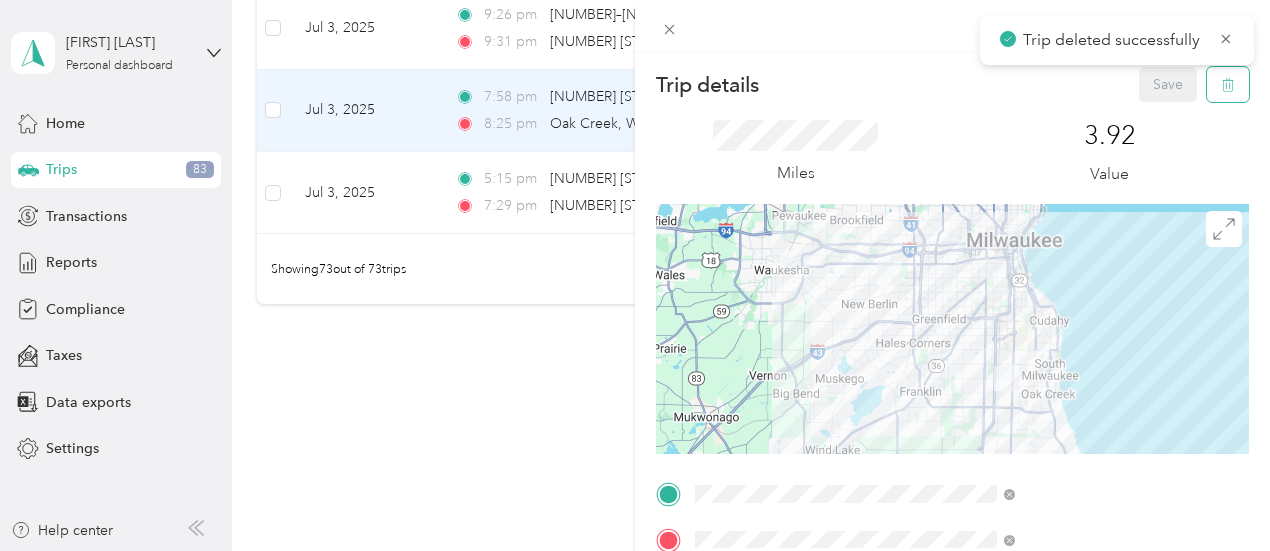 click 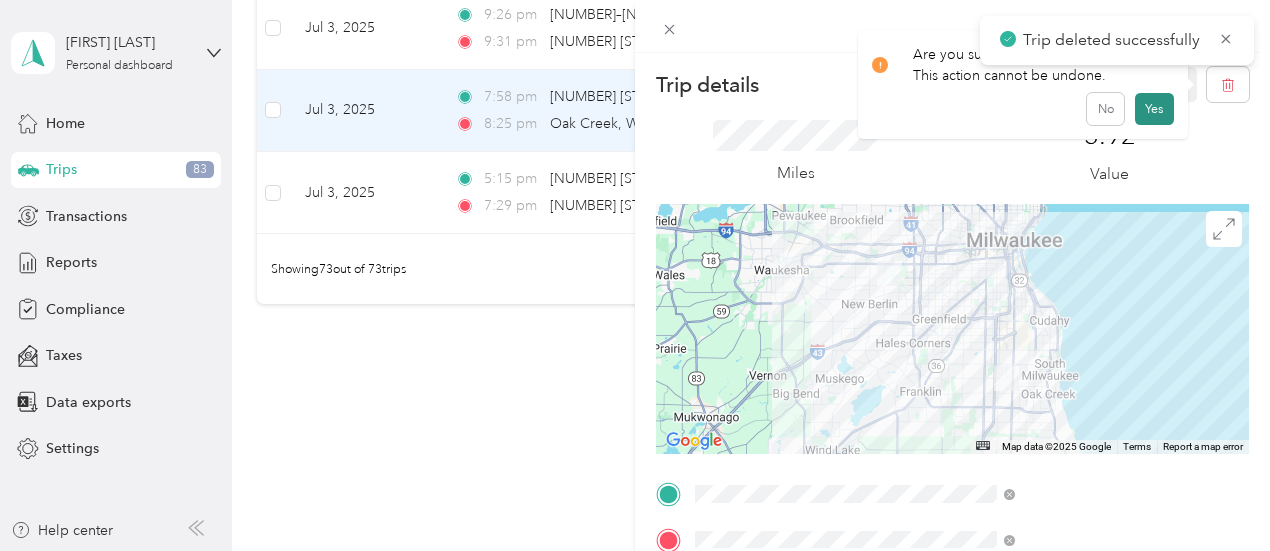 click on "Yes" at bounding box center [1154, 109] 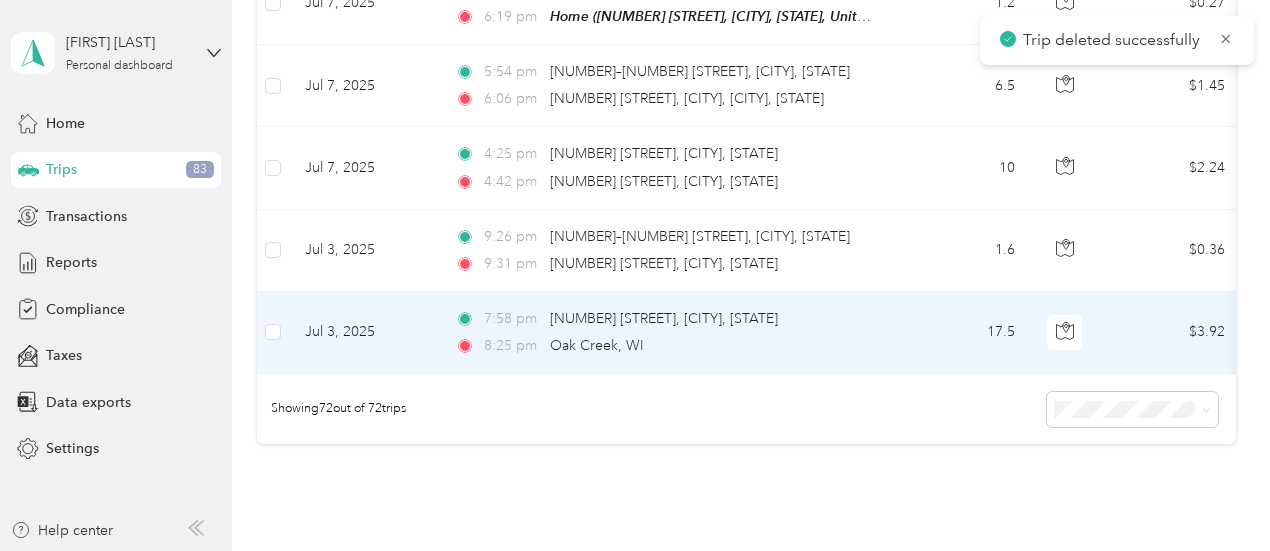 scroll, scrollTop: 5824, scrollLeft: 0, axis: vertical 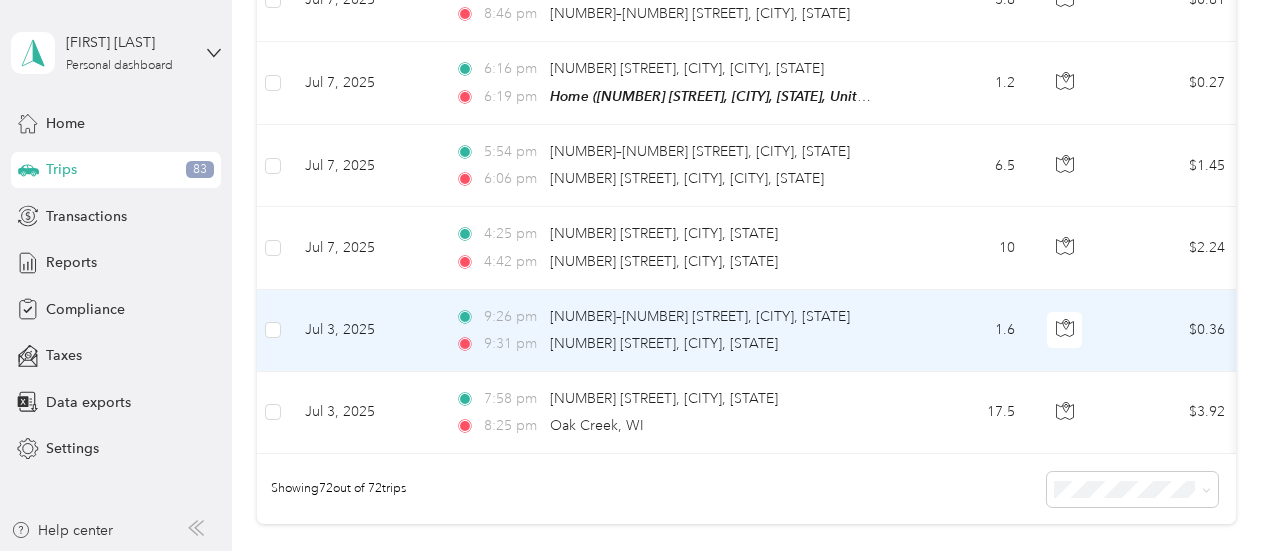 click on "9:26 pm [NUMBER]–[NUMBER] [STREET], [CITY], [STATE]" at bounding box center [665, 317] 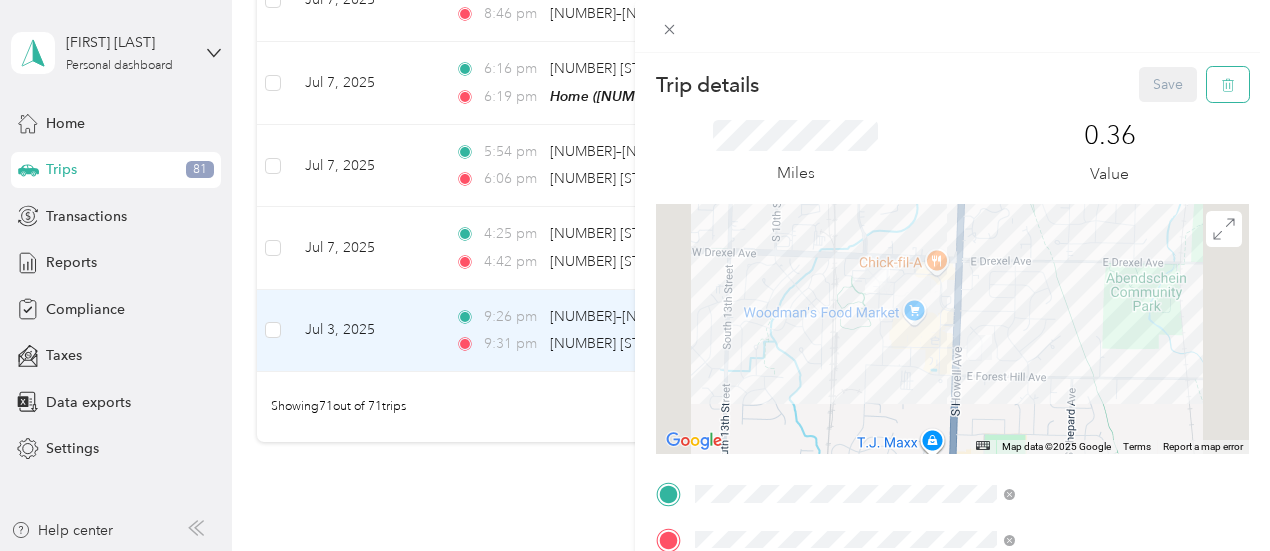 click at bounding box center [1228, 84] 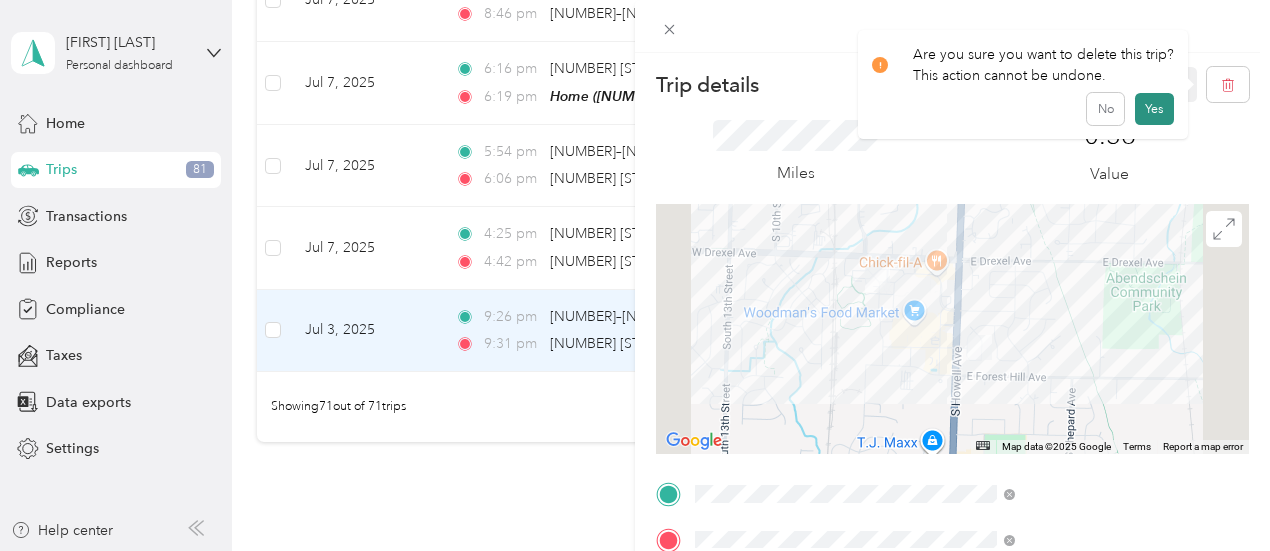 click on "Yes" at bounding box center [1154, 109] 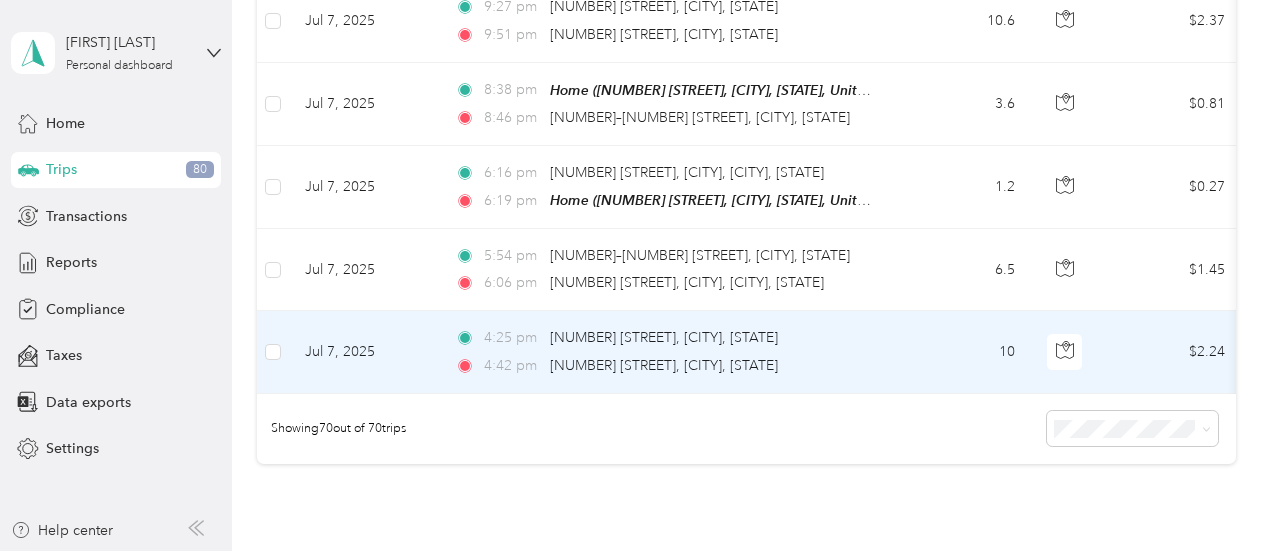 scroll, scrollTop: 5712, scrollLeft: 0, axis: vertical 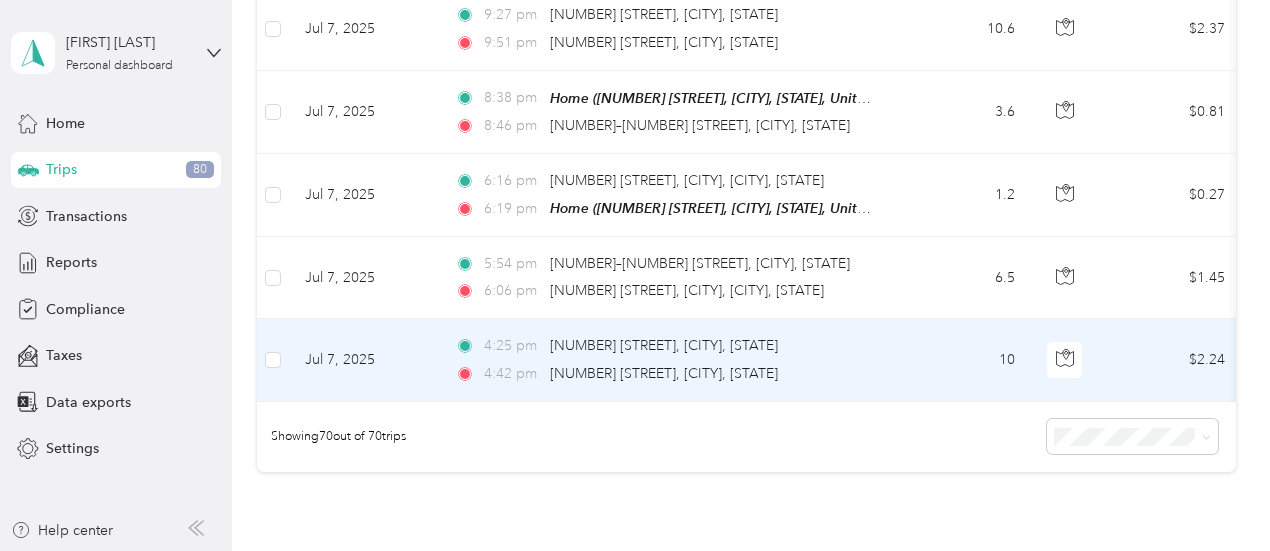 click on "10" at bounding box center [965, 360] 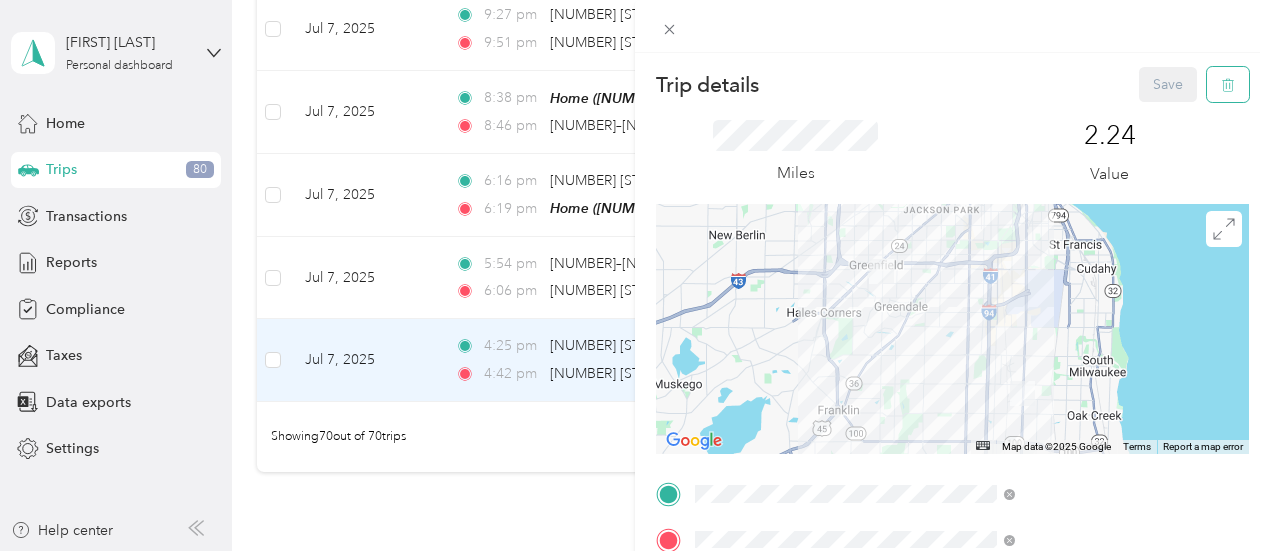click at bounding box center [1228, 84] 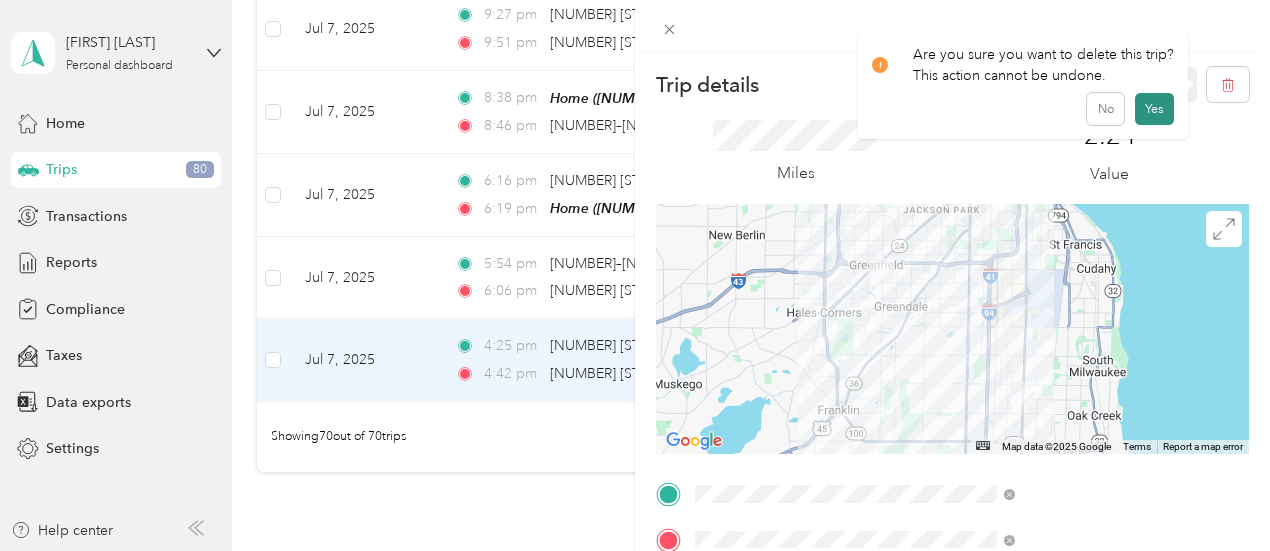 click on "Yes" at bounding box center [1154, 109] 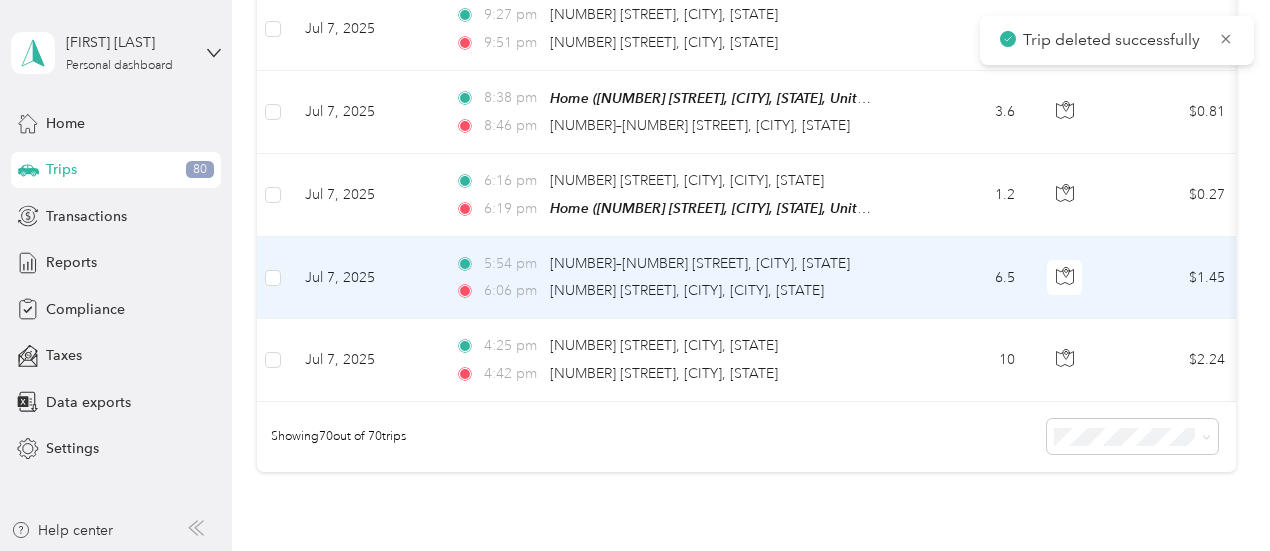 click on "6.5" at bounding box center [965, 278] 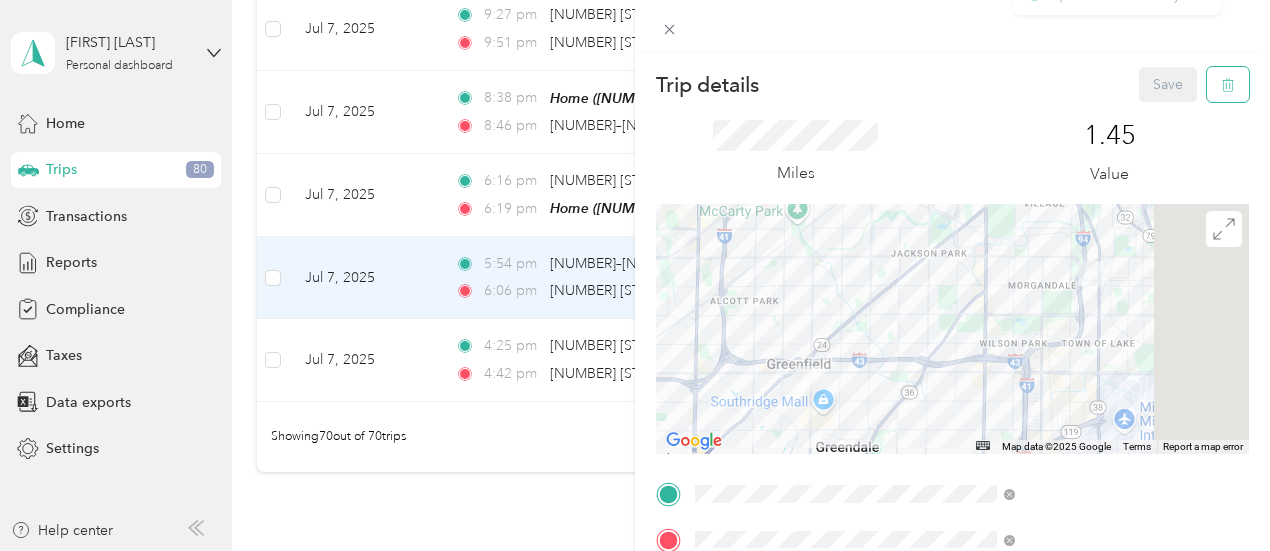 click 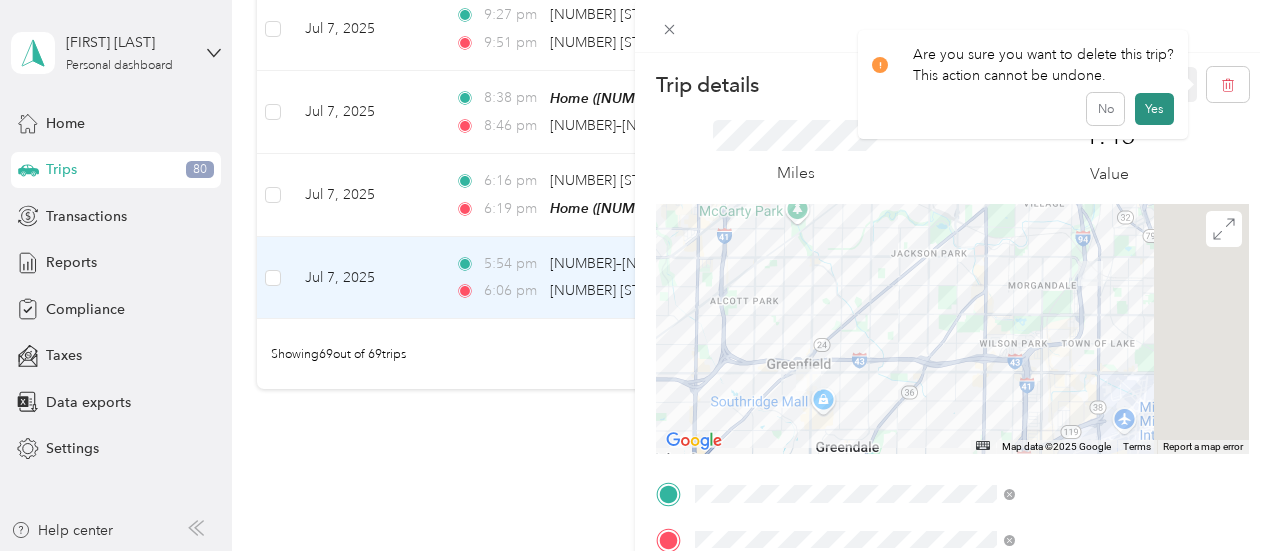 click on "Yes" at bounding box center [1154, 109] 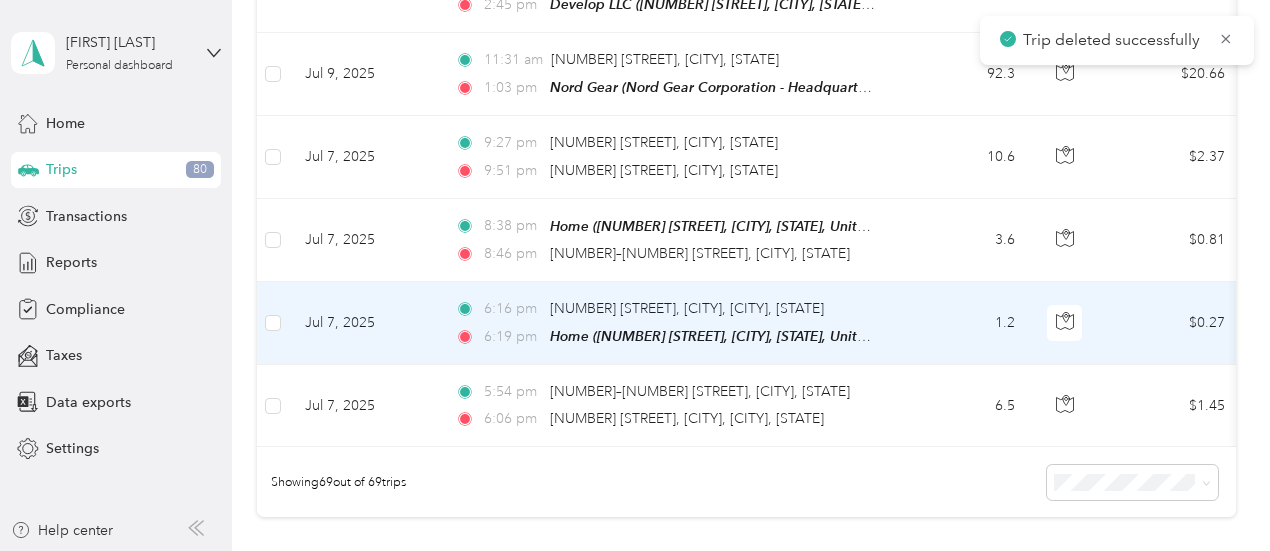 scroll, scrollTop: 5584, scrollLeft: 0, axis: vertical 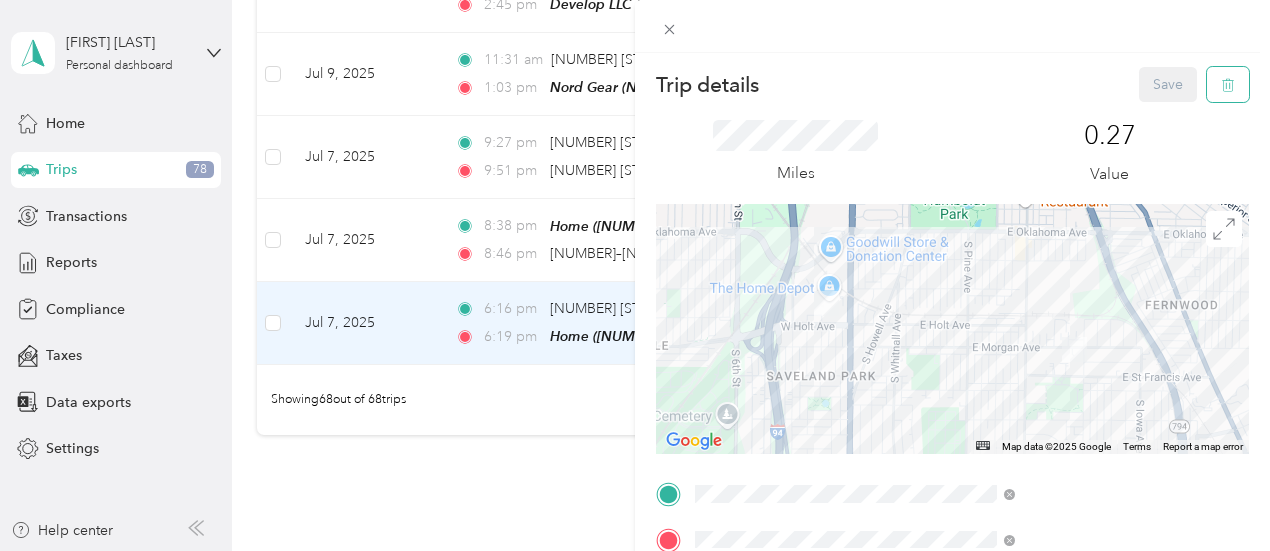 click 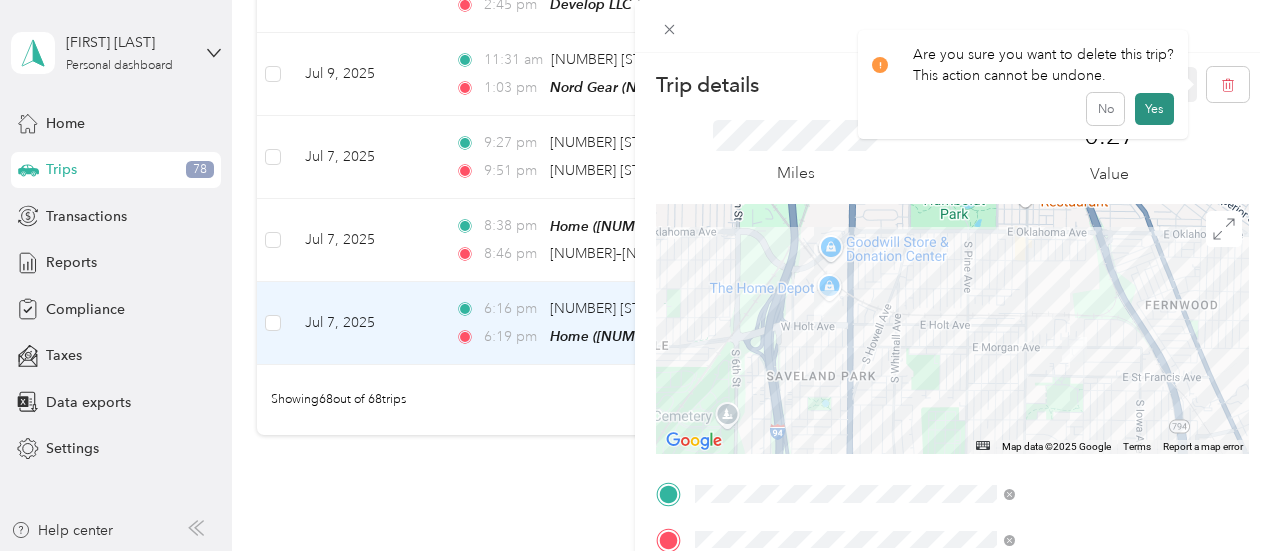 click on "Yes" at bounding box center [1154, 109] 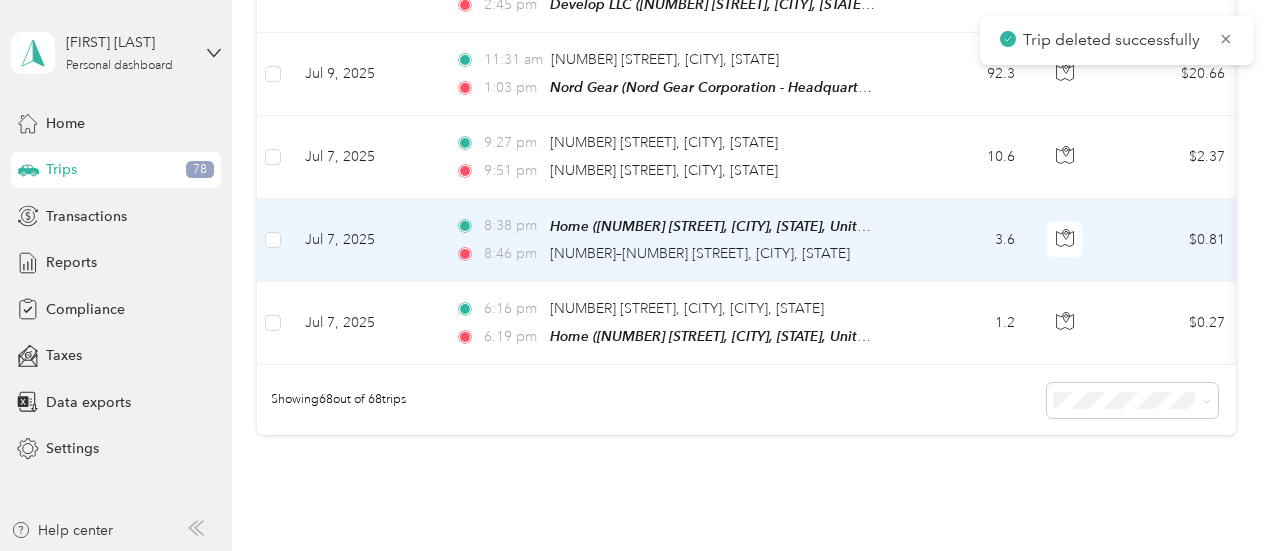 click on "3.6" at bounding box center [965, 240] 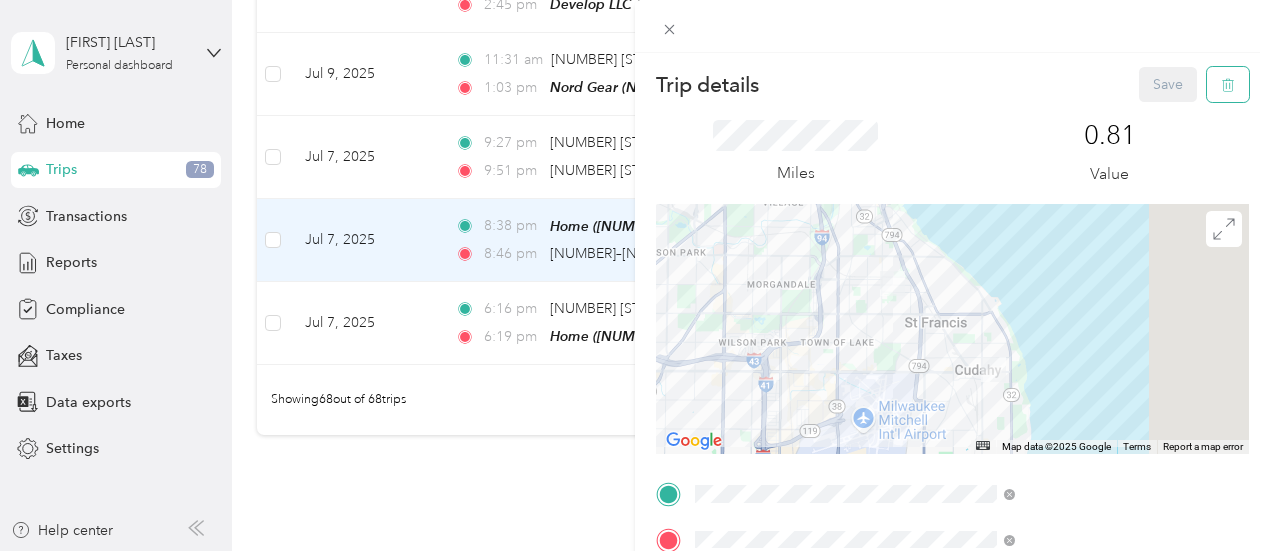 click at bounding box center (1228, 84) 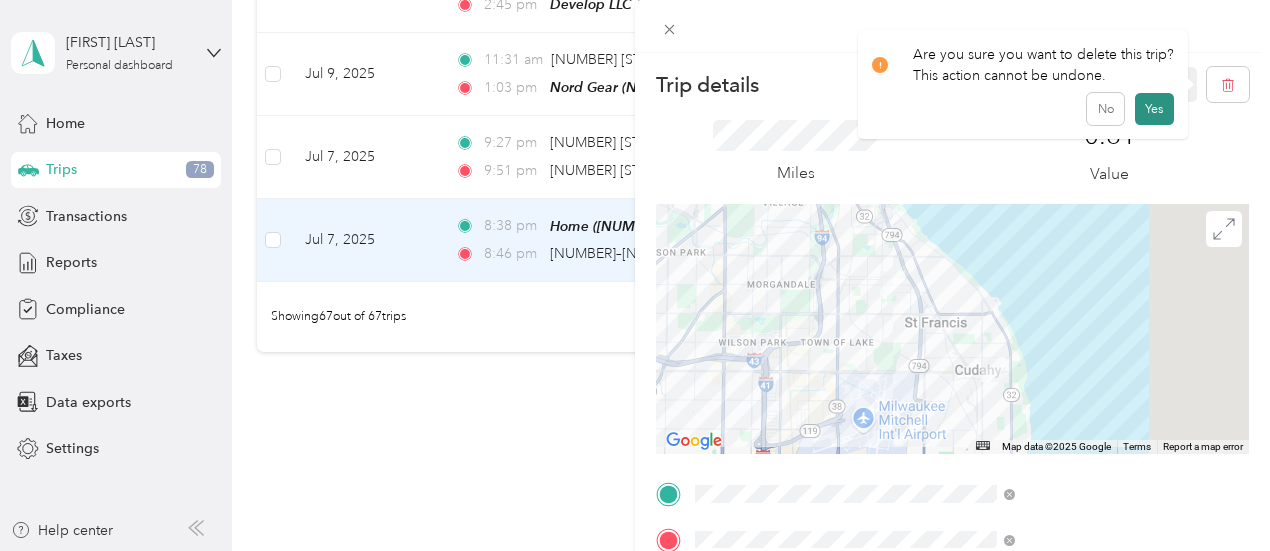 click on "Yes" at bounding box center (1154, 109) 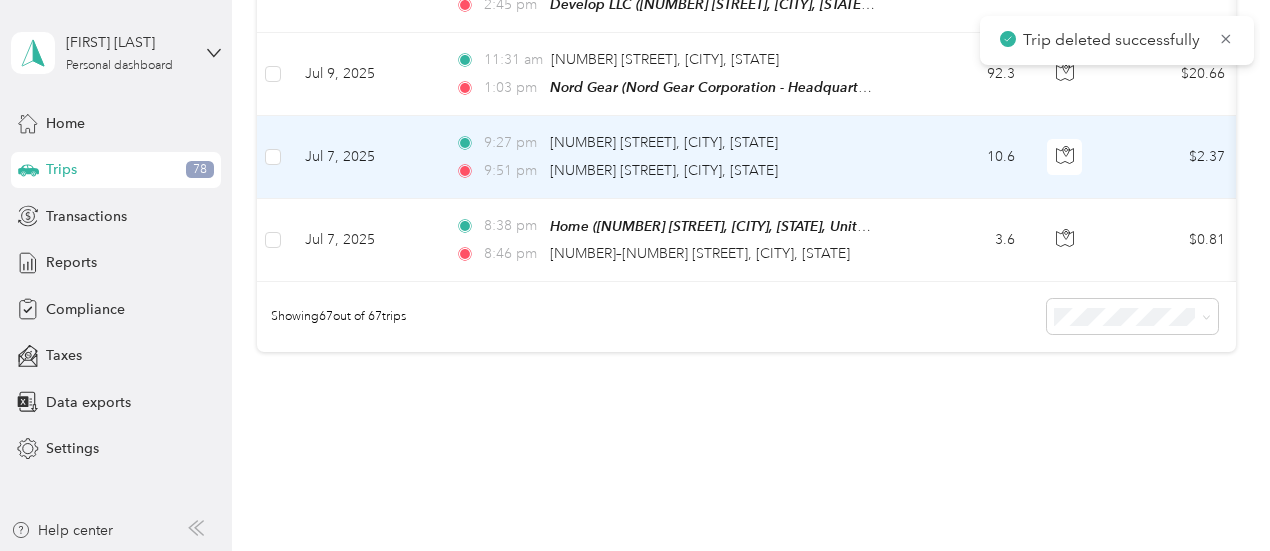 click on "9:27 pm [NUMBER] [STREET], [CITY], [STATE] 9:51 pm [NUMBER] [STREET], [CITY], [STATE]" at bounding box center [669, 157] 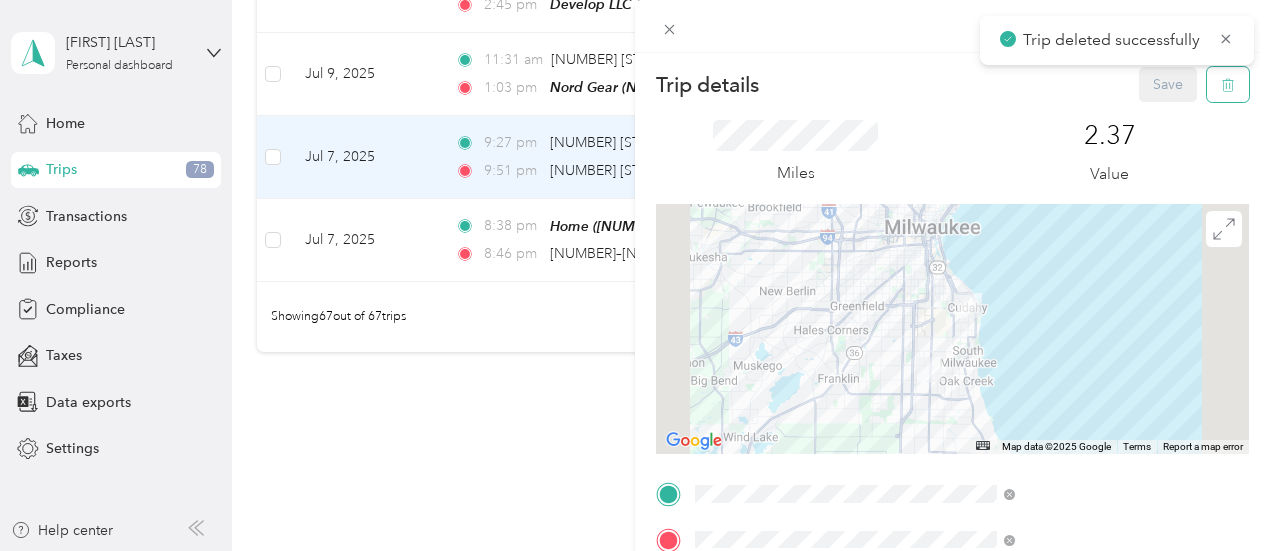 click 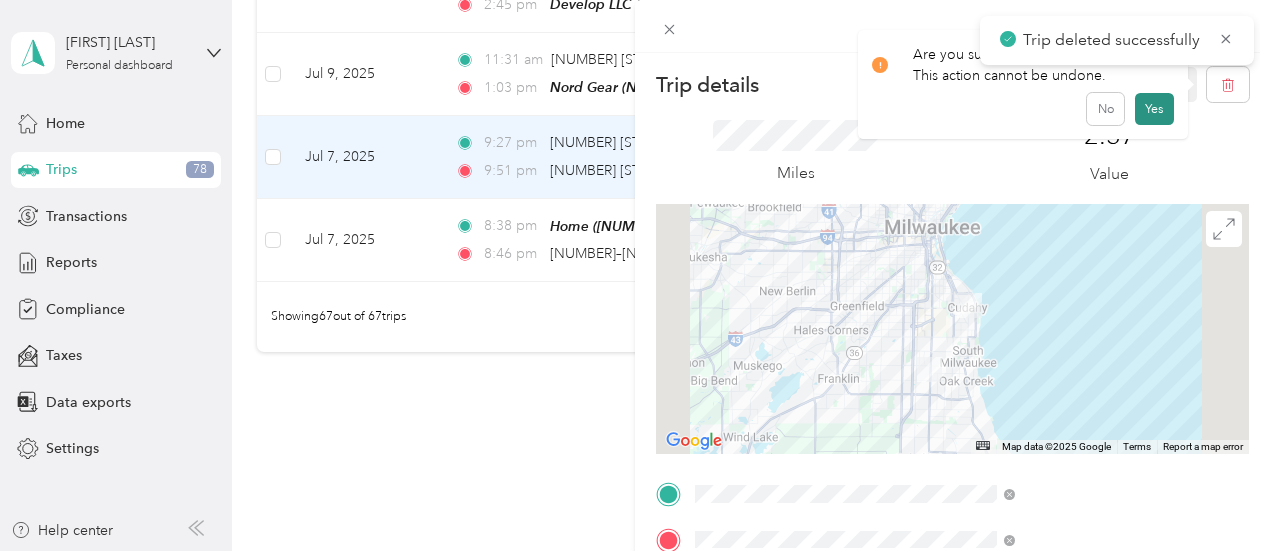 click on "Yes" at bounding box center (1154, 109) 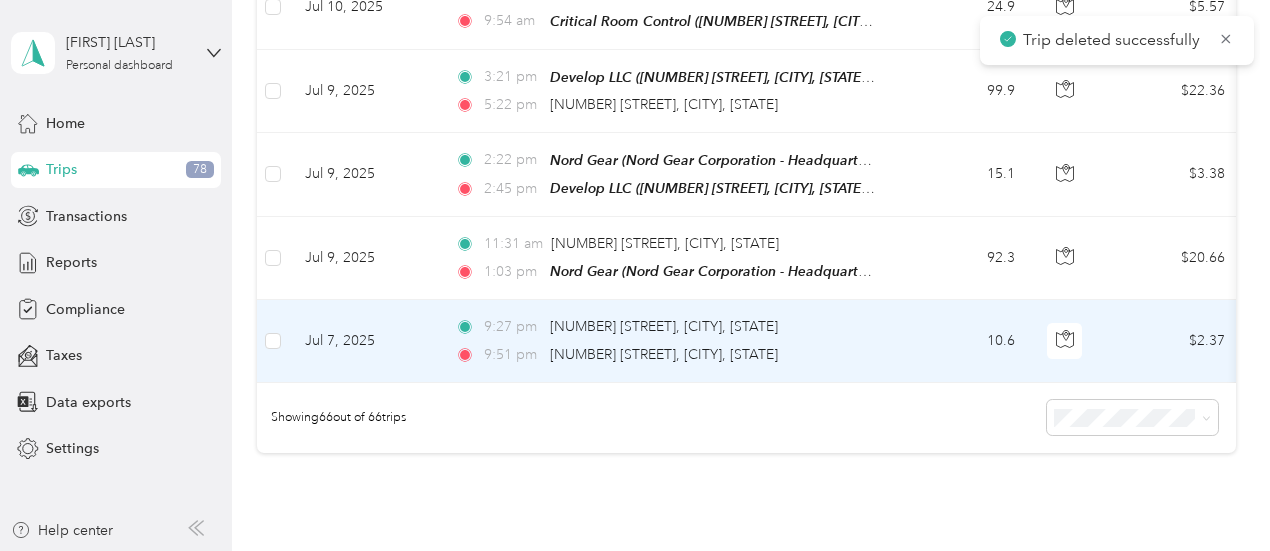 scroll, scrollTop: 5350, scrollLeft: 0, axis: vertical 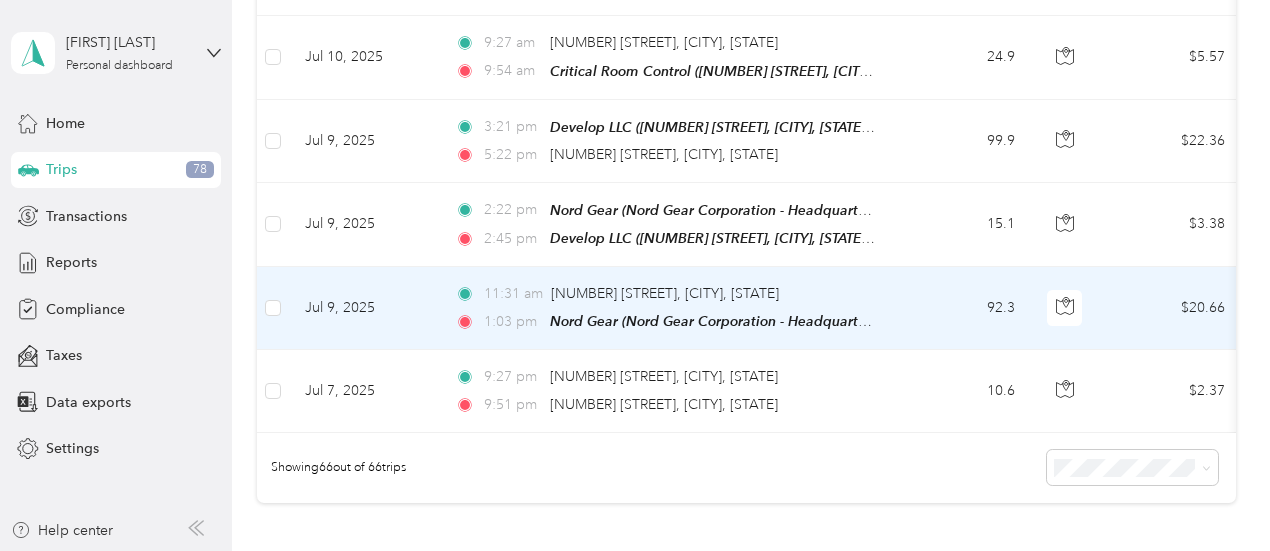 click on "92.3" at bounding box center (965, 308) 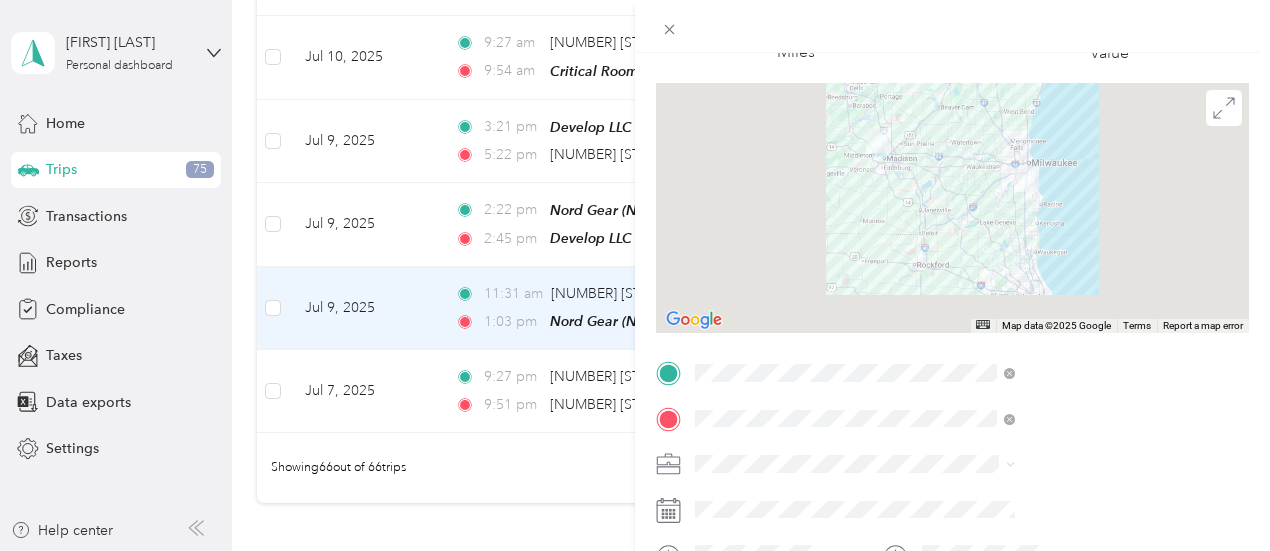 scroll, scrollTop: 122, scrollLeft: 0, axis: vertical 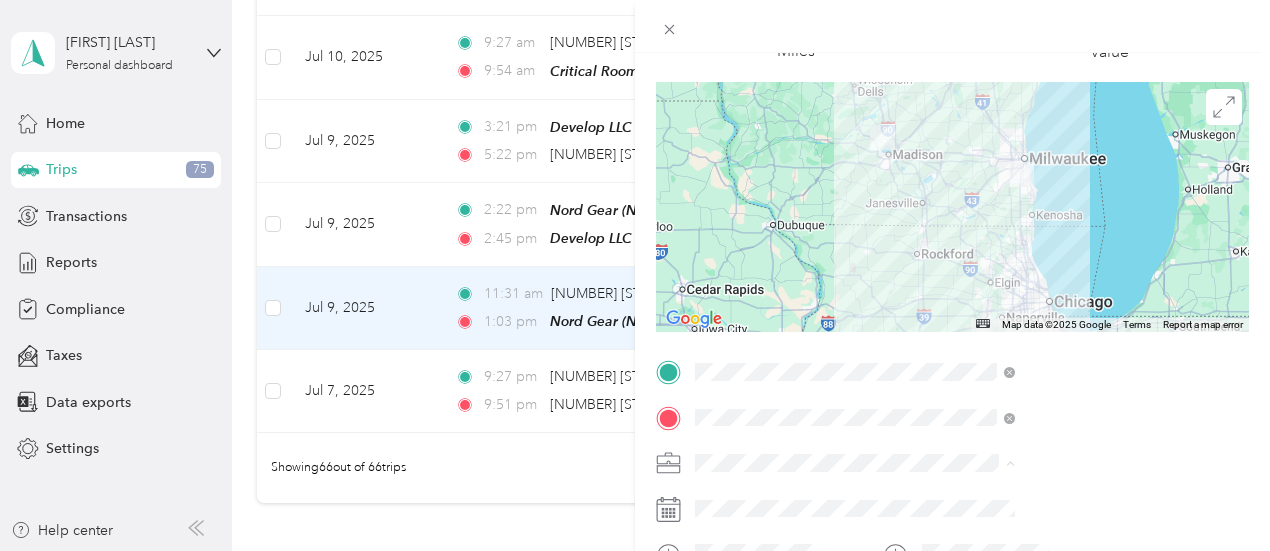 click on "Phoenix Contact" at bounding box center [1067, 497] 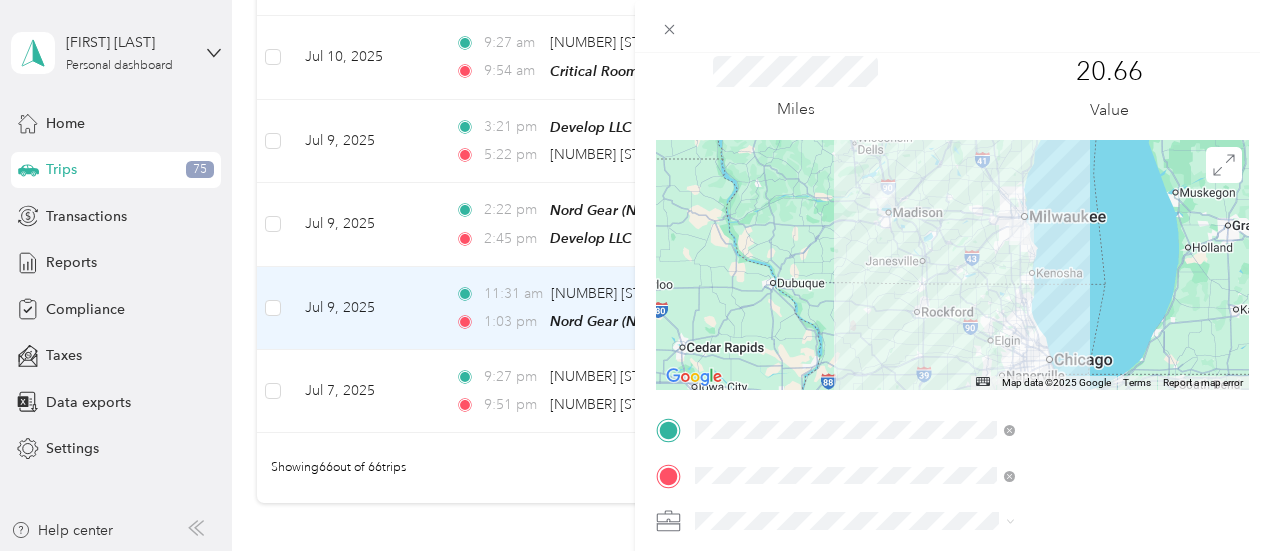 scroll, scrollTop: 0, scrollLeft: 0, axis: both 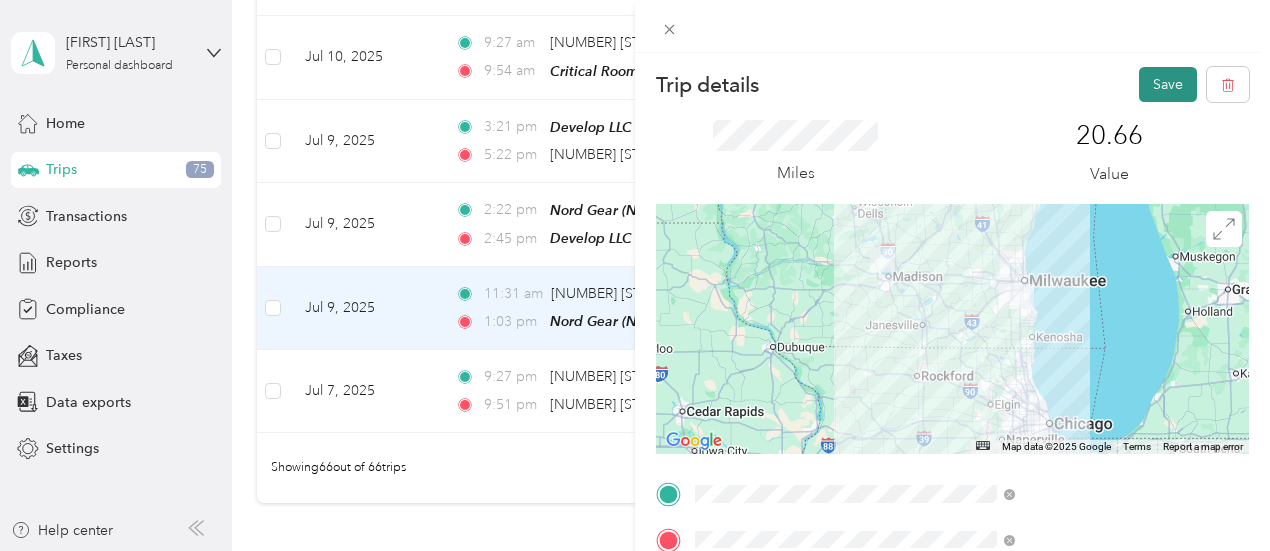 click on "Save" at bounding box center (1168, 84) 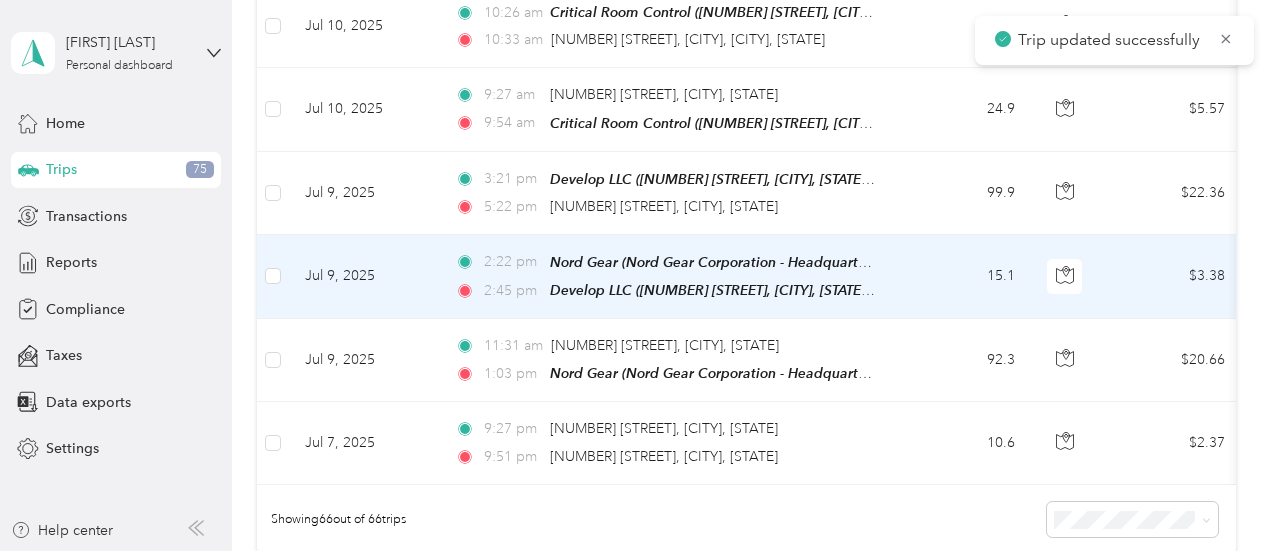 scroll, scrollTop: 5296, scrollLeft: 0, axis: vertical 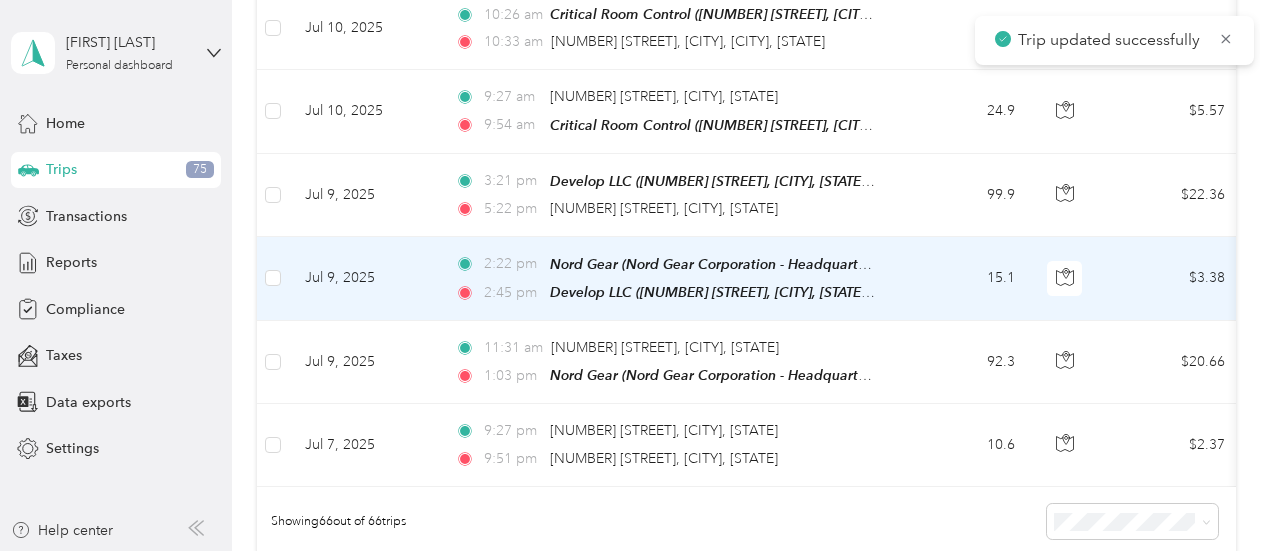 click on "15.1" at bounding box center (965, 279) 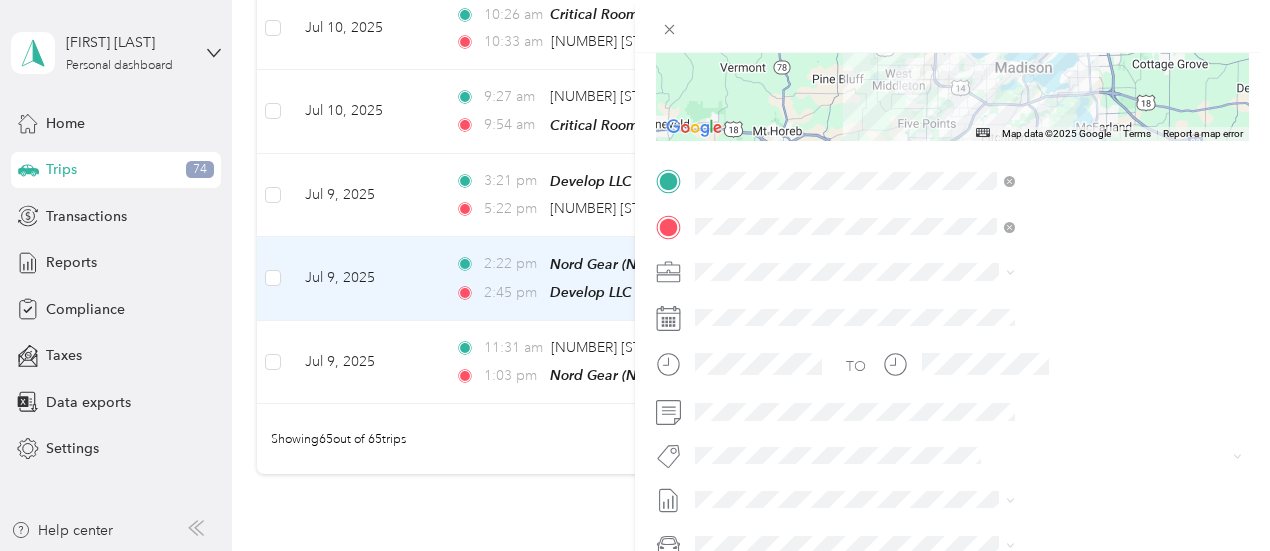 scroll, scrollTop: 314, scrollLeft: 0, axis: vertical 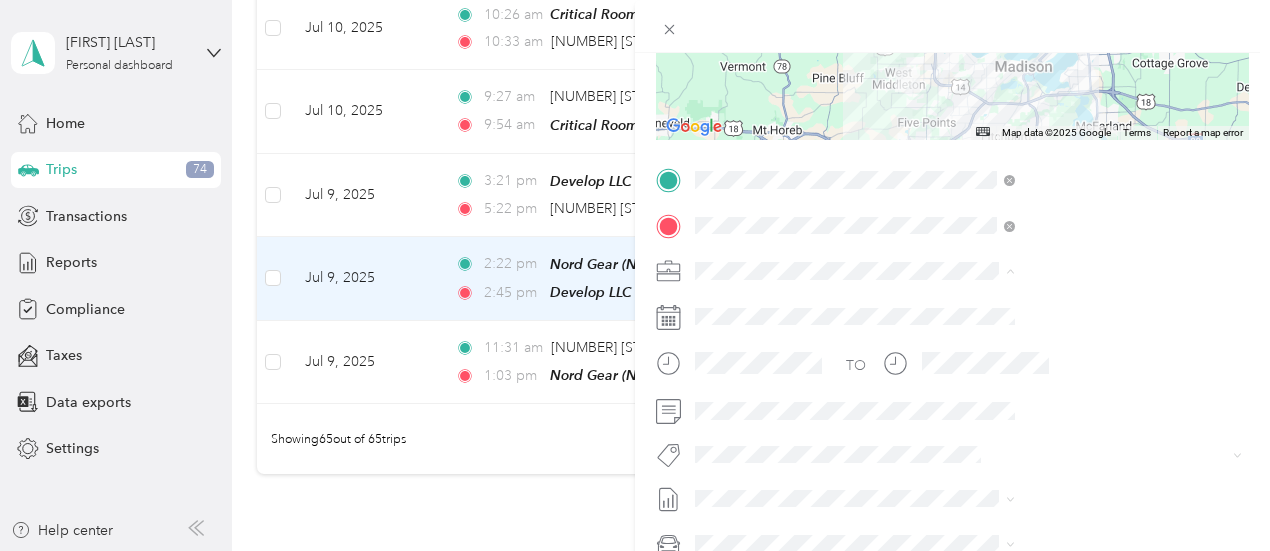 click on "Phoenix Contact" at bounding box center [966, 305] 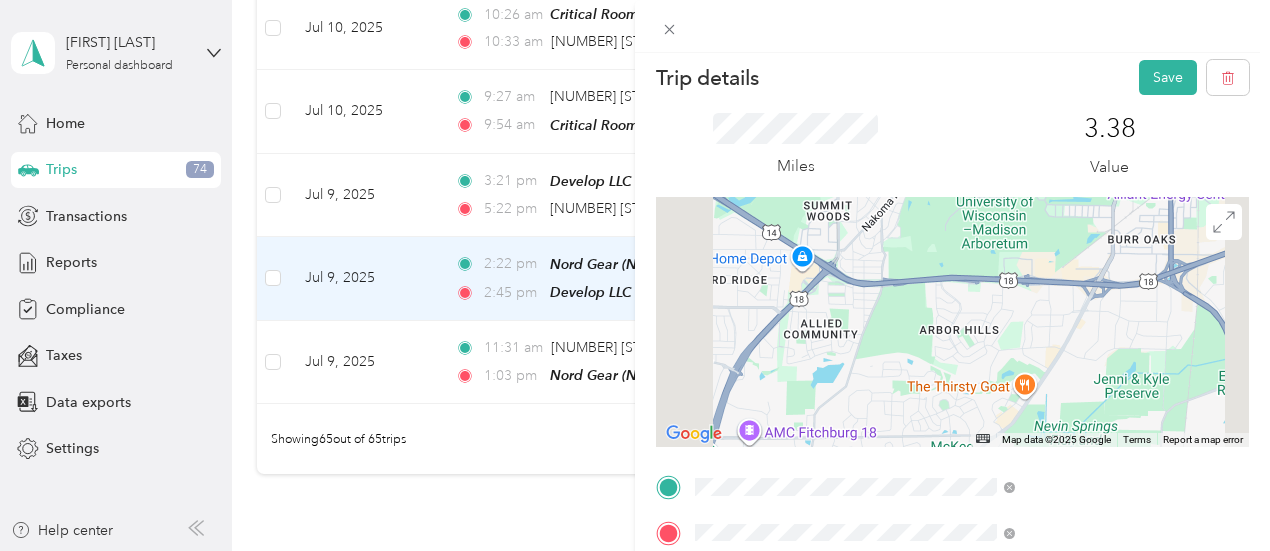 scroll, scrollTop: 0, scrollLeft: 0, axis: both 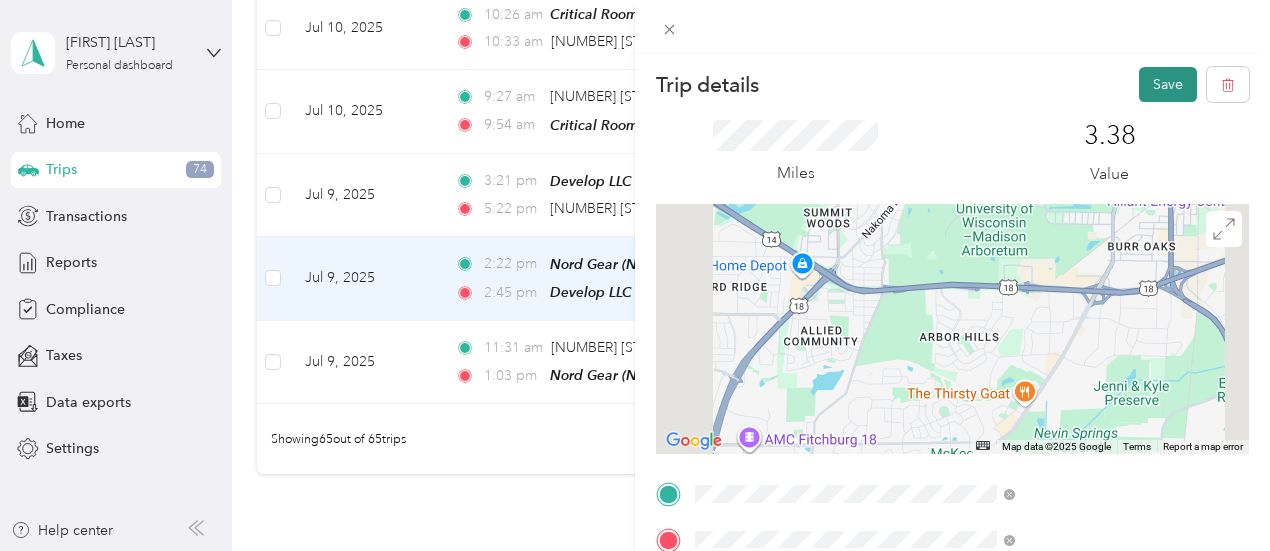click on "Save" at bounding box center [1168, 84] 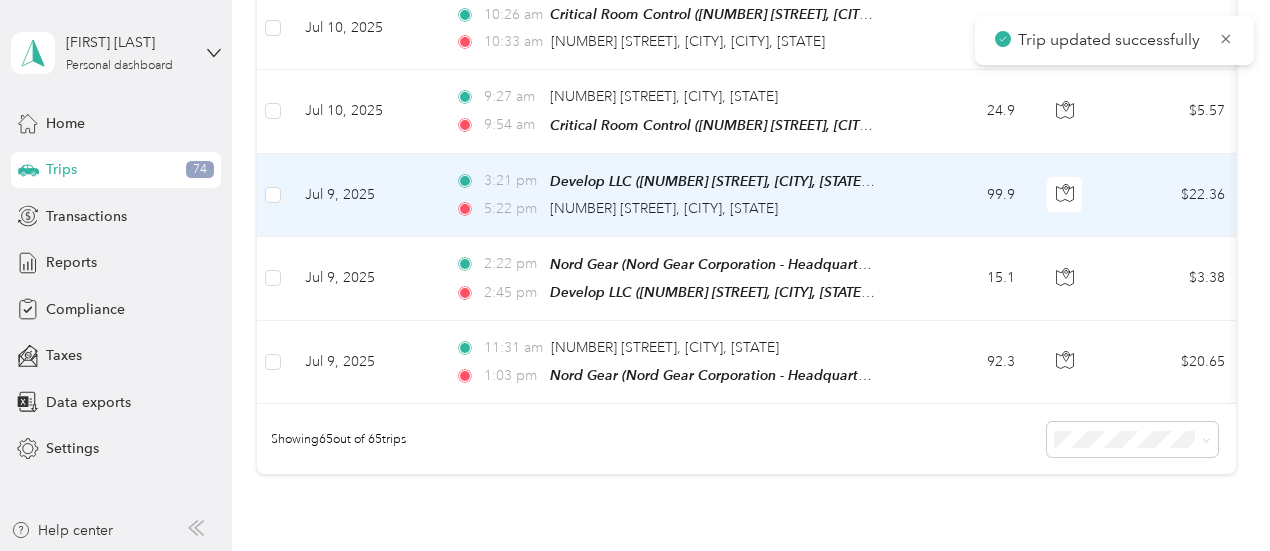 click on "Jul 9, 2025" at bounding box center [364, 195] 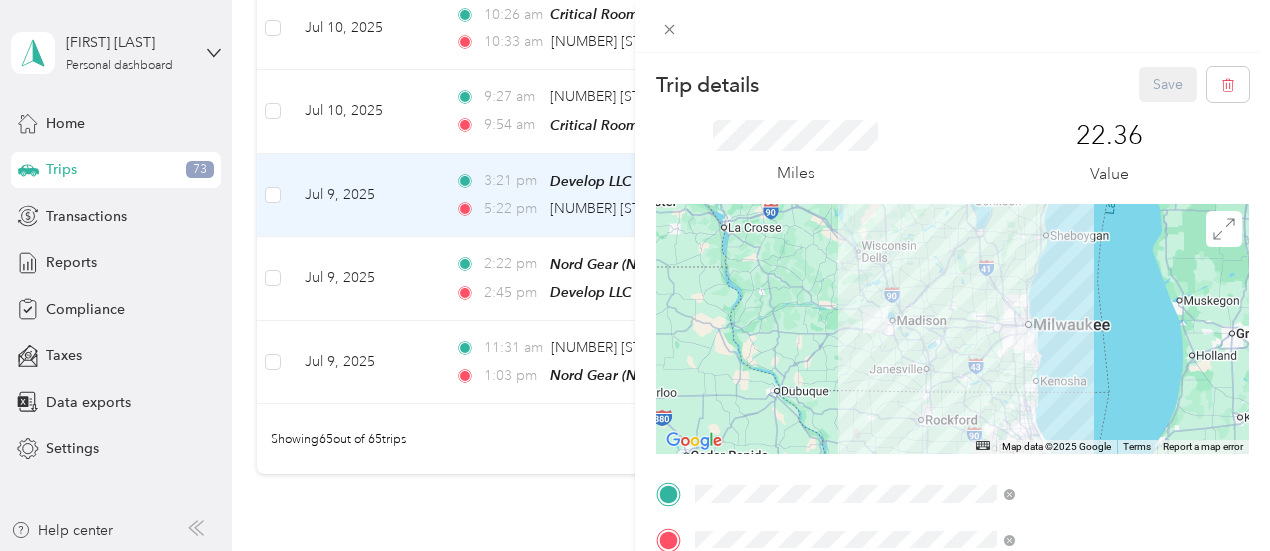 scroll, scrollTop: 308, scrollLeft: 0, axis: vertical 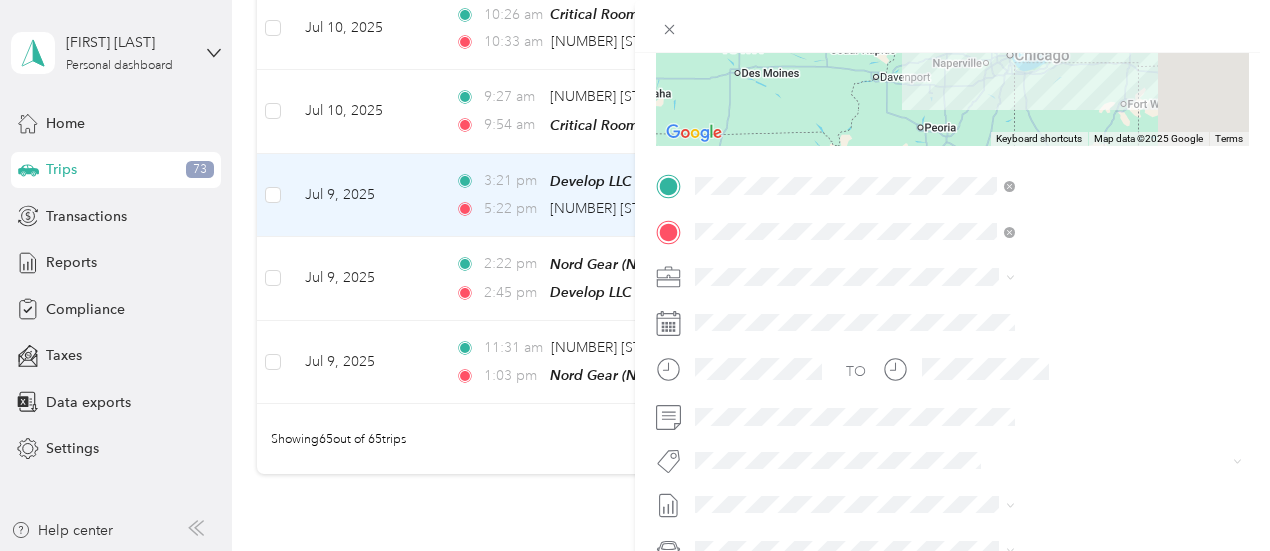 click at bounding box center [968, 277] 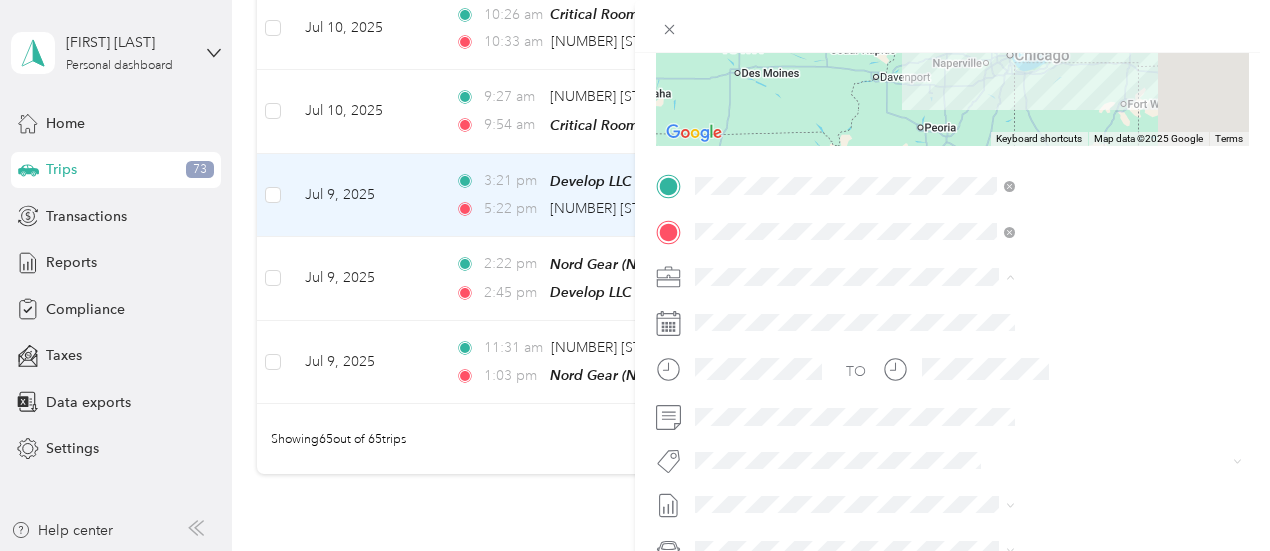 click on "Phoenix Contact" at bounding box center (966, 311) 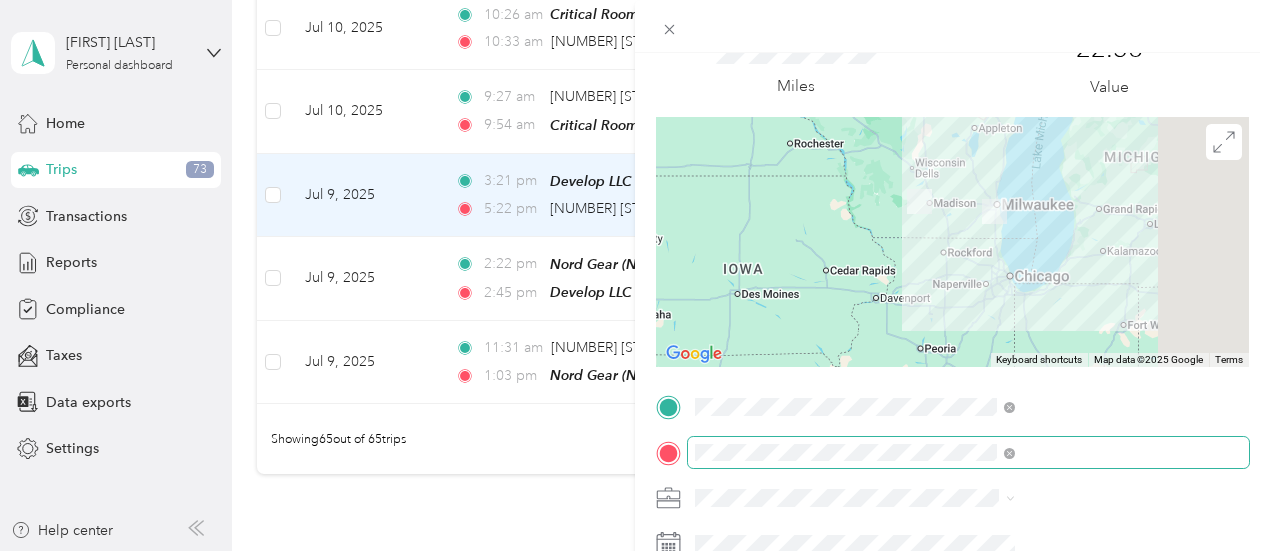 scroll, scrollTop: 0, scrollLeft: 0, axis: both 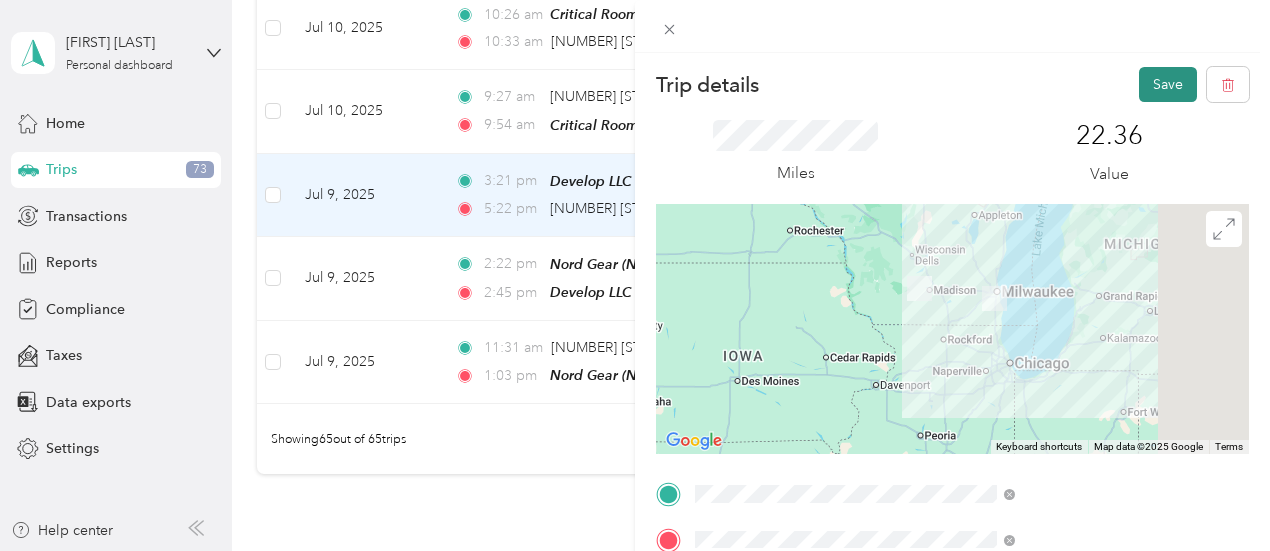 click on "Save" at bounding box center [1168, 84] 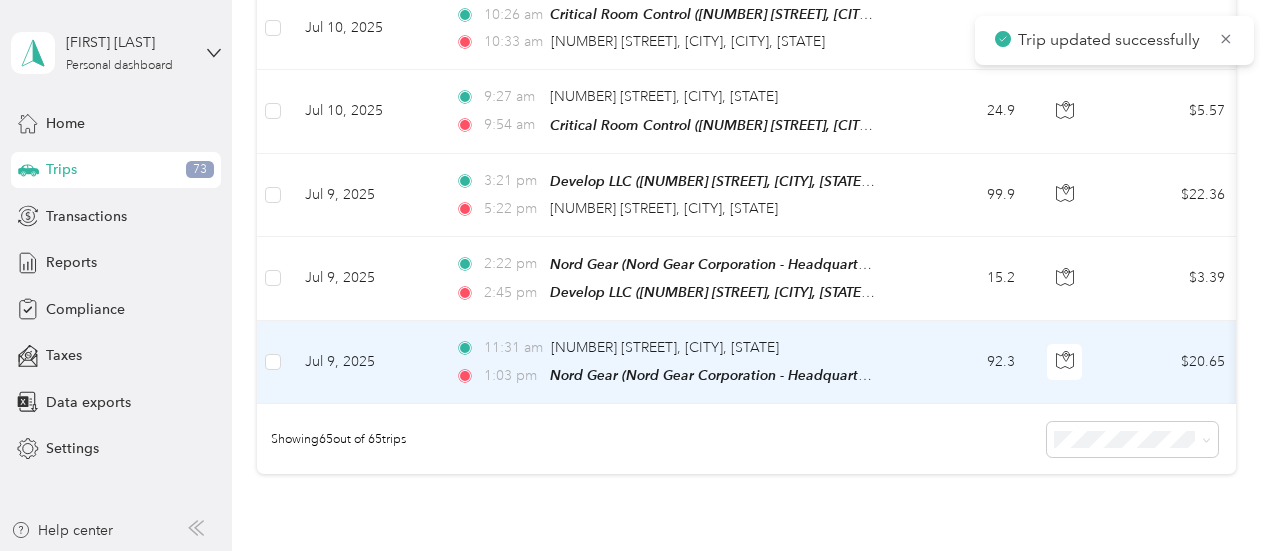 click on "11:31 am [NUMBER] [STREET], [CITY], [STATE] 1:03 pm Nord Gear (Nord Gear Corporation - Headquarters, [NUMBER] [STREET], [STATE]  [POSTAL_CODE], United States , [STATE], [STATE])" at bounding box center (669, 362) 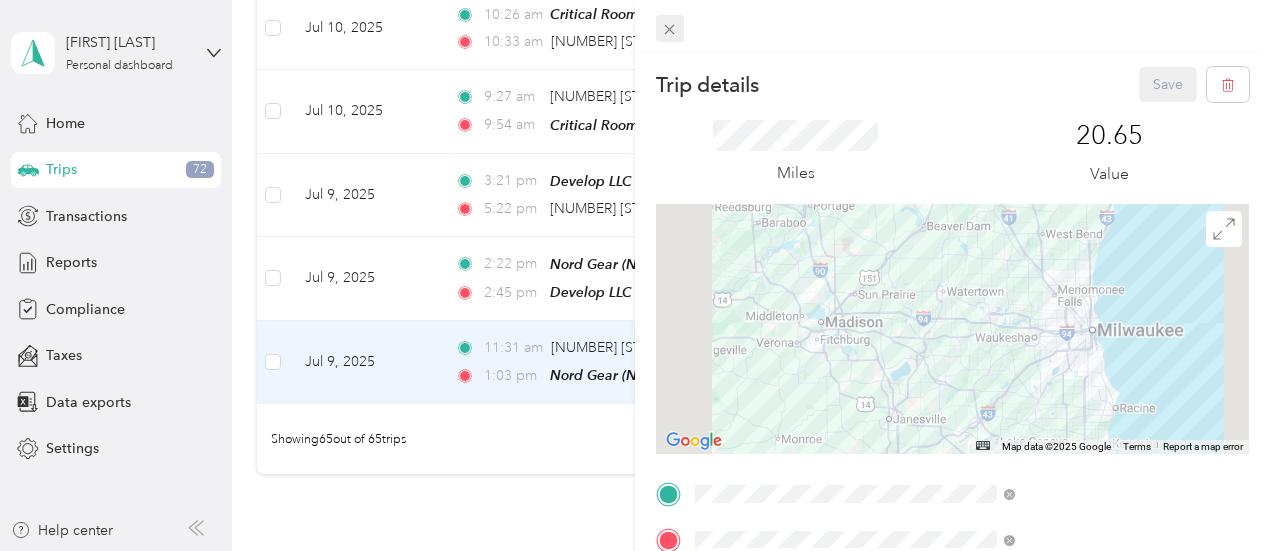 click 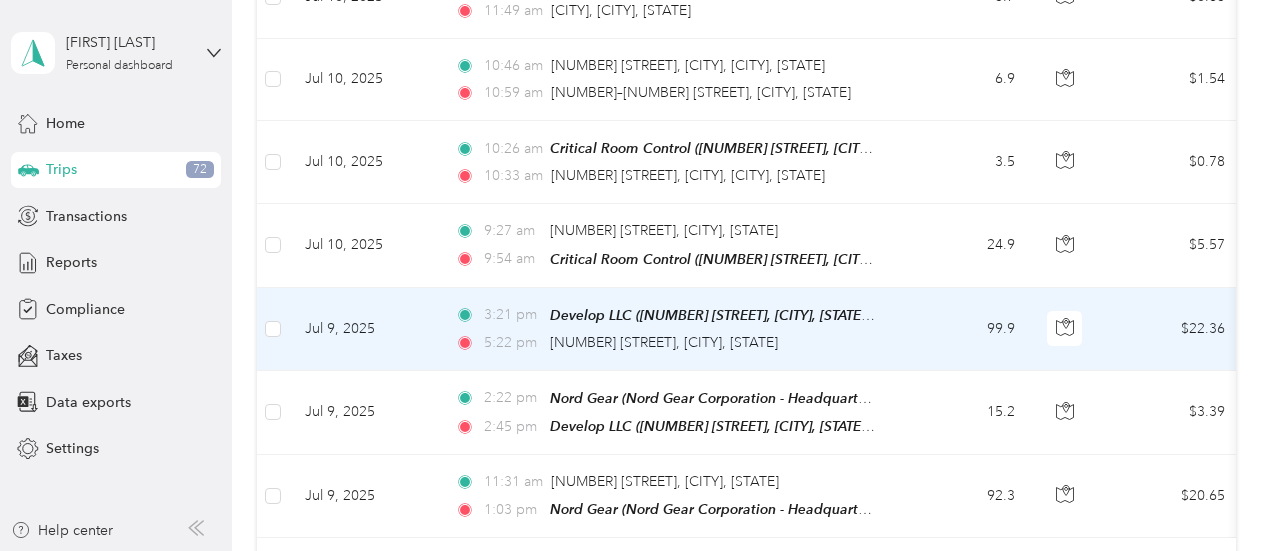 scroll, scrollTop: 5162, scrollLeft: 0, axis: vertical 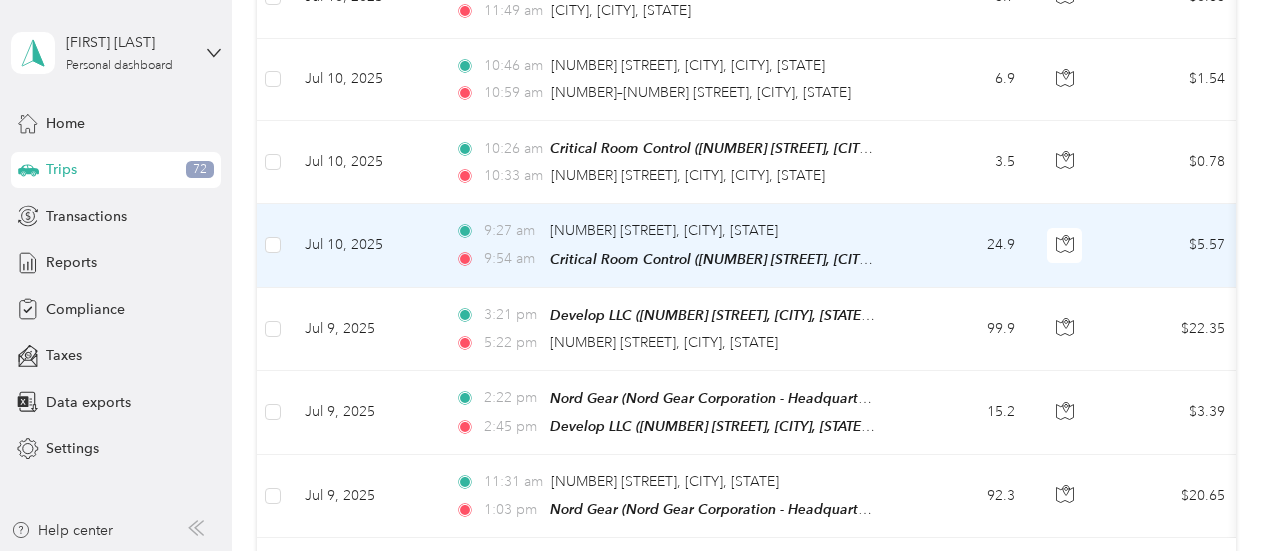 click on "24.9" at bounding box center (965, 245) 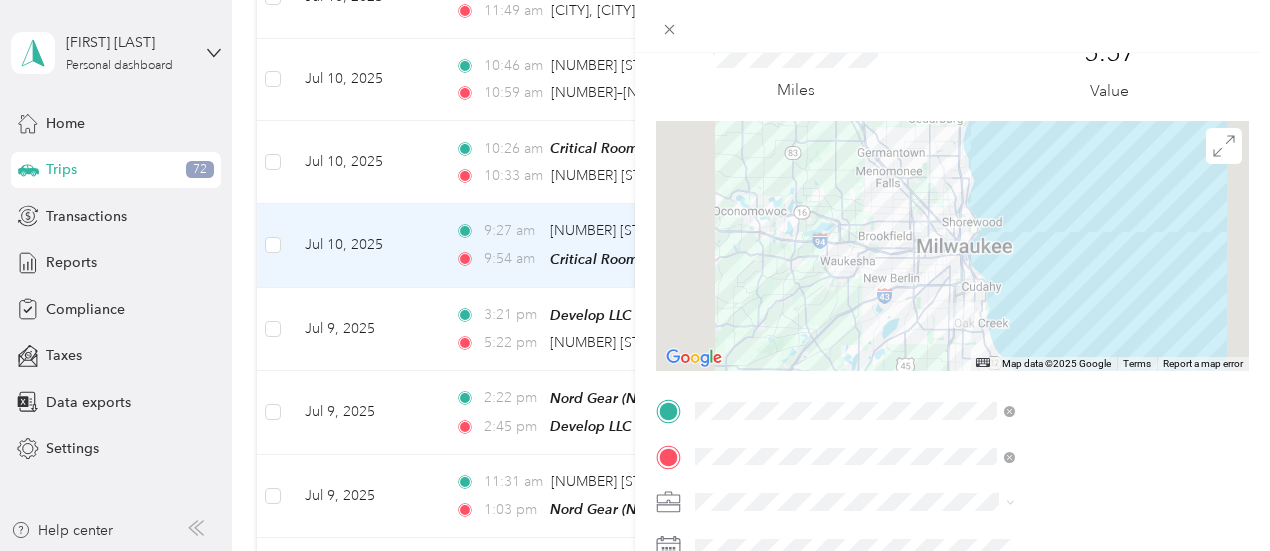 scroll, scrollTop: 86, scrollLeft: 0, axis: vertical 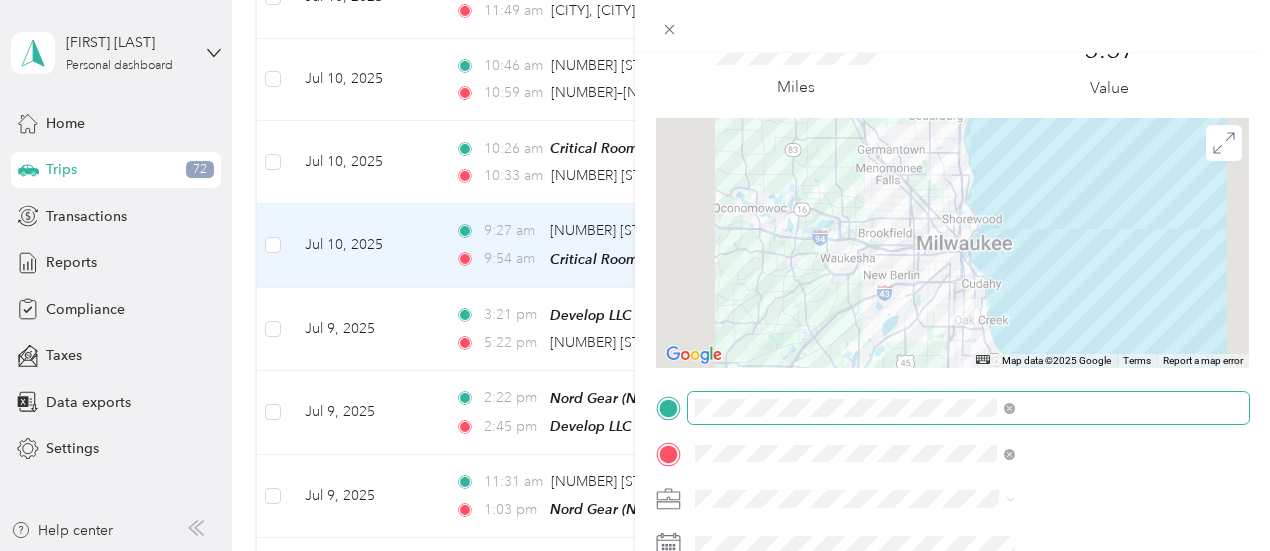 click at bounding box center (968, 408) 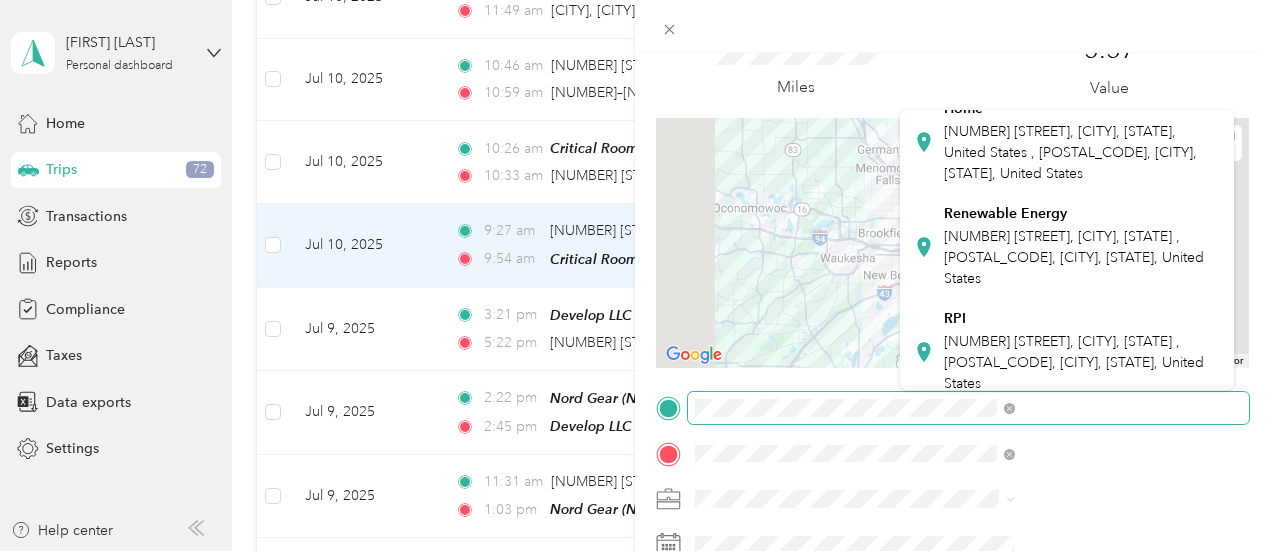 scroll, scrollTop: 148, scrollLeft: 0, axis: vertical 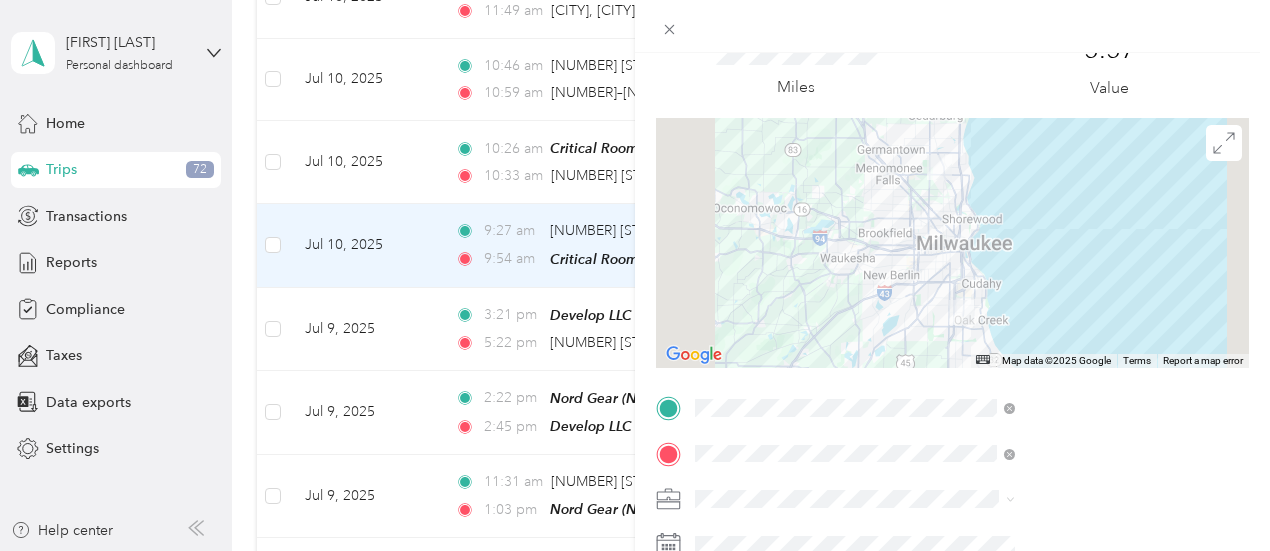 click on "Trip details Save This trip cannot be edited because it is either under review, approved, or paid. Contact your Team Manager to edit it. Miles 5.57 Value  ← Move left → Move right ↑ Move up ↓ Move down + Zoom in - Zoom out Home Jump left by 75% End Jump right by 75% Page Up Jump up by 75% Page Down Jump down by 75% Map Data Map data ©2025 Google Map data ©2025 Google 10 km  Click to toggle between metric and imperial units Terms Report a map error TO Add photo" at bounding box center (635, 275) 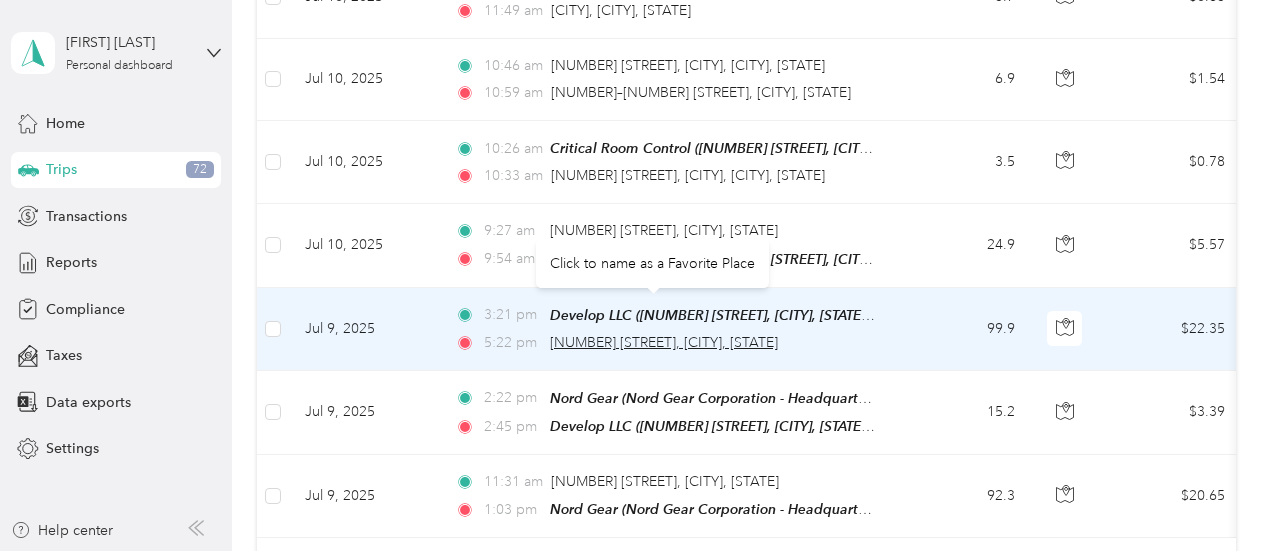 click on "[NUMBER] [STREET], [CITY], [STATE]" at bounding box center (664, 342) 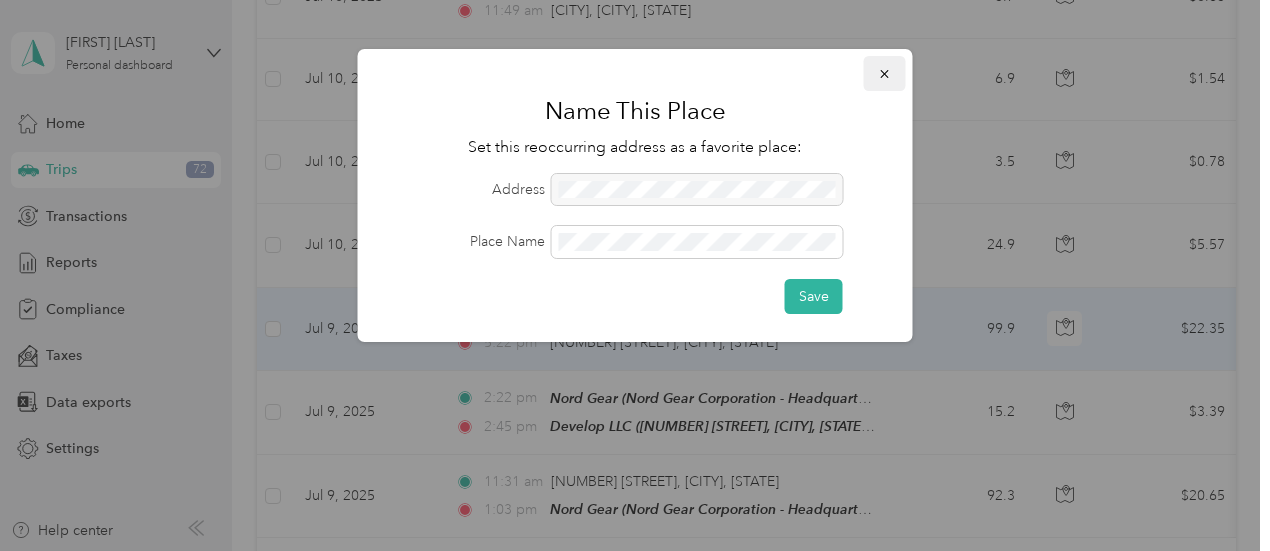 click at bounding box center (885, 73) 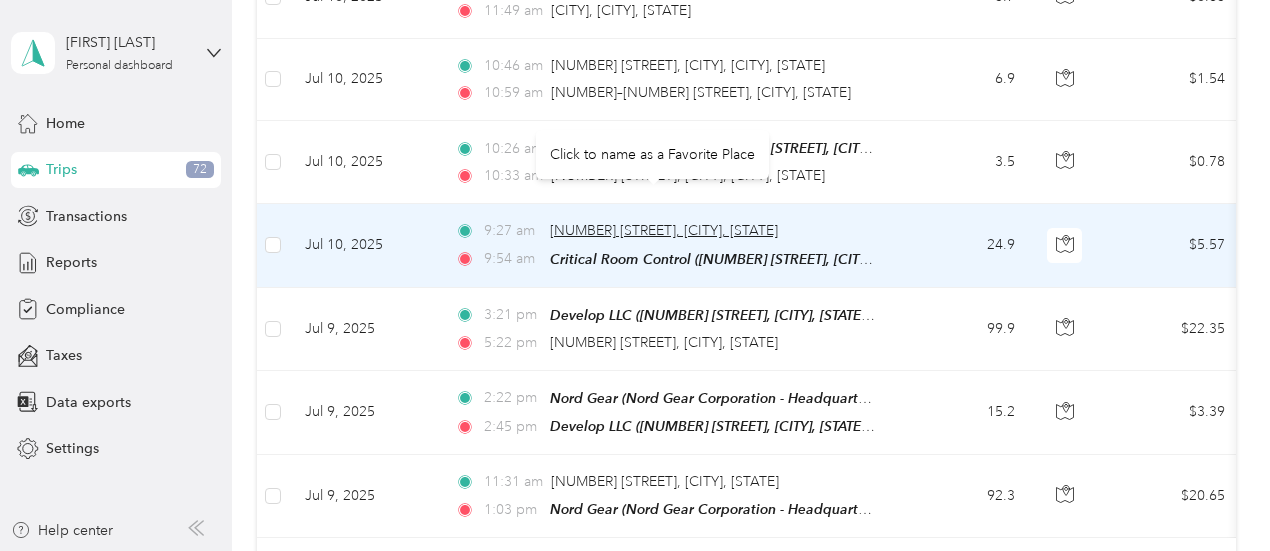 click on "[NUMBER] [STREET], [CITY], [STATE]" at bounding box center [664, 230] 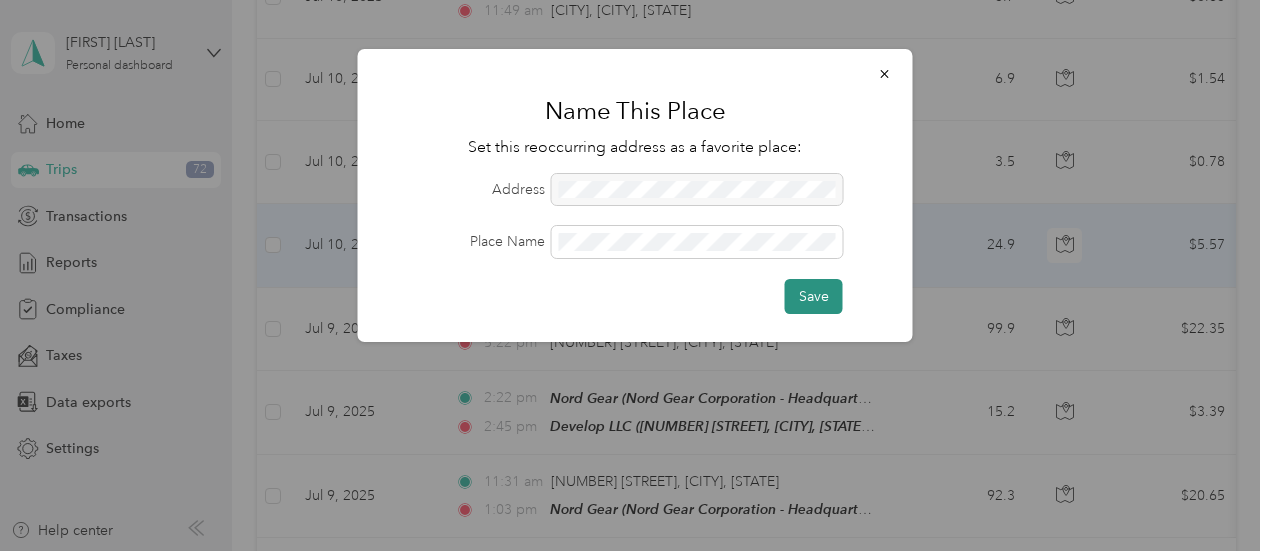 click on "Save" at bounding box center (814, 296) 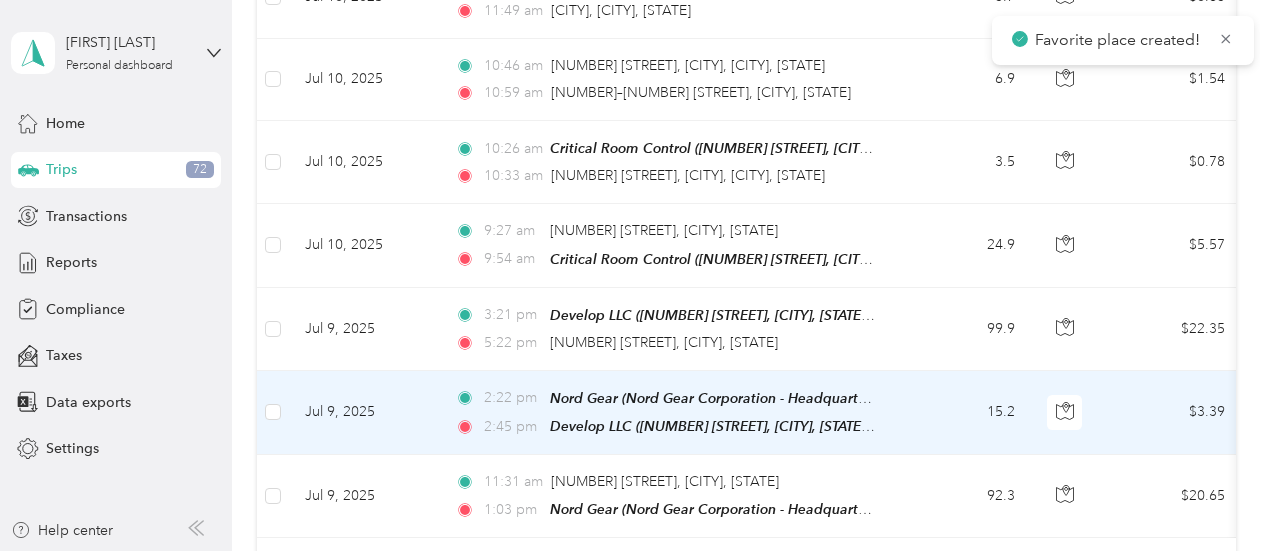 scroll, scrollTop: 5282, scrollLeft: 0, axis: vertical 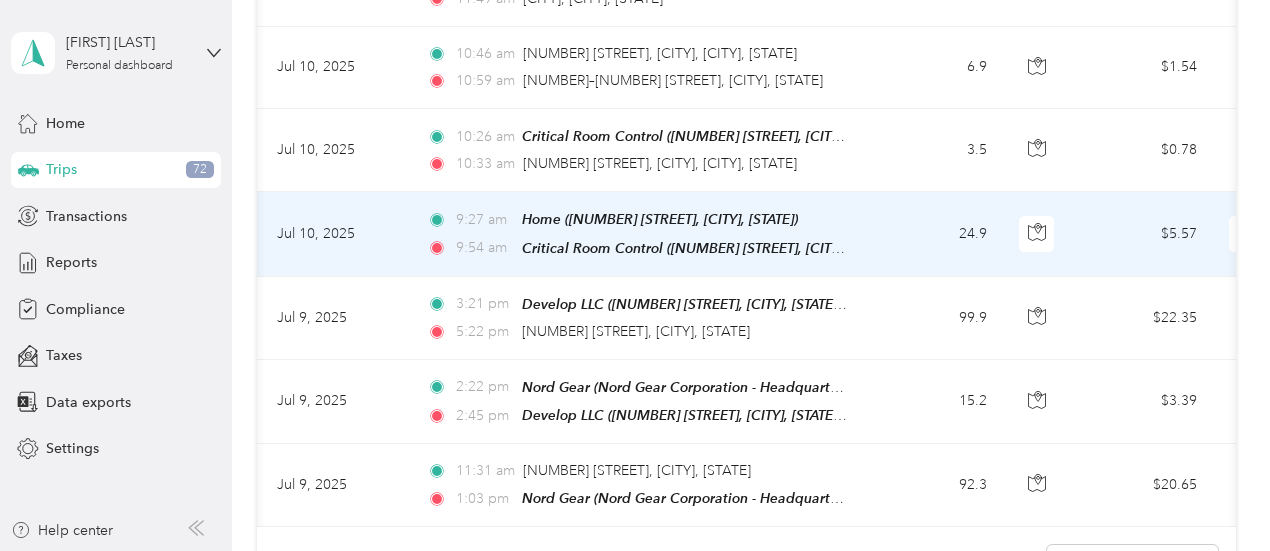 click on "24.9" at bounding box center [937, 234] 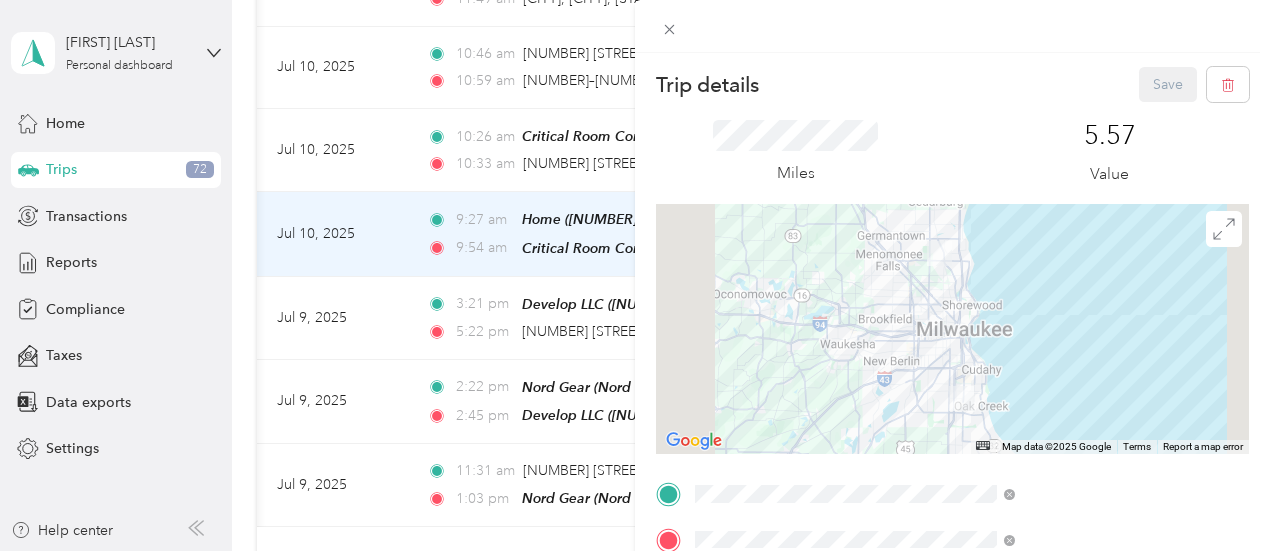 scroll, scrollTop: 250, scrollLeft: 0, axis: vertical 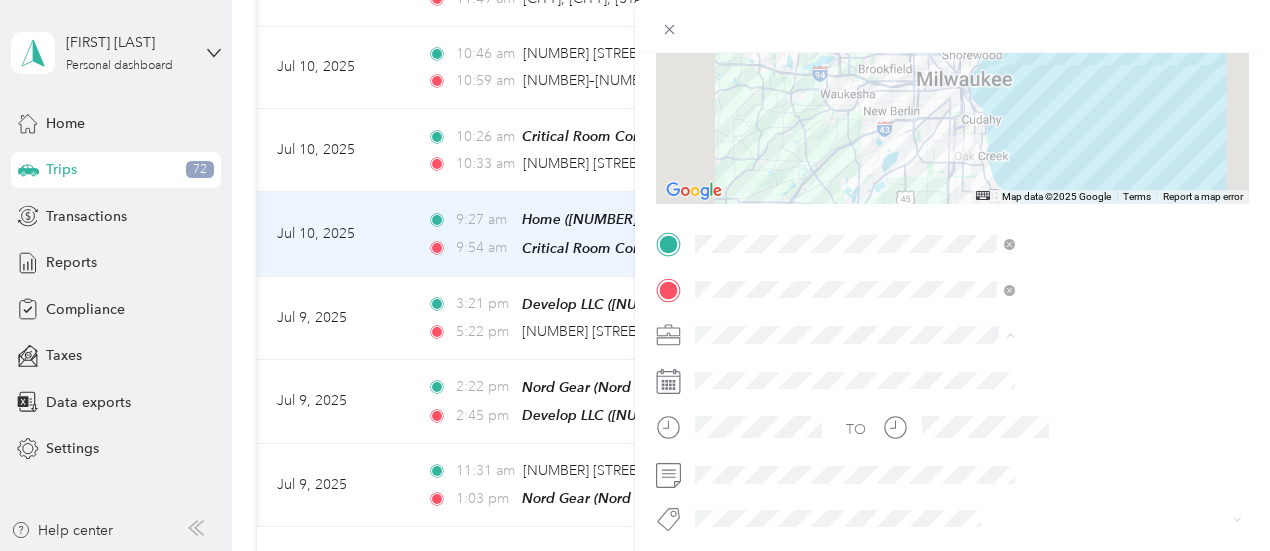 click on "Phoenix Contact" at bounding box center [1067, 369] 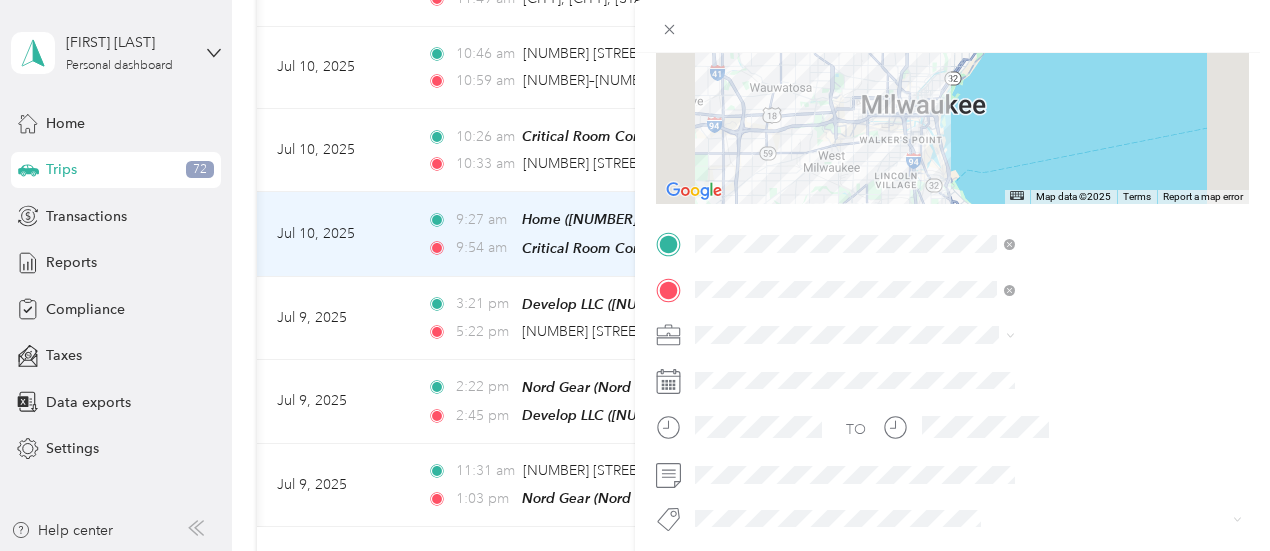 scroll, scrollTop: 0, scrollLeft: 0, axis: both 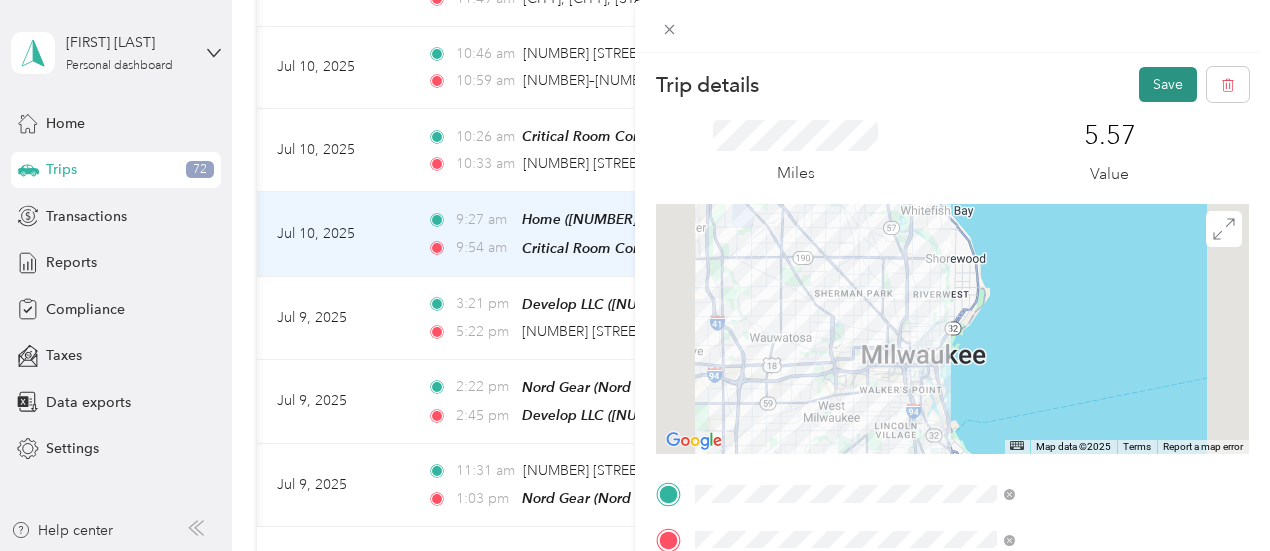 click on "Save" at bounding box center [1168, 84] 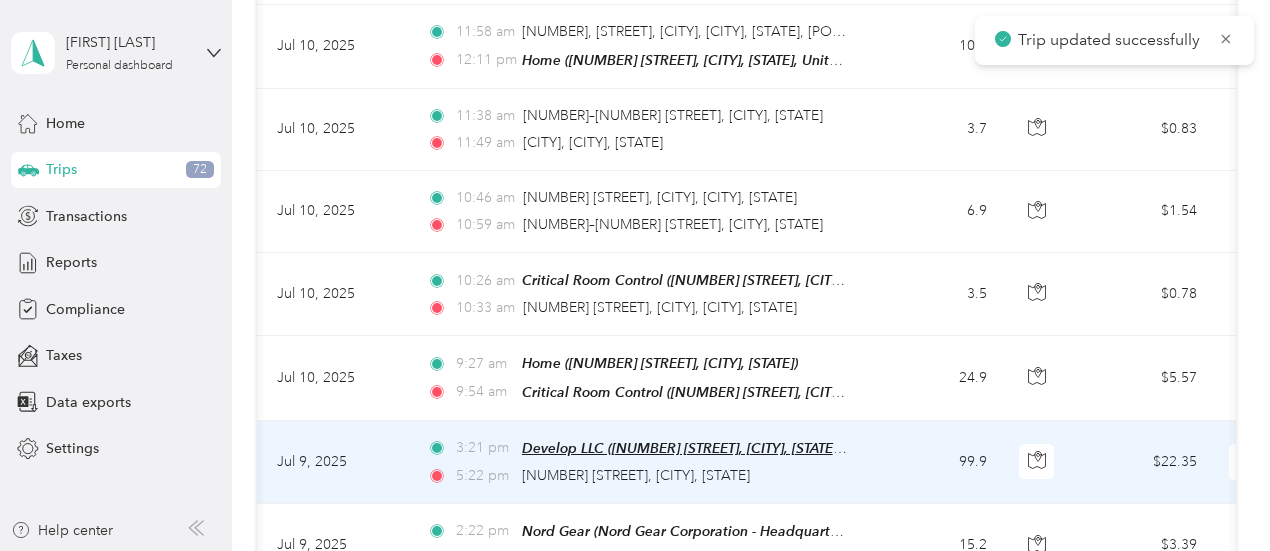 scroll, scrollTop: 5026, scrollLeft: 0, axis: vertical 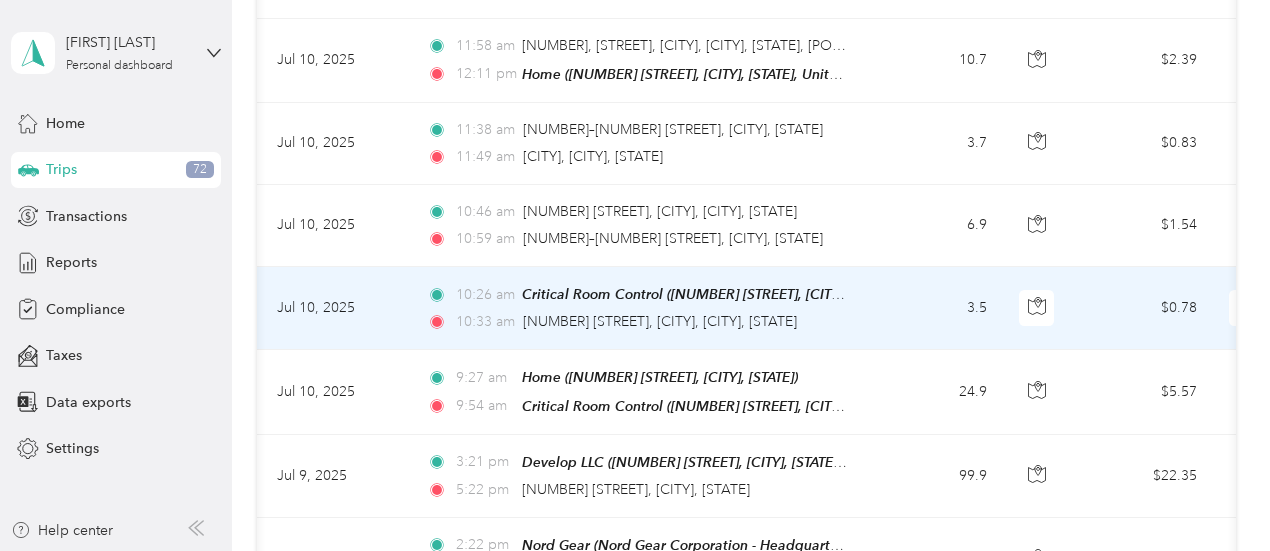 click on "3.5" at bounding box center (937, 308) 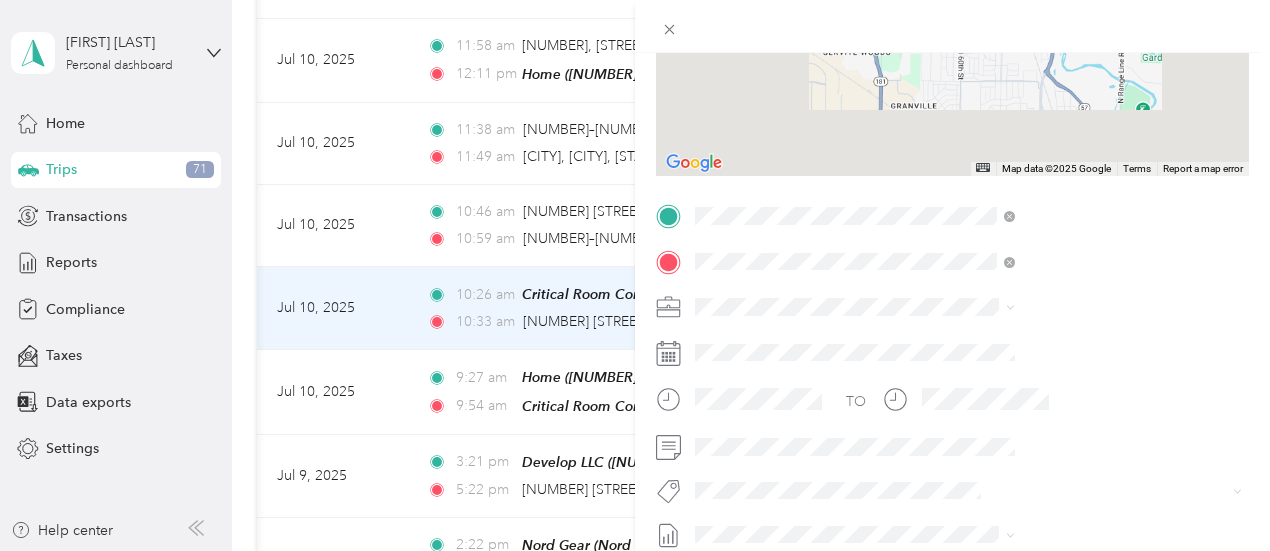 scroll, scrollTop: 280, scrollLeft: 0, axis: vertical 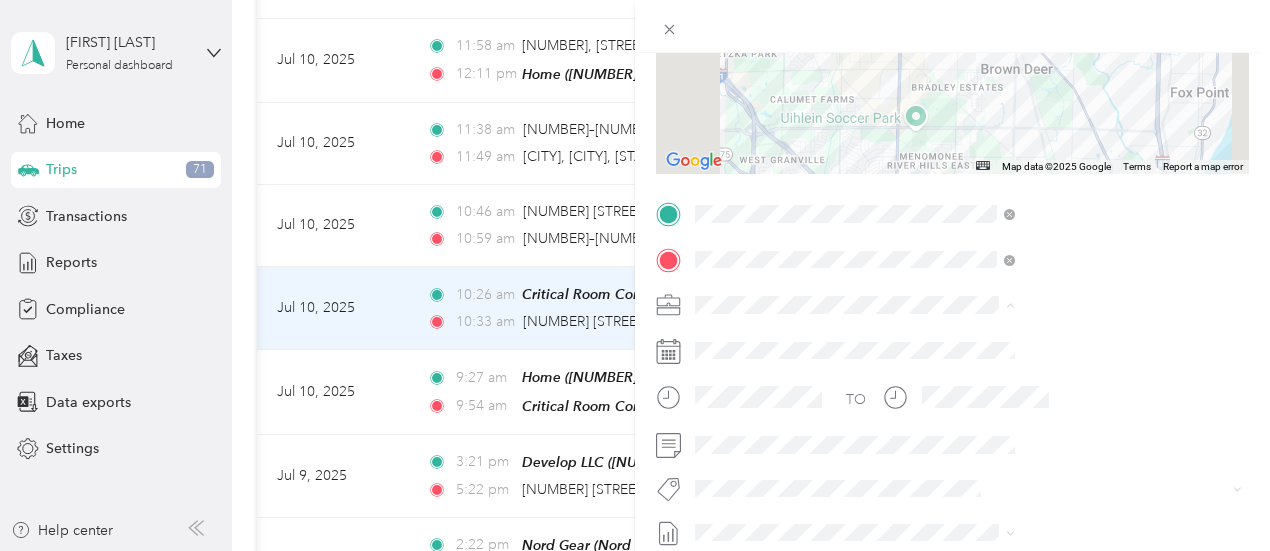click on "Phoenix Contact" at bounding box center [966, 339] 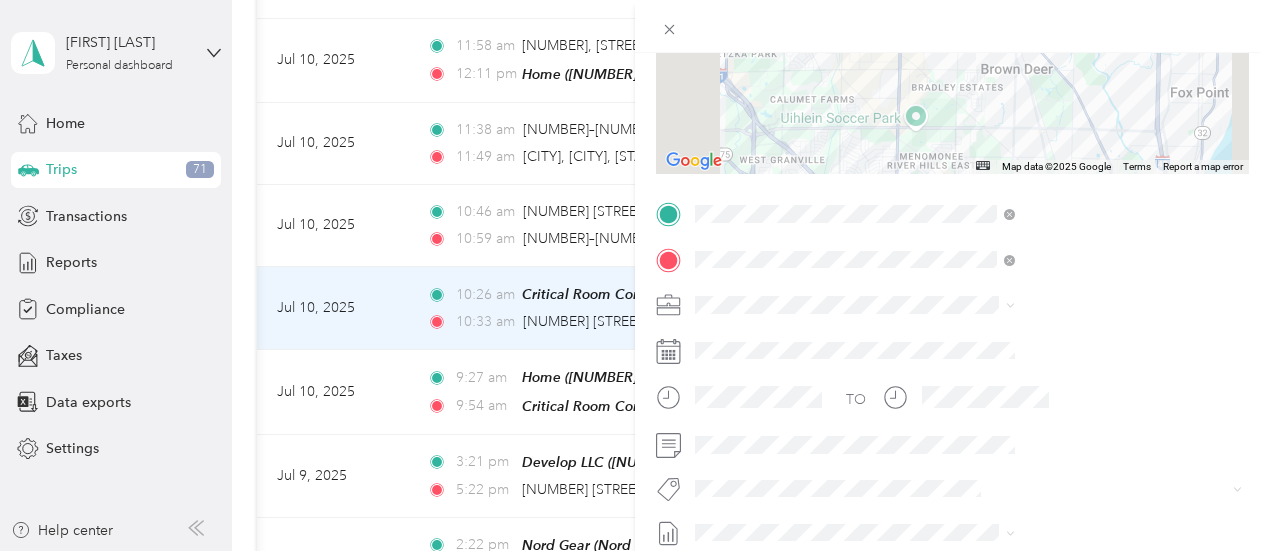 scroll, scrollTop: 0, scrollLeft: 0, axis: both 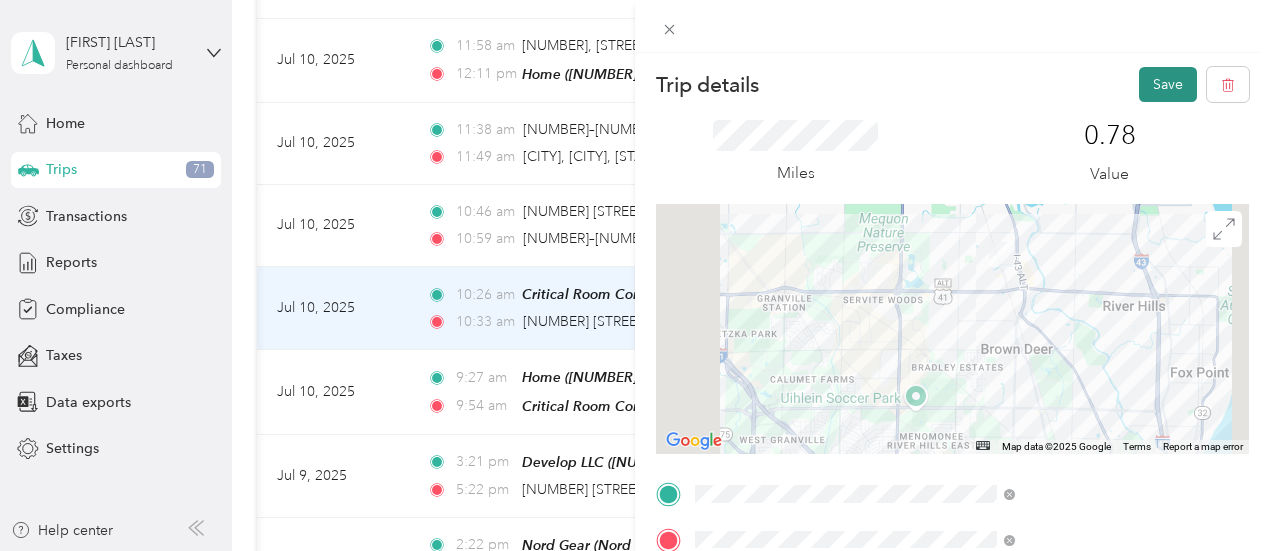 click on "Save" at bounding box center (1168, 84) 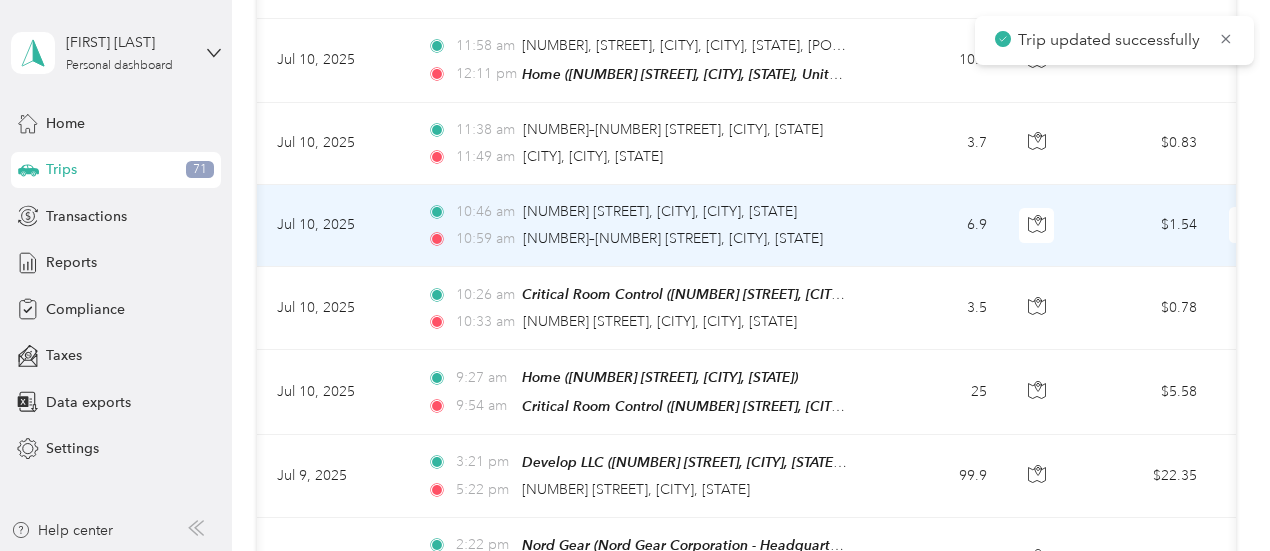 click on "10:59 am [NUMBER]–[NUMBER] [STREET], [CITY], [STATE]" at bounding box center (637, 239) 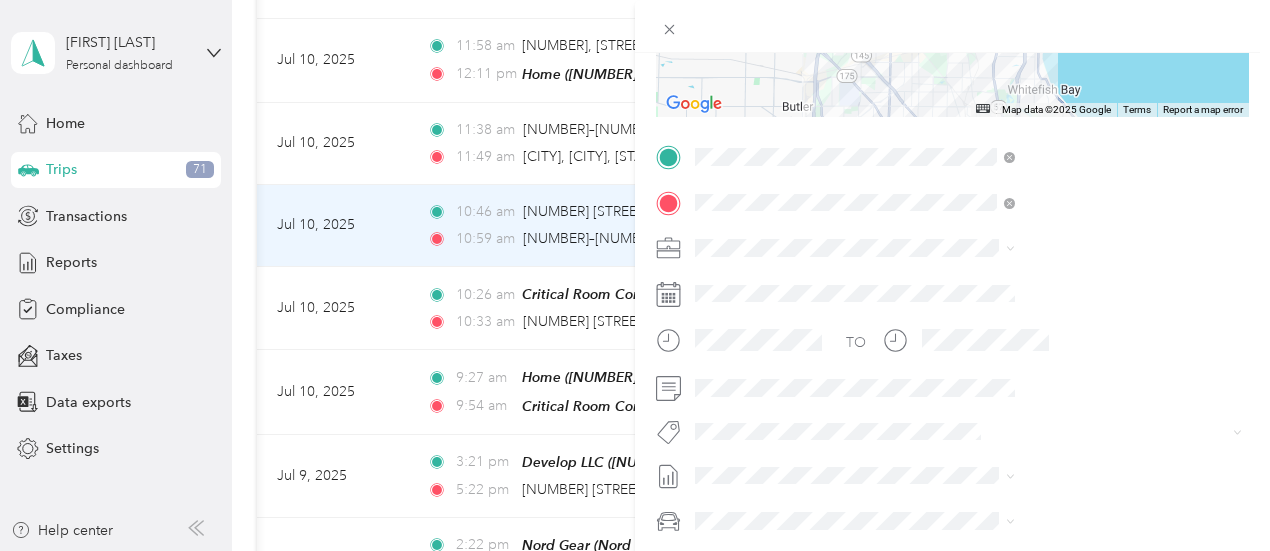 scroll, scrollTop: 338, scrollLeft: 0, axis: vertical 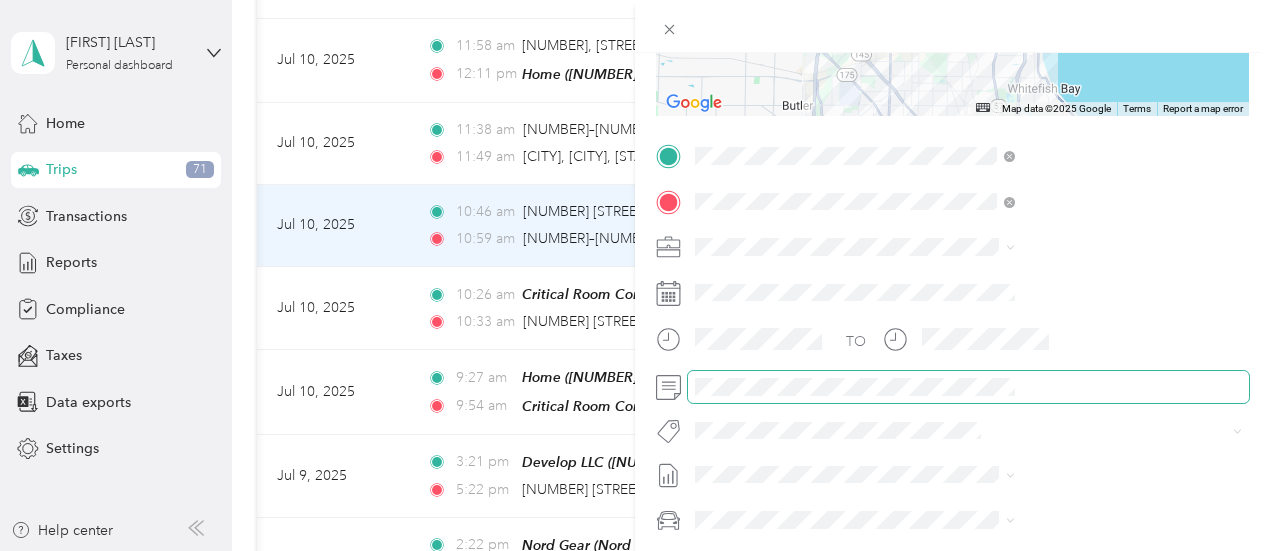 click at bounding box center [968, 387] 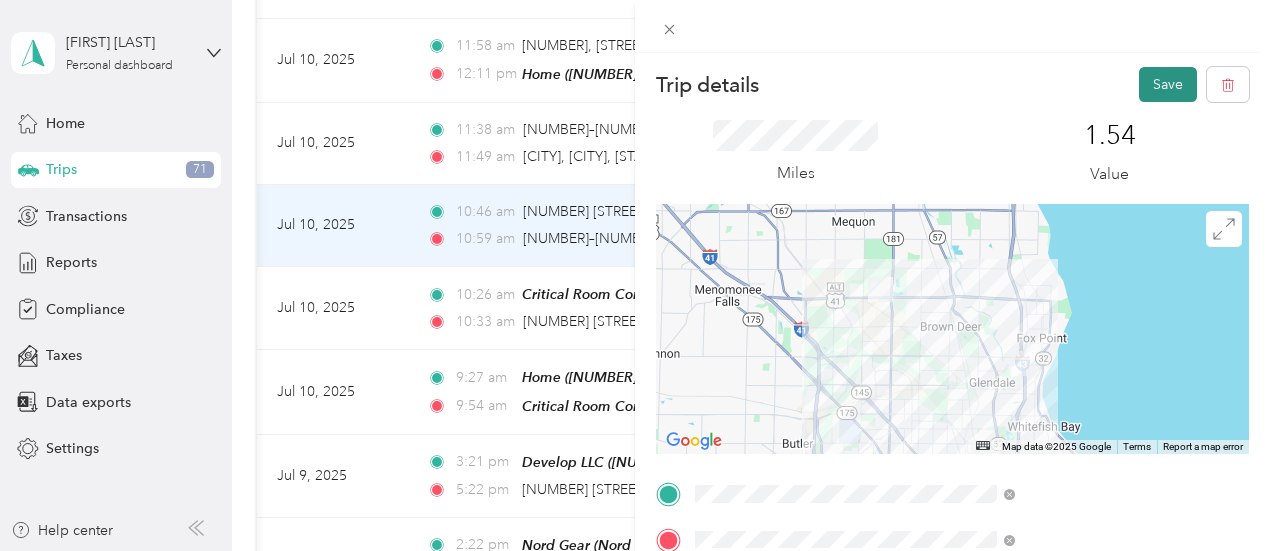 click on "Save" at bounding box center [1168, 84] 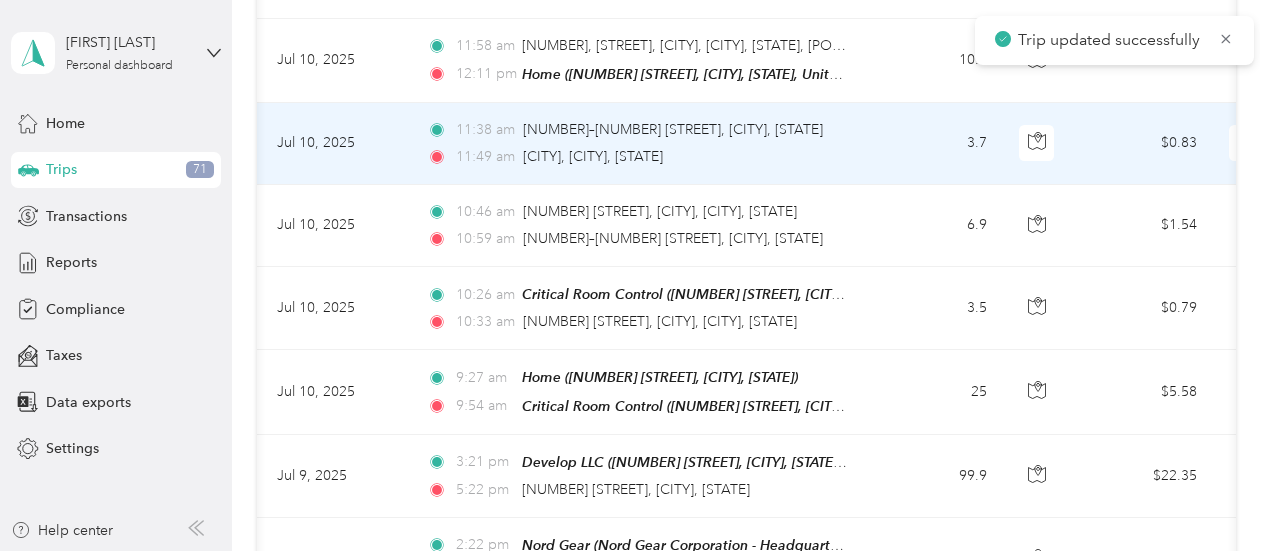 click on "3.7" at bounding box center (937, 144) 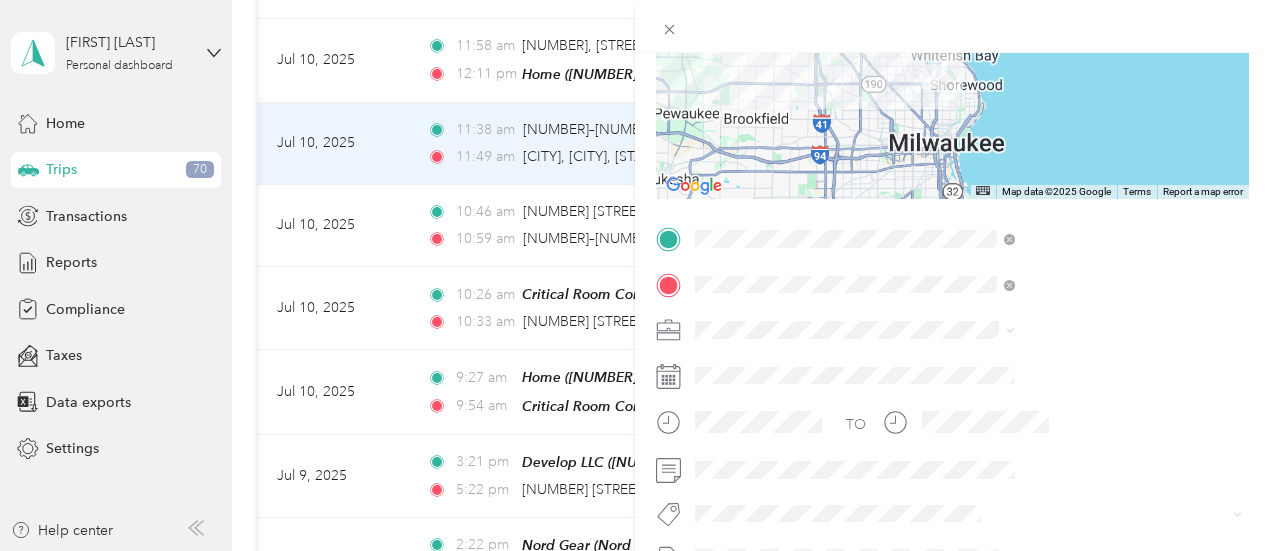 scroll, scrollTop: 256, scrollLeft: 0, axis: vertical 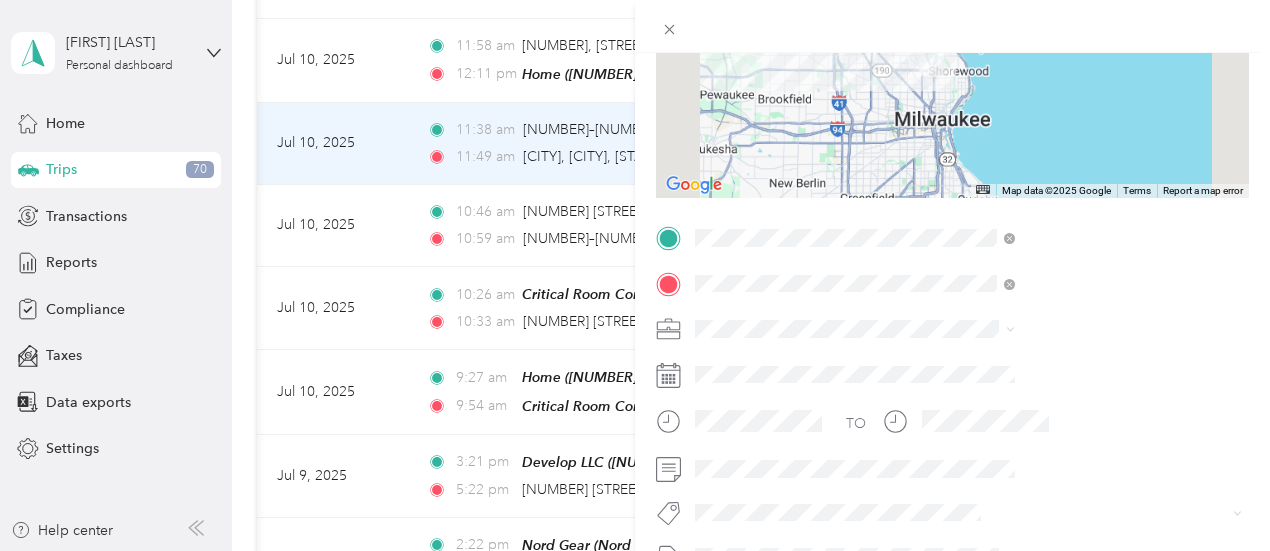 click on "Phoenix Contact" at bounding box center [966, 363] 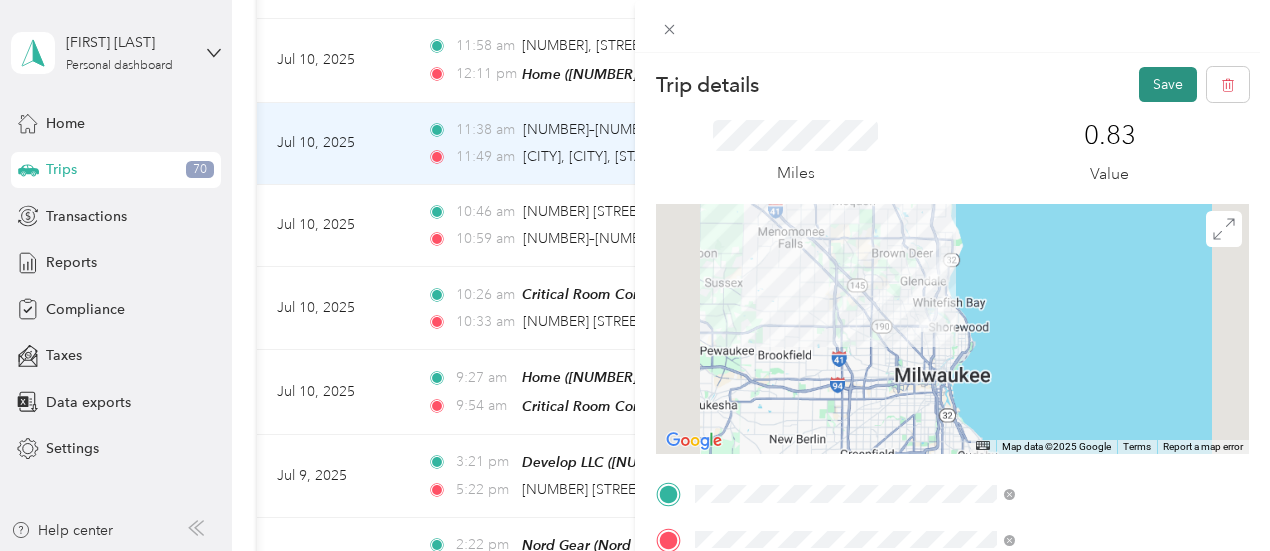 click on "Save" at bounding box center (1168, 84) 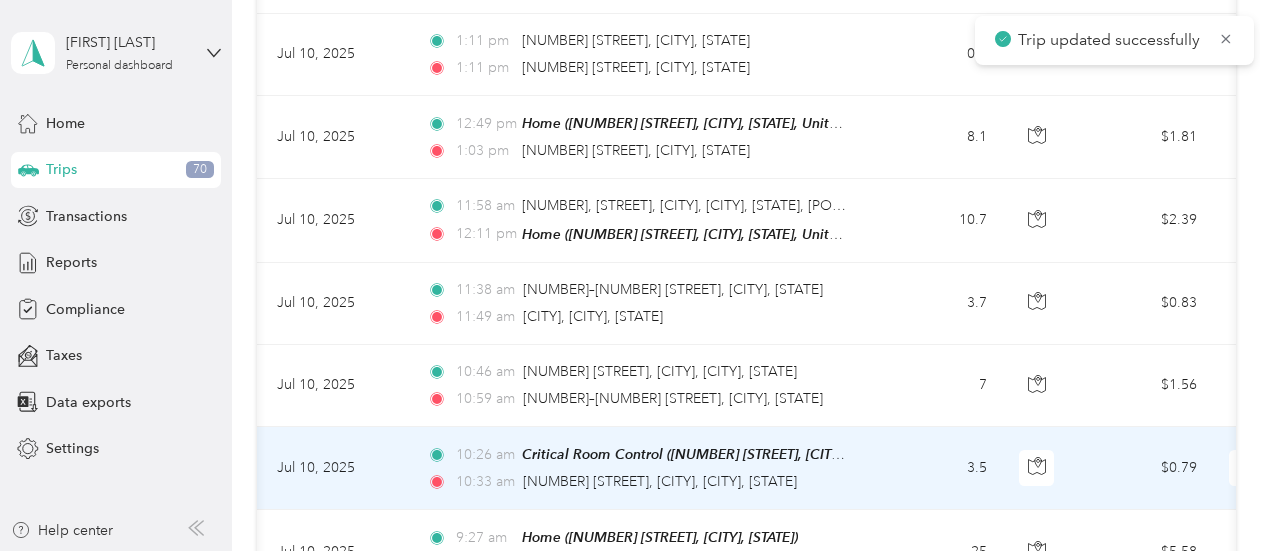 scroll, scrollTop: 4858, scrollLeft: 0, axis: vertical 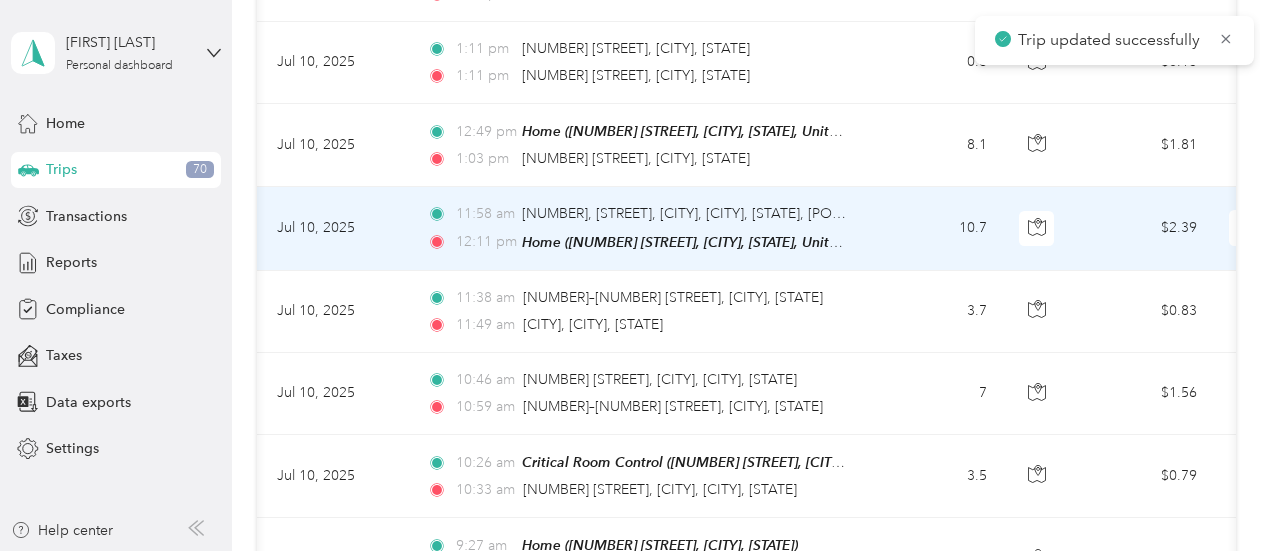click on "10.7" at bounding box center [937, 228] 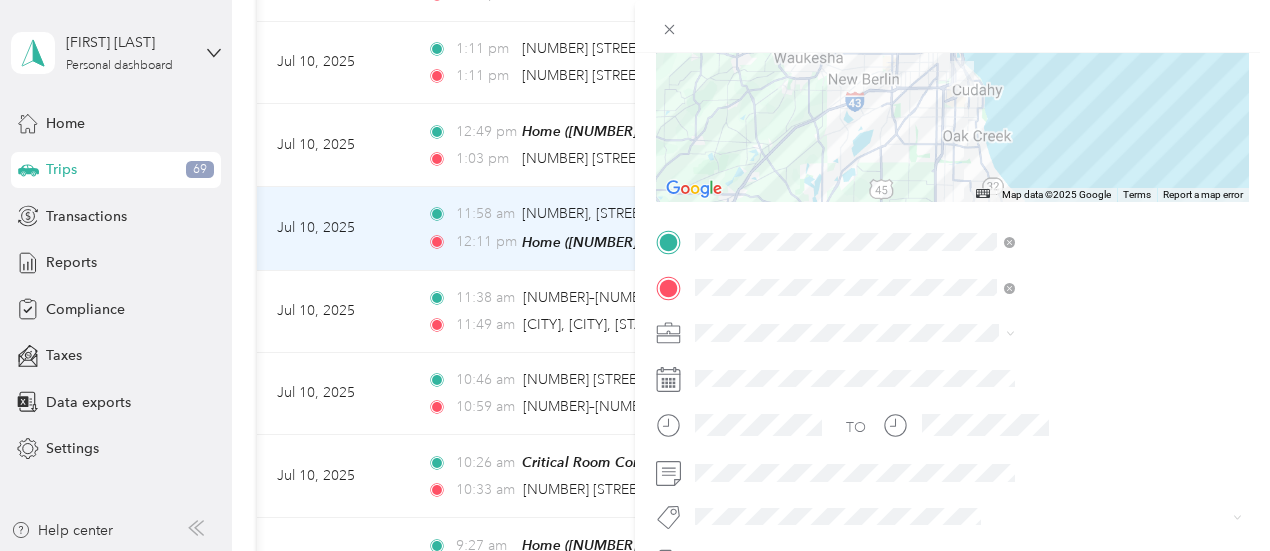 scroll, scrollTop: 255, scrollLeft: 0, axis: vertical 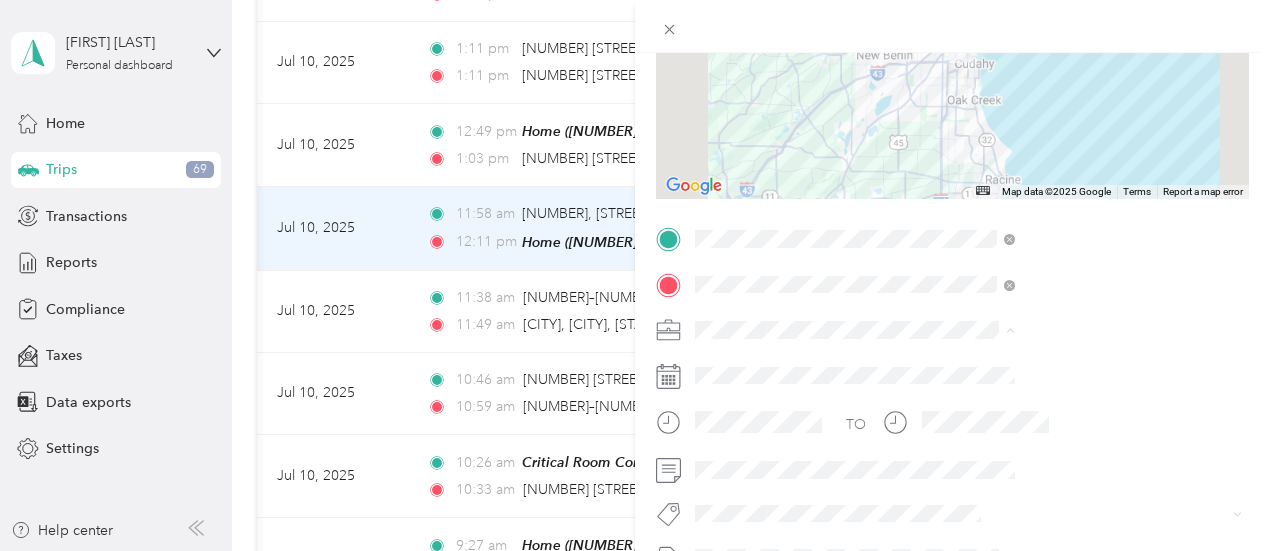 click on "Phoenix Contact" at bounding box center (1067, 364) 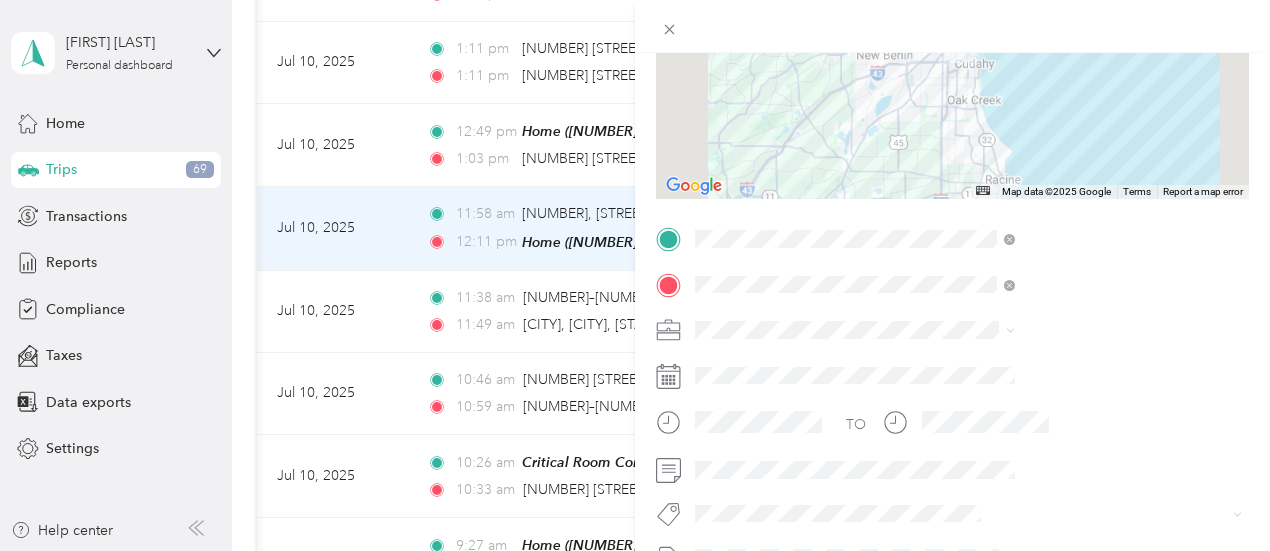 scroll, scrollTop: 0, scrollLeft: 0, axis: both 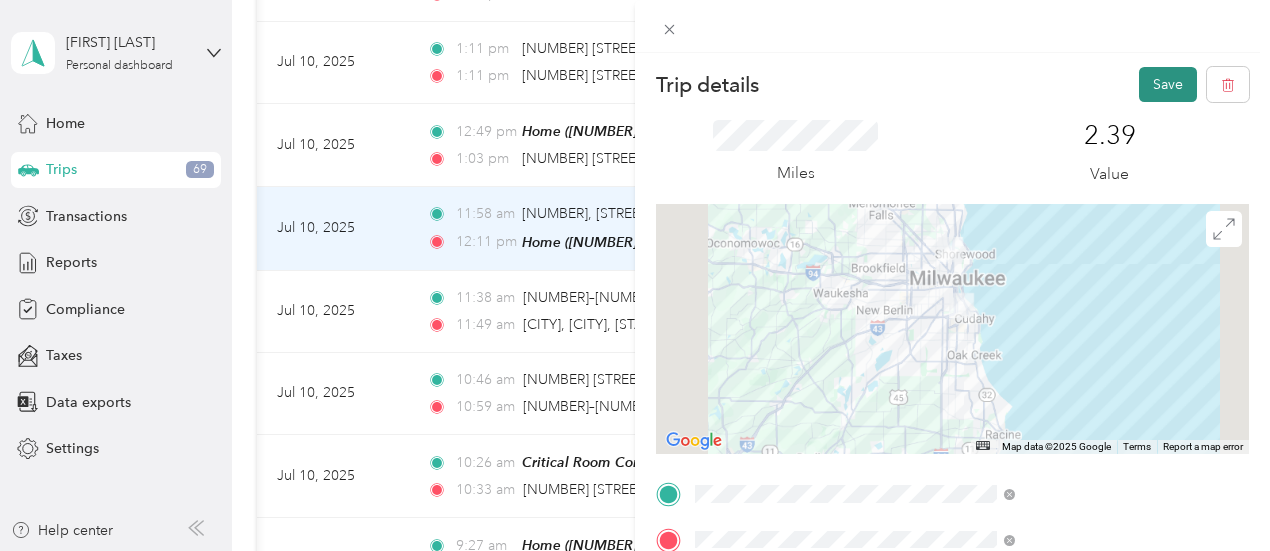 click on "Save" at bounding box center [1168, 84] 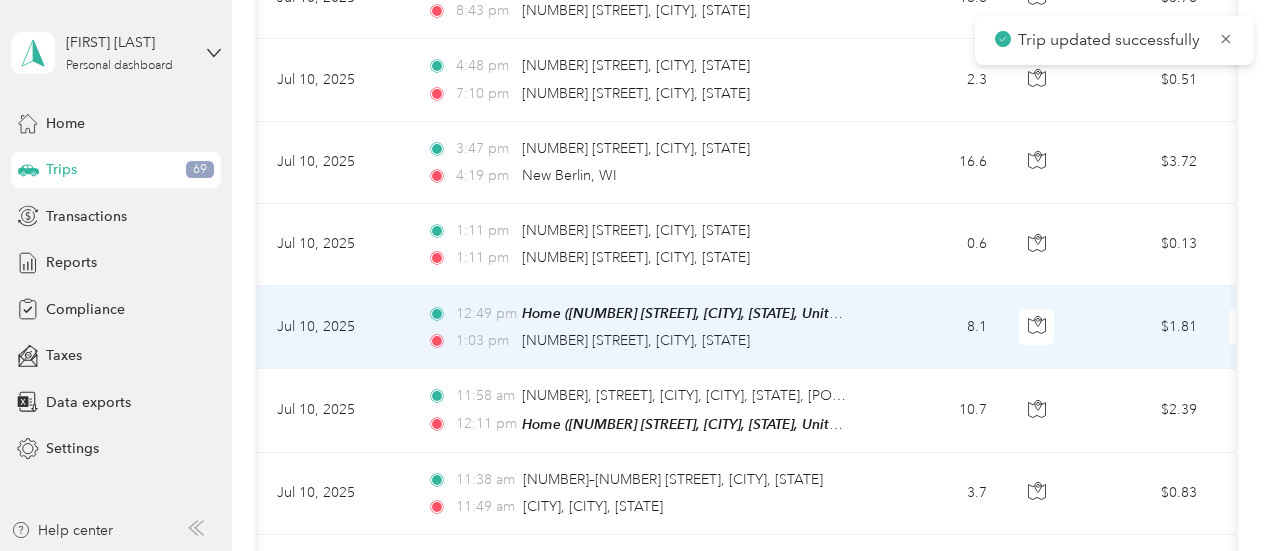 scroll, scrollTop: 4674, scrollLeft: 0, axis: vertical 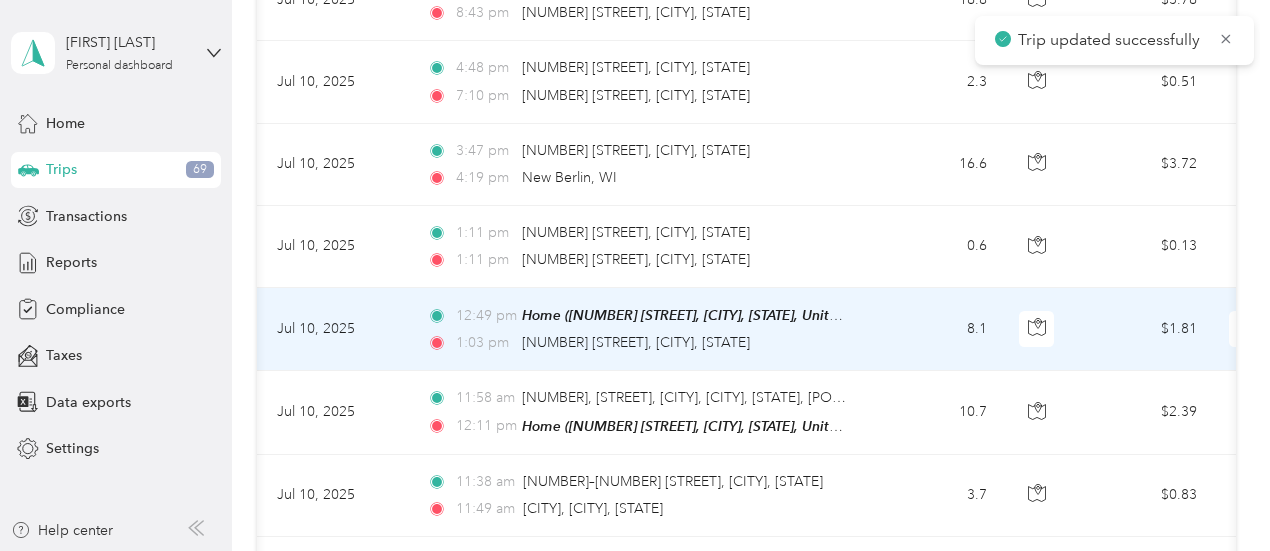 click on "8.1" at bounding box center (937, 329) 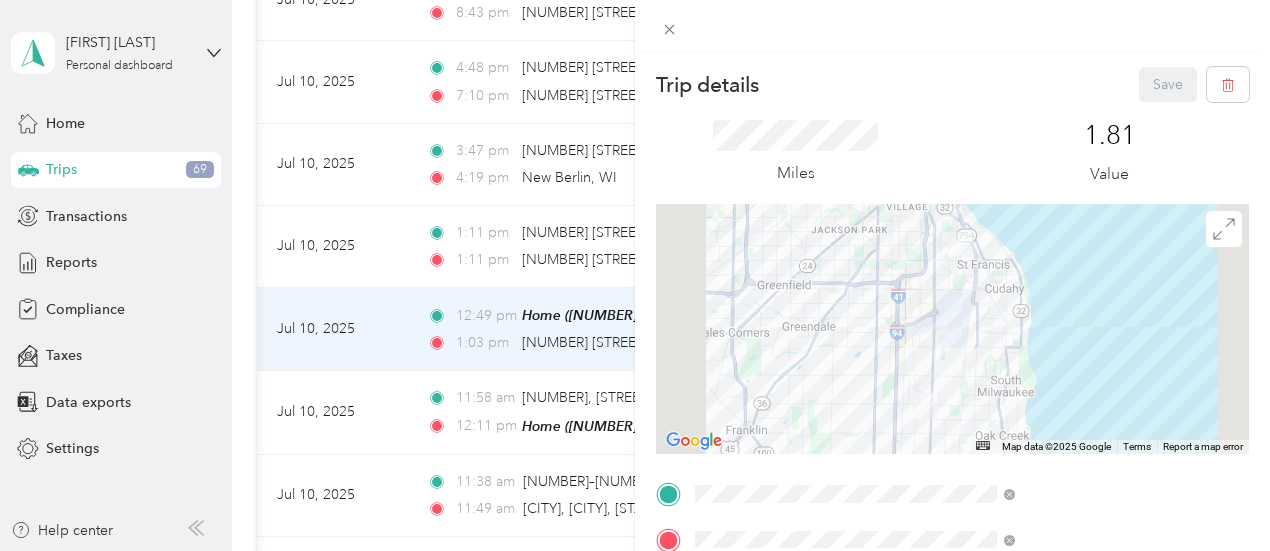 click on "Trip details Save This trip cannot be edited because it is either under review, approved, or paid. Contact your Team Manager to edit it. Miles 1.81 Value  ← Move left → Move right ↑ Move up ↓ Move down + Zoom in - Zoom out Home Jump left by 75% End Jump right by 75% Page Up Jump up by 75% Page Down Jump down by 75% Map Data Map data ©2025 Google Map data ©2025 Google 2 km  Click to toggle between metric and imperial units Terms Report a map error TO Add photo" at bounding box center (635, 275) 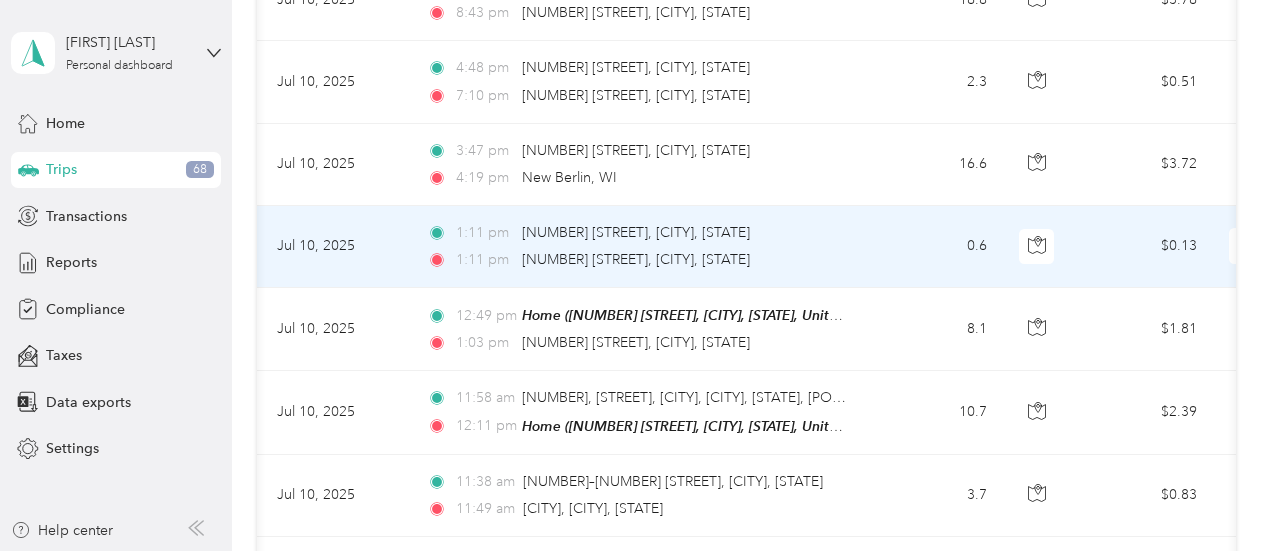 scroll, scrollTop: 0, scrollLeft: 410, axis: horizontal 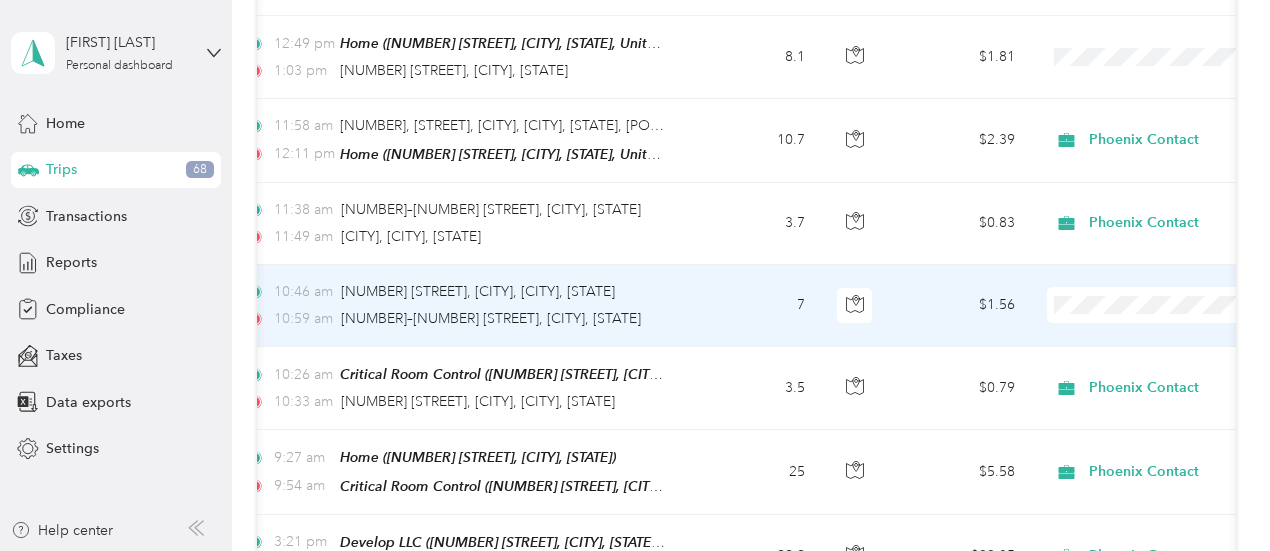 click on "7" at bounding box center (755, 306) 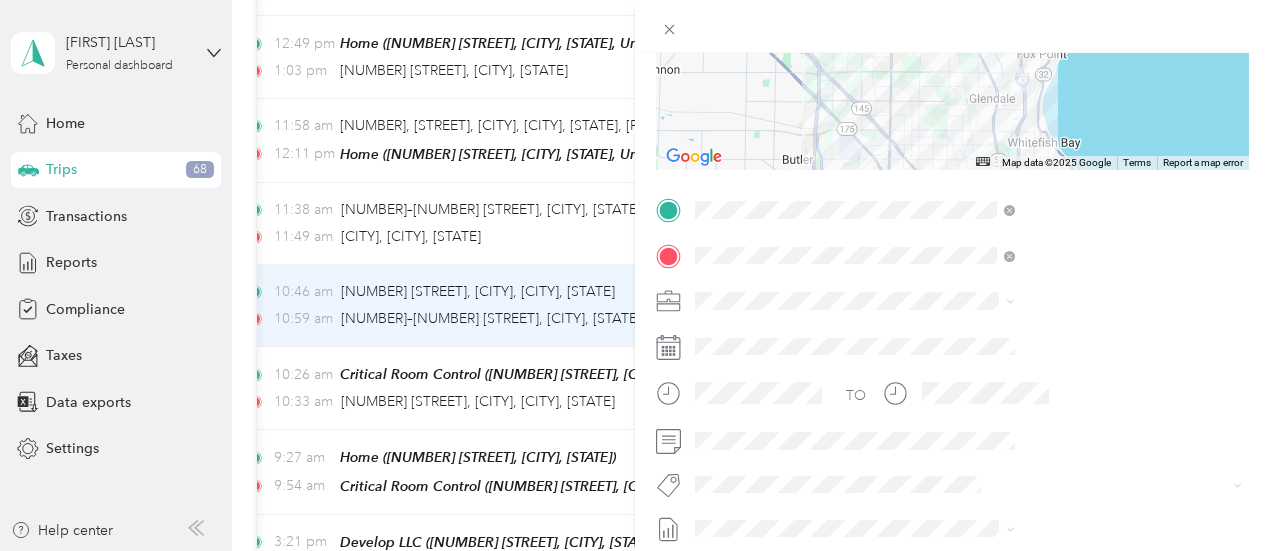 scroll, scrollTop: 291, scrollLeft: 0, axis: vertical 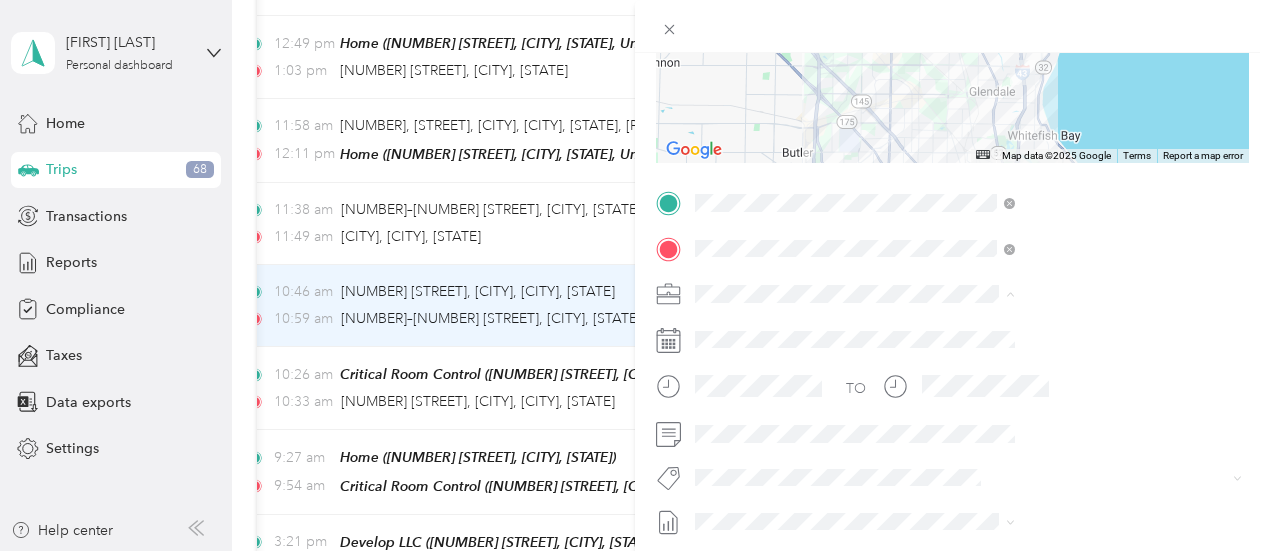 click on "Phoenix Contact" at bounding box center [966, 328] 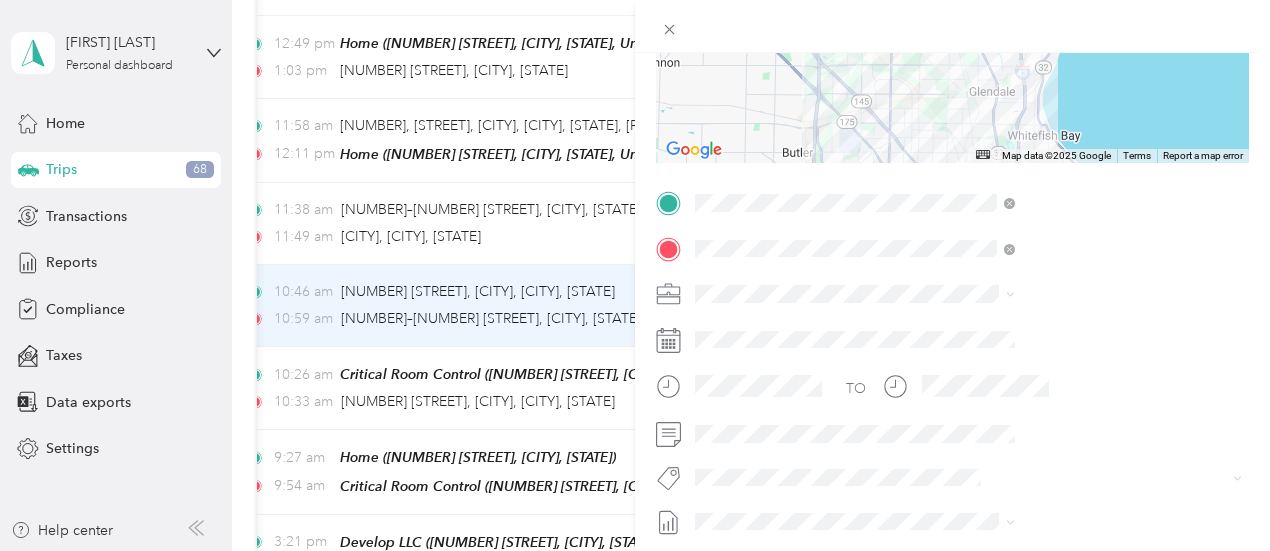 scroll, scrollTop: 0, scrollLeft: 0, axis: both 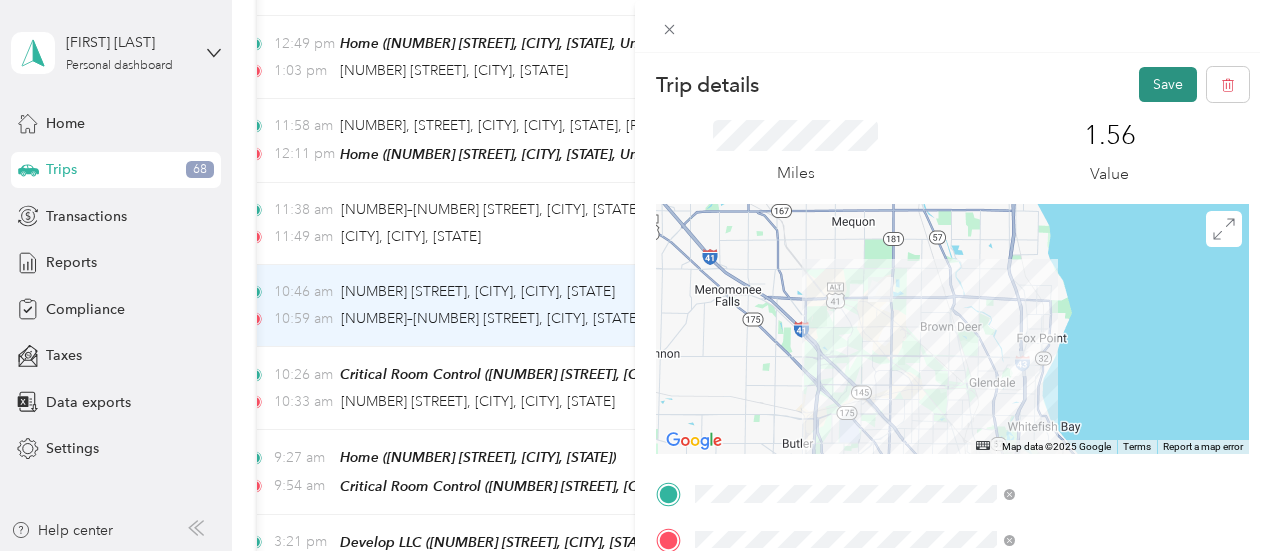 click on "Save" at bounding box center (1168, 84) 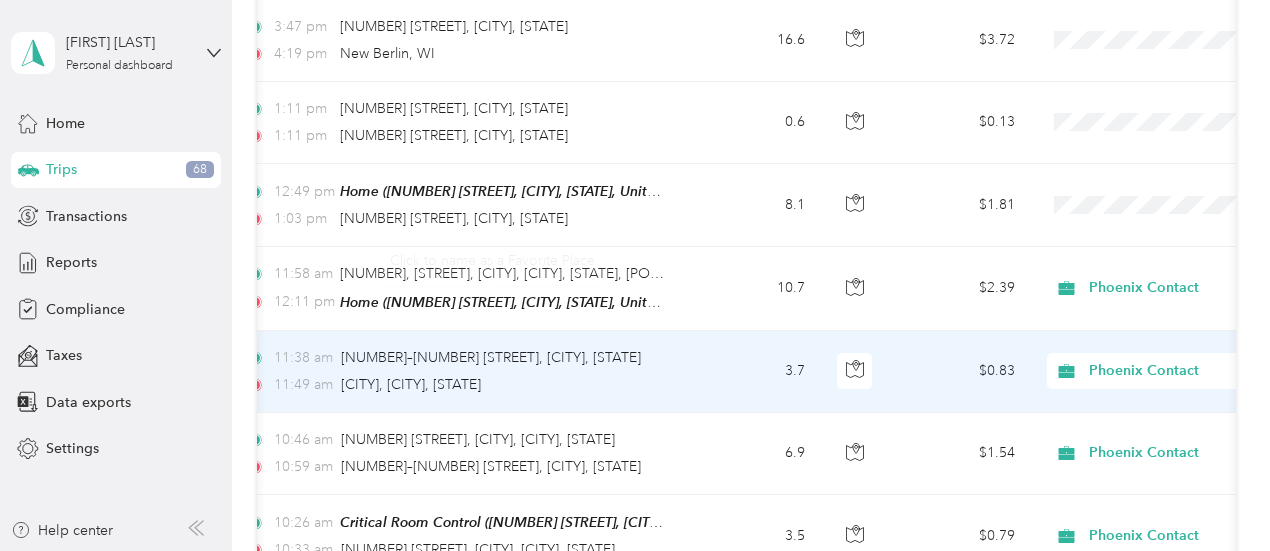 scroll, scrollTop: 4702, scrollLeft: 0, axis: vertical 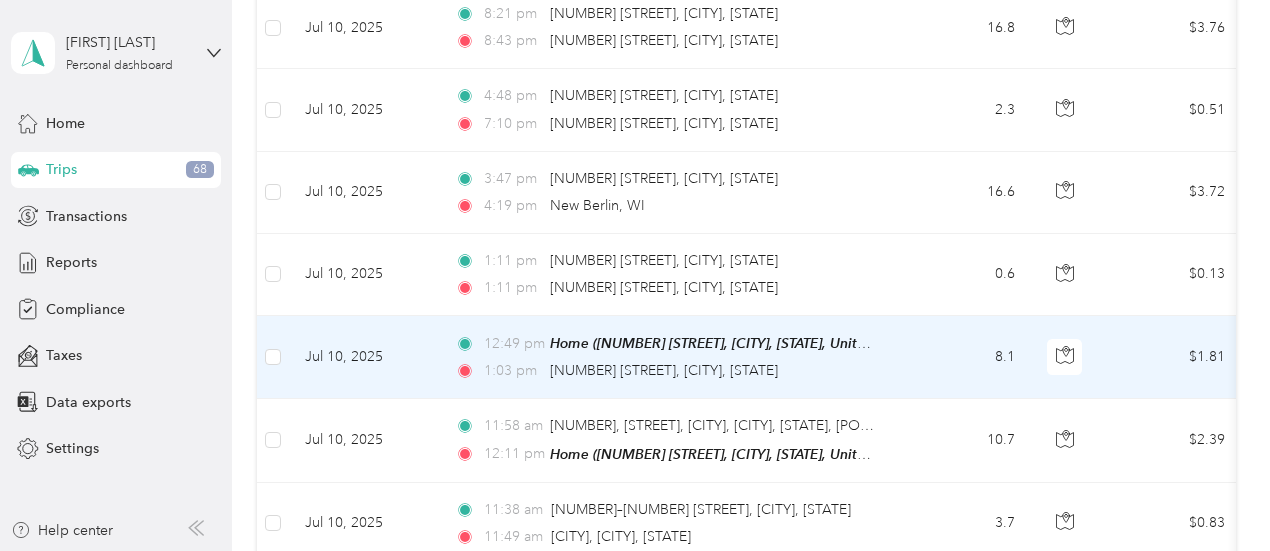 click on "8.1" at bounding box center [965, 357] 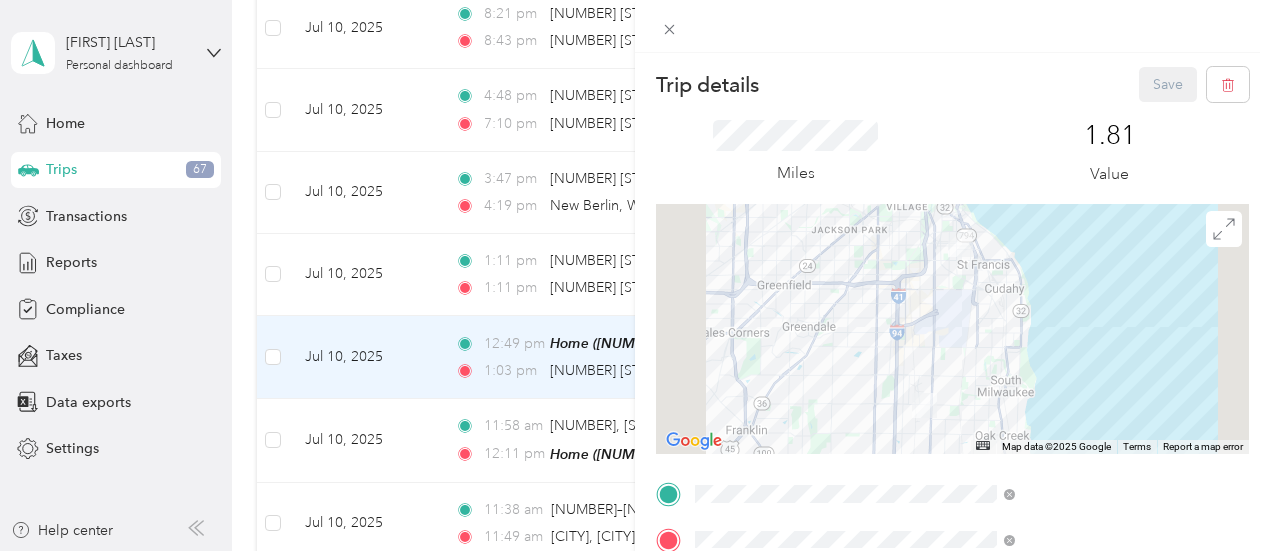scroll, scrollTop: 372, scrollLeft: 0, axis: vertical 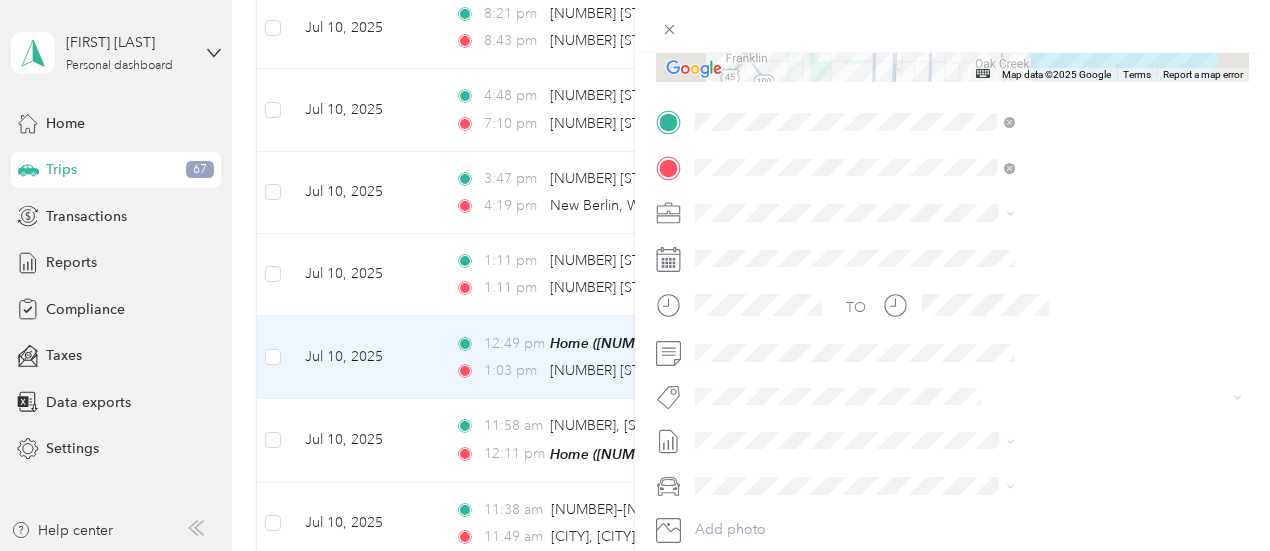 click on "Phoenix Contact" at bounding box center [966, 247] 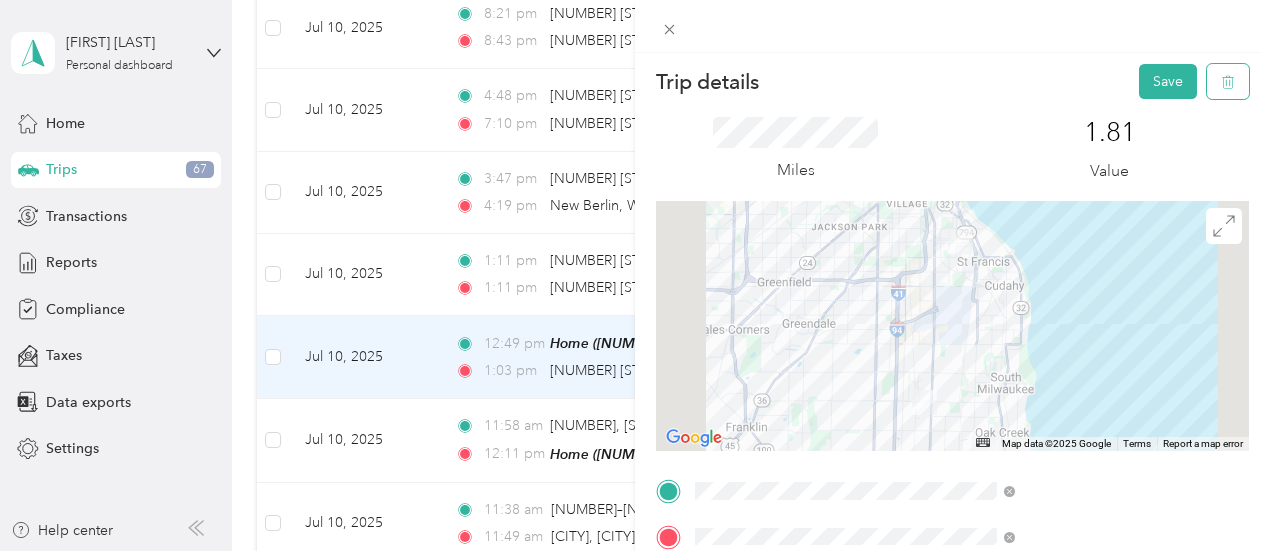 scroll, scrollTop: 0, scrollLeft: 0, axis: both 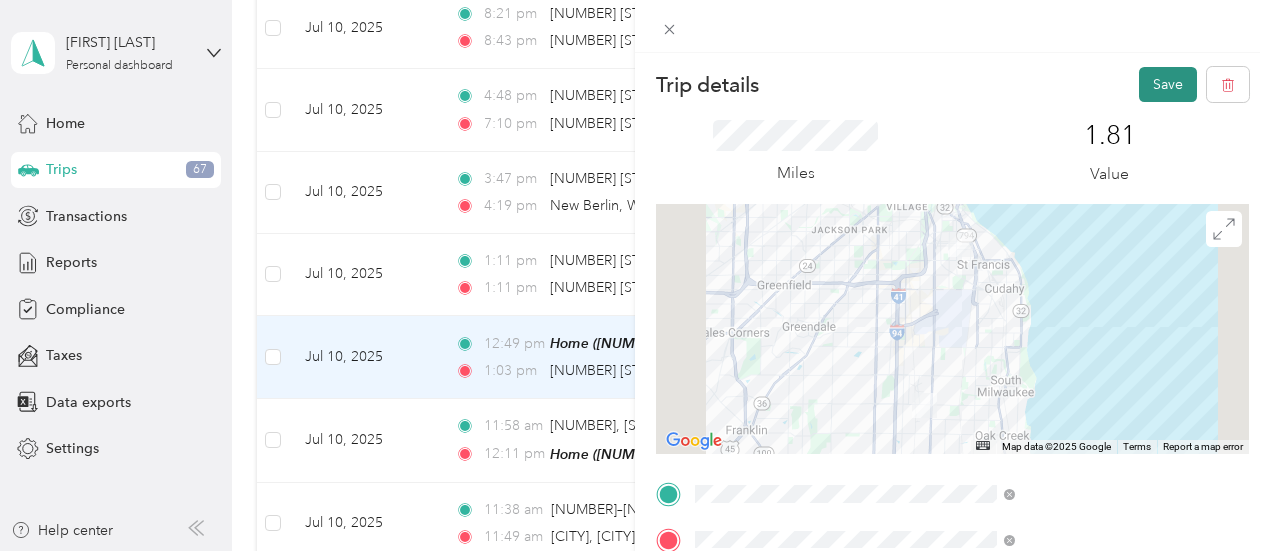 click on "Save" at bounding box center [1168, 84] 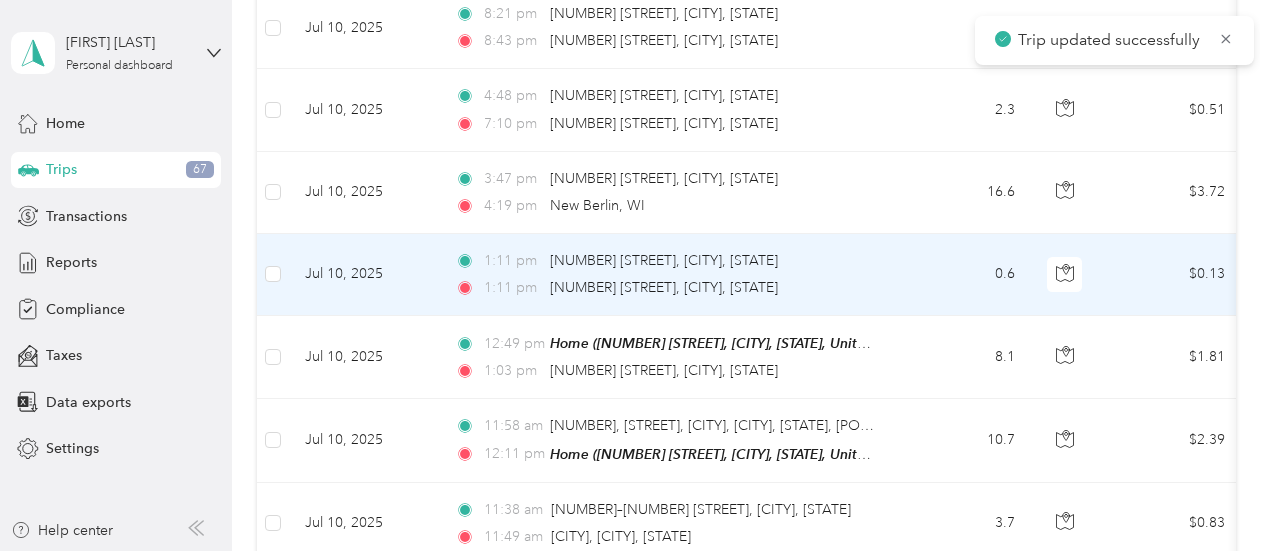 click on "1:11 pm [NUMBER] [STREET], [CITY], [STATE] 1:11 pm [NUMBER] [STREET], [CITY], [STATE]" at bounding box center (665, 274) 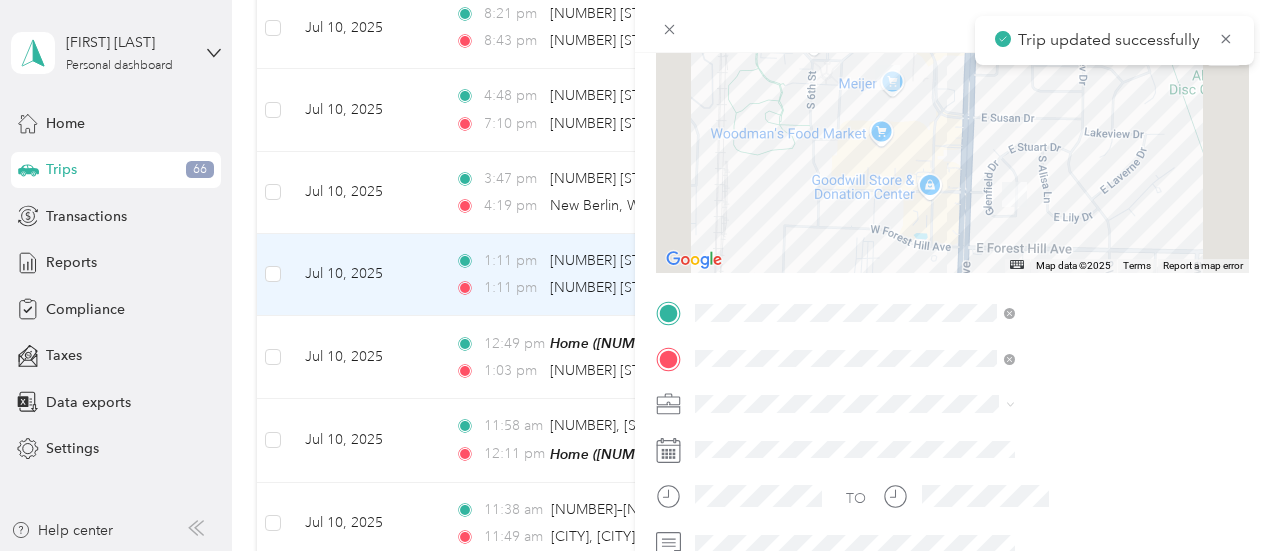 scroll, scrollTop: 182, scrollLeft: 0, axis: vertical 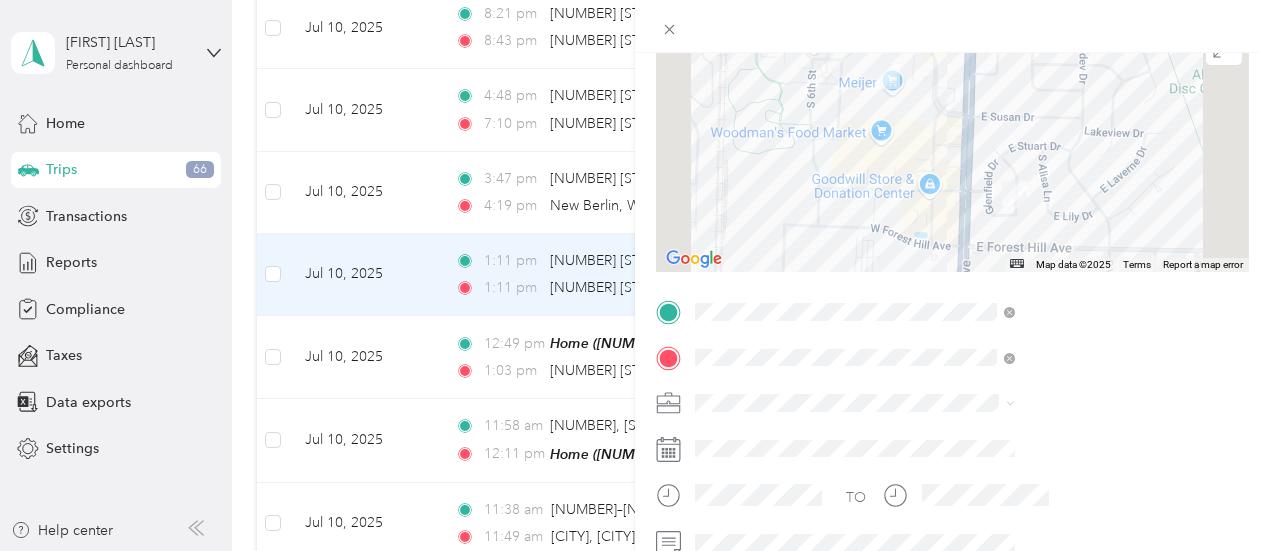 click on "Phoenix Contact" at bounding box center (966, 436) 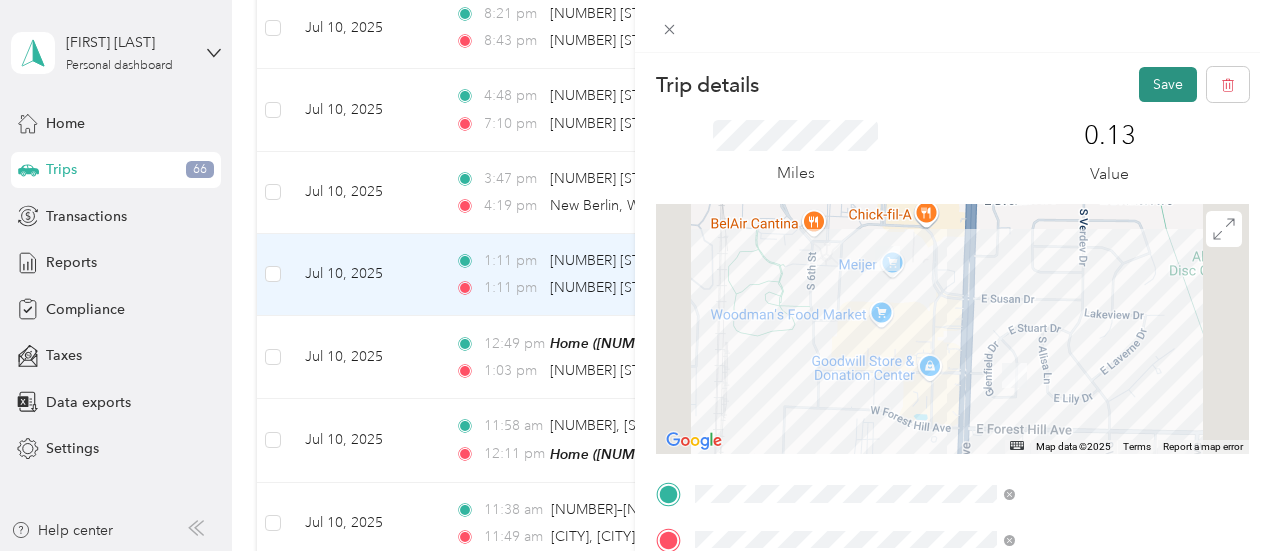 click on "Save" at bounding box center (1168, 84) 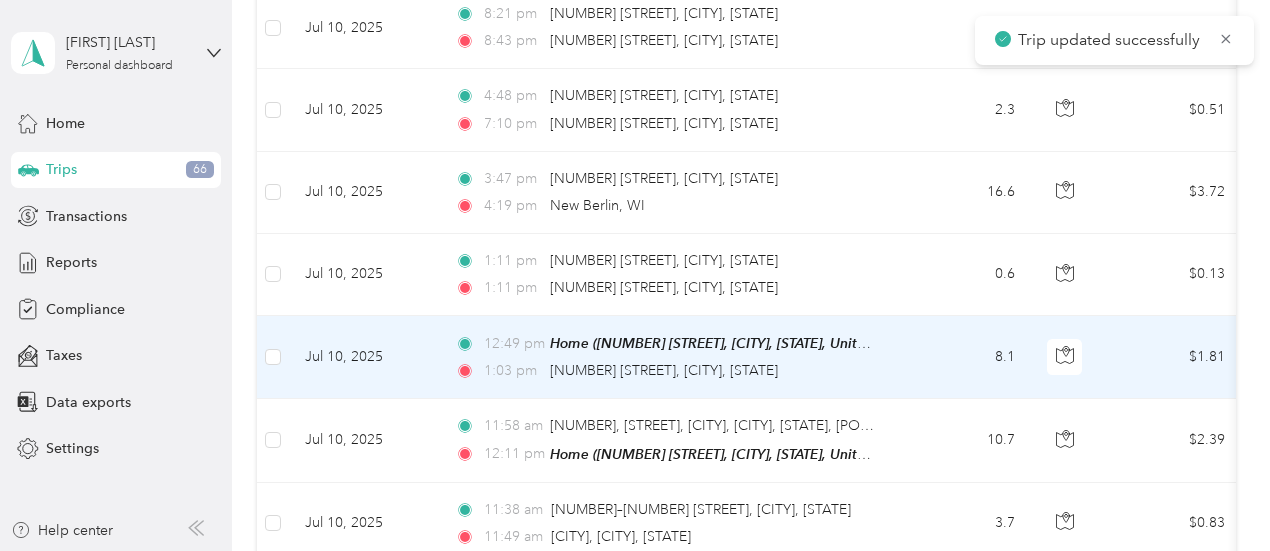 click on "1:03 pm [NUMBER] [STREET], [CITY], [STATE]" at bounding box center (665, 371) 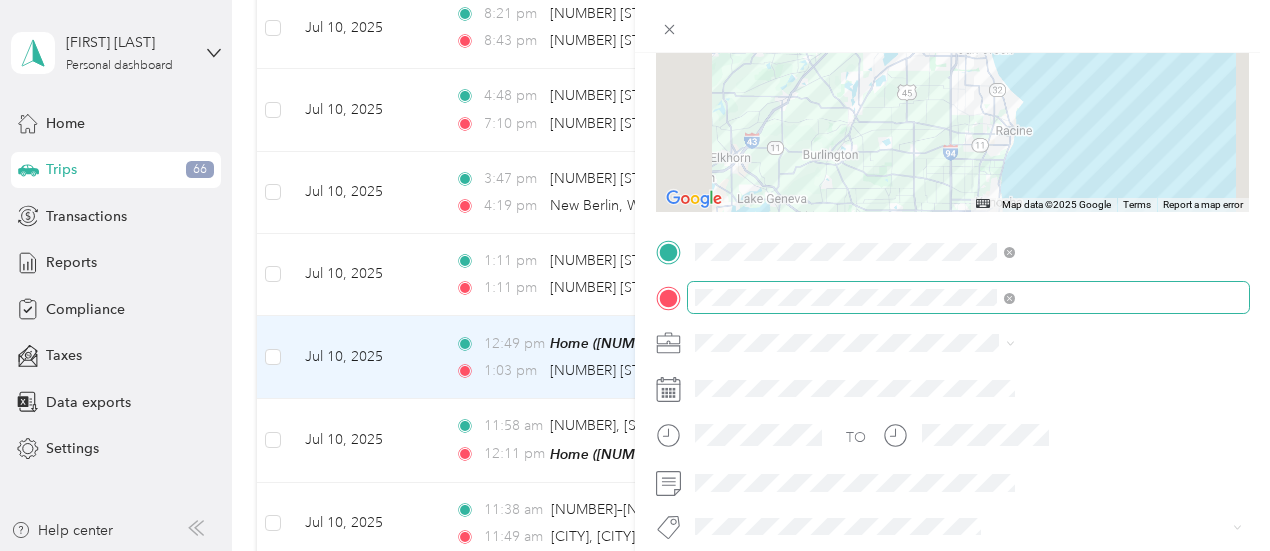 scroll, scrollTop: 243, scrollLeft: 0, axis: vertical 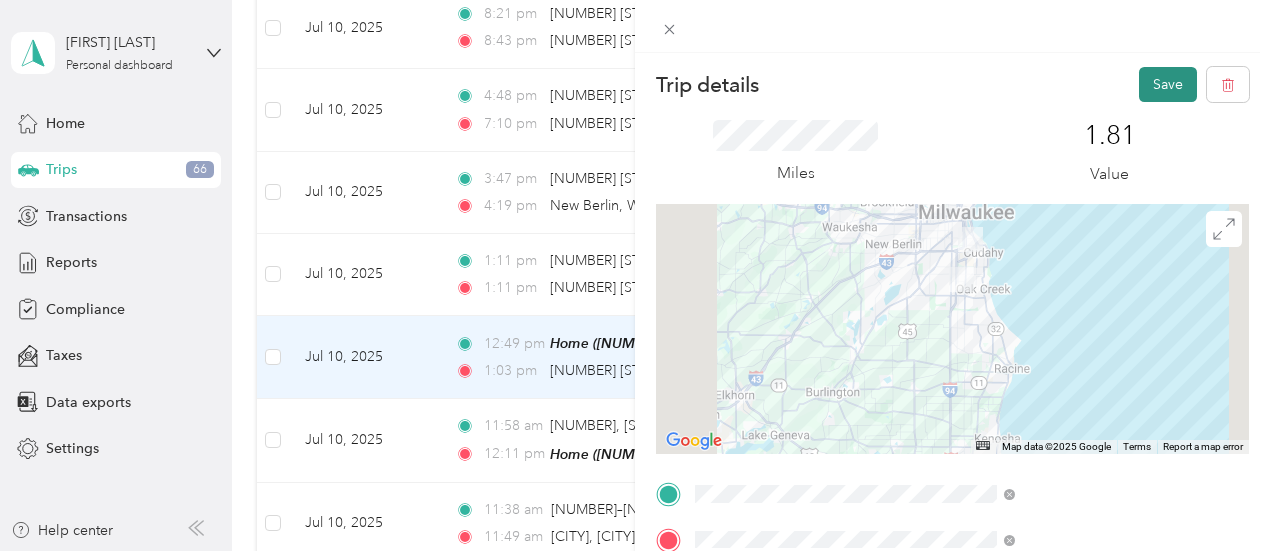 click on "Save" at bounding box center (1168, 84) 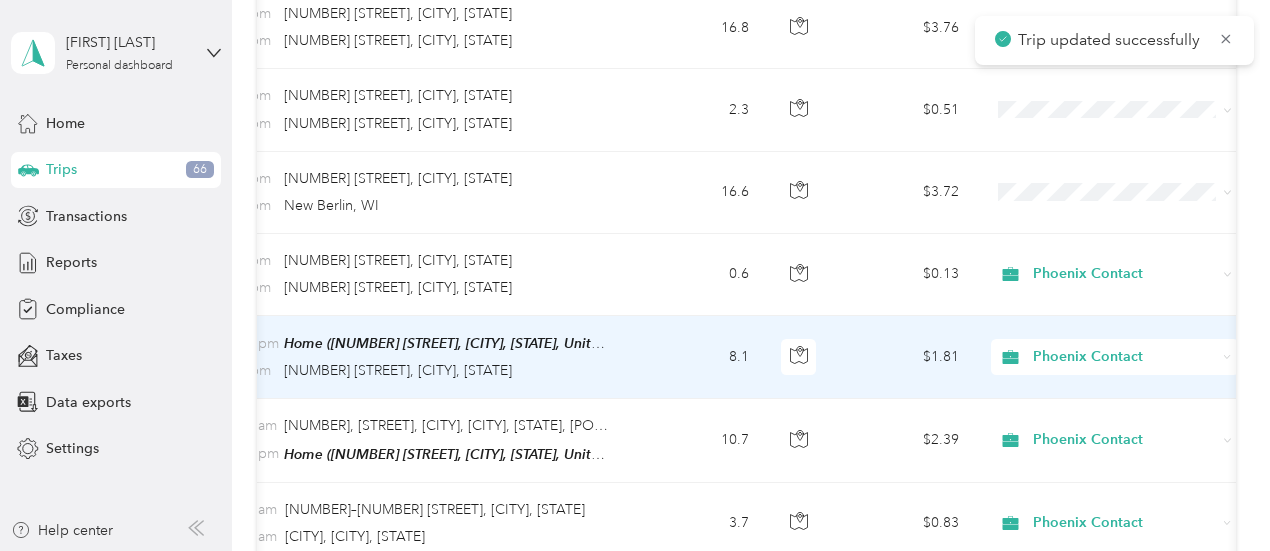 scroll, scrollTop: 0, scrollLeft: 274, axis: horizontal 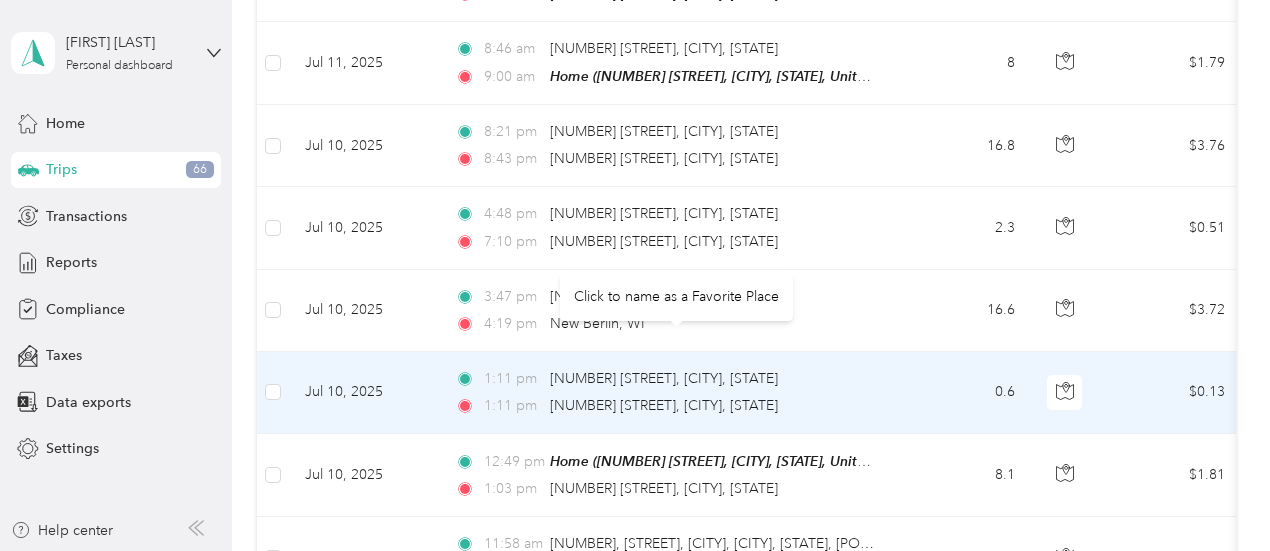 click on "Click to name as a Favorite Place" at bounding box center [676, 296] 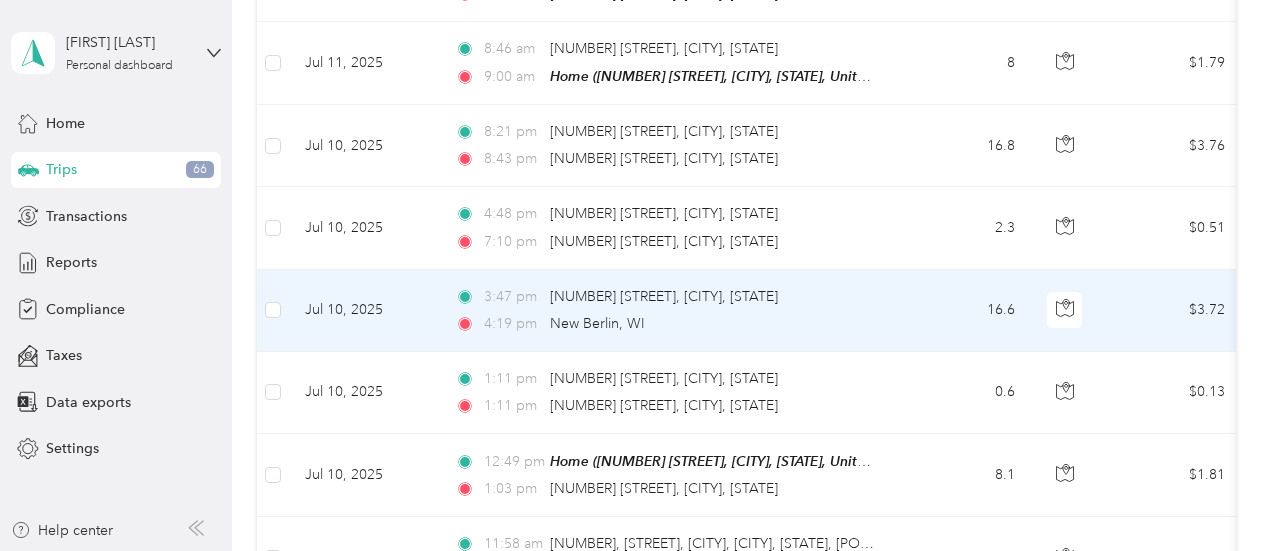 click on "3:47 pm [NUMBER] [STREET], [CITY], [STATE]" at bounding box center (665, 297) 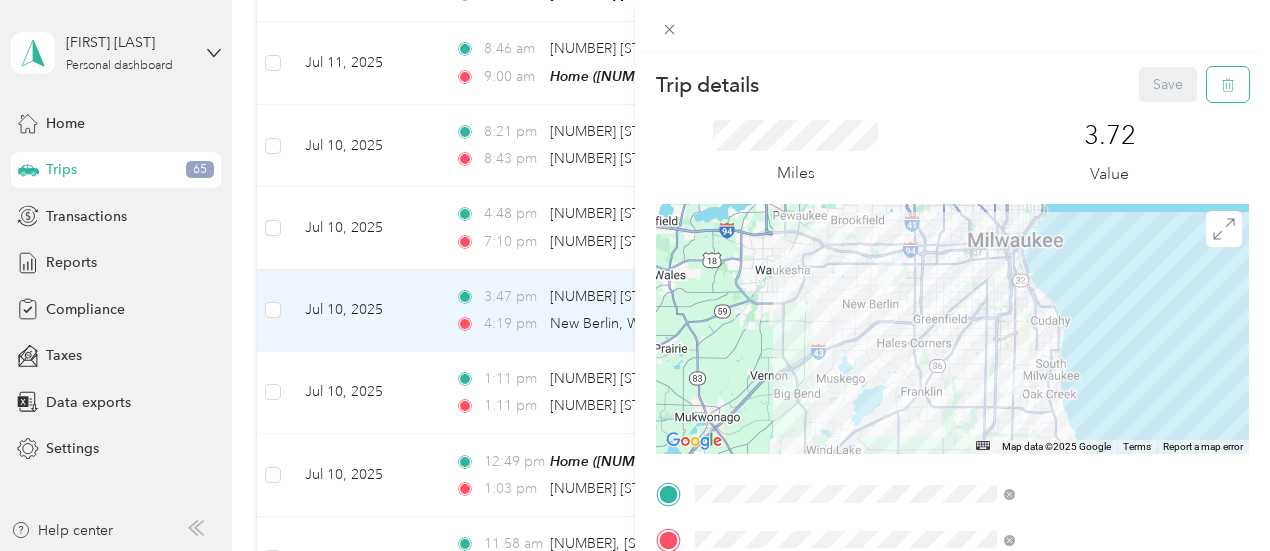 click 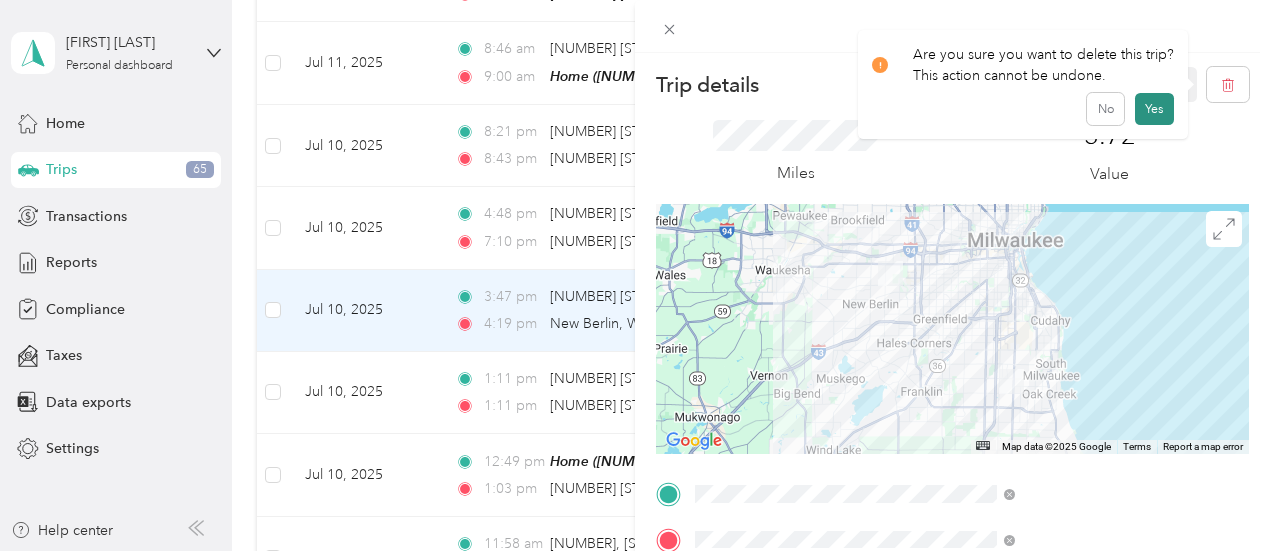 click on "Yes" at bounding box center [1154, 109] 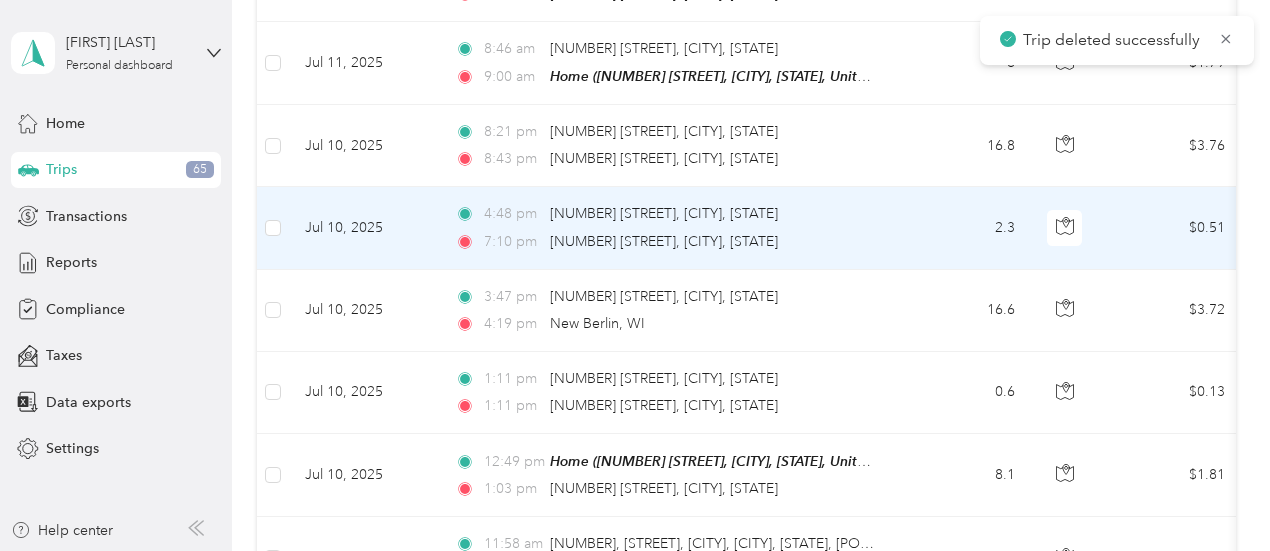 click on "4:48 pm [NUMBER] [STREET], [CITY], [STATE] 7:10 pm [NUMBER] [STREET], [CITY], [STATE]" at bounding box center (665, 227) 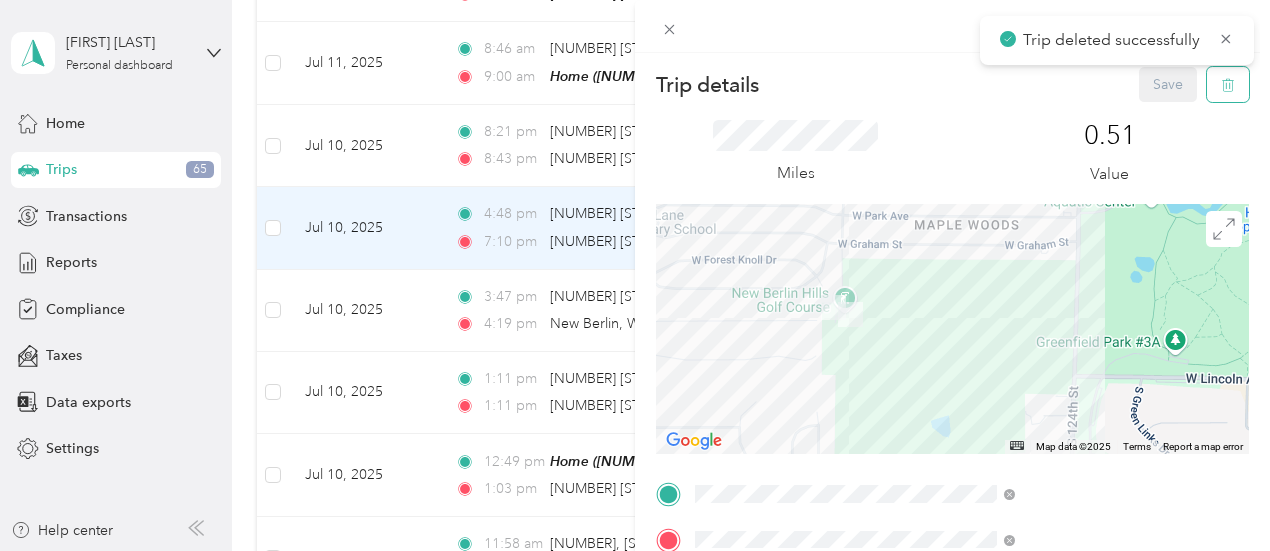 click 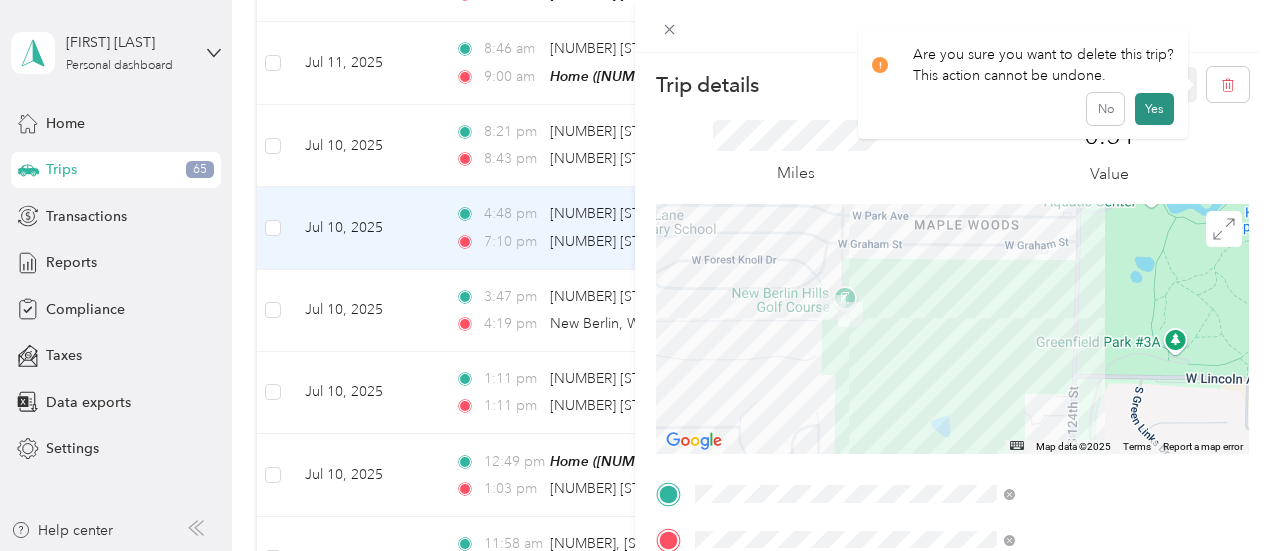 click on "Yes" at bounding box center [1154, 109] 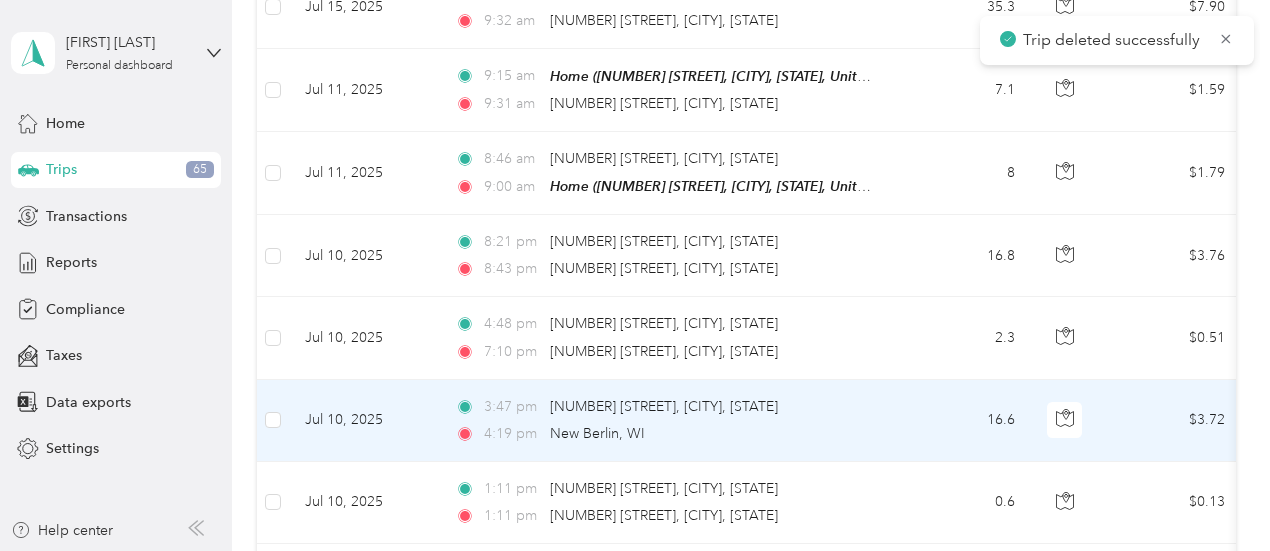scroll, scrollTop: 4414, scrollLeft: 0, axis: vertical 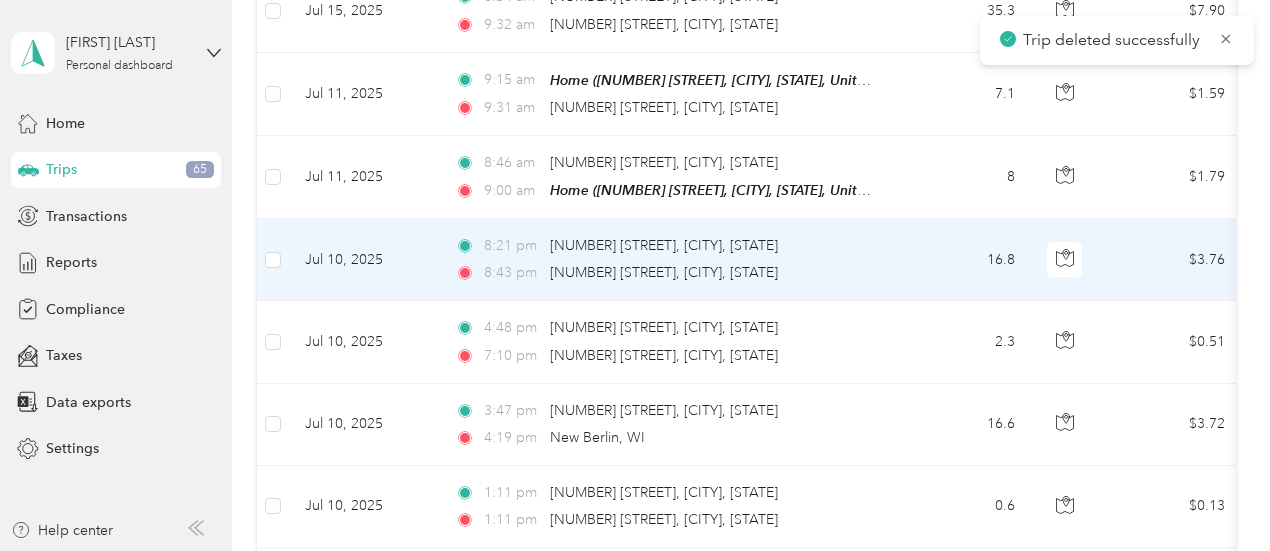 click on "8:21 pm [NUMBER] [STREET], [CITY], [STATE] 8:43 pm [NUMBER] [STREET], [CITY], [STATE]" at bounding box center (665, 259) 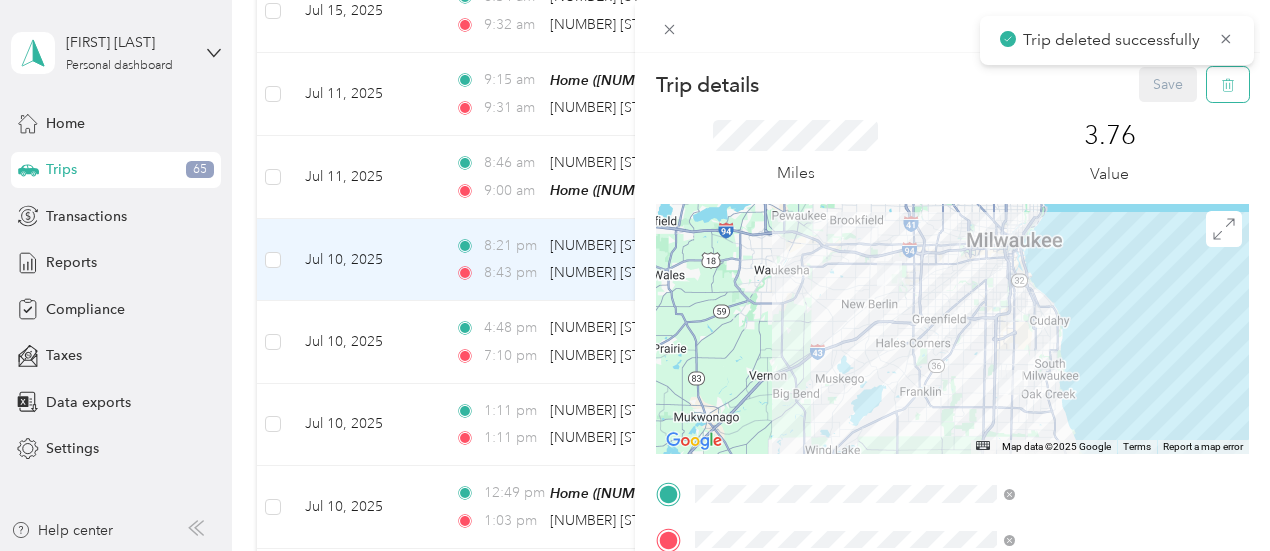 click at bounding box center (1228, 84) 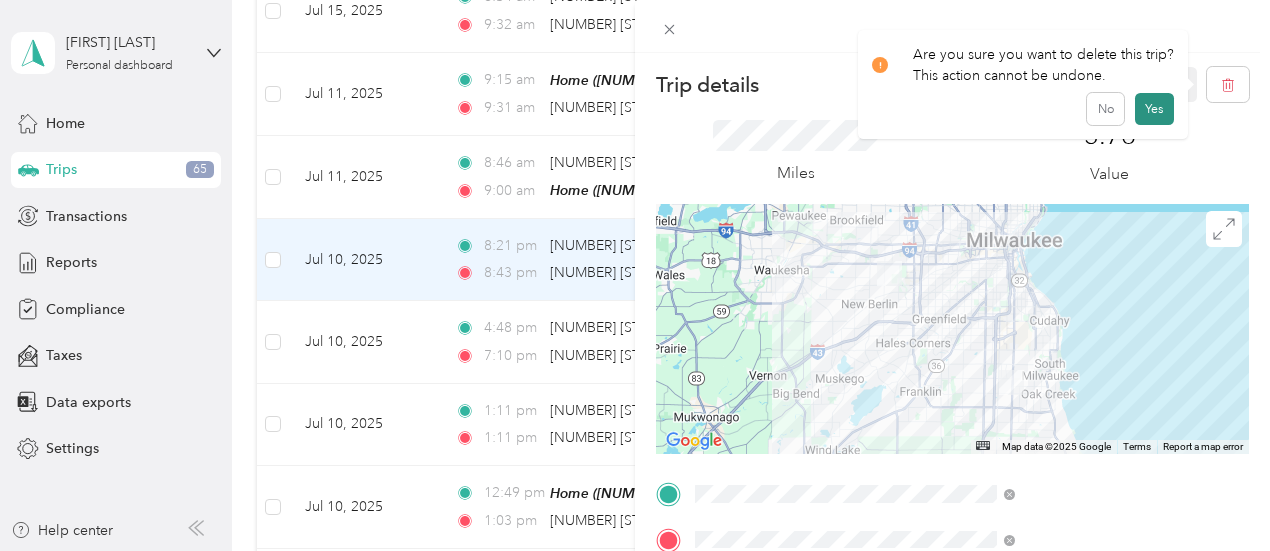 click on "Yes" at bounding box center (1154, 109) 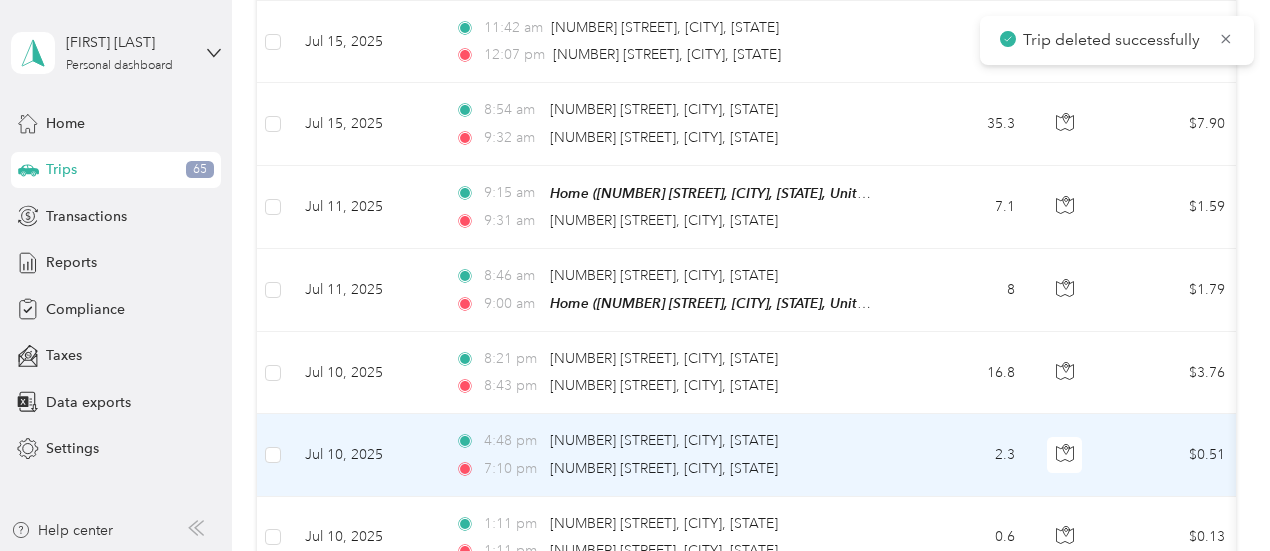 scroll, scrollTop: 4300, scrollLeft: 0, axis: vertical 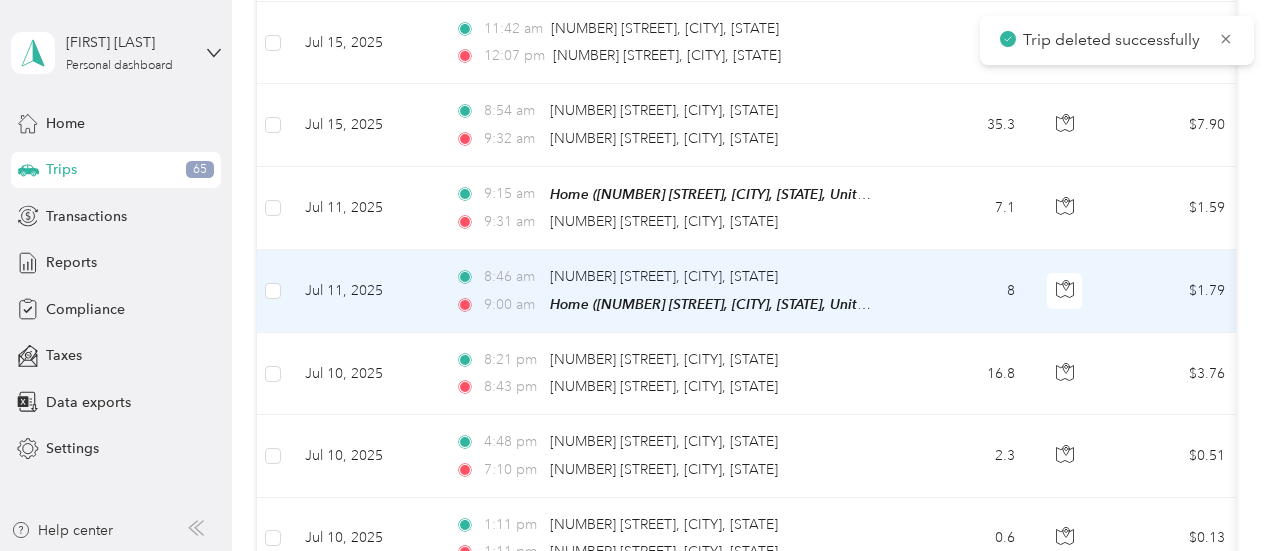 click on "8" at bounding box center [965, 291] 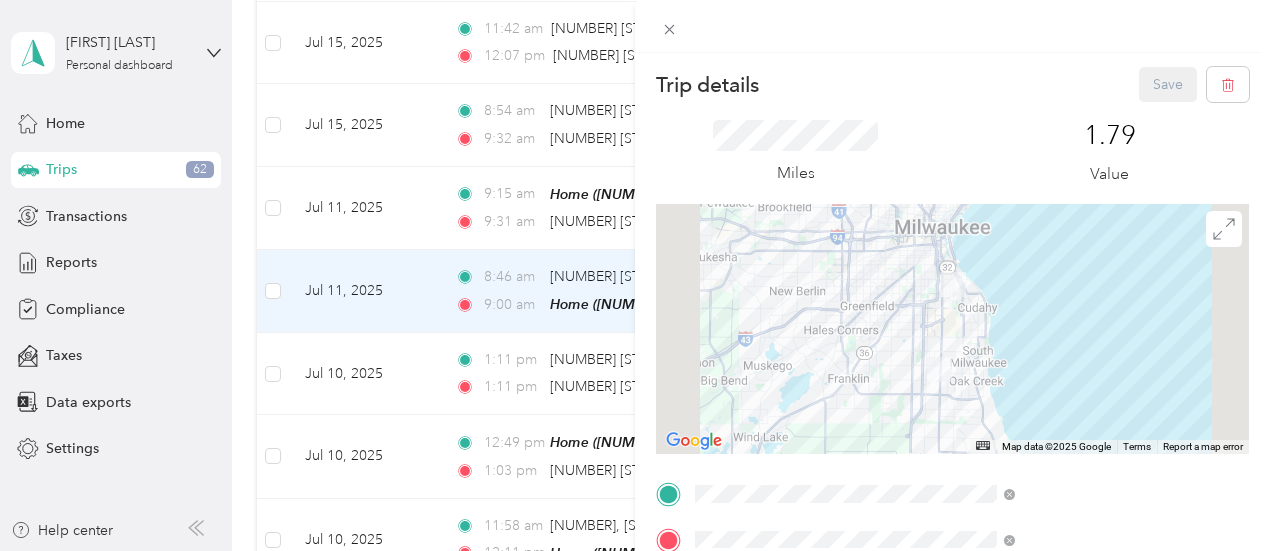 click on "Trip details Save This trip cannot be edited because it is either under review, approved, or paid. Contact your Team Manager to edit it. Miles 1.79 Value  ← Move left → Move right ↑ Move up ↓ Move down + Zoom in - Zoom out Home Jump left by 75% End Jump right by 75% Page Up Jump up by 75% Page Down Jump down by 75% Map Data Map data ©2025 Google Map data ©2025 Google 5 km  Click to toggle between metric and imperial units Terms Report a map error TO Add photo" at bounding box center (635, 275) 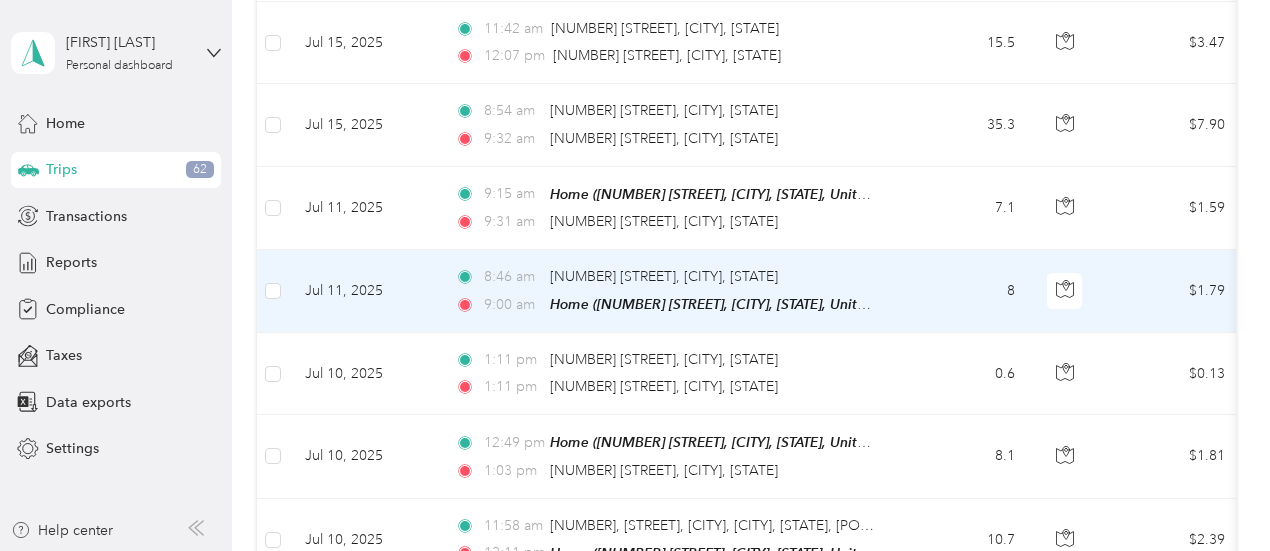 click on "8" at bounding box center [965, 291] 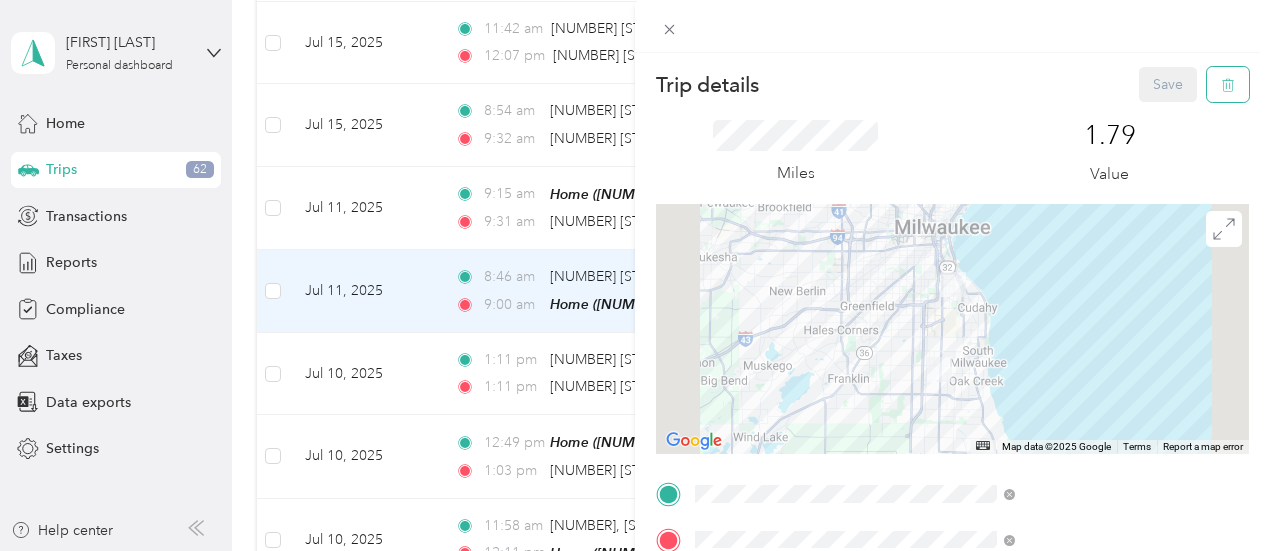 click 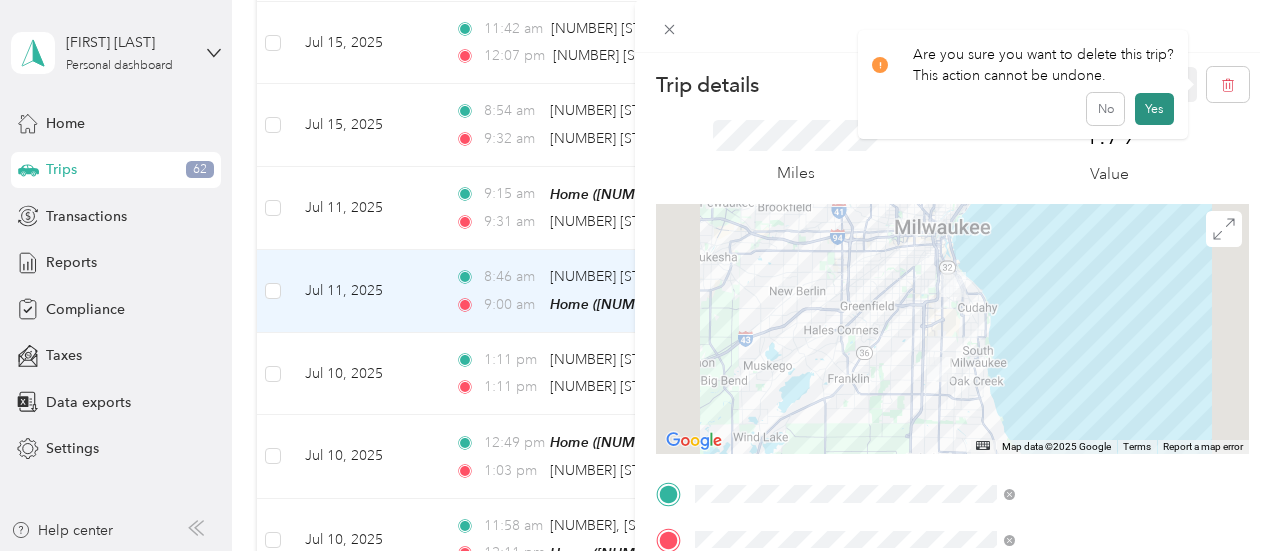 click on "Yes" at bounding box center (1154, 109) 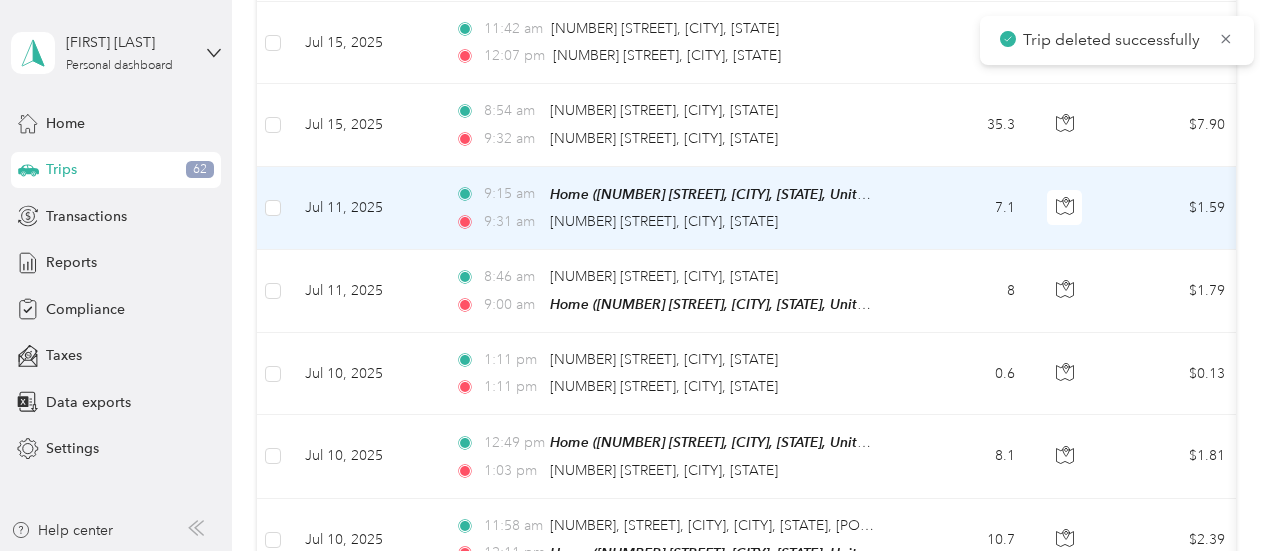 click on "7.1" at bounding box center [965, 208] 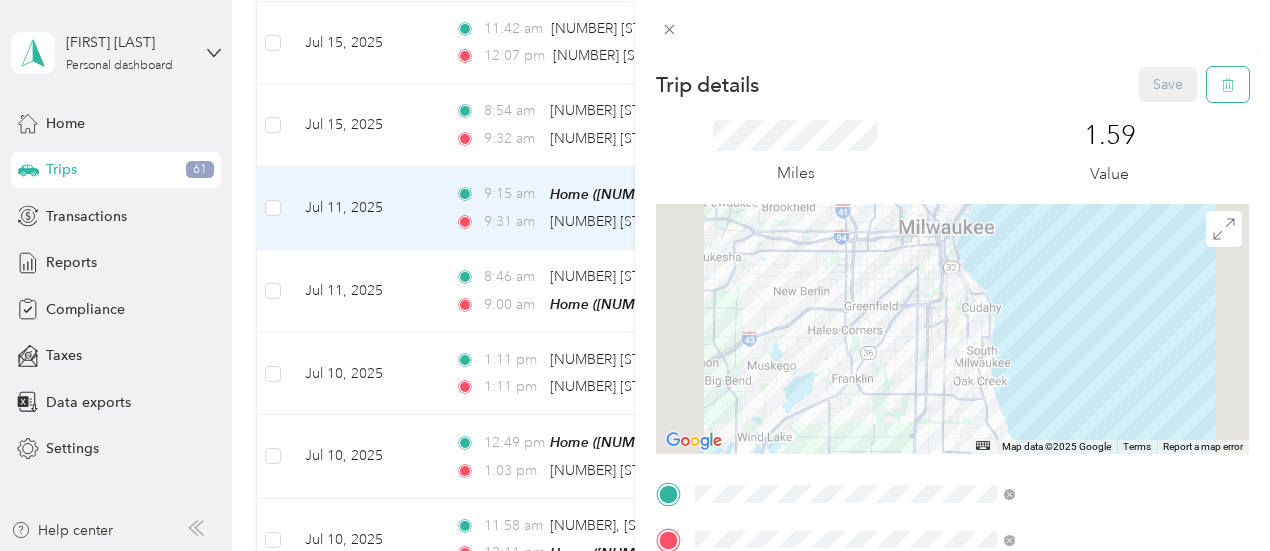 click at bounding box center [1228, 84] 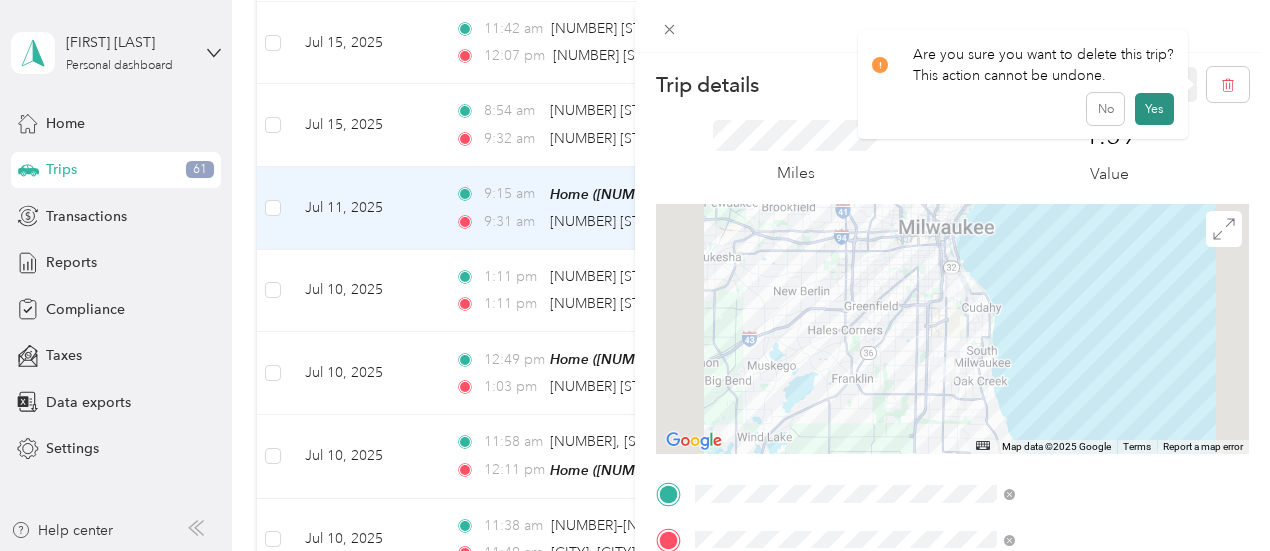 click on "Yes" at bounding box center (1154, 109) 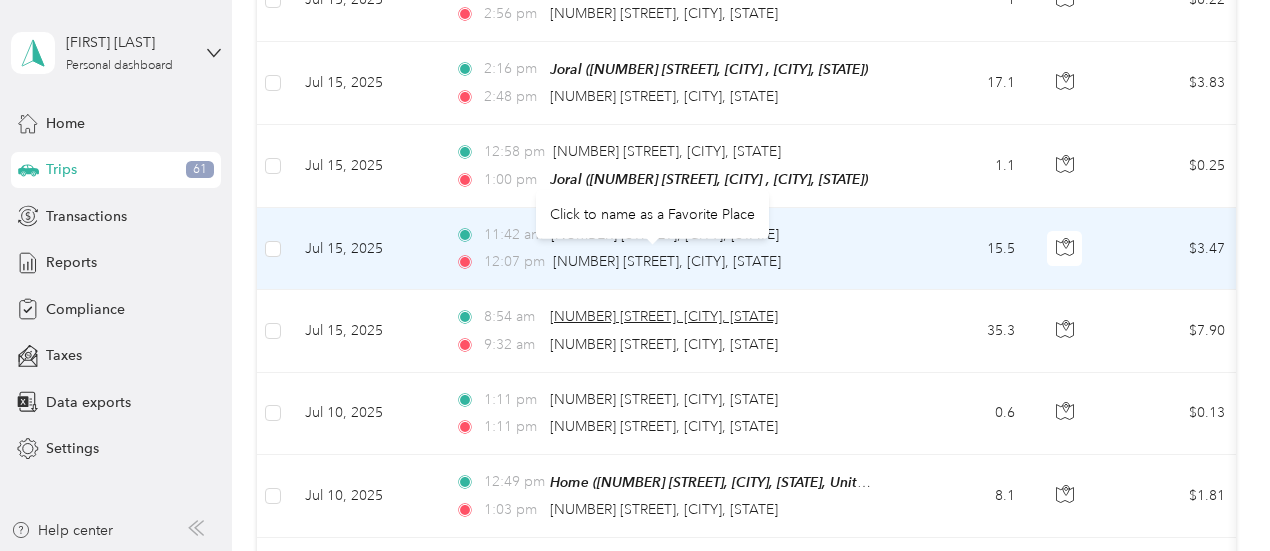 scroll, scrollTop: 4091, scrollLeft: 0, axis: vertical 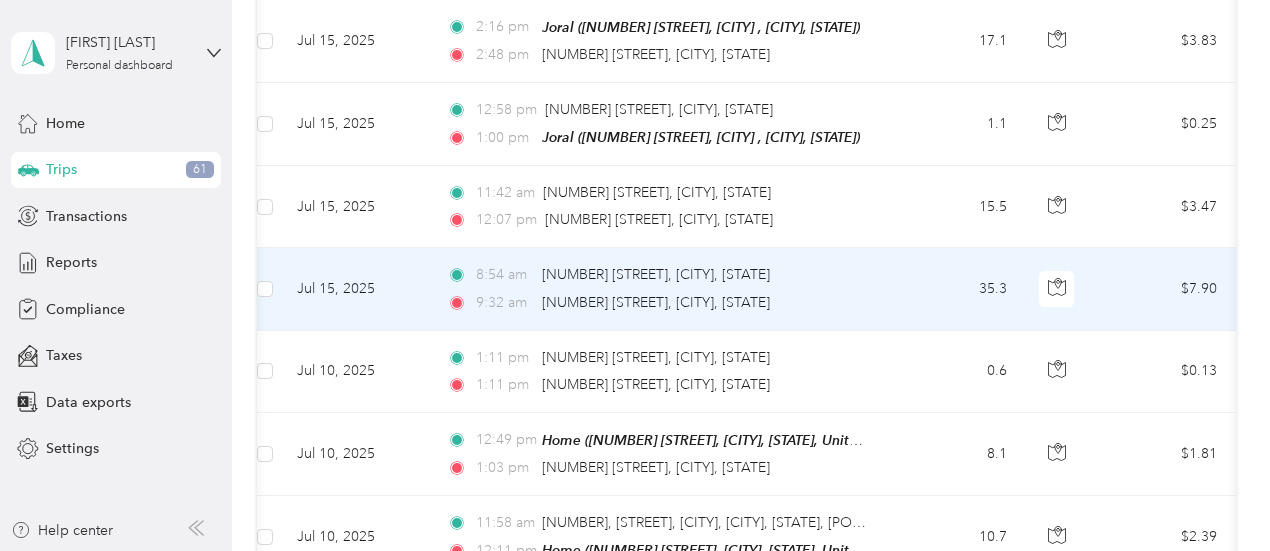 click on "8:54 am [NUMBER] [STREET], [CITY], [STATE]" at bounding box center [657, 275] 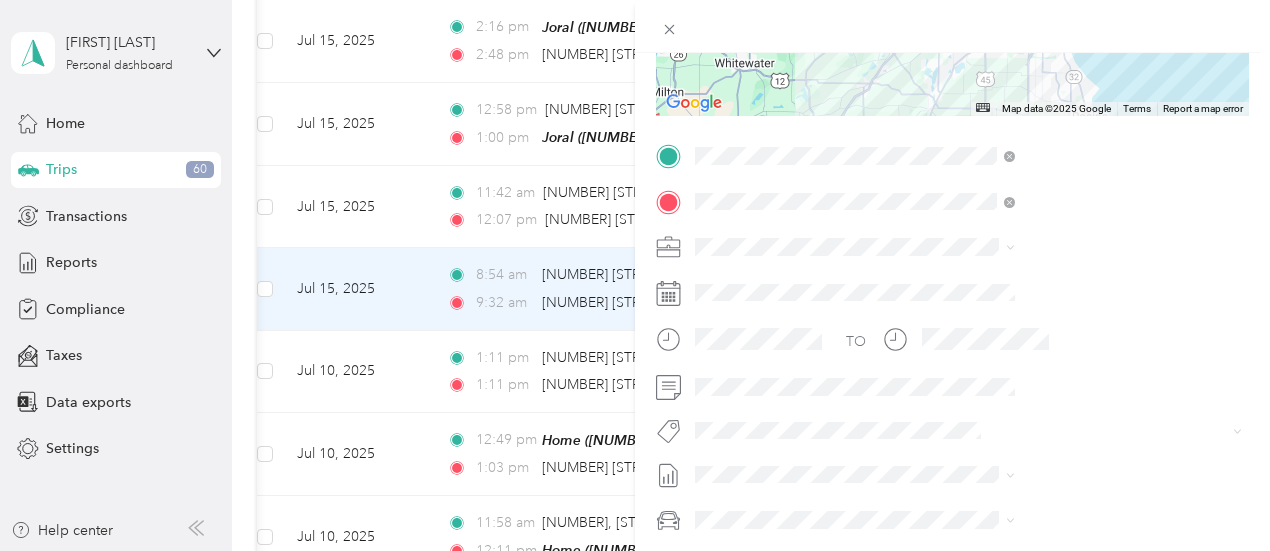 scroll, scrollTop: 342, scrollLeft: 0, axis: vertical 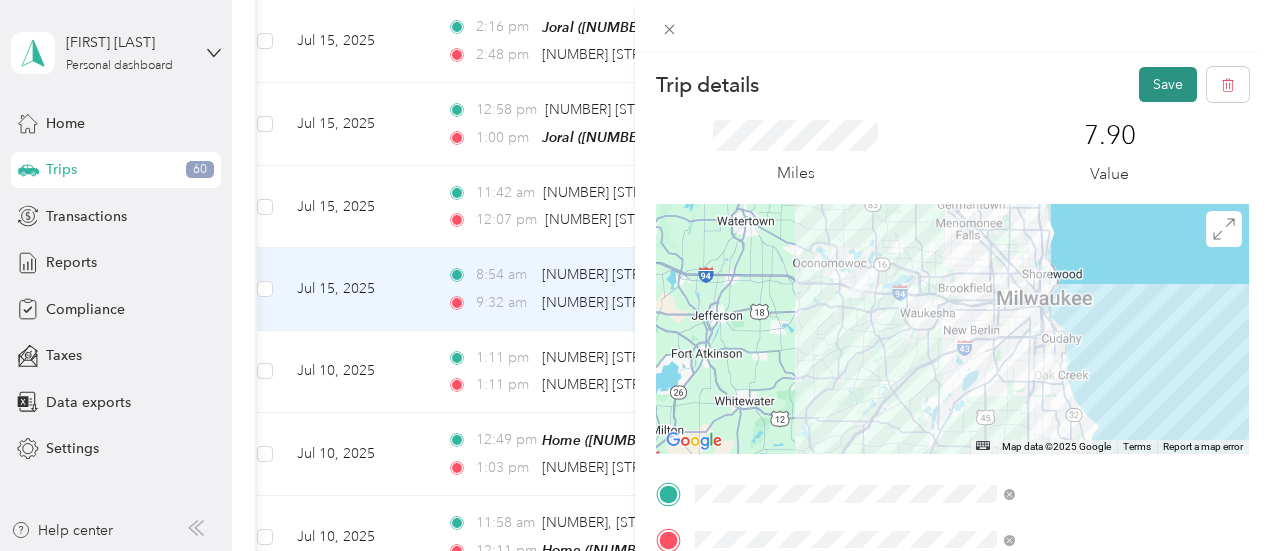 click on "Save" at bounding box center (1168, 84) 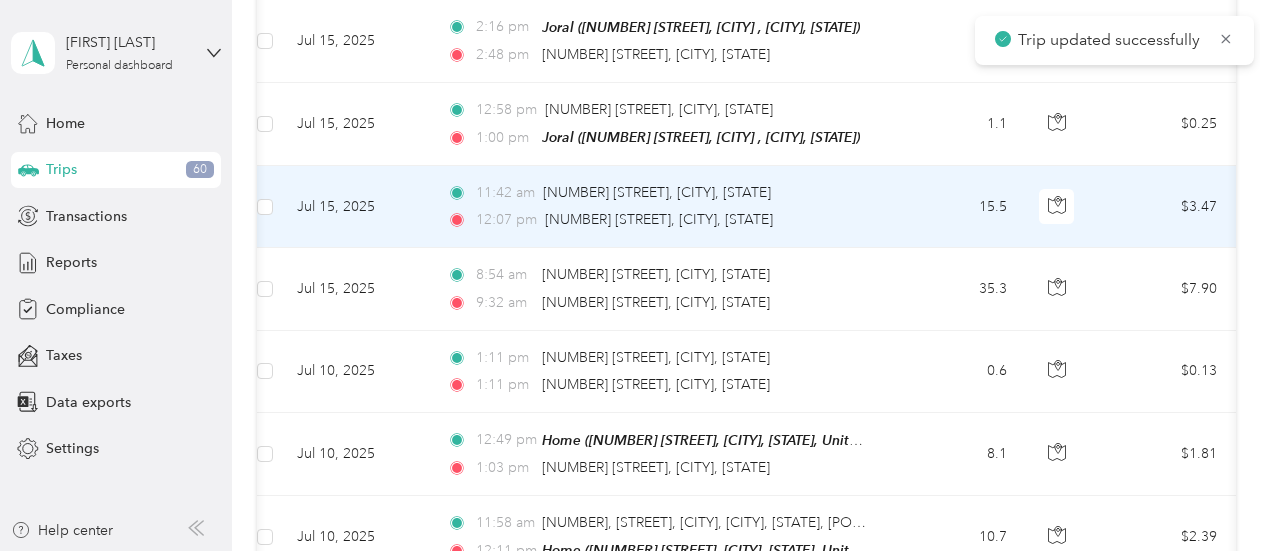 scroll, scrollTop: 0, scrollLeft: 7, axis: horizontal 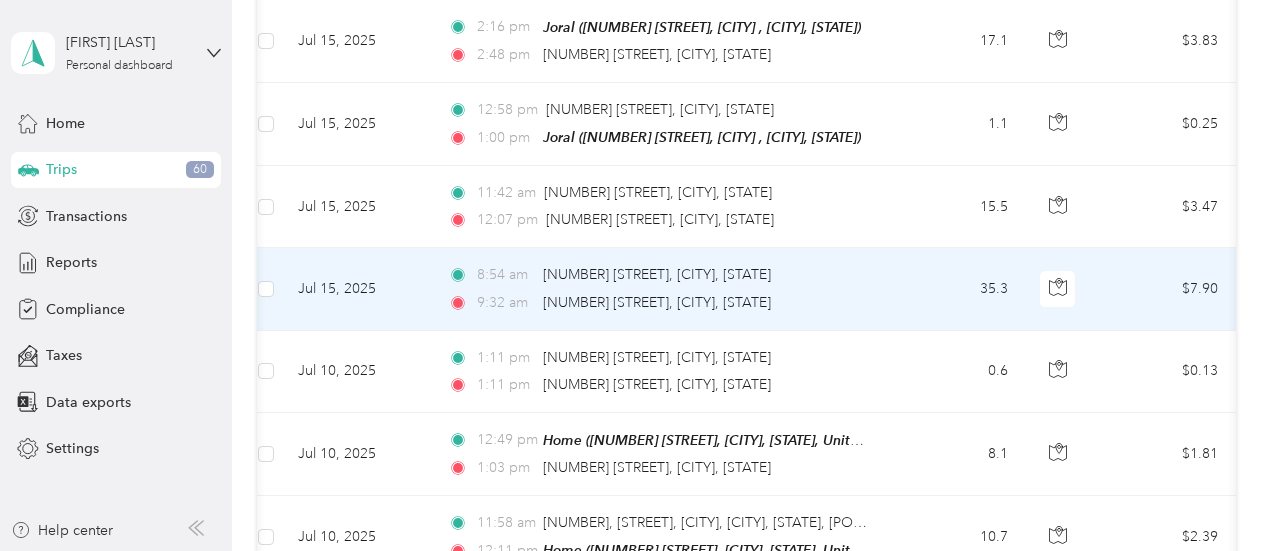 click on "8:54 am [NUMBER] [STREET], [CITY], [STATE] 9:32 am [NUMBER] [STREET], [CITY], [STATE]" at bounding box center [658, 288] 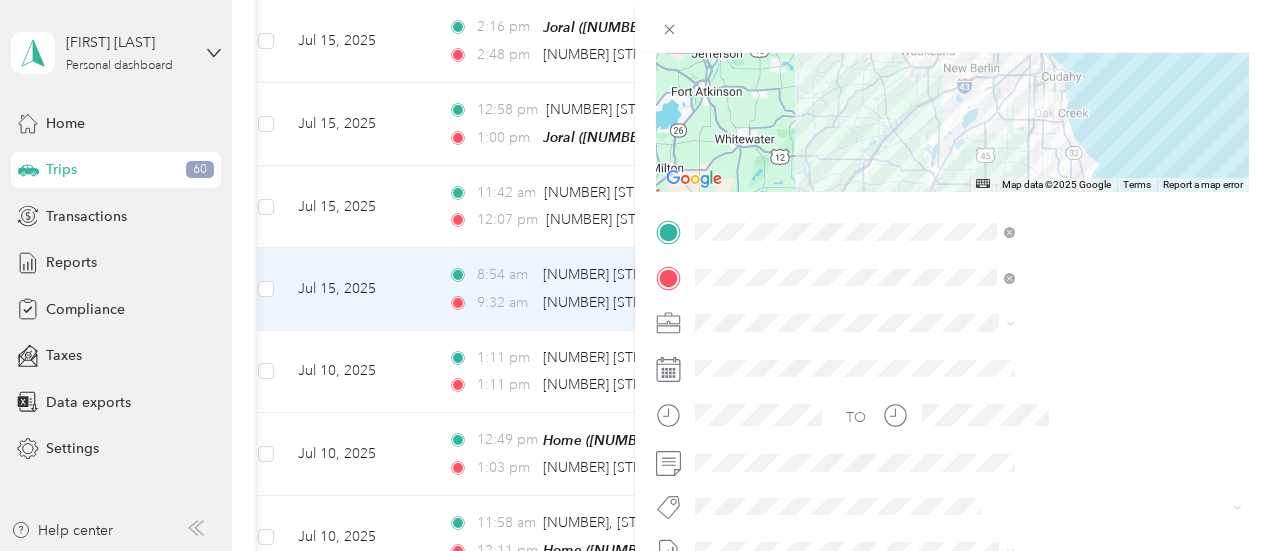 scroll, scrollTop: 259, scrollLeft: 0, axis: vertical 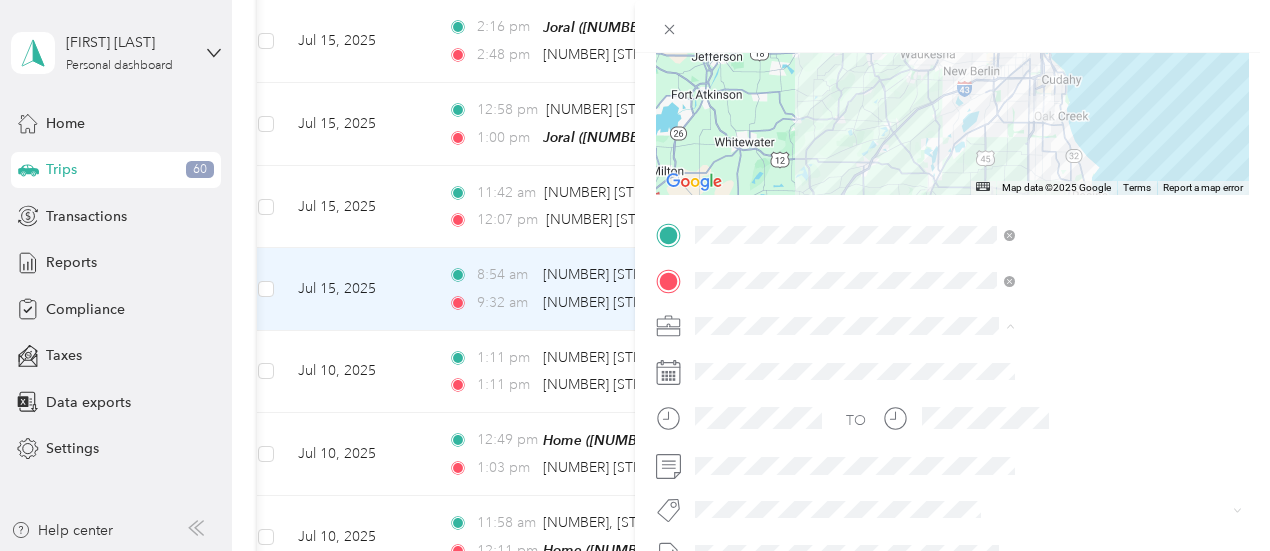 click on "Phoenix Contact" at bounding box center (966, 360) 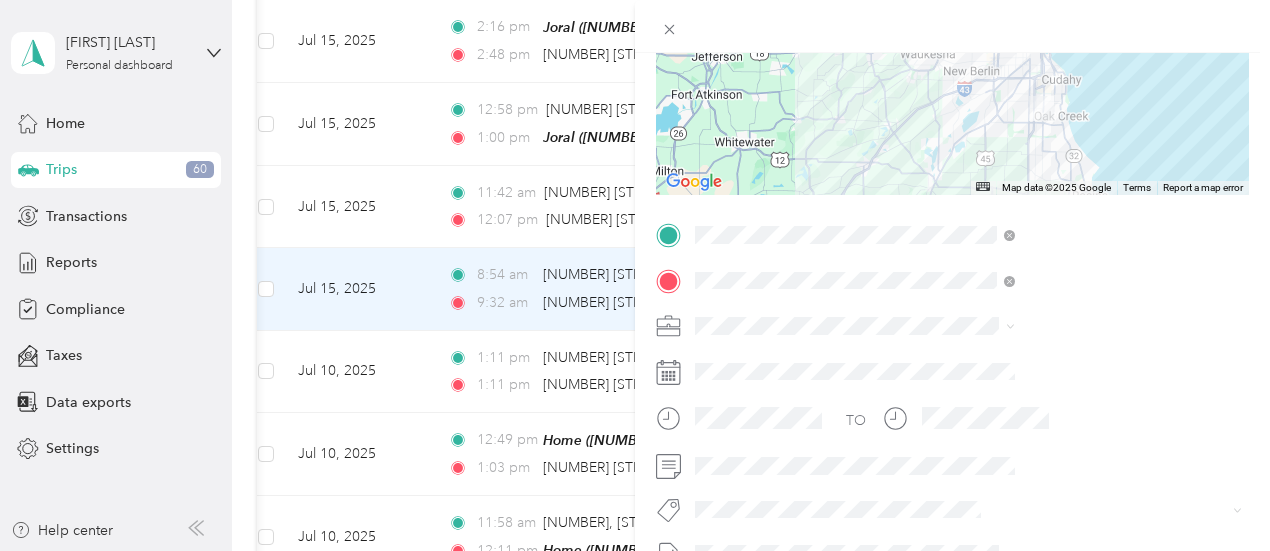scroll, scrollTop: 0, scrollLeft: 0, axis: both 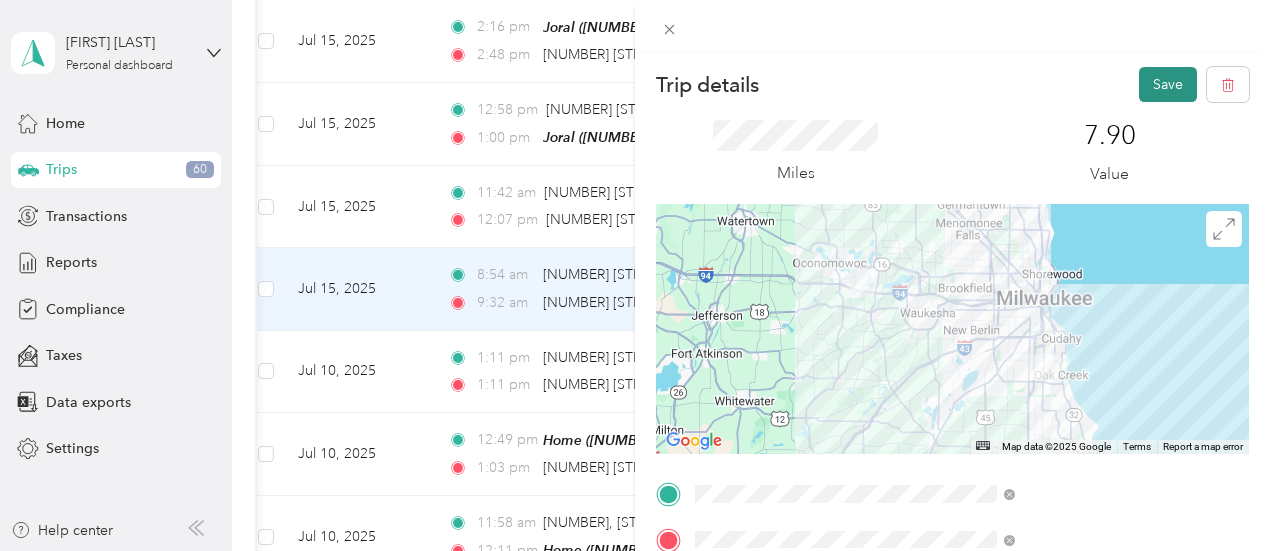 click on "Save" at bounding box center (1168, 84) 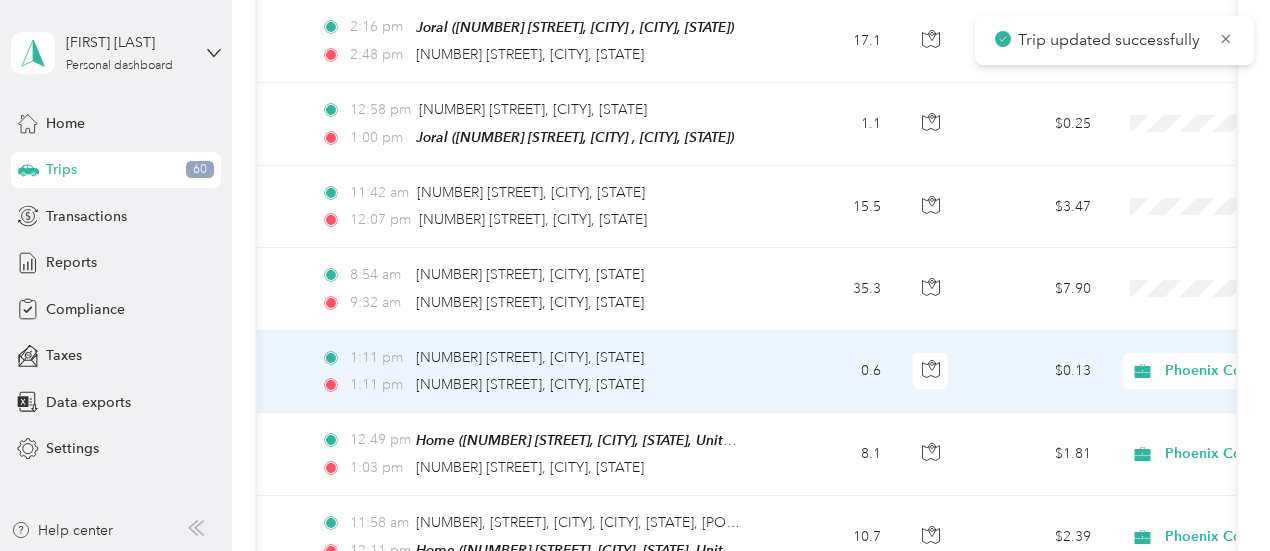 scroll, scrollTop: 0, scrollLeft: 132, axis: horizontal 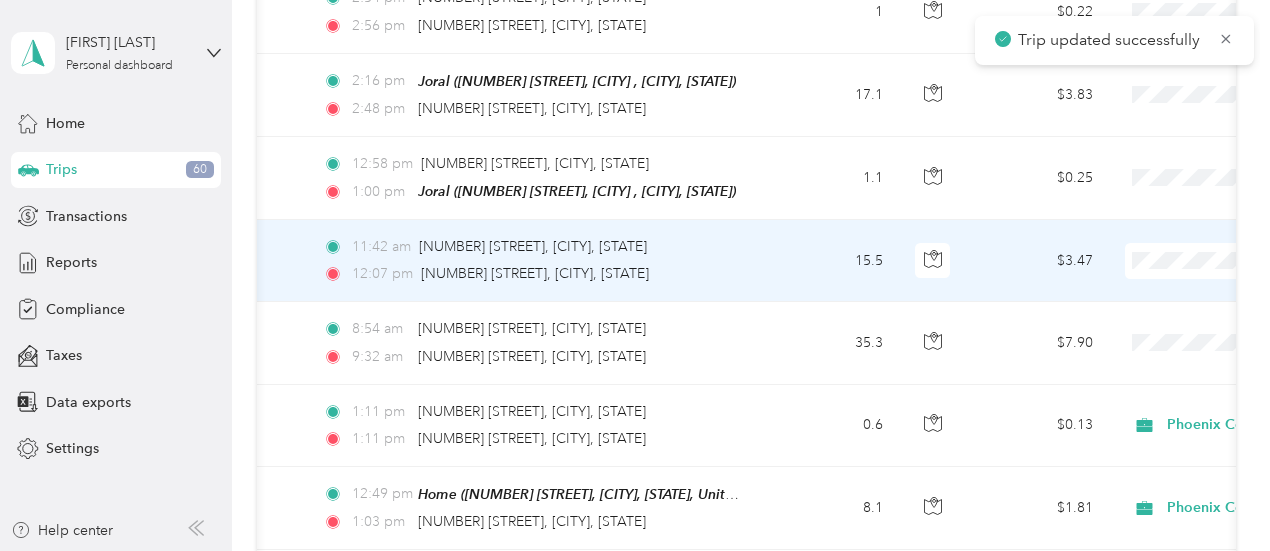 click on "11:42 am [NUMBER] [STREET], [CITY], [STATE] 12:07 pm [NUMBER] [STREET], [CITY], [STATE]" at bounding box center (537, 261) 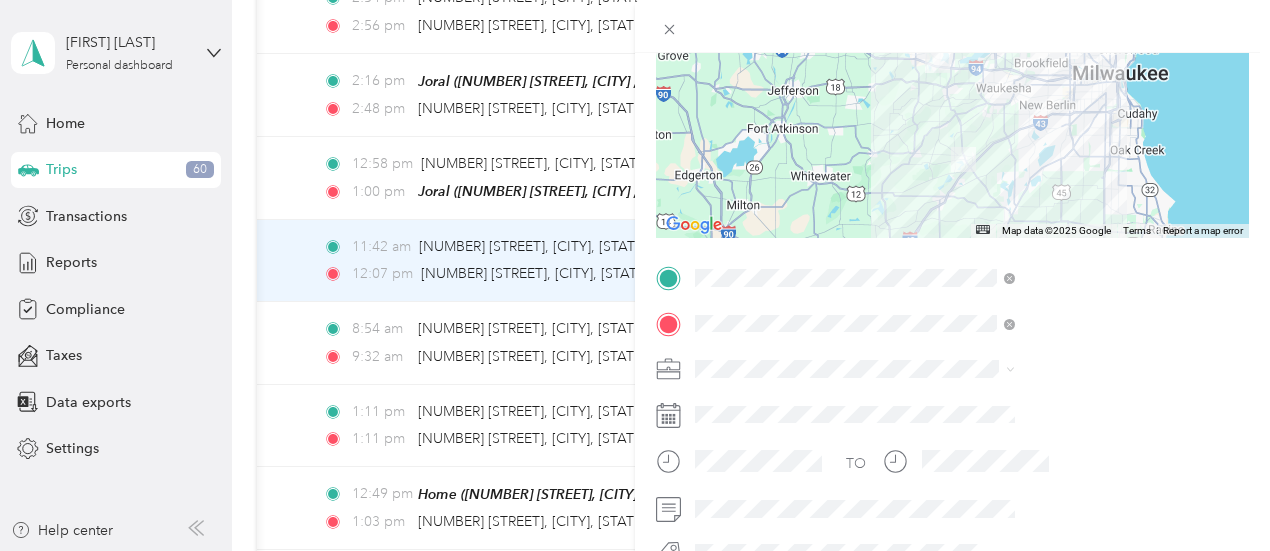 scroll, scrollTop: 231, scrollLeft: 0, axis: vertical 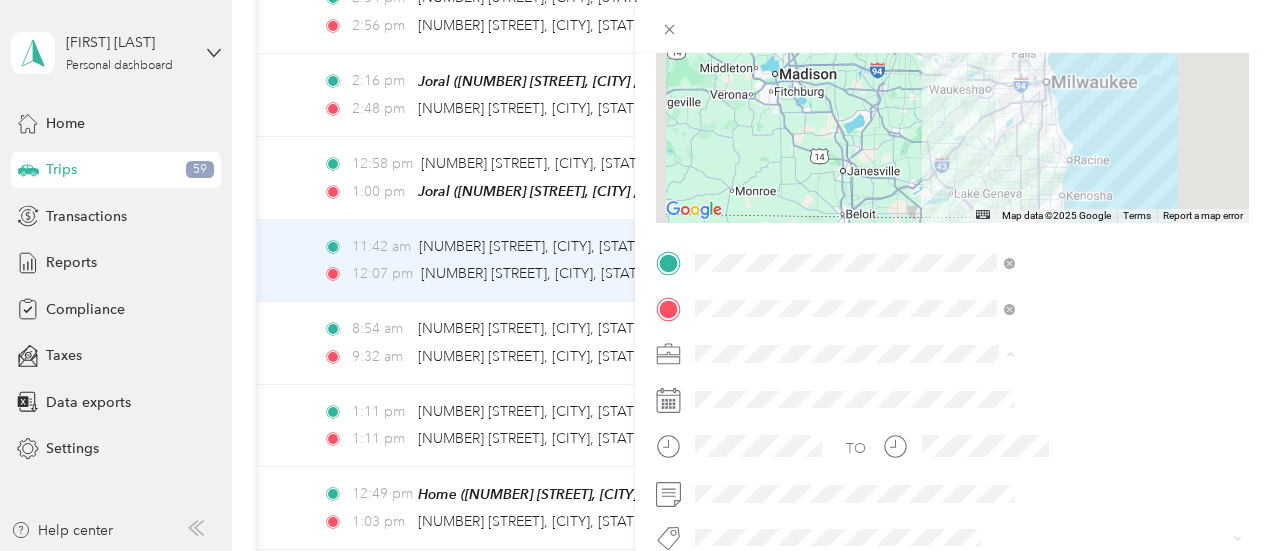 click on "Phoenix Contact" at bounding box center [1067, 388] 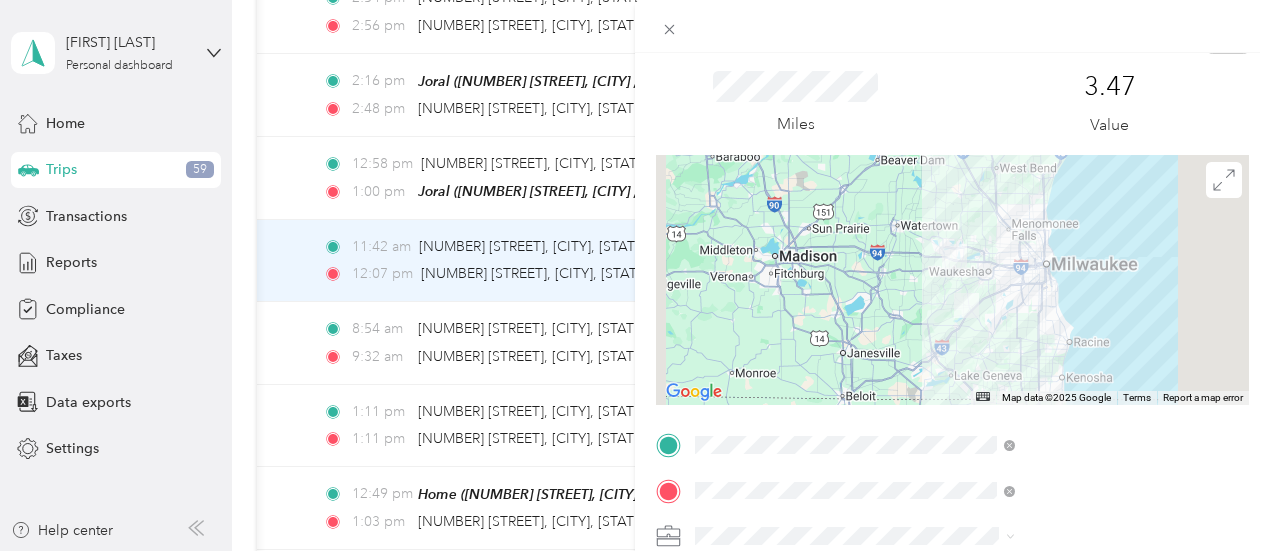 scroll, scrollTop: 0, scrollLeft: 0, axis: both 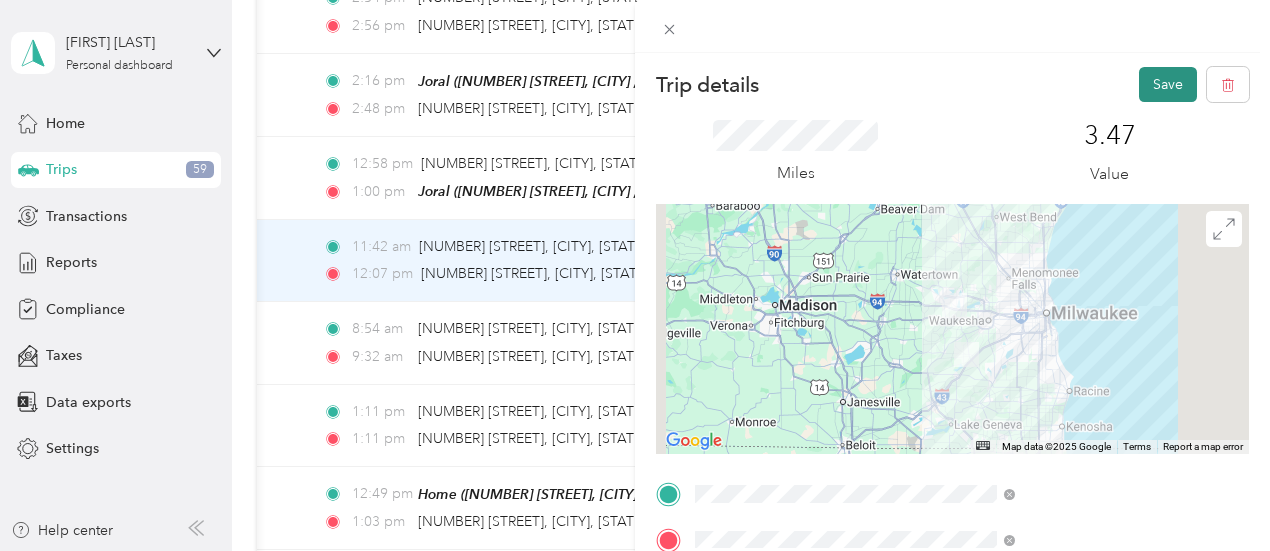click on "Save" at bounding box center (1168, 84) 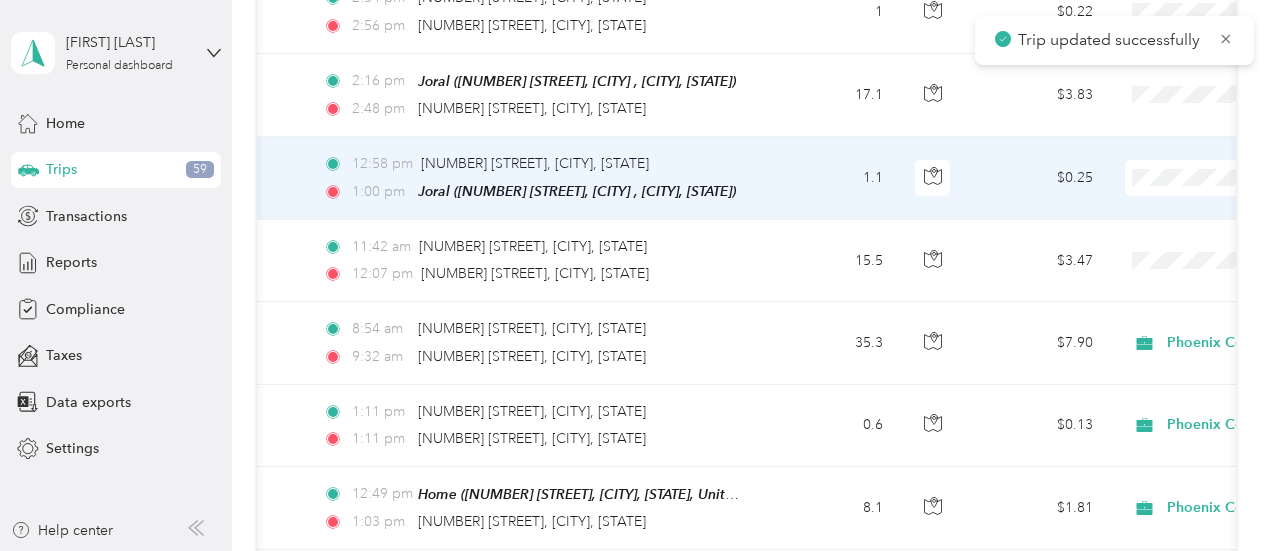 click on "1.1" at bounding box center (833, 178) 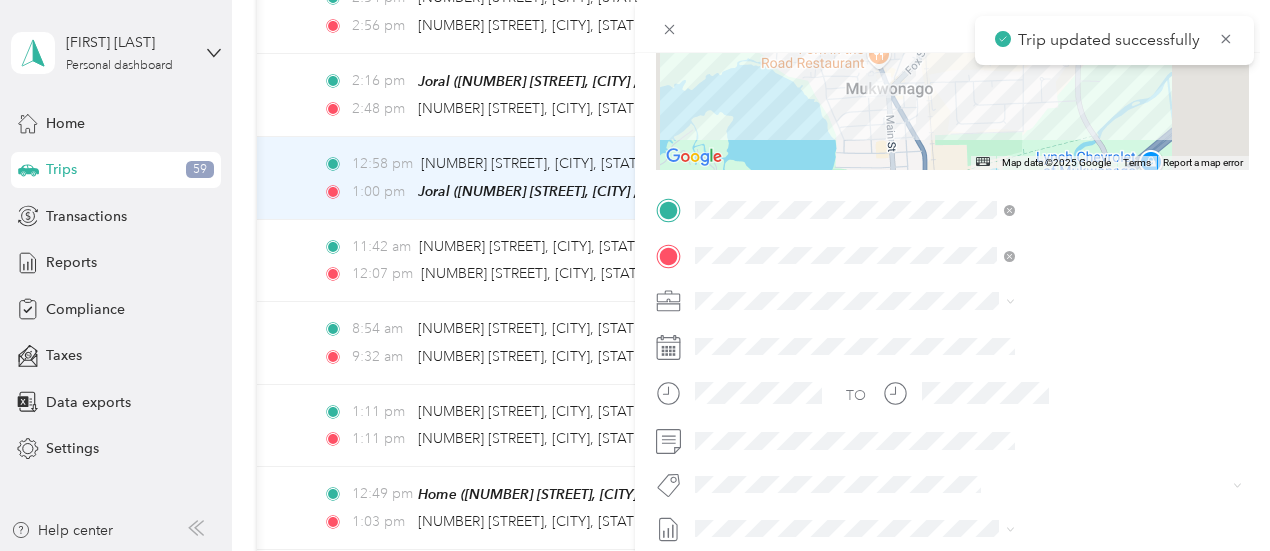 scroll, scrollTop: 290, scrollLeft: 0, axis: vertical 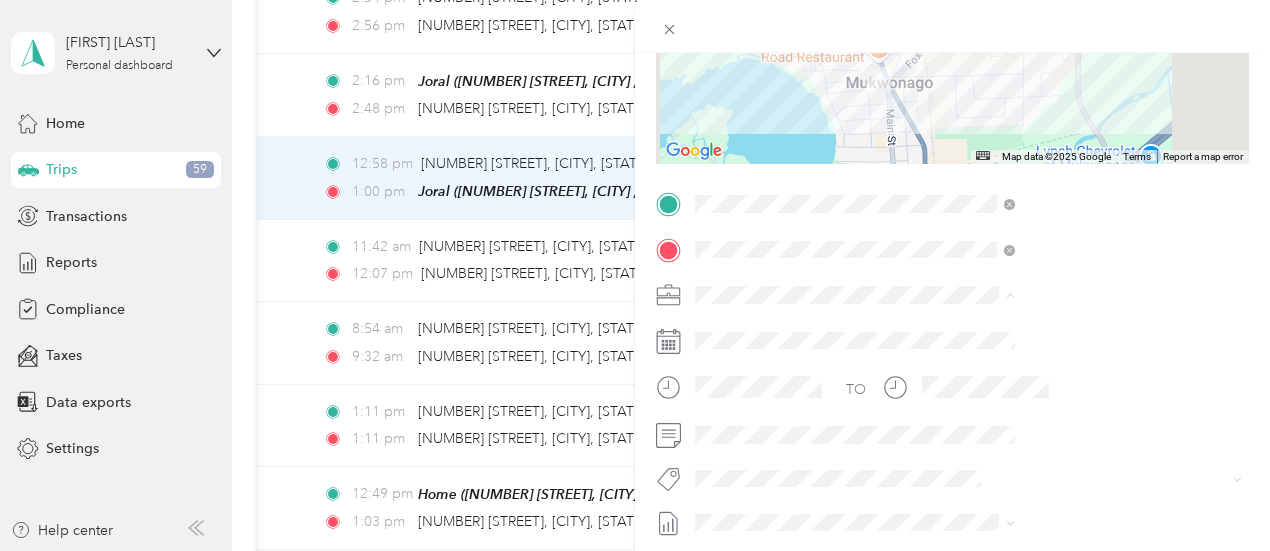 click on "Personal" at bounding box center [940, 364] 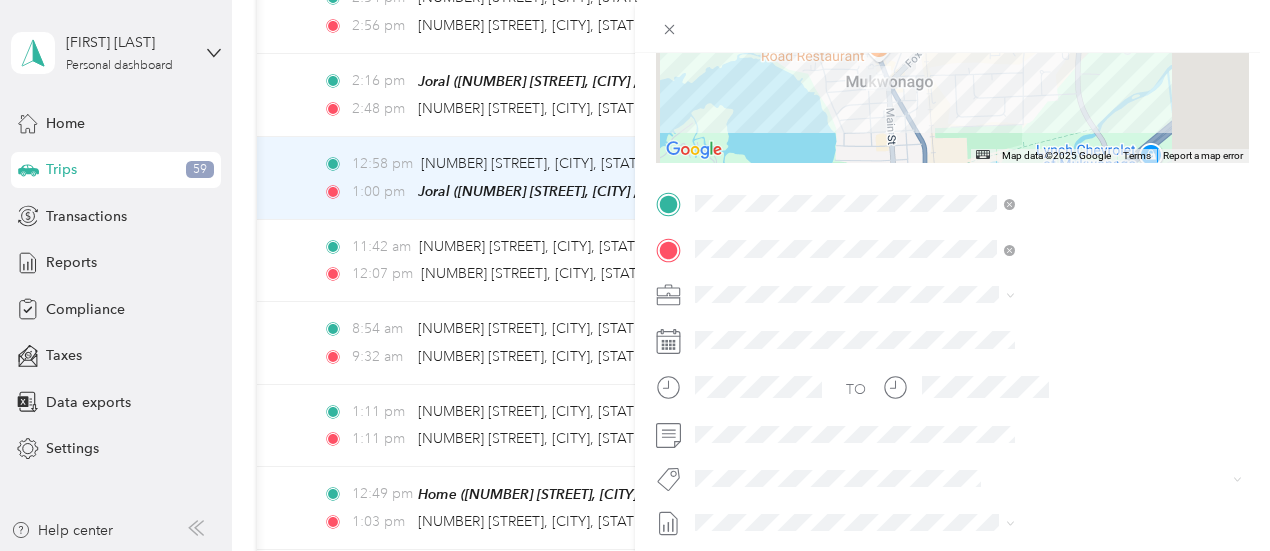 click on "Phoenix Contact" at bounding box center [966, 327] 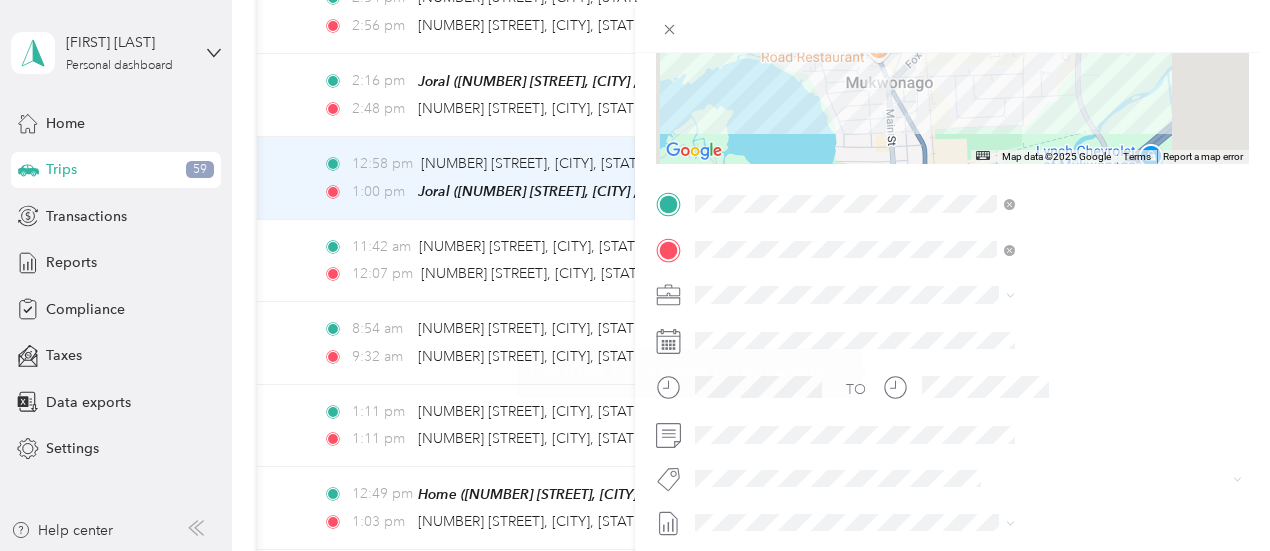 scroll, scrollTop: 0, scrollLeft: 0, axis: both 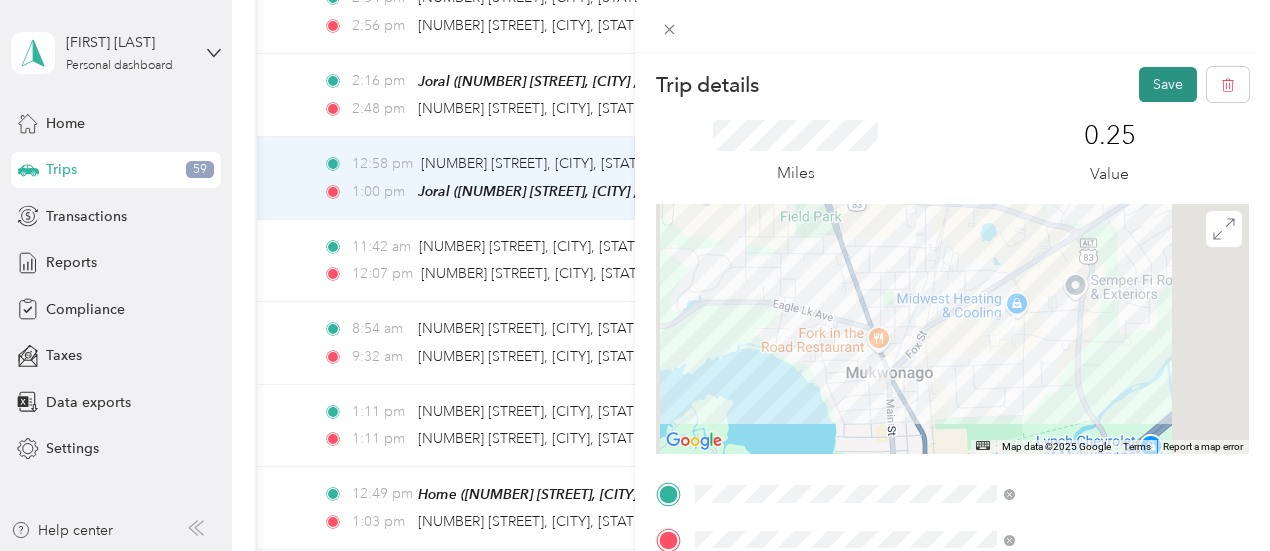 click on "Save" at bounding box center [1168, 84] 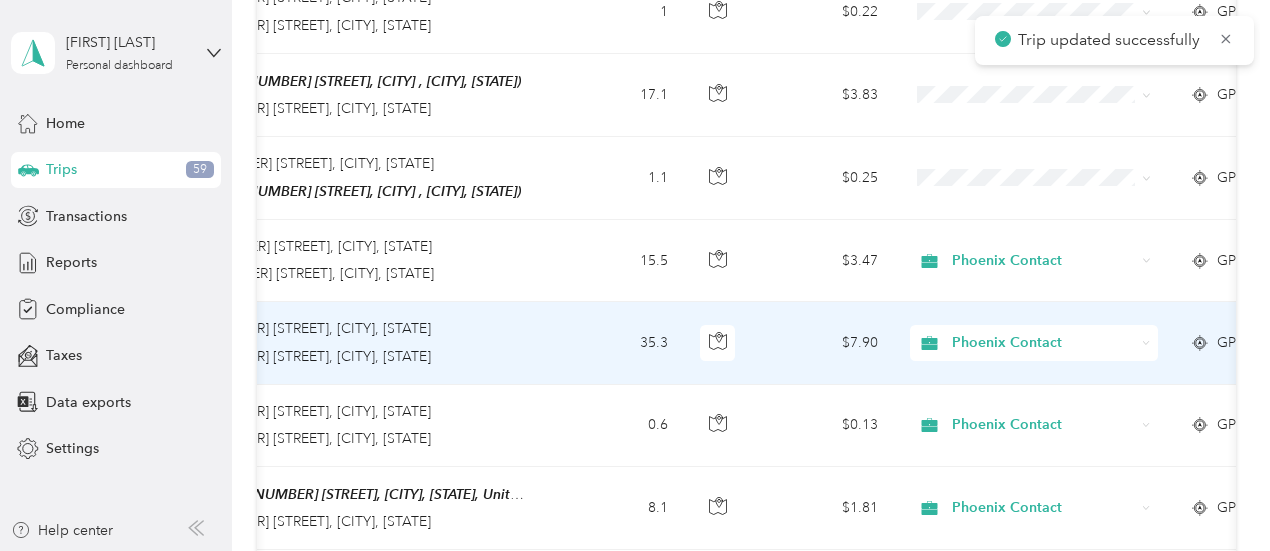 scroll, scrollTop: 0, scrollLeft: 164, axis: horizontal 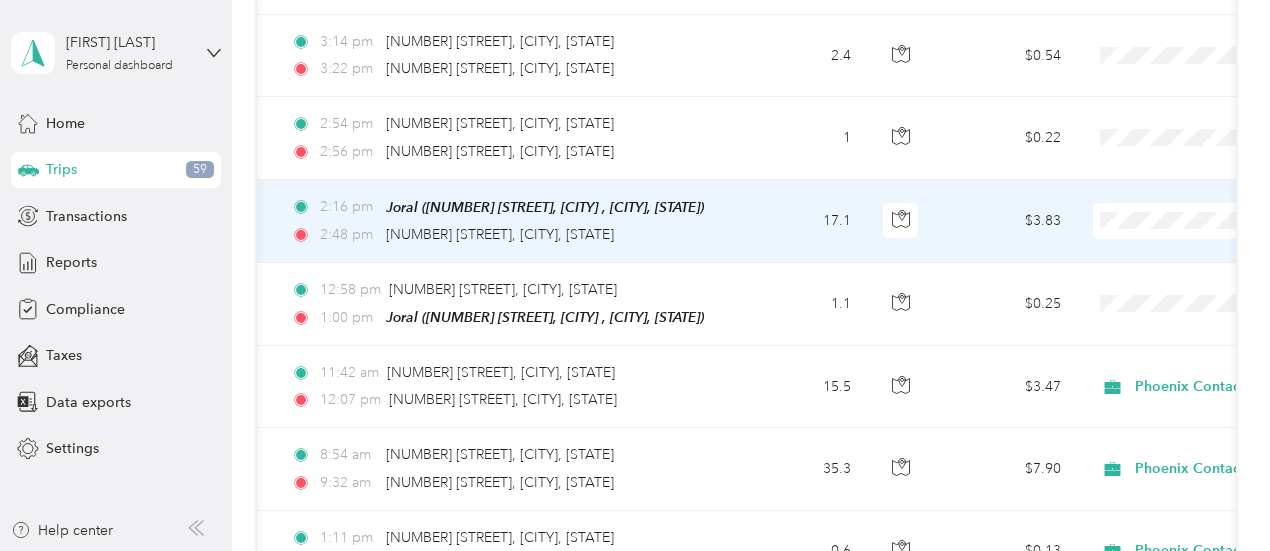 click on "2:16 pm Joral ([NUMBER] [STREET], [CITY] , [CITY], [STATE]) 2:48 pm [NUMBER] [STREET], [CITY], [STATE]" at bounding box center (505, 221) 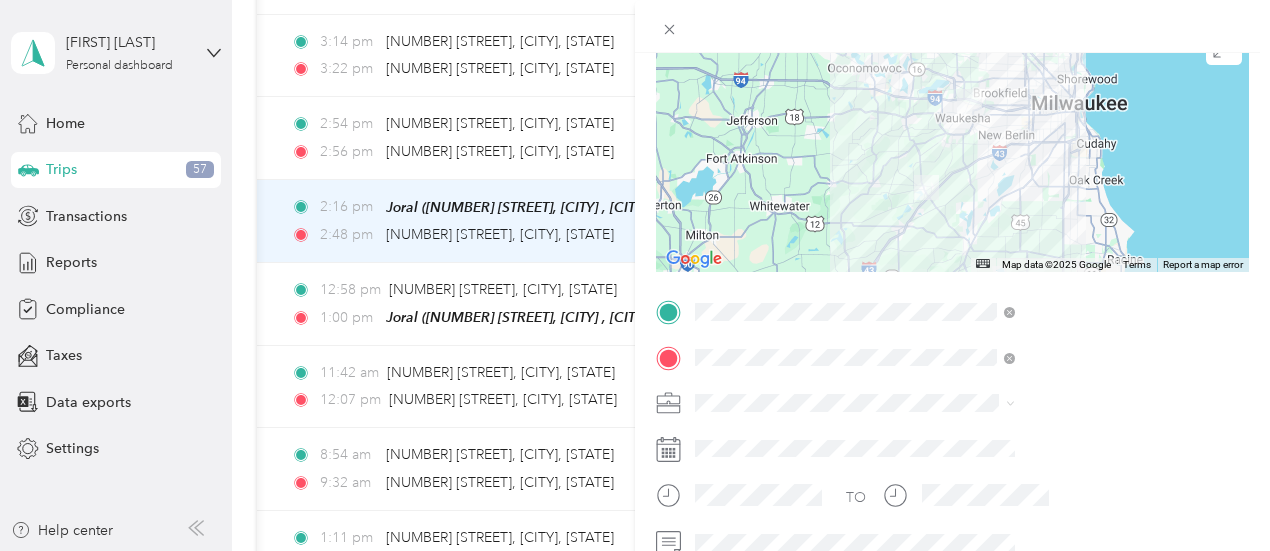 scroll, scrollTop: 184, scrollLeft: 0, axis: vertical 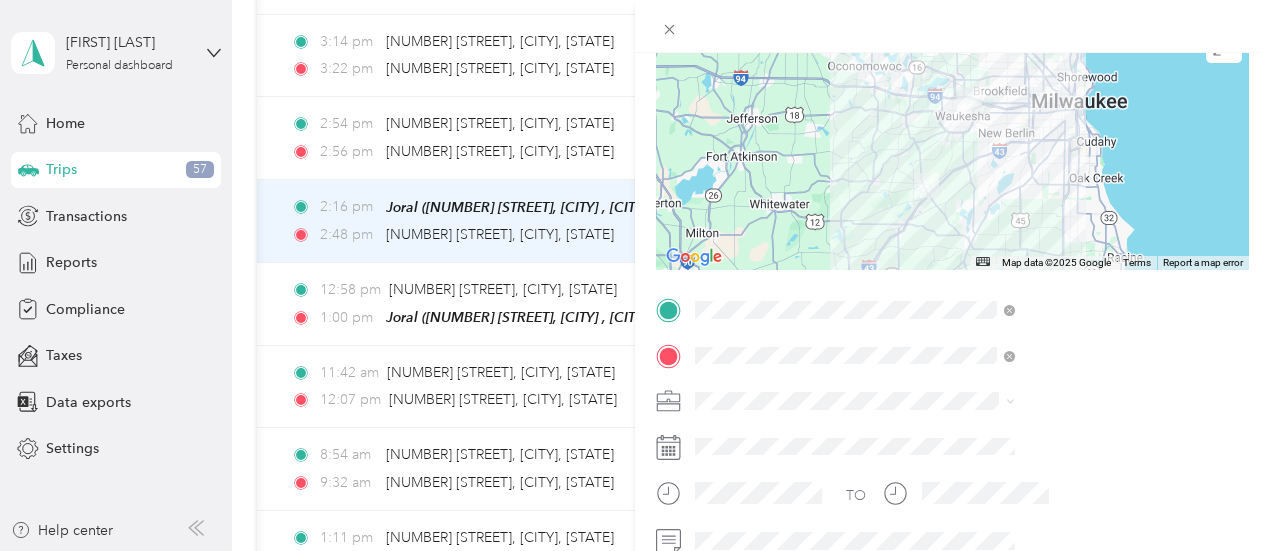 click on "Phoenix Contact" at bounding box center [966, 435] 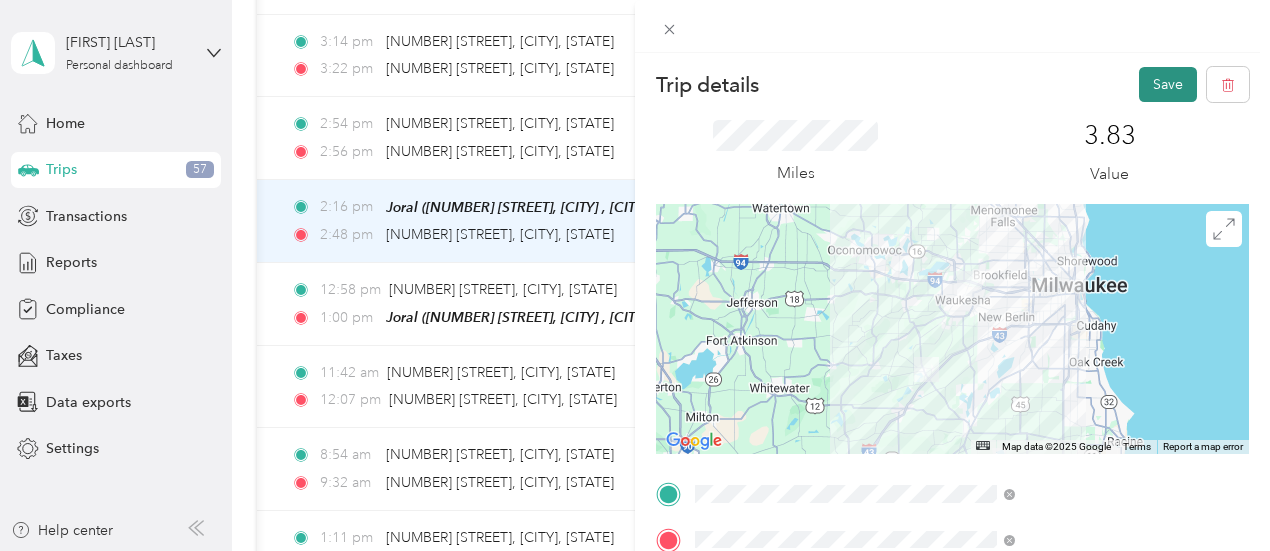click on "Save" at bounding box center (1168, 84) 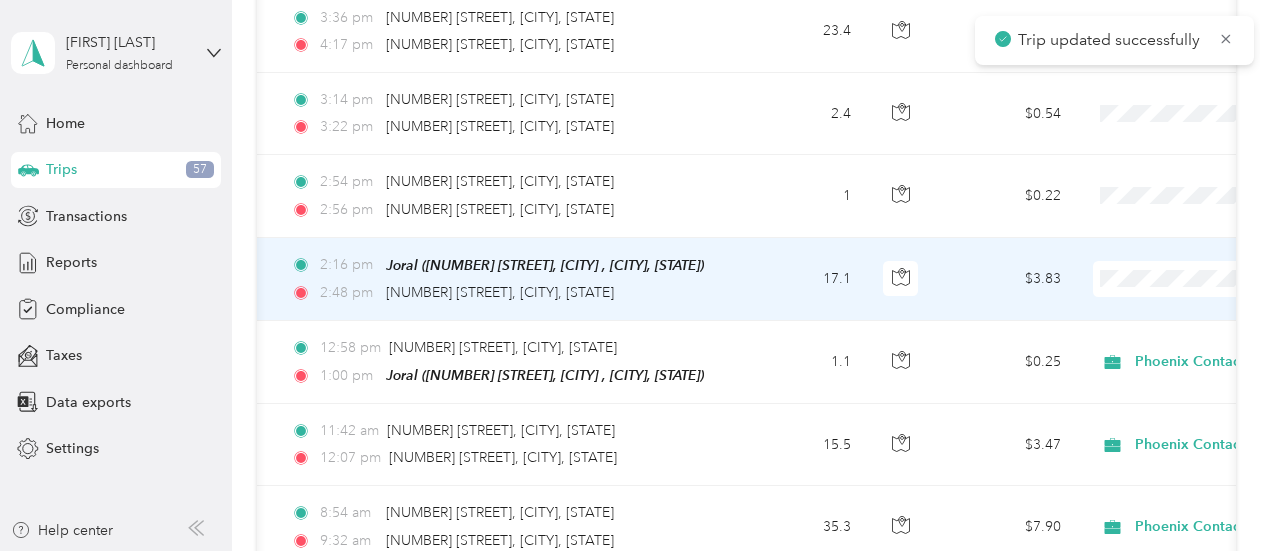 scroll, scrollTop: 3894, scrollLeft: 0, axis: vertical 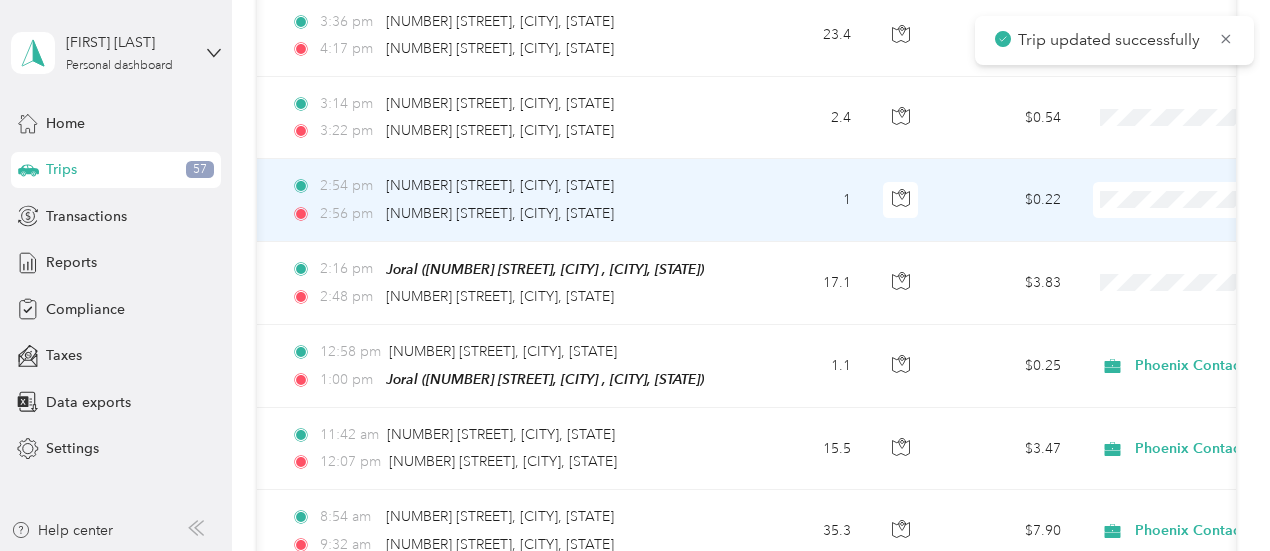 click on "2:54 pm [NUMBER] [STREET], [CITY] 2:56 pm [NUMBER] [STREET], [CITY]" at bounding box center (505, 200) 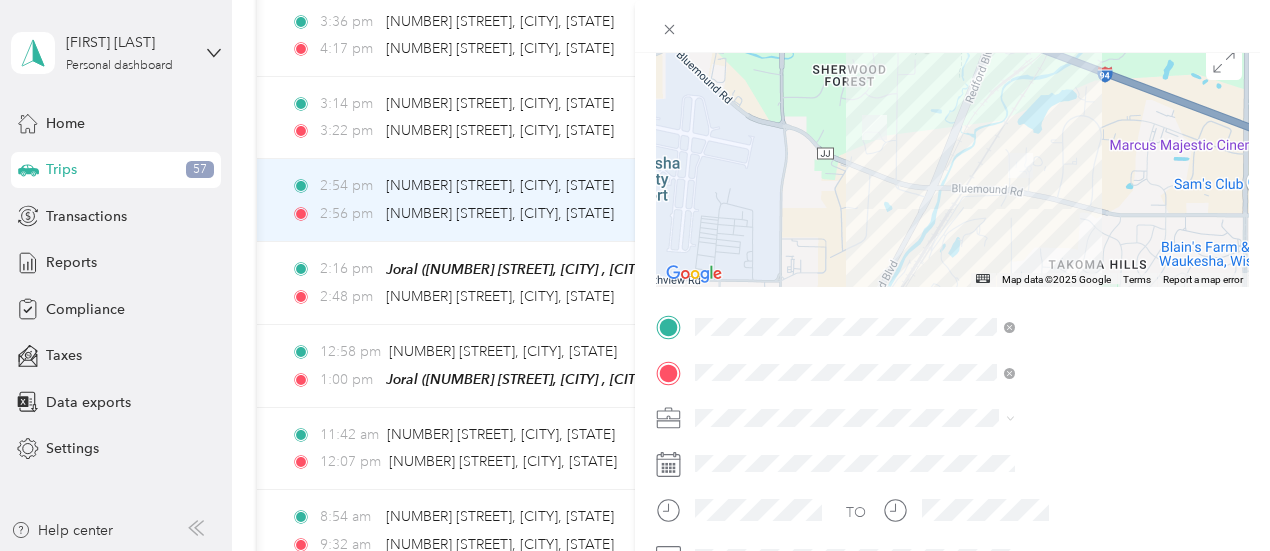 scroll, scrollTop: 168, scrollLeft: 0, axis: vertical 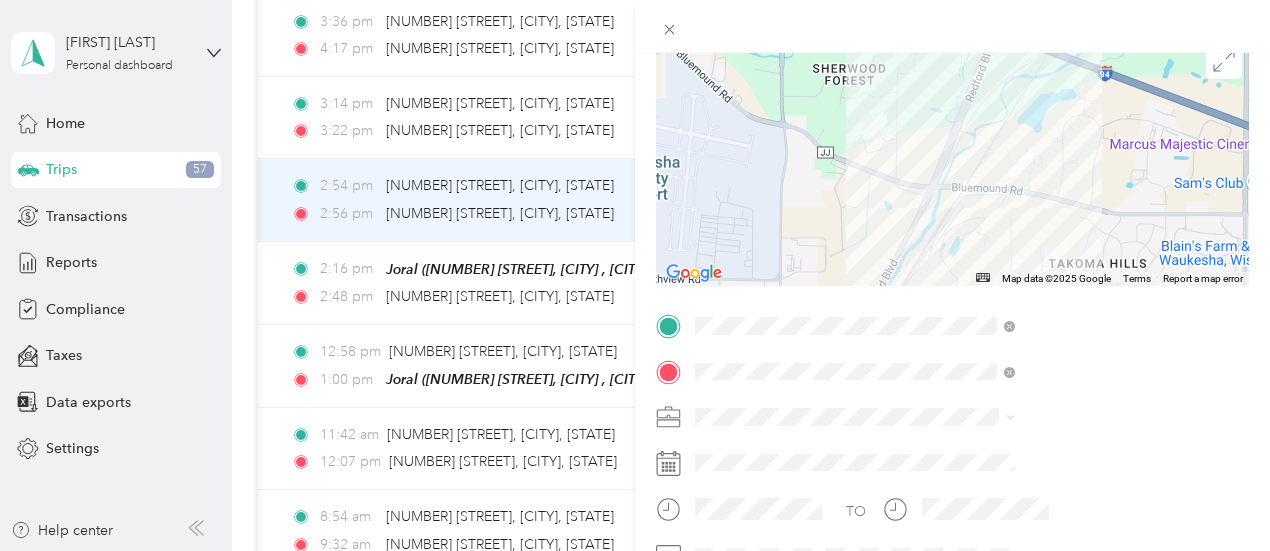 click on "Trip details Save This trip cannot be edited because it is either under review, approved, or paid. Contact your Team Manager to edit it. Miles 0.22 Value  ← Move left → Move right ↑ Move up ↓ Move down + Zoom in - Zoom out Home Jump left by 75% End Jump right by 75% Page Up Jump up by 75% Page Down Jump down by 75% Map Data Map data ©2025 Google Map data ©2025 Google 500 m  Click to toggle between metric and imperial units Terms Report a map error TO Add photo" at bounding box center [635, 275] 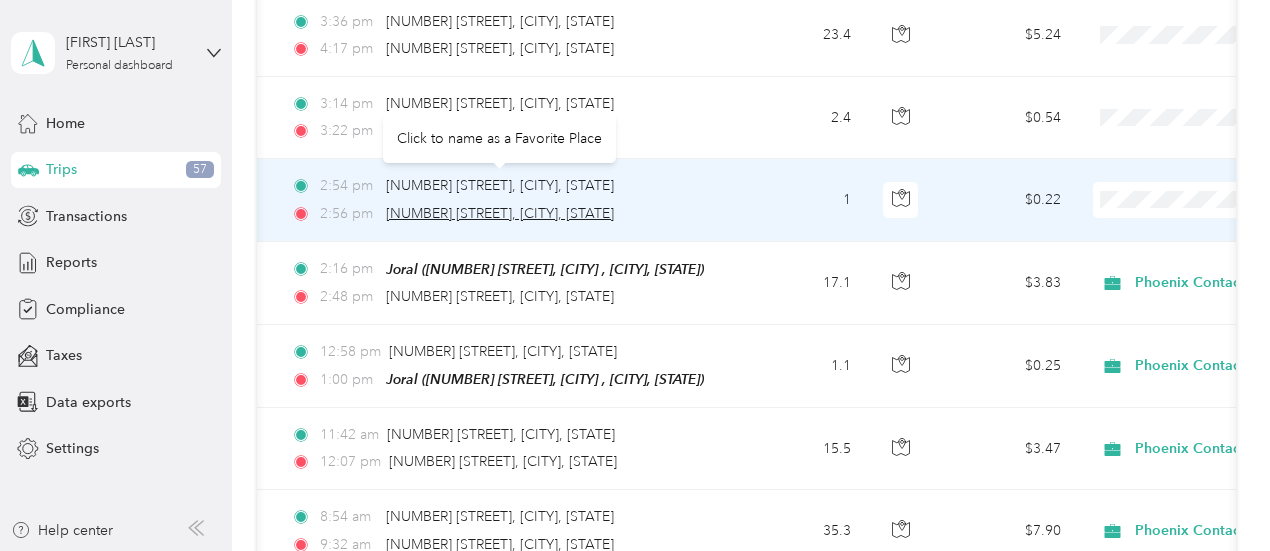 click on "[NUMBER] [STREET], [CITY], [STATE]" at bounding box center [500, 213] 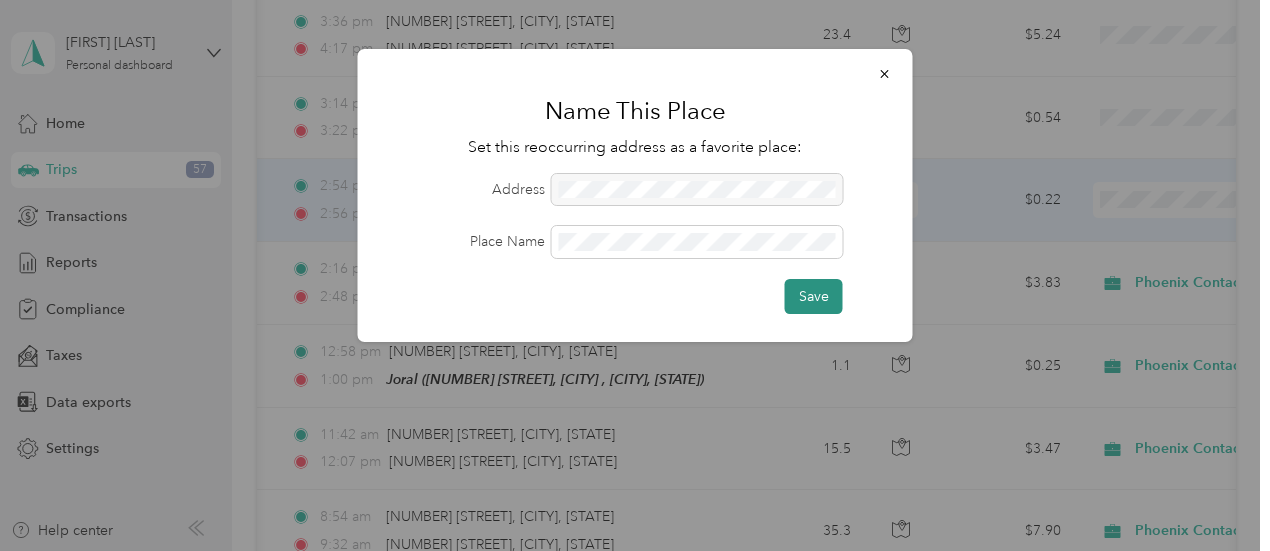 click on "Save" at bounding box center [814, 296] 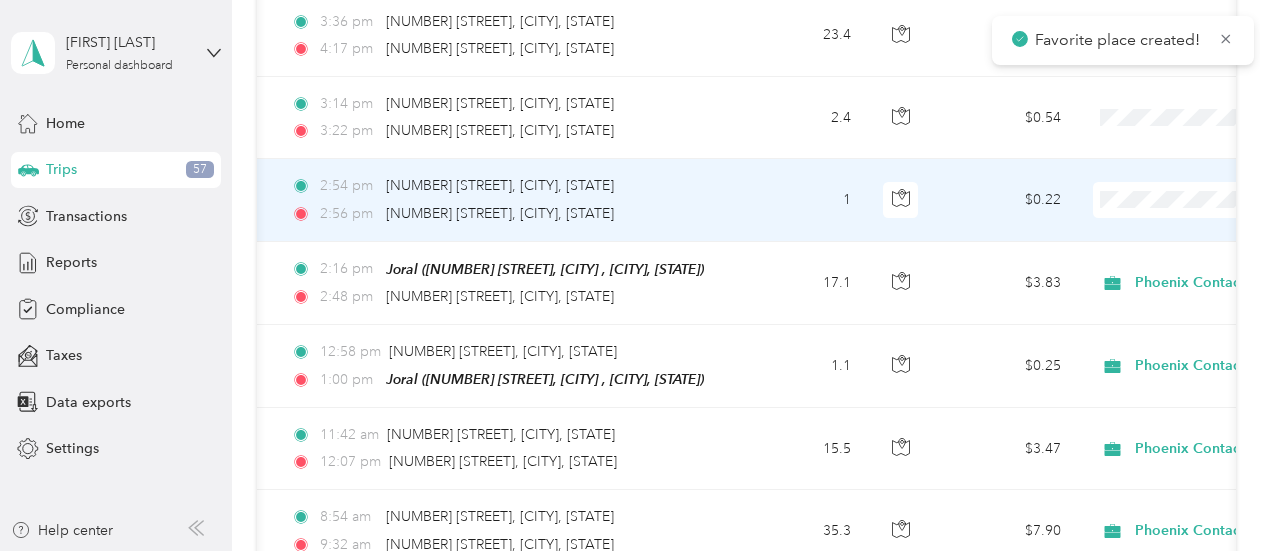 click on "1" at bounding box center (801, 200) 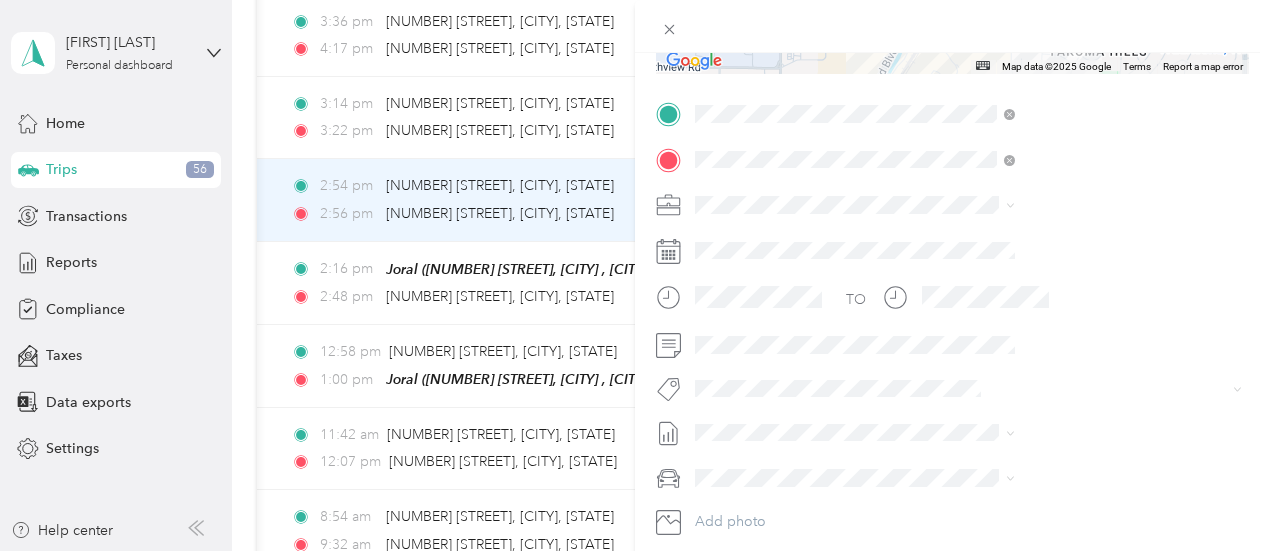 scroll, scrollTop: 391, scrollLeft: 0, axis: vertical 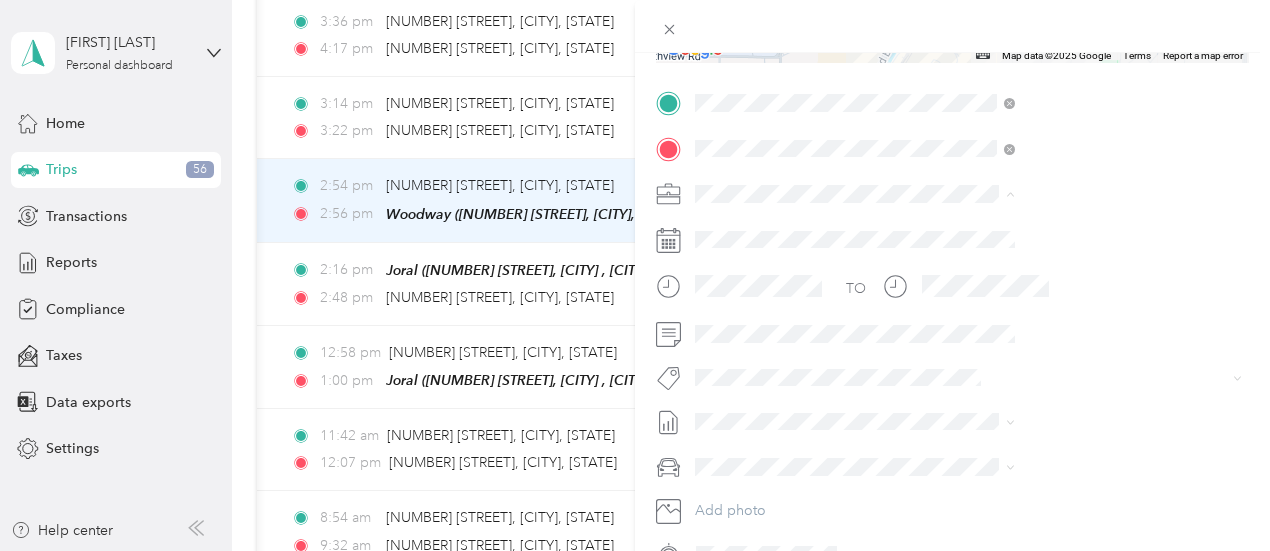 click on "Phoenix Contact" at bounding box center (966, 228) 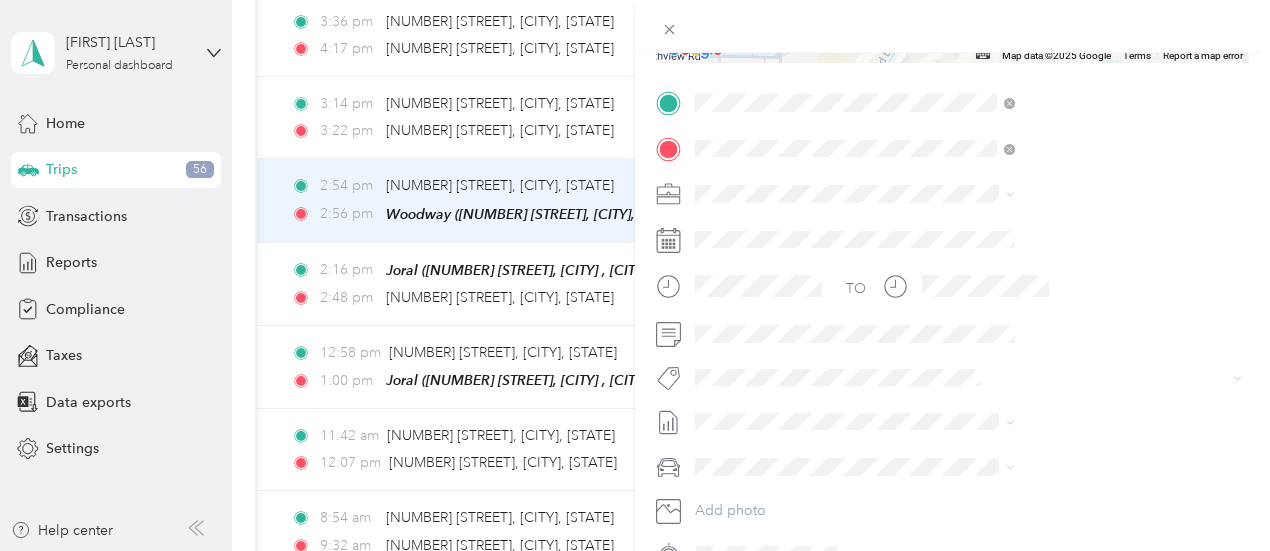 scroll, scrollTop: 0, scrollLeft: 0, axis: both 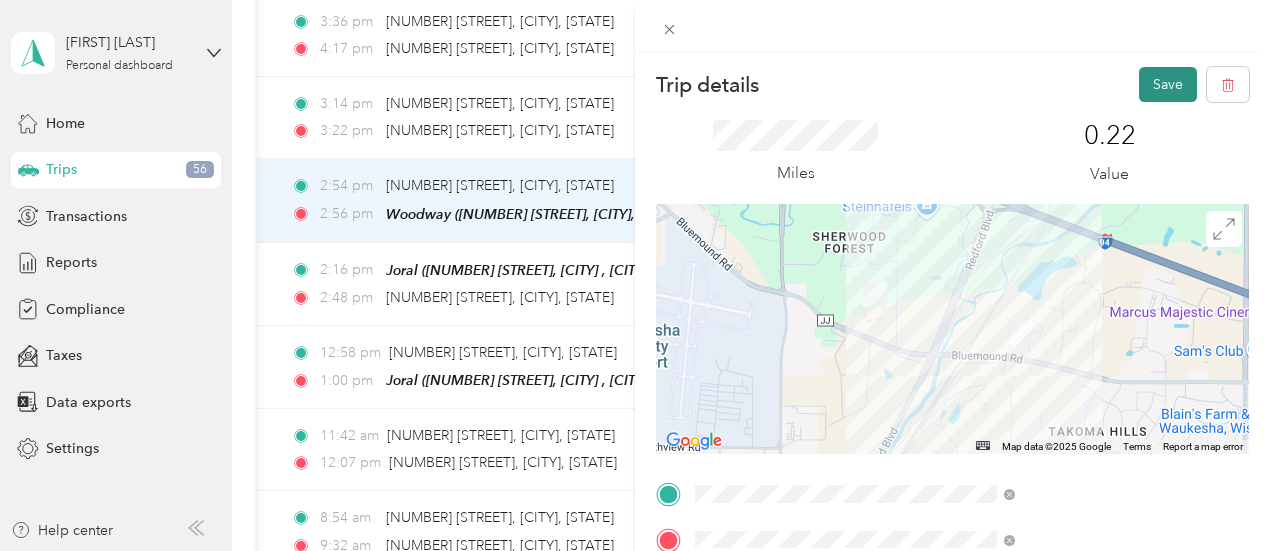 click on "Save" at bounding box center [1168, 84] 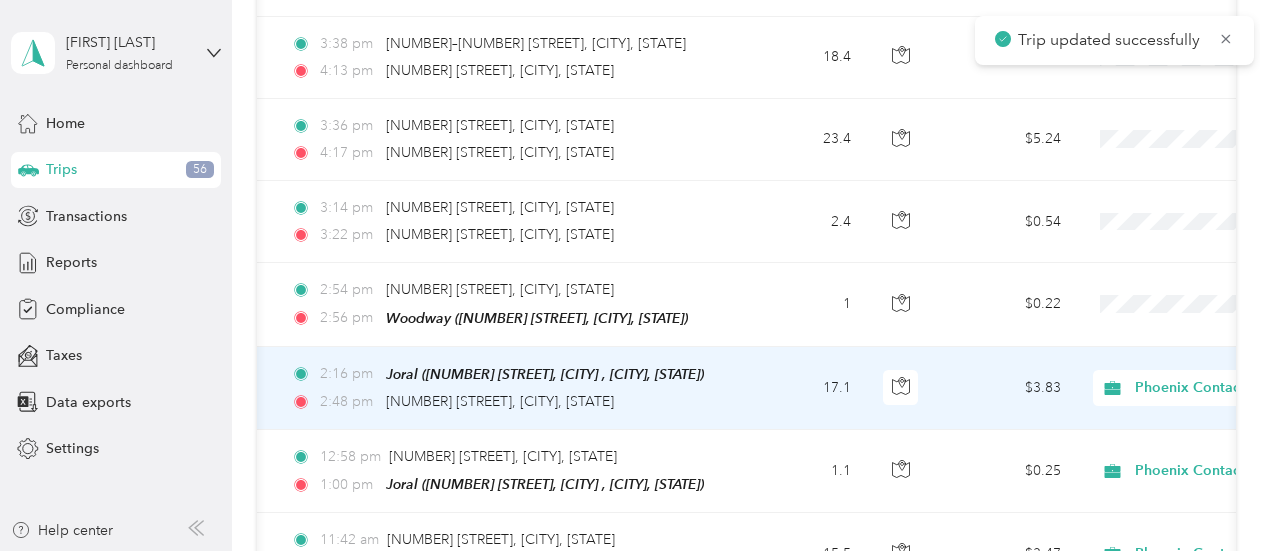 scroll, scrollTop: 3780, scrollLeft: 0, axis: vertical 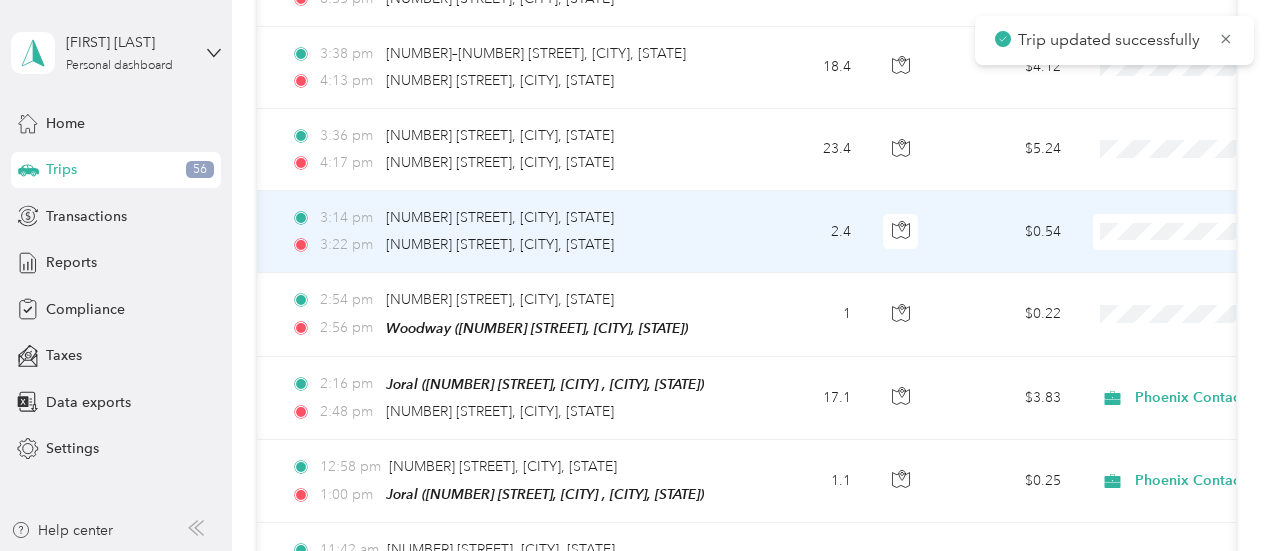 click on "3:22 pm [NUMBER] [STREET], [CITY], [STATE]" at bounding box center (501, 245) 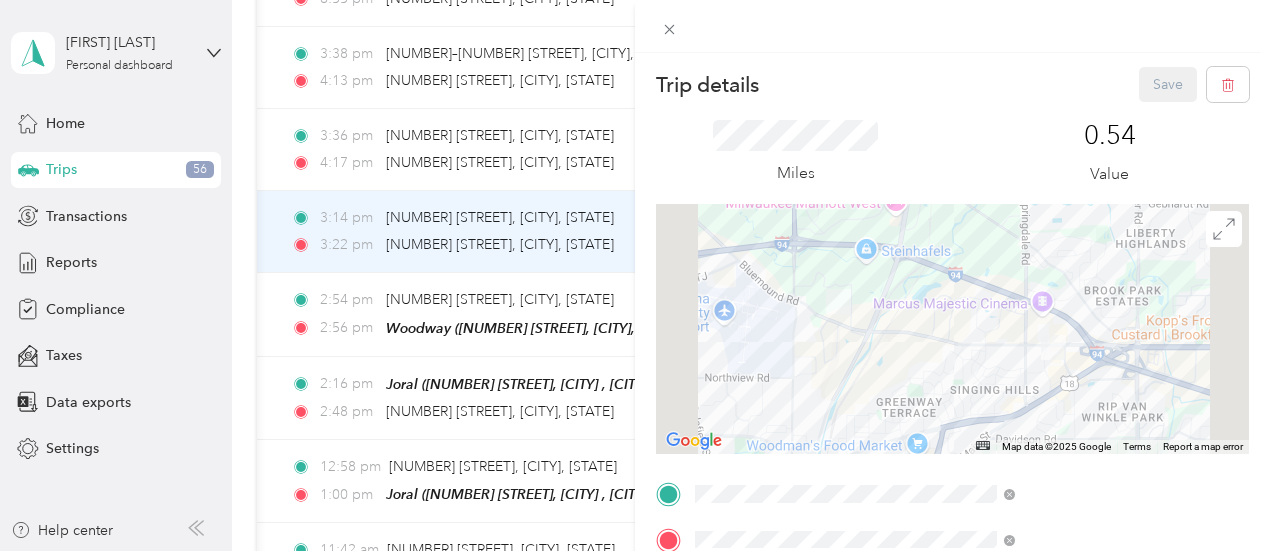 drag, startPoint x: 640, startPoint y: 214, endPoint x: 840, endPoint y: 0, distance: 292.90955 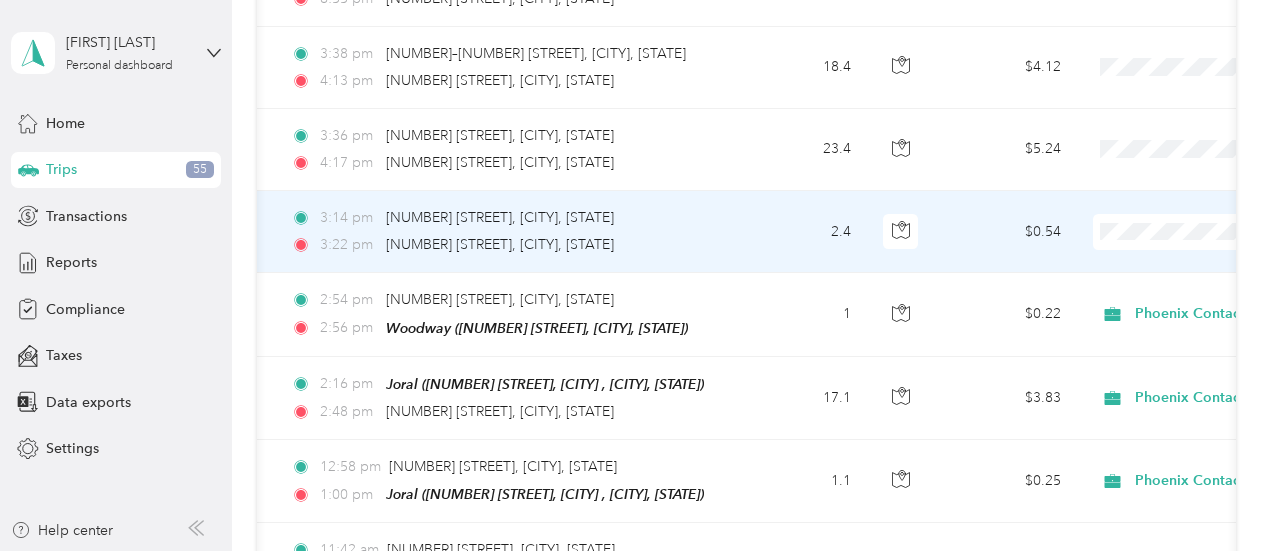 click on "3:14 pm [NUMBER] [STREET], [CITY], [STATE]" at bounding box center [501, 218] 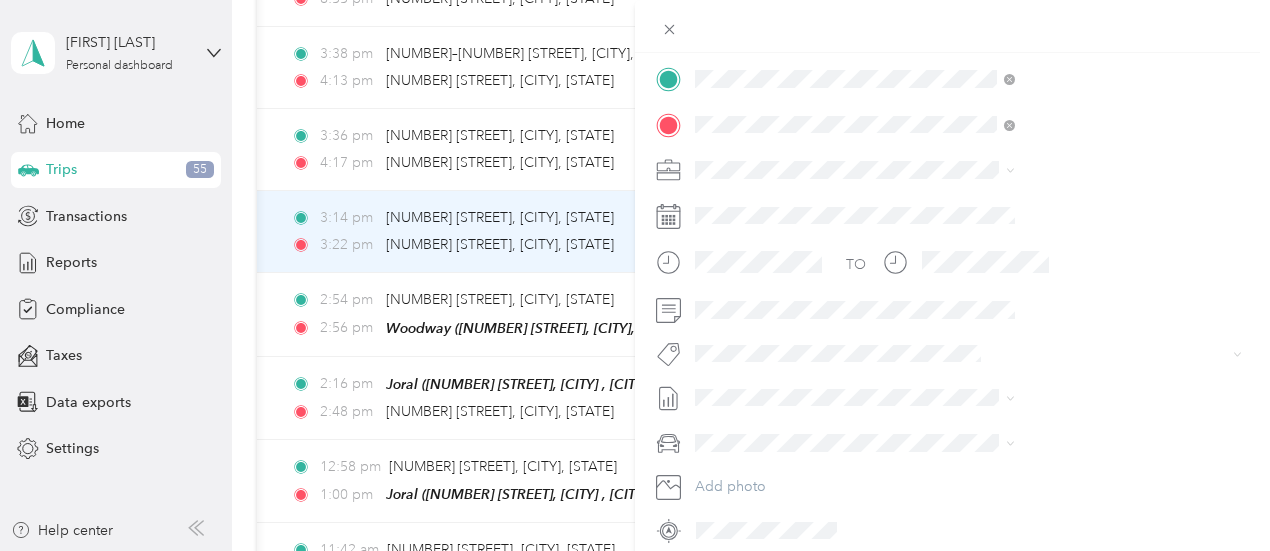 scroll, scrollTop: 416, scrollLeft: 0, axis: vertical 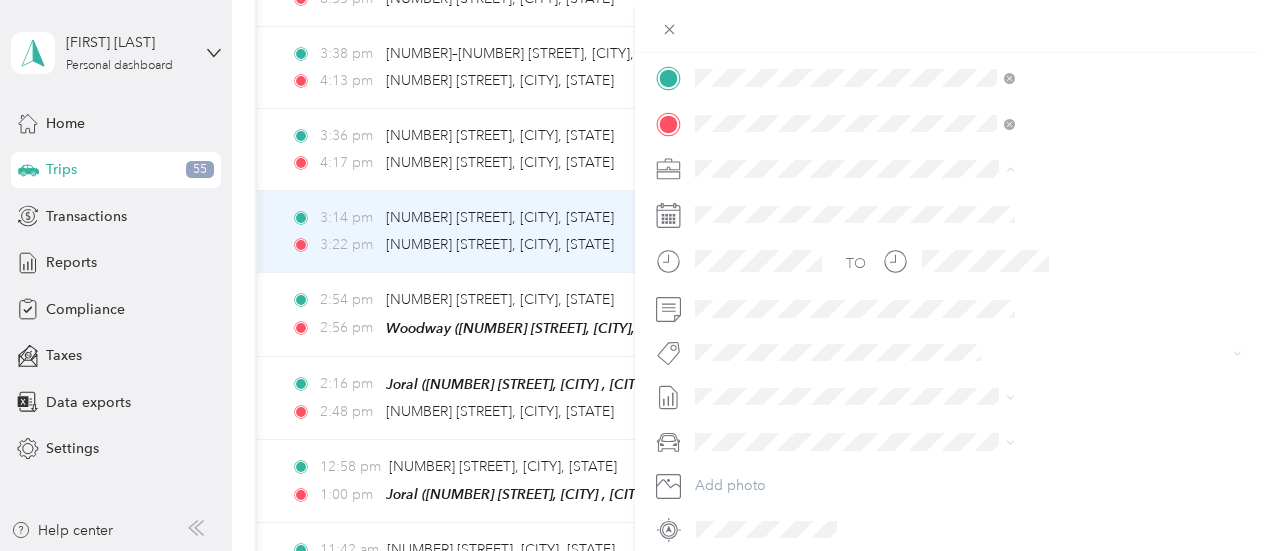 click on "Phoenix Contact" at bounding box center (1067, 203) 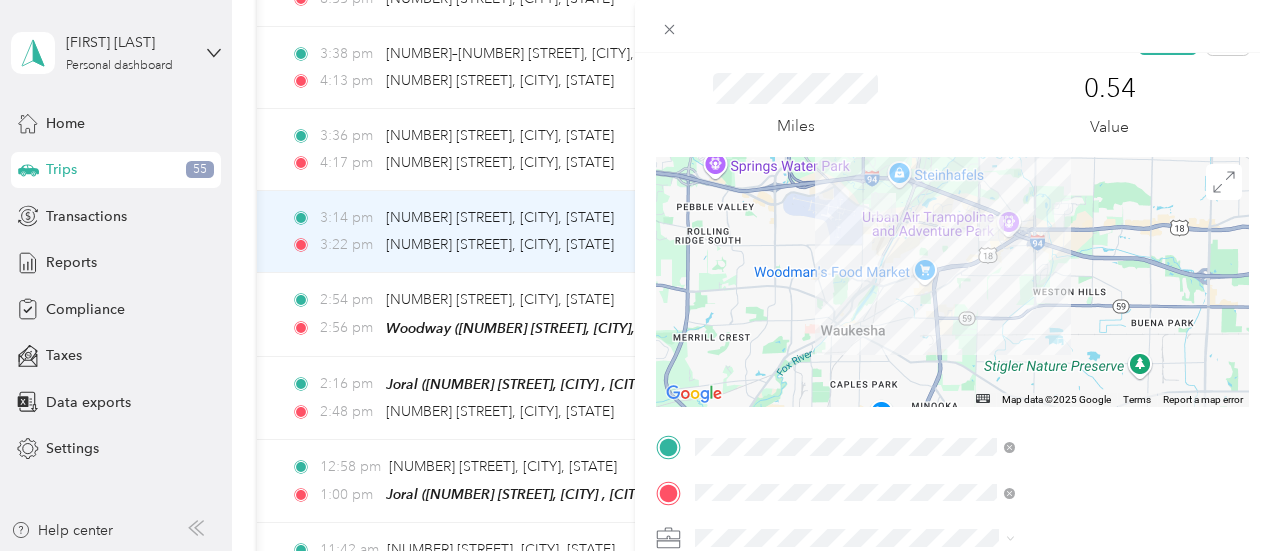 scroll, scrollTop: 0, scrollLeft: 0, axis: both 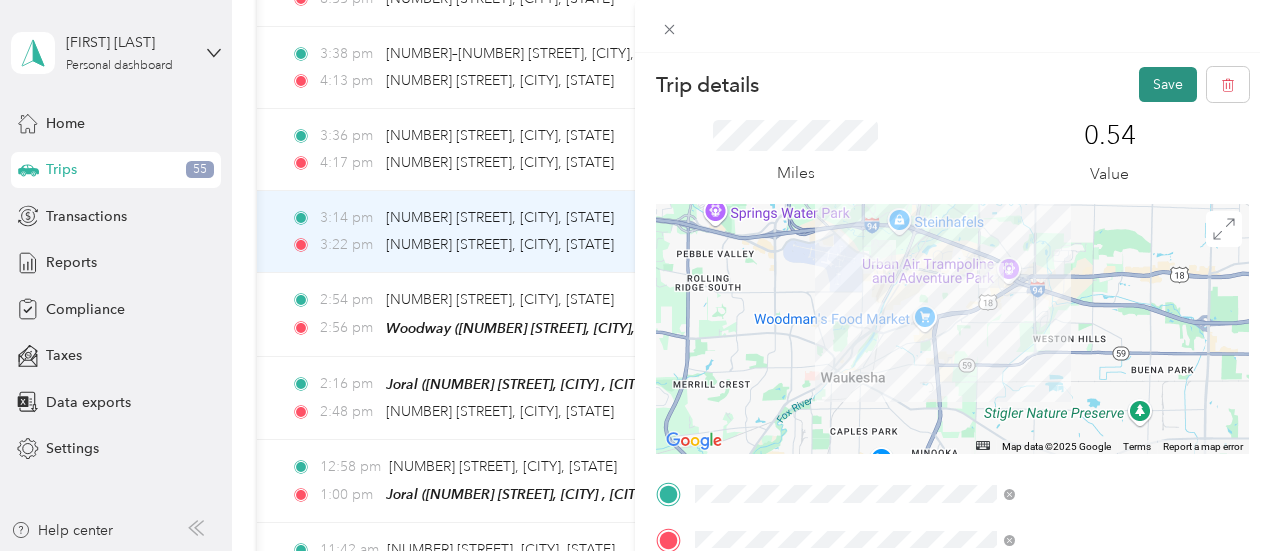click on "Save" at bounding box center (1168, 84) 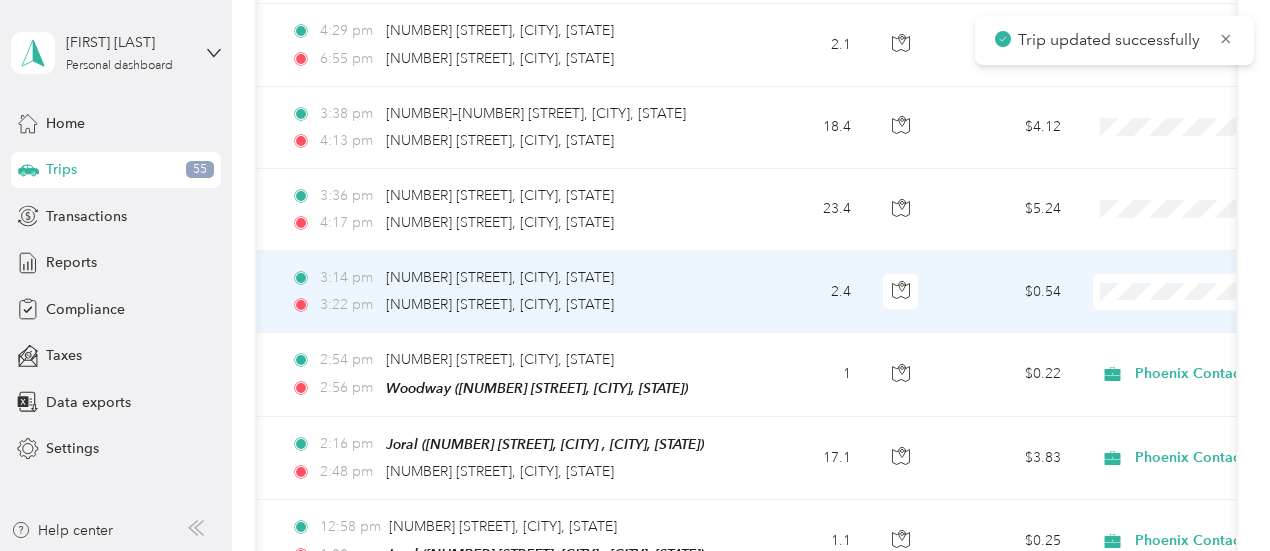 scroll, scrollTop: 3715, scrollLeft: 0, axis: vertical 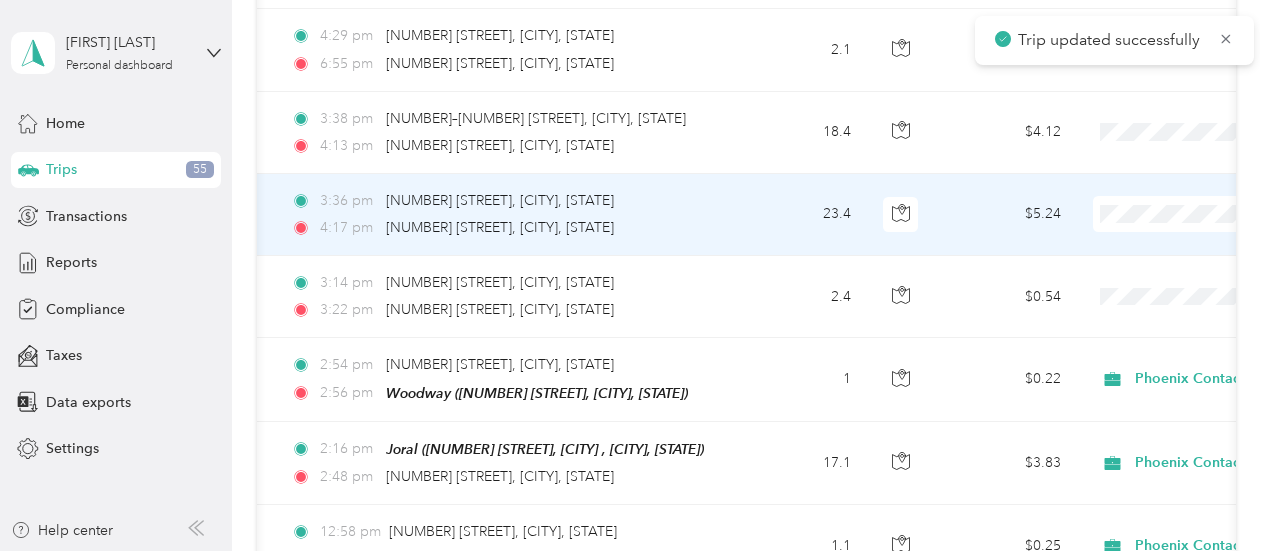 click on "23.4" at bounding box center [801, 215] 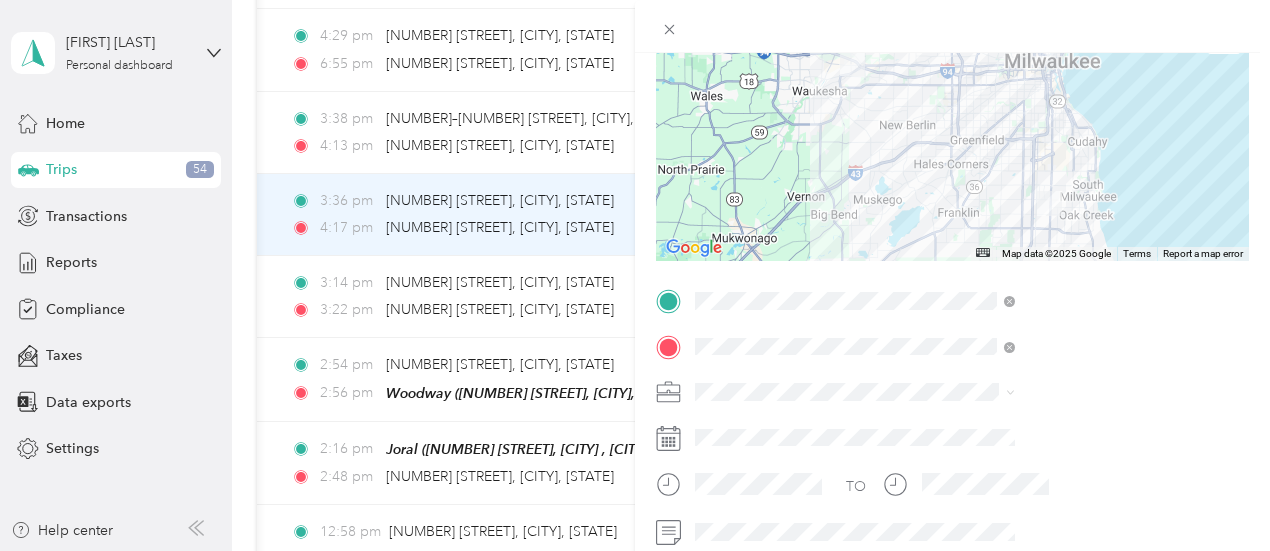 scroll, scrollTop: 194, scrollLeft: 0, axis: vertical 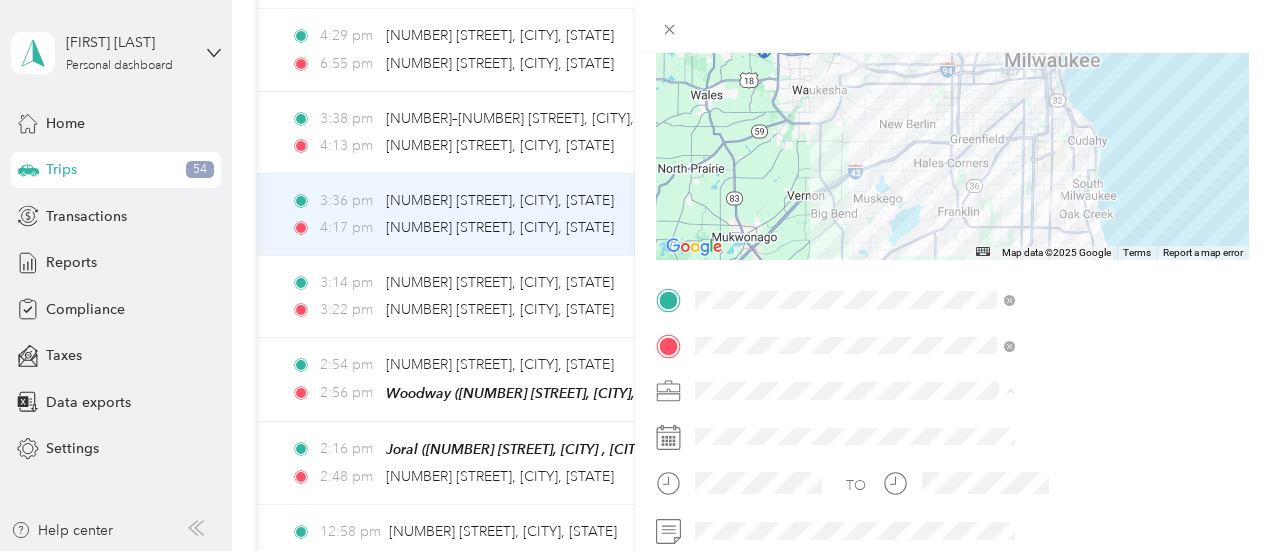 click on "Phoenix Contact" at bounding box center [1067, 425] 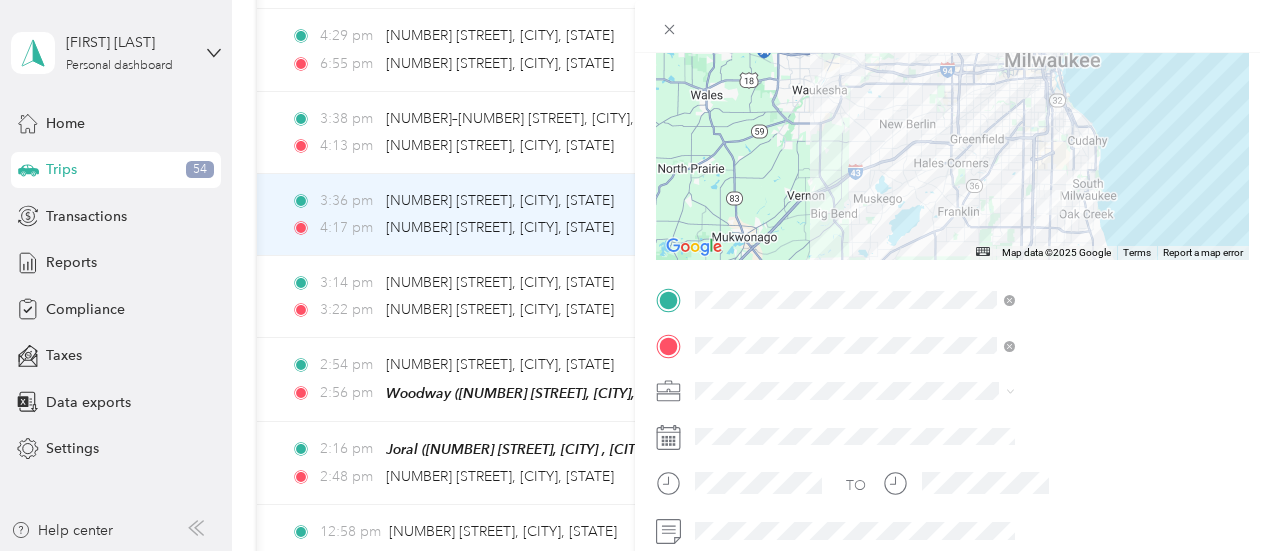 scroll, scrollTop: 0, scrollLeft: 0, axis: both 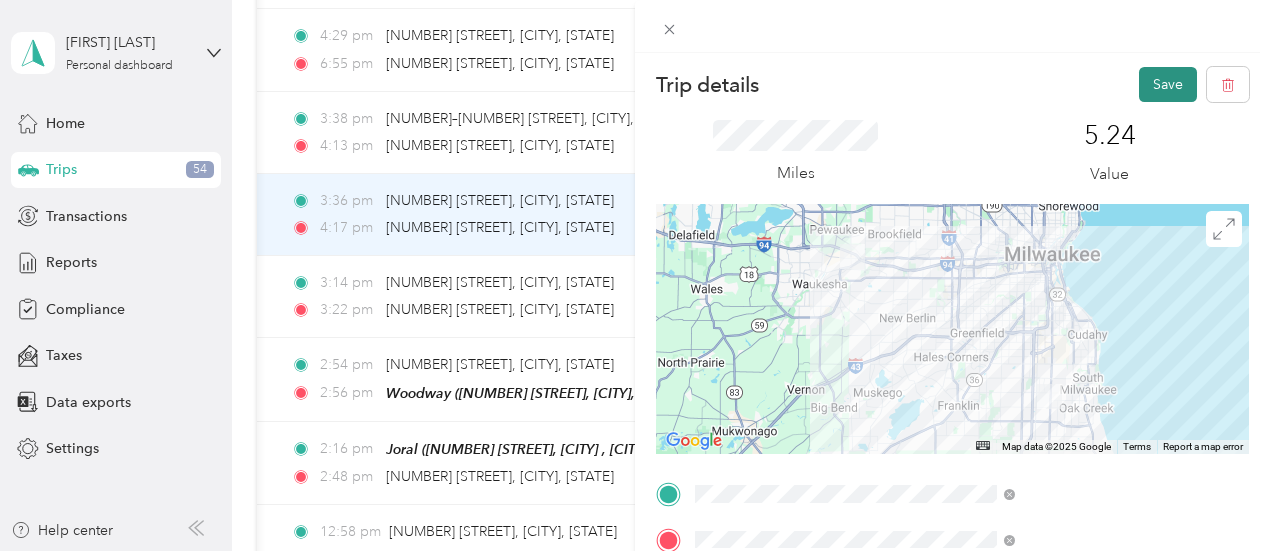 click on "Save" at bounding box center [1168, 84] 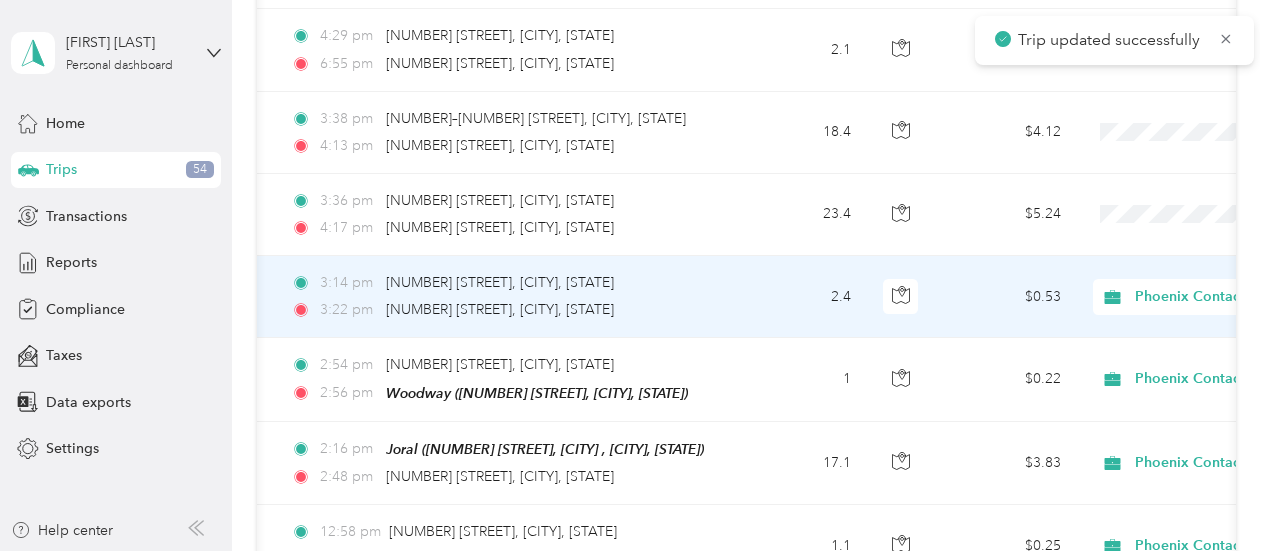 scroll, scrollTop: 3632, scrollLeft: 0, axis: vertical 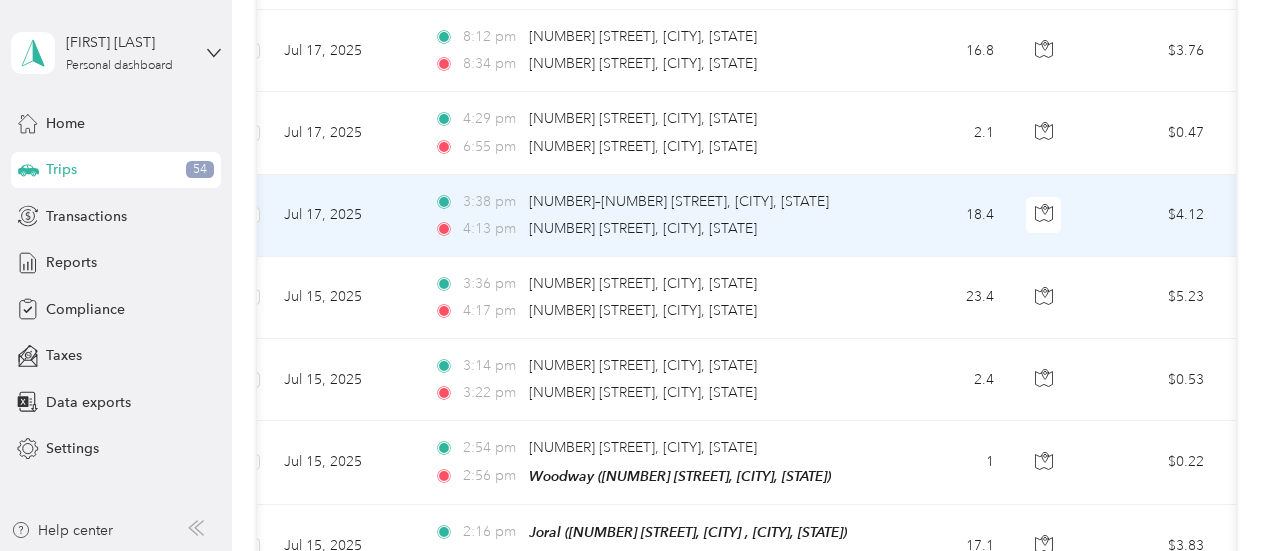 click on "18.4" at bounding box center [944, 216] 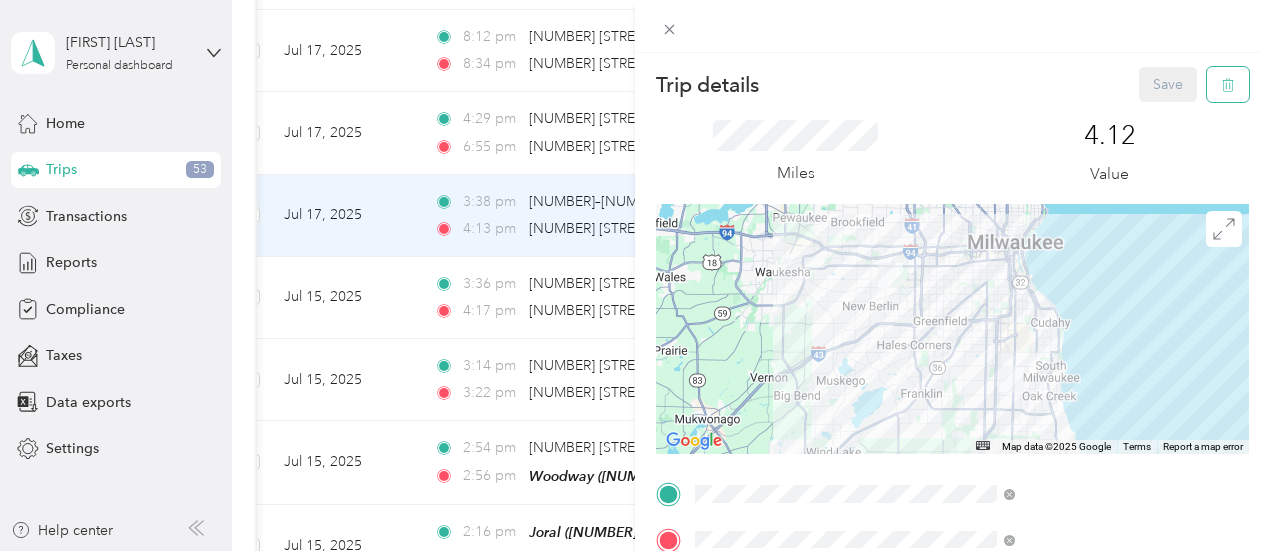 click 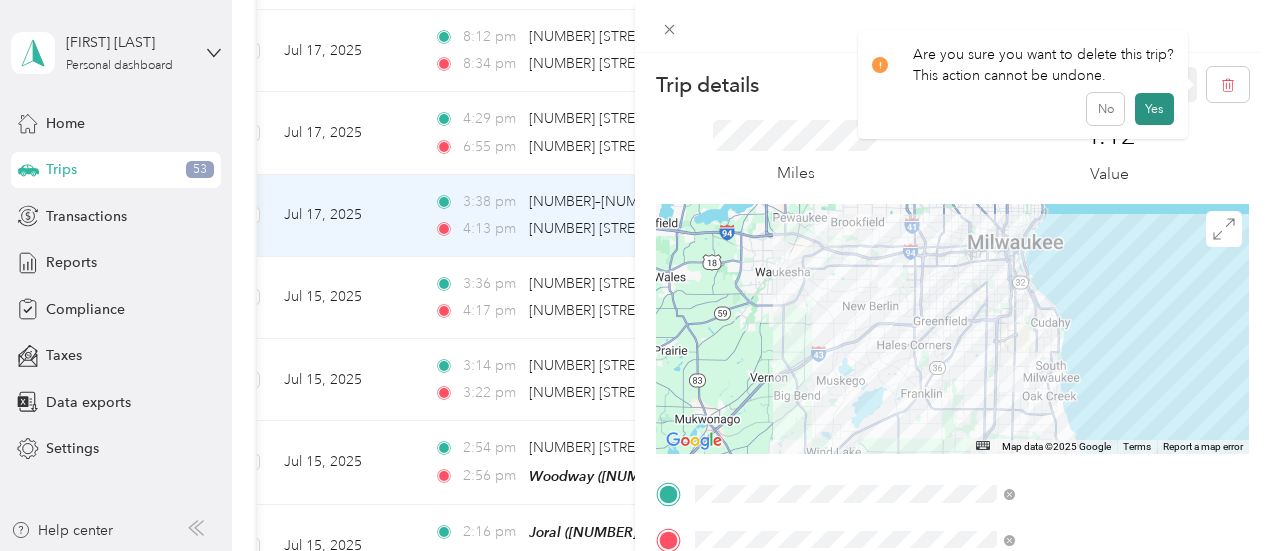 click on "Yes" at bounding box center (1154, 109) 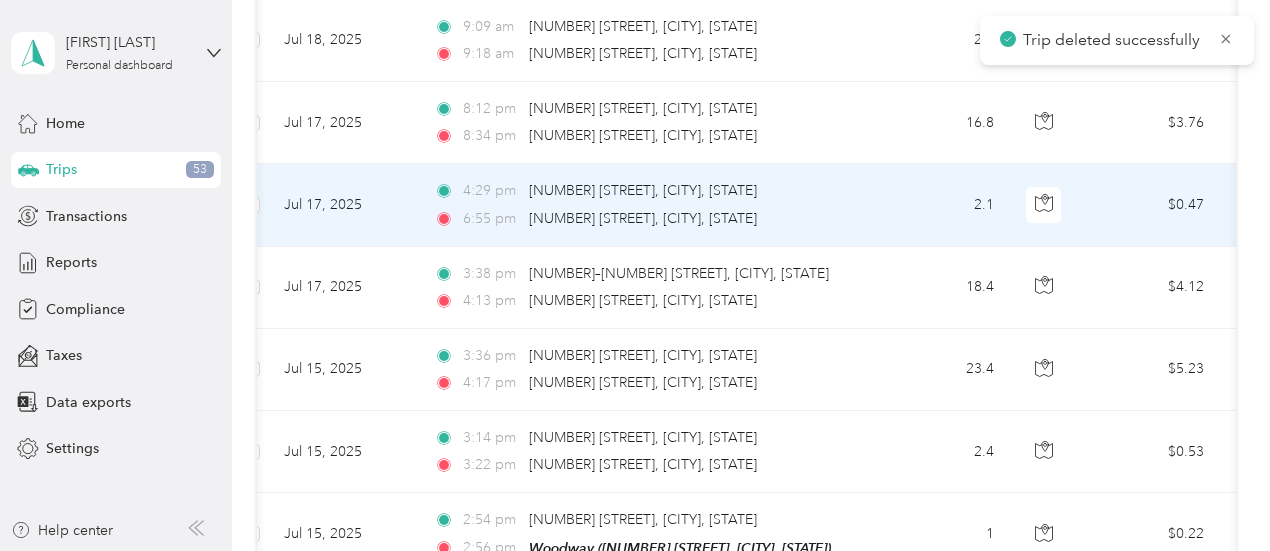 scroll, scrollTop: 3502, scrollLeft: 0, axis: vertical 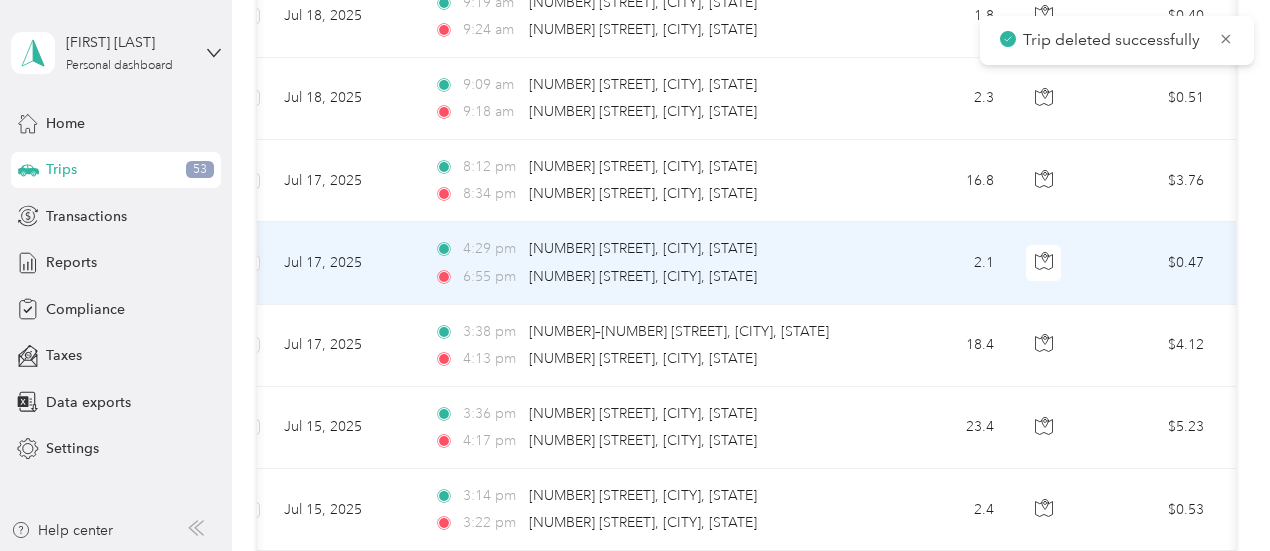 click on "2.1" at bounding box center [944, 263] 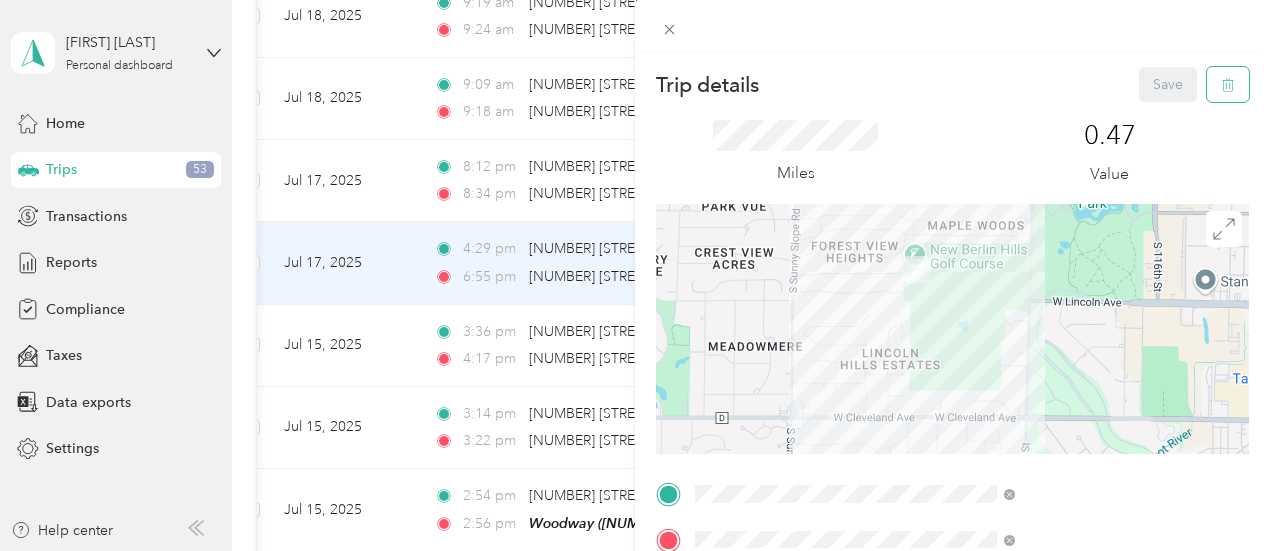 click 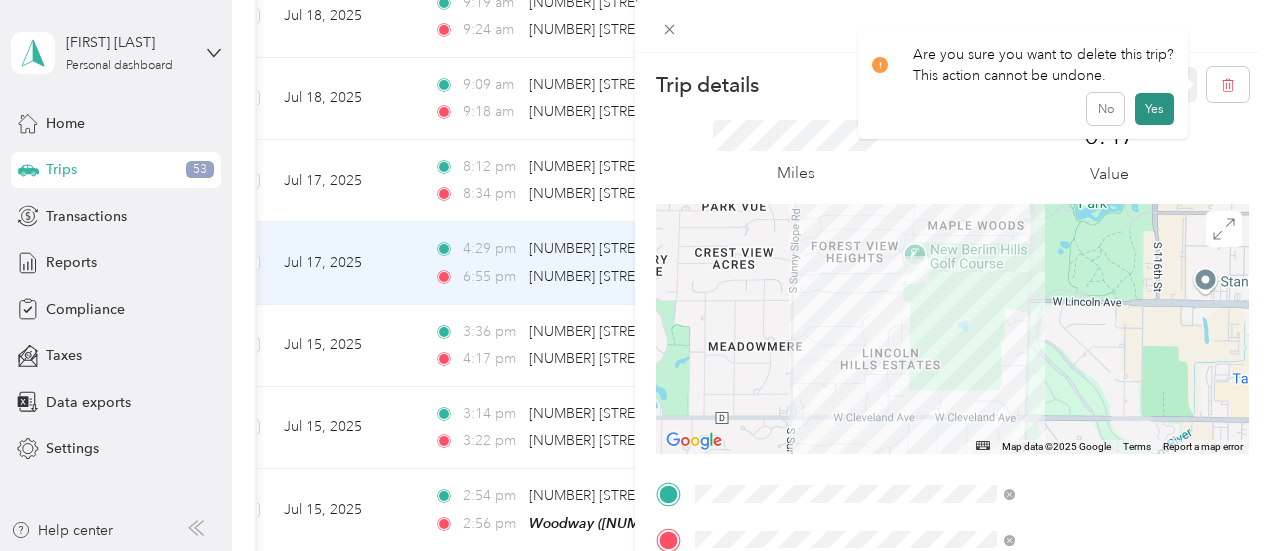 click on "Yes" at bounding box center (1154, 109) 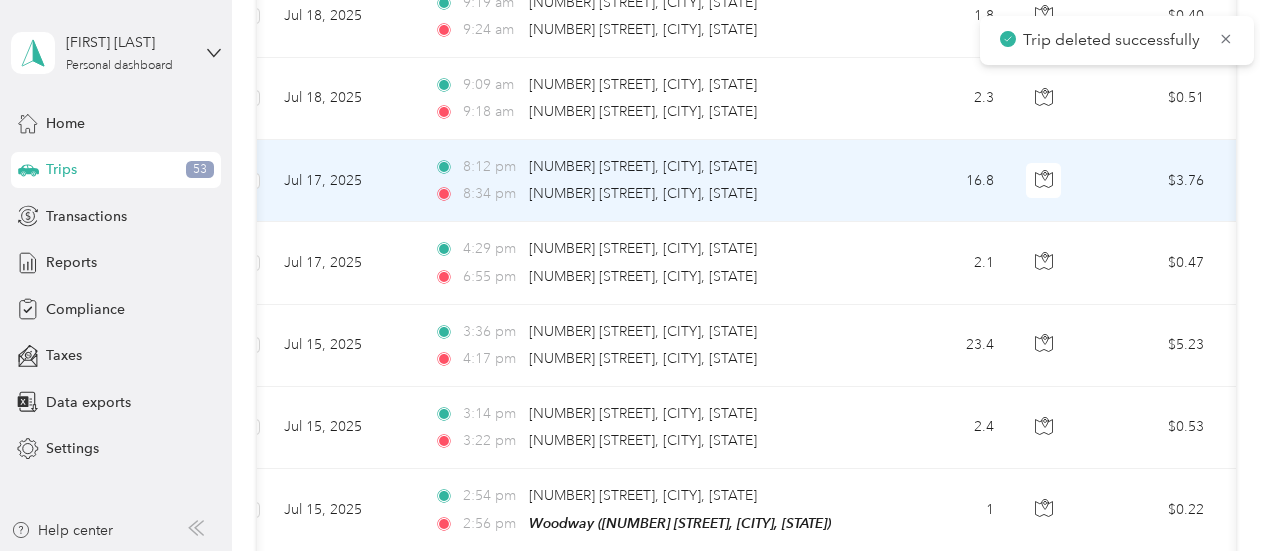 click on "8:34 pm [NUMBER] [STREET], [CITY], [STATE]" at bounding box center (644, 194) 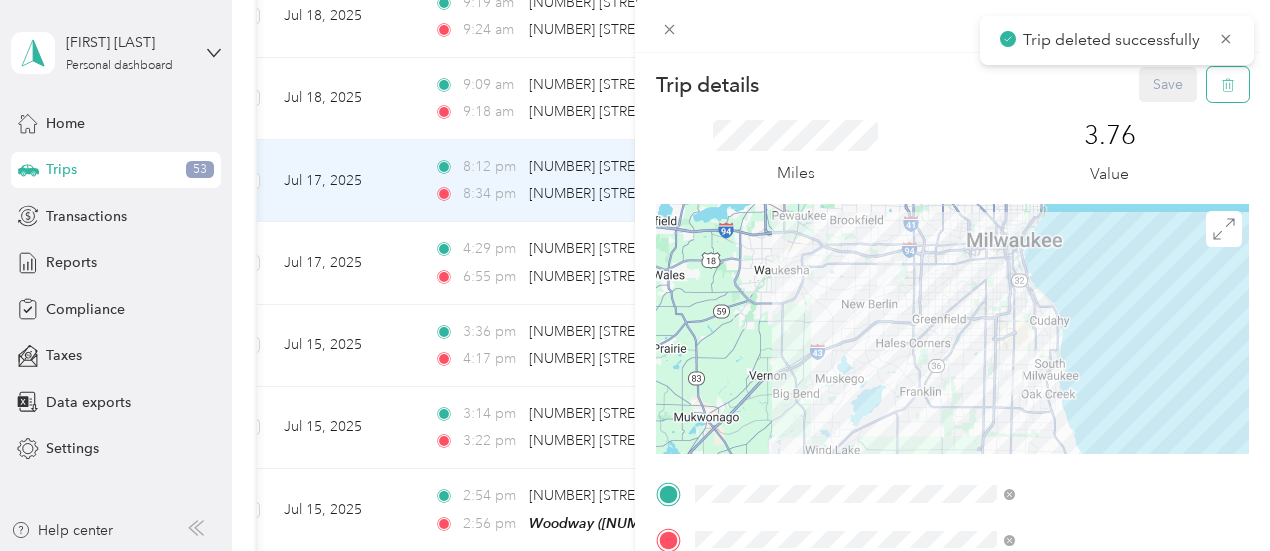 click 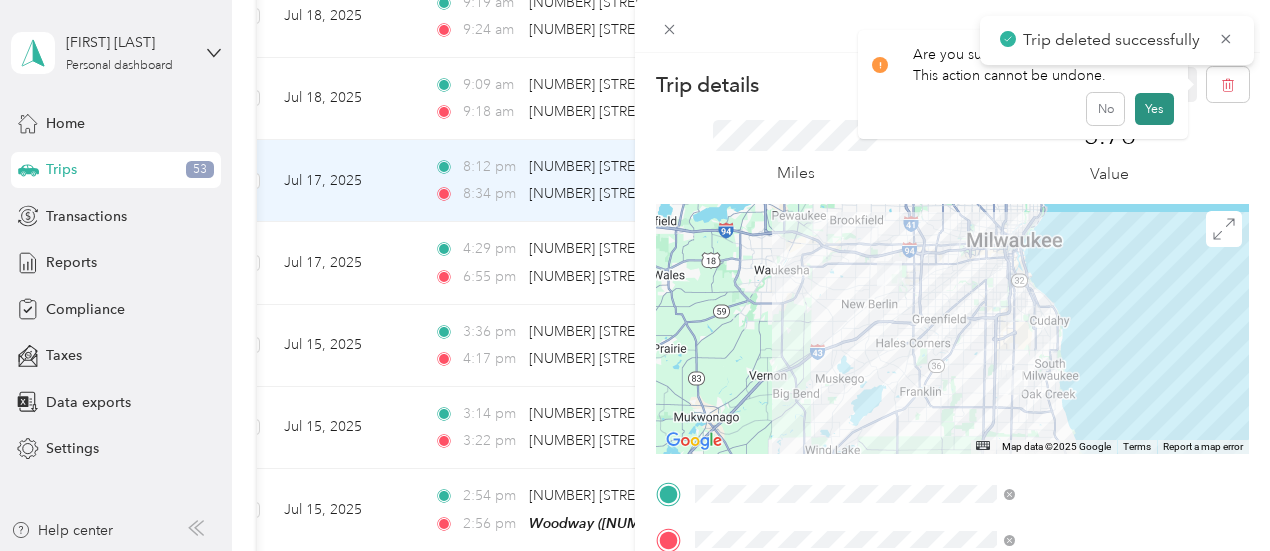 click on "Yes" at bounding box center [1154, 109] 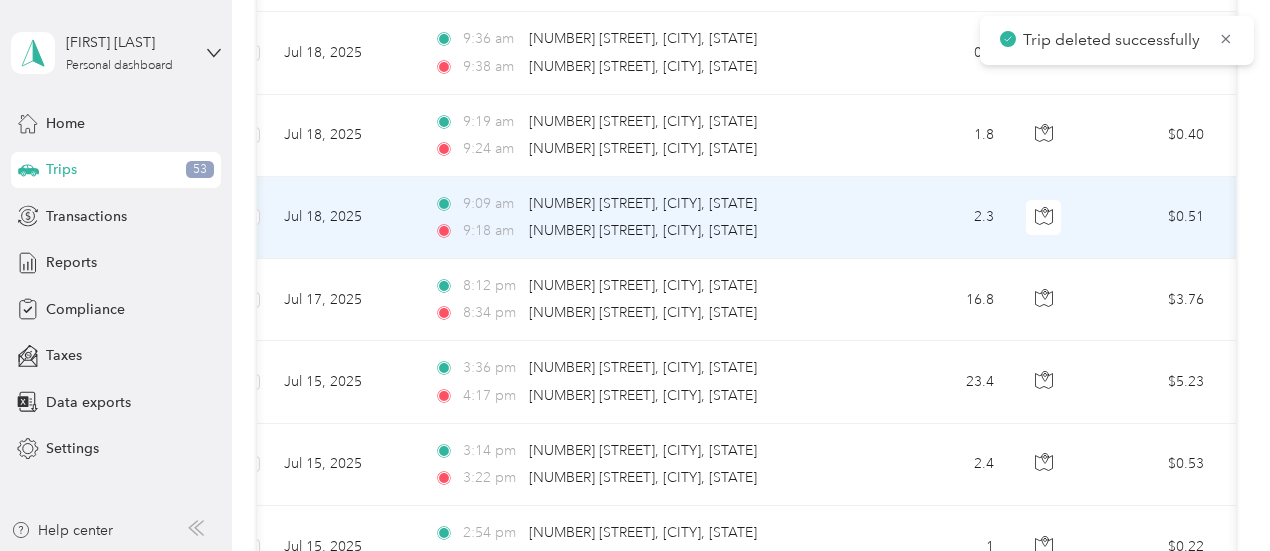 scroll, scrollTop: 3382, scrollLeft: 0, axis: vertical 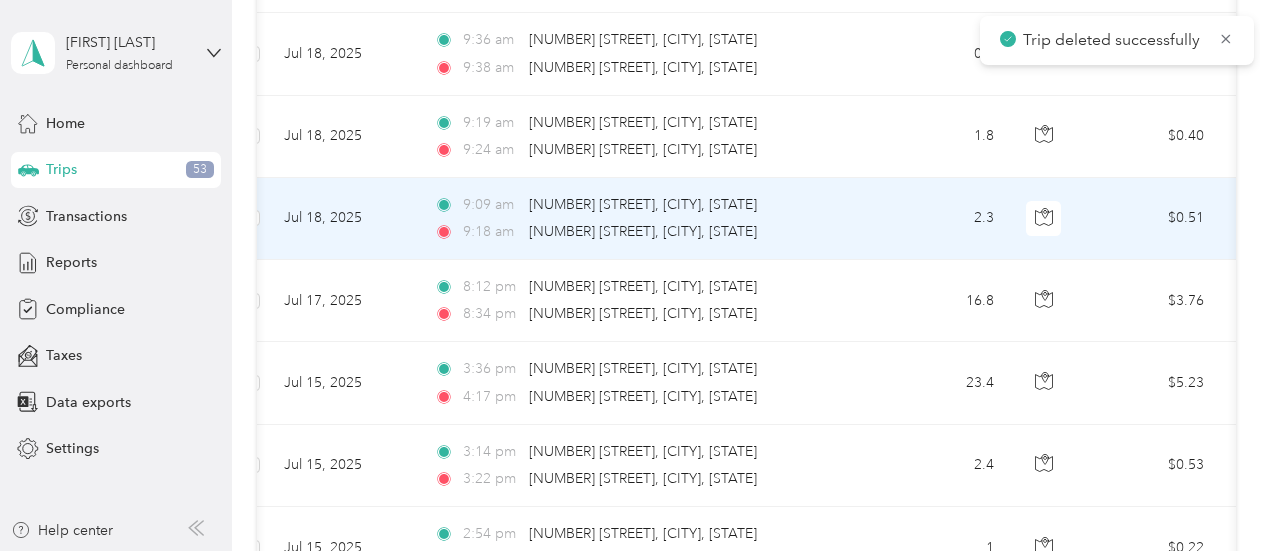 click on "9:18 am [NUMBER] [STREET], [CITY], [STATE]" at bounding box center (644, 232) 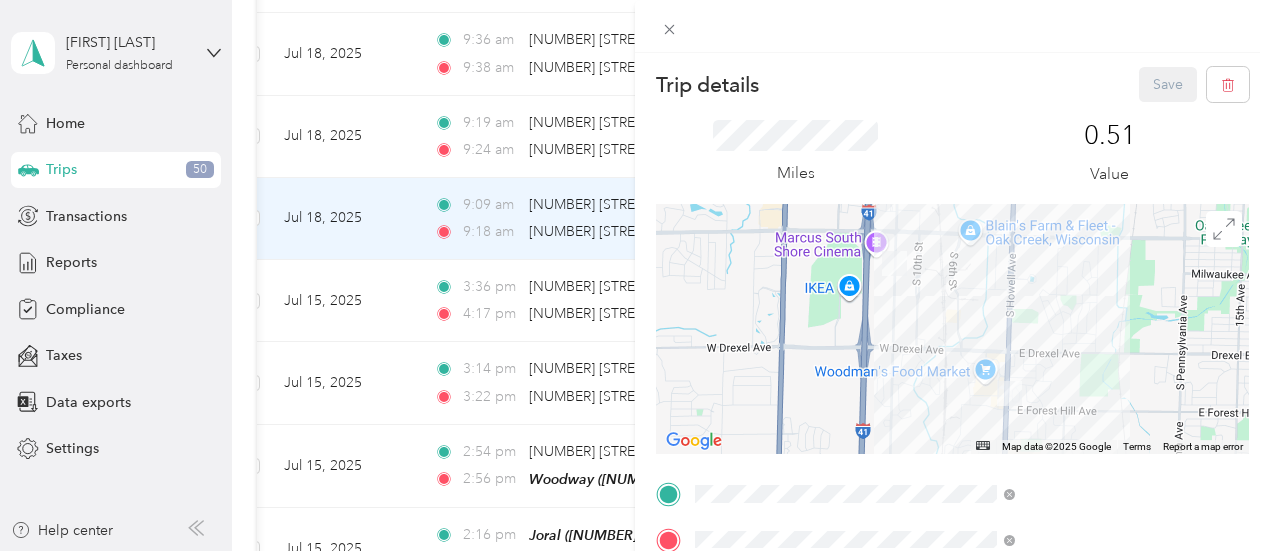 click on "Trip details Save This trip cannot be edited because it is either under review, approved, or paid. Contact your Team Manager to edit it. Miles 0.51 Value  ← Move left → Move right ↑ Move up ↓ Move down + Zoom in - Zoom out Home Jump left by 75% End Jump right by 75% Page Up Jump up by 75% Page Down Jump down by 75% Map Data Map data ©2025 Google Map data ©2025 Google 1 km  Click to toggle between metric and imperial units Terms Report a map error TO Add photo" at bounding box center [635, 275] 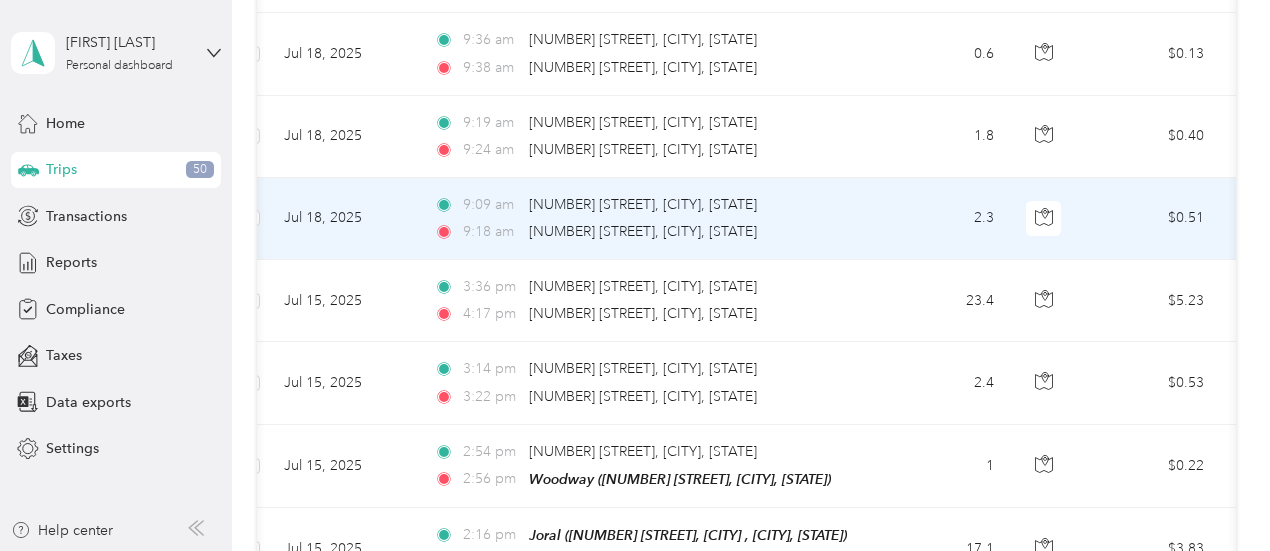 scroll, scrollTop: 0, scrollLeft: 0, axis: both 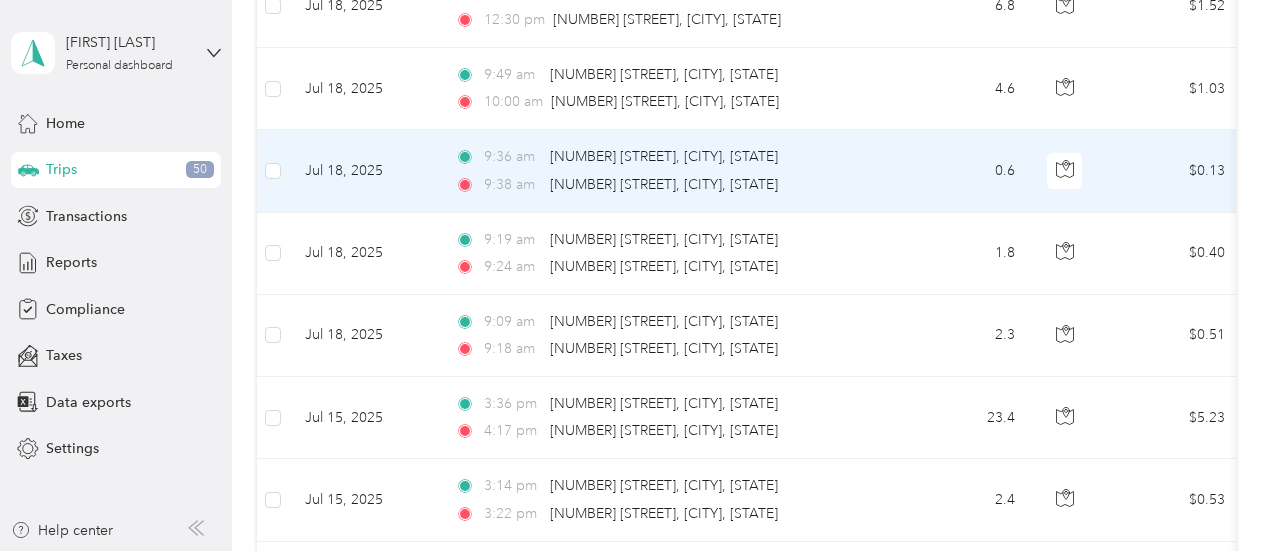 click on "9:36 am [NUMBER] [STREET], [CITY], [STATE]" at bounding box center (665, 157) 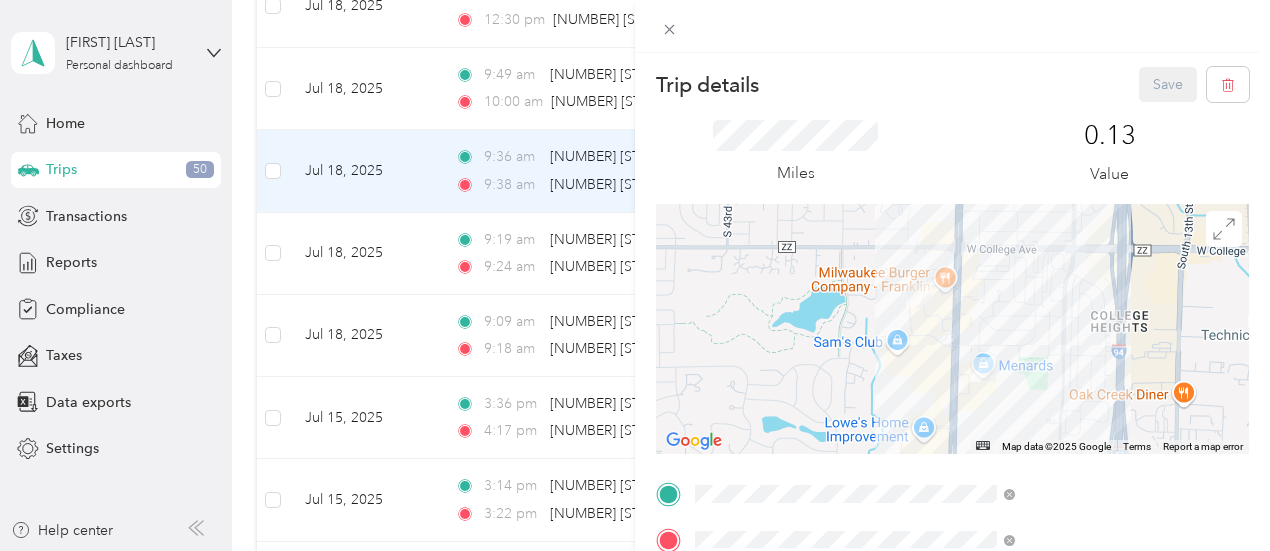 click on "Trip details Save This trip cannot be edited because it is either under review, approved, or paid. Contact your Team Manager to edit it. Miles 0.13 Value  ← Move left → Move right ↑ Move up ↓ Move down + Zoom in - Zoom out Home Jump left by 75% End Jump right by 75% Page Up Jump up by 75% Page Down Jump down by 75% Map Data Map data ©2025 Google Map data ©2025 Google 500 m  Click to toggle between metric and imperial units Terms Report a map error TO Add photo" at bounding box center [635, 275] 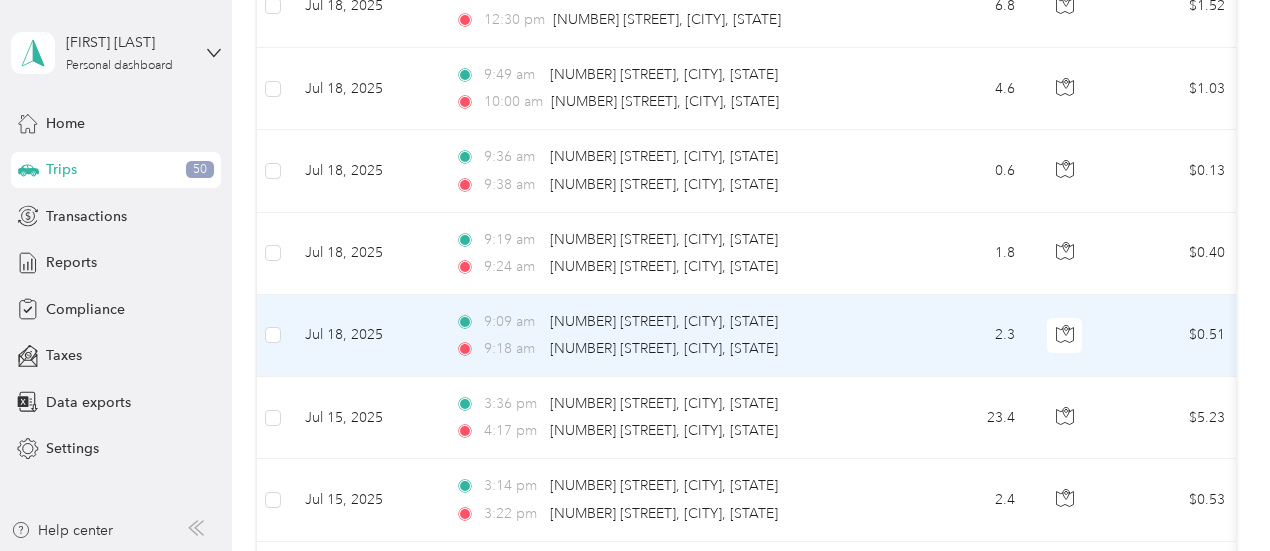 click on "9:09 am [NUMBER] [STREET], [CITY], [STATE]" at bounding box center [665, 322] 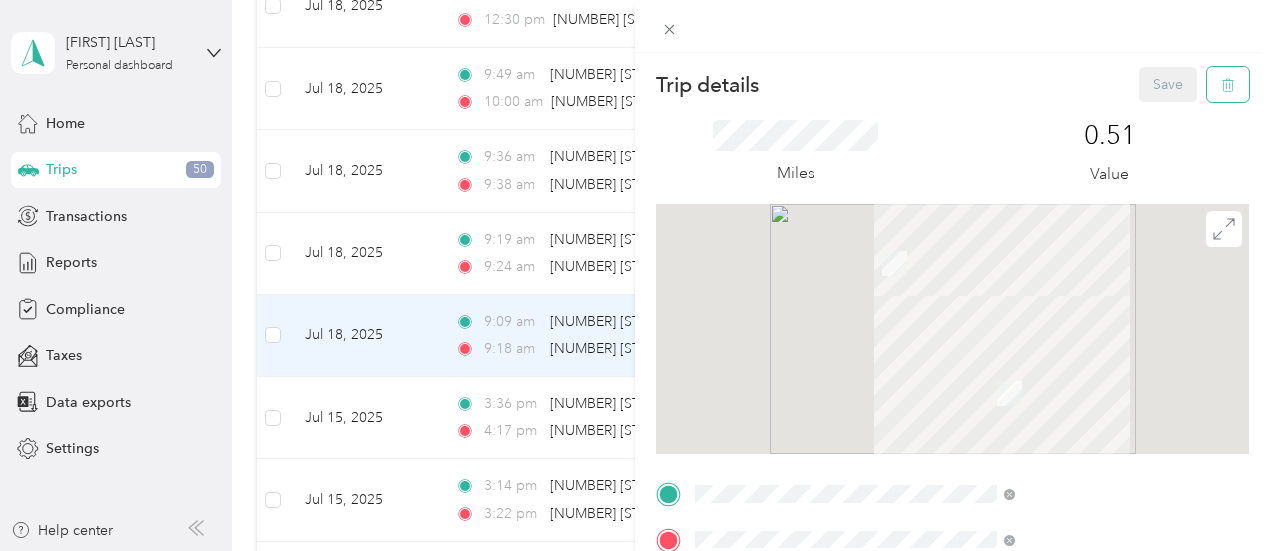 click at bounding box center [1228, 84] 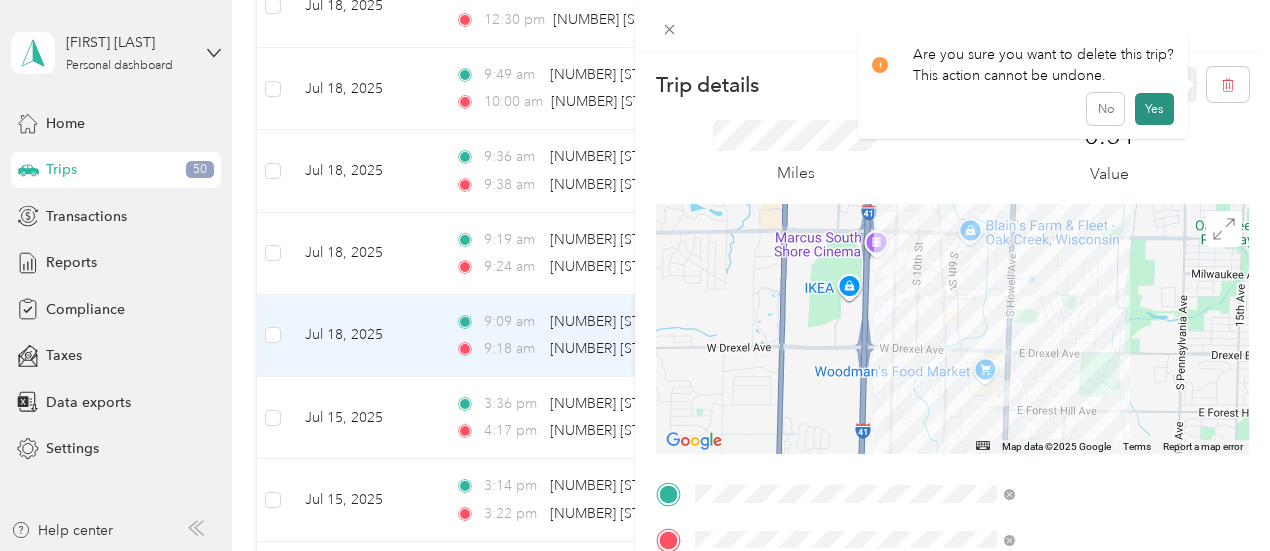 click on "Yes" at bounding box center (1154, 109) 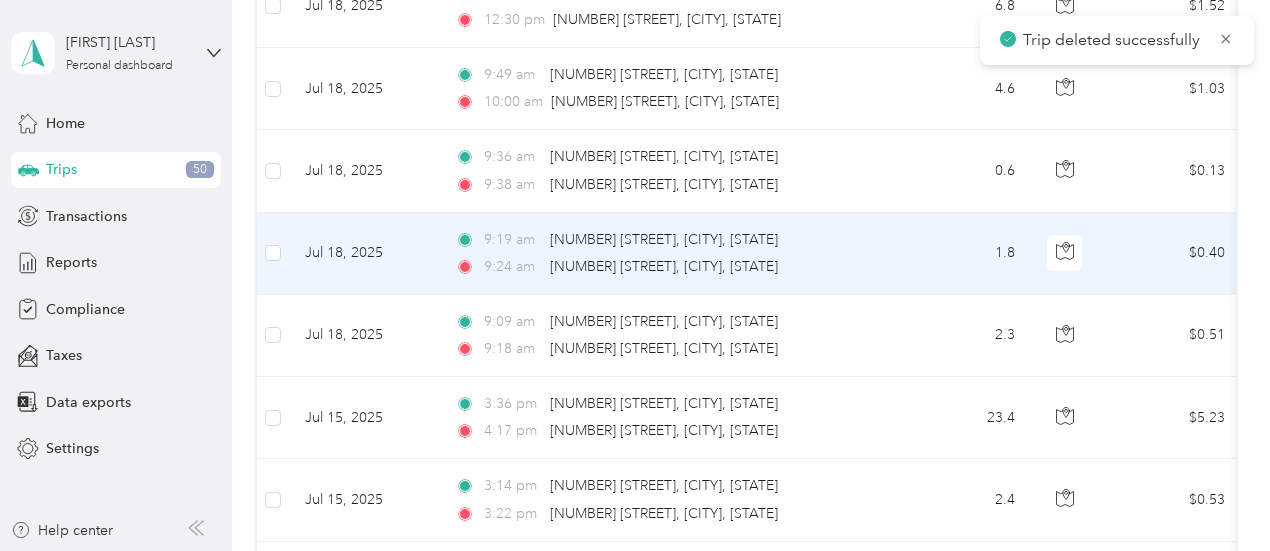 click on "9:19 am [NUMBER] [STREET], [CITY], [STATE] 9:24 am [NUMBER] [STREET], [CITY], [STATE]" at bounding box center (665, 253) 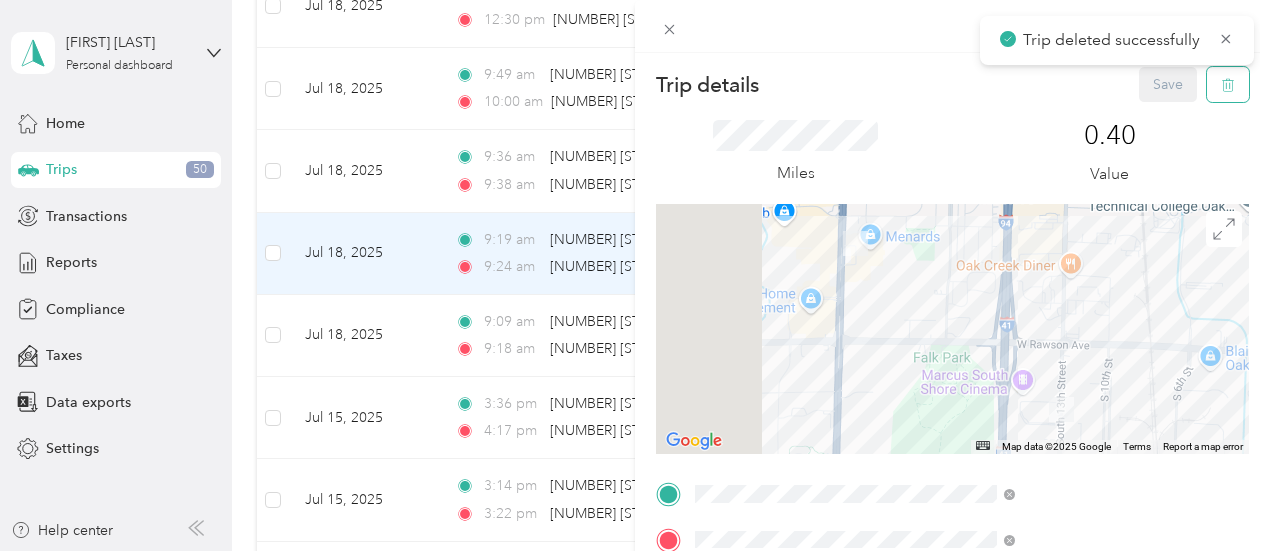 click 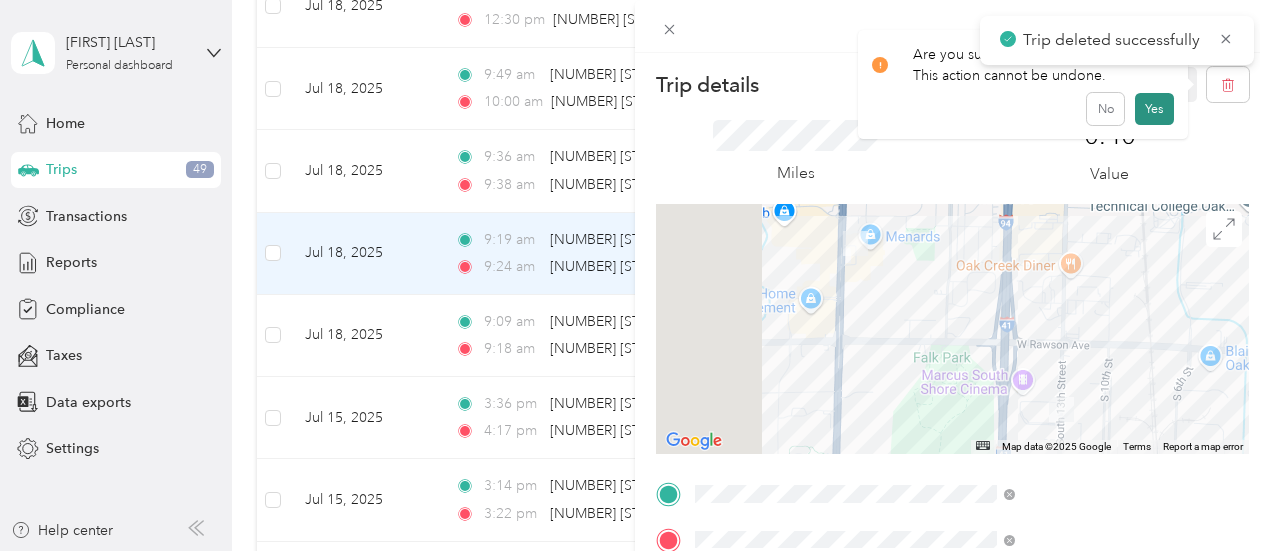 click on "Yes" at bounding box center (1154, 109) 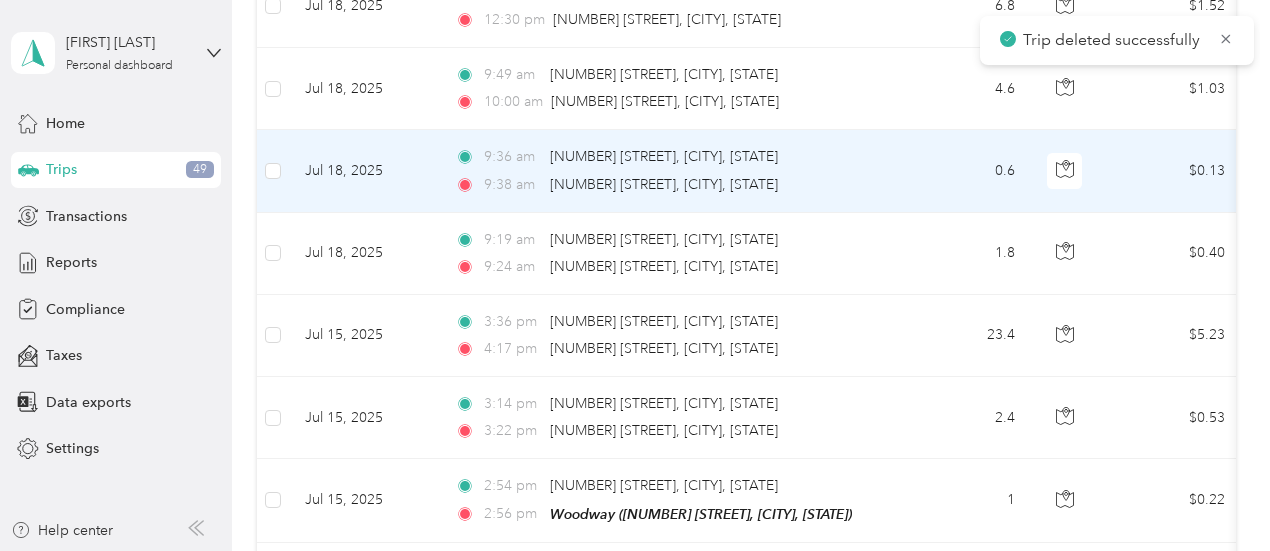 click on "9:36 am [NUMBER] [STREET], [CITY], [STATE]" at bounding box center (665, 157) 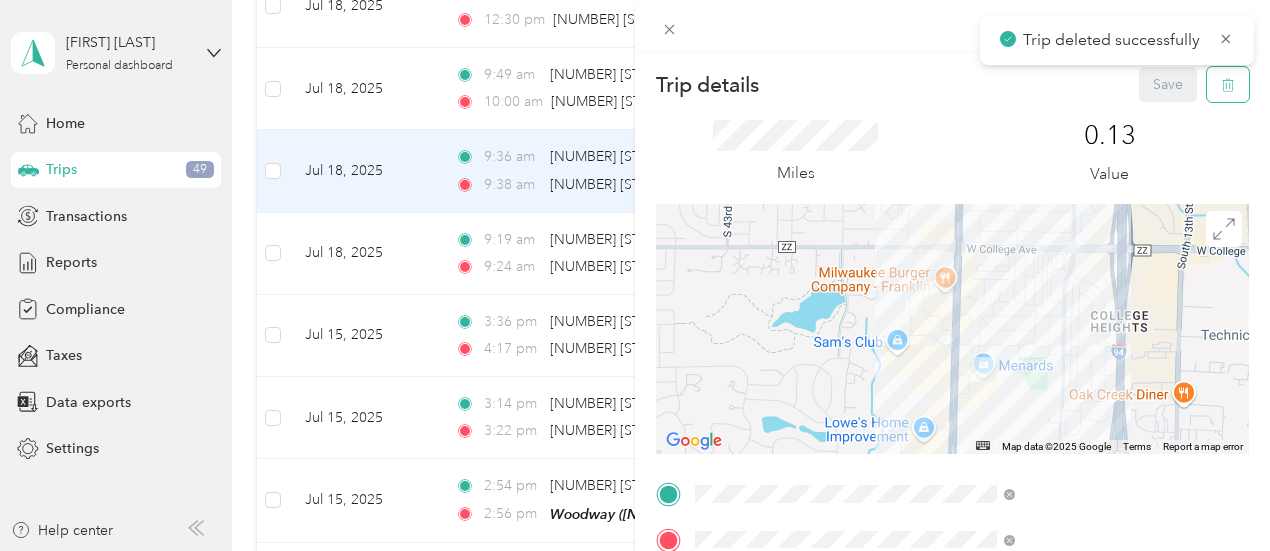click 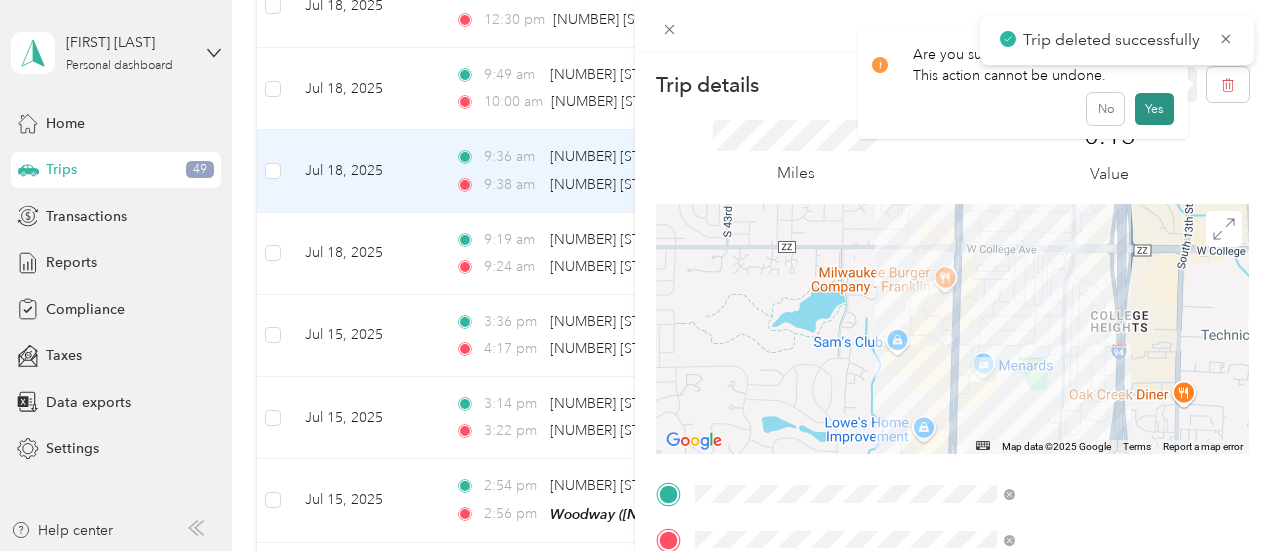 click on "Yes" at bounding box center (1154, 109) 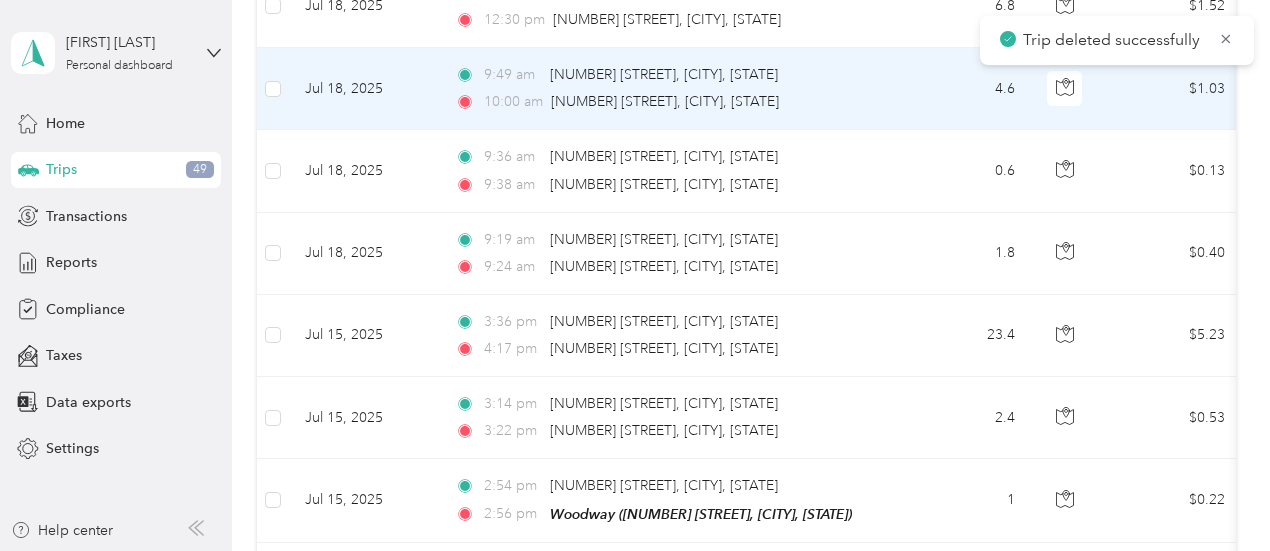 click on "10:00 am [NUMBER] [STREET], [CITY], [STATE]" at bounding box center [665, 102] 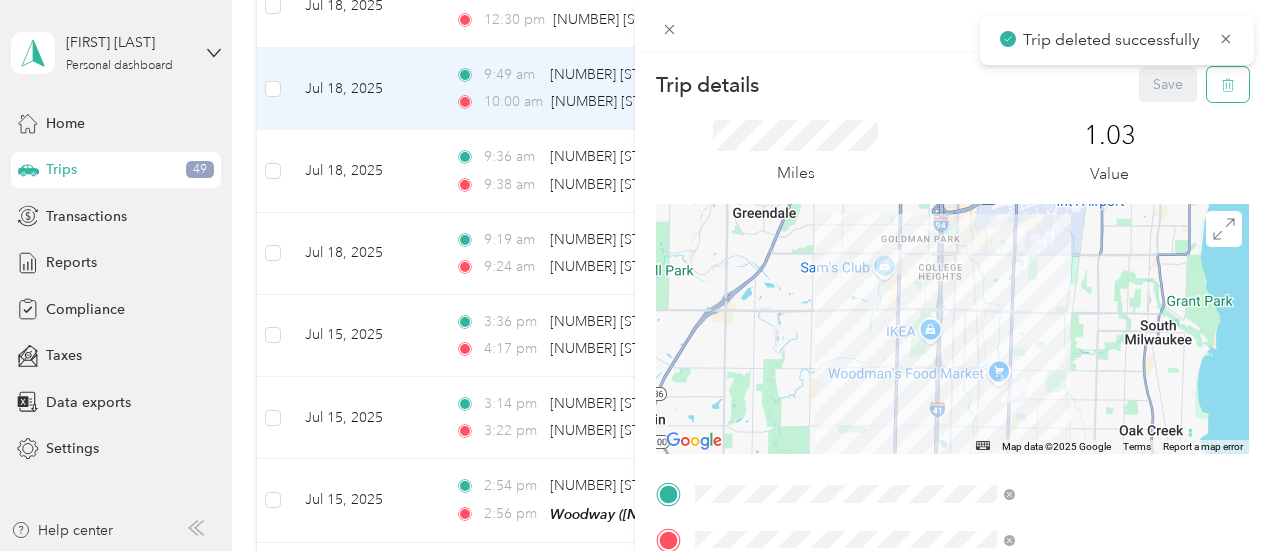 click at bounding box center (1228, 84) 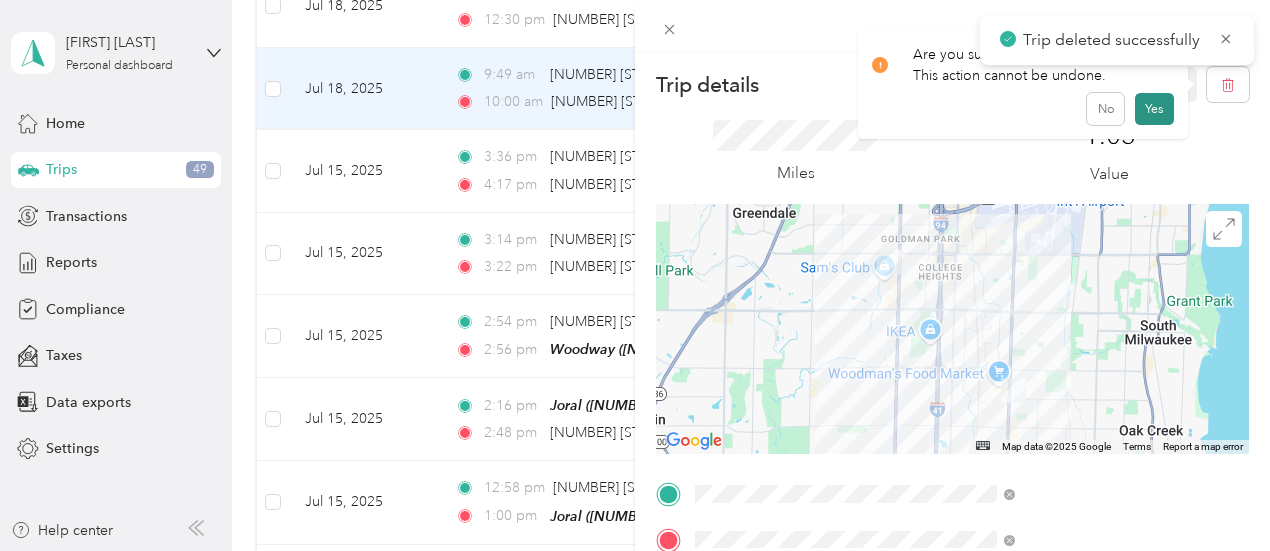 click on "Yes" at bounding box center (1154, 109) 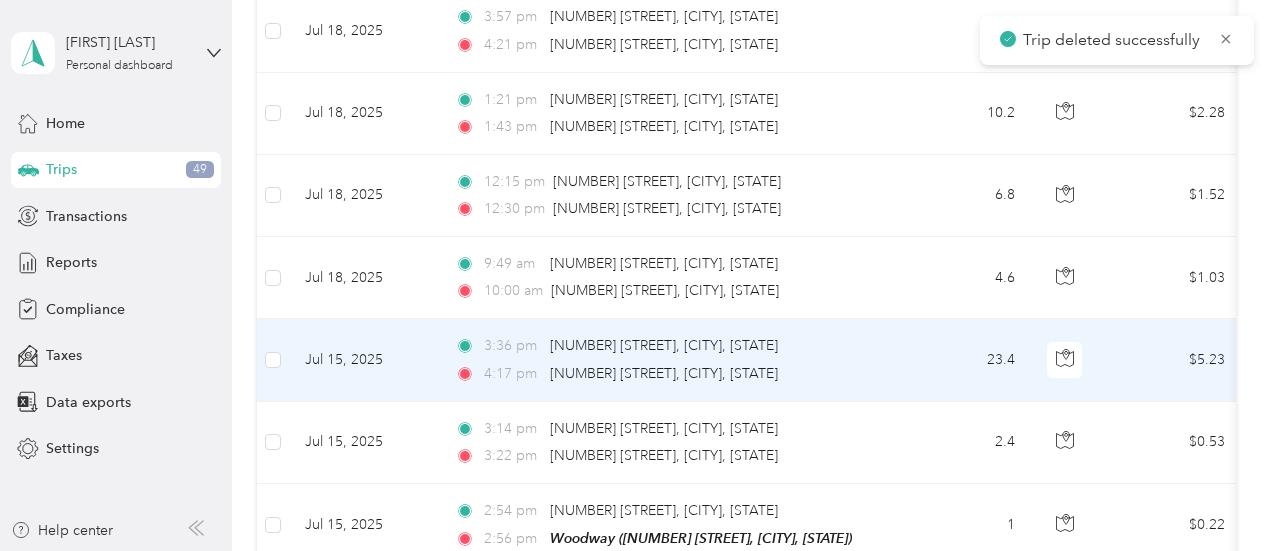 scroll, scrollTop: 3073, scrollLeft: 0, axis: vertical 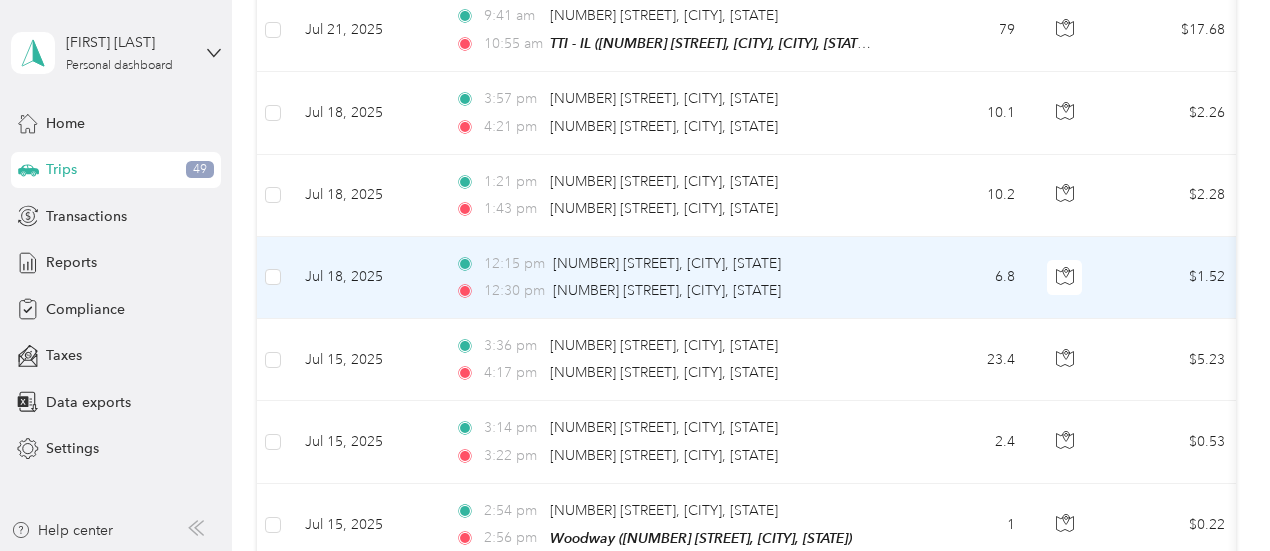 click on "12:15 pm [NUMBER] [STREET], [CITY], [STATE] 12:30 pm [NUMBER] [STREET], [CITY], [STATE]" at bounding box center [669, 278] 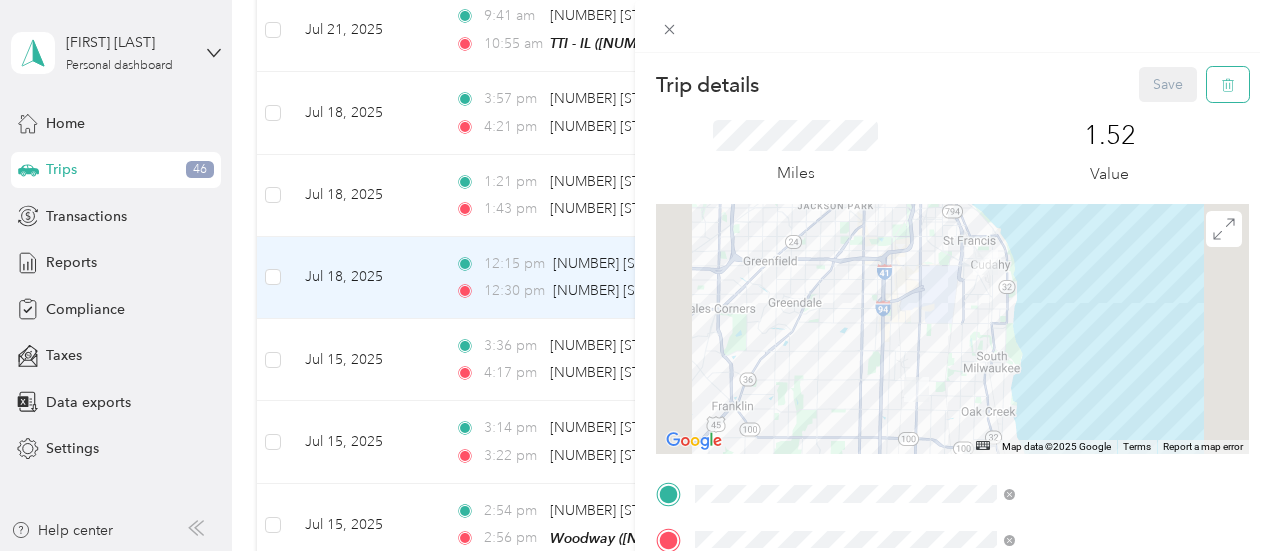 click 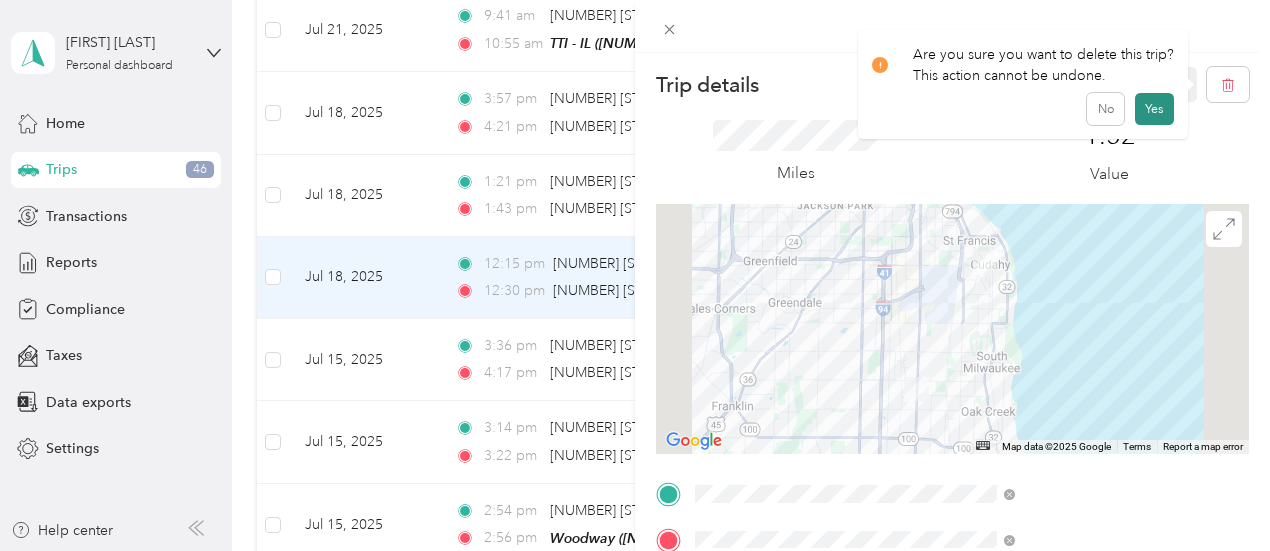 click on "Yes" at bounding box center (1154, 109) 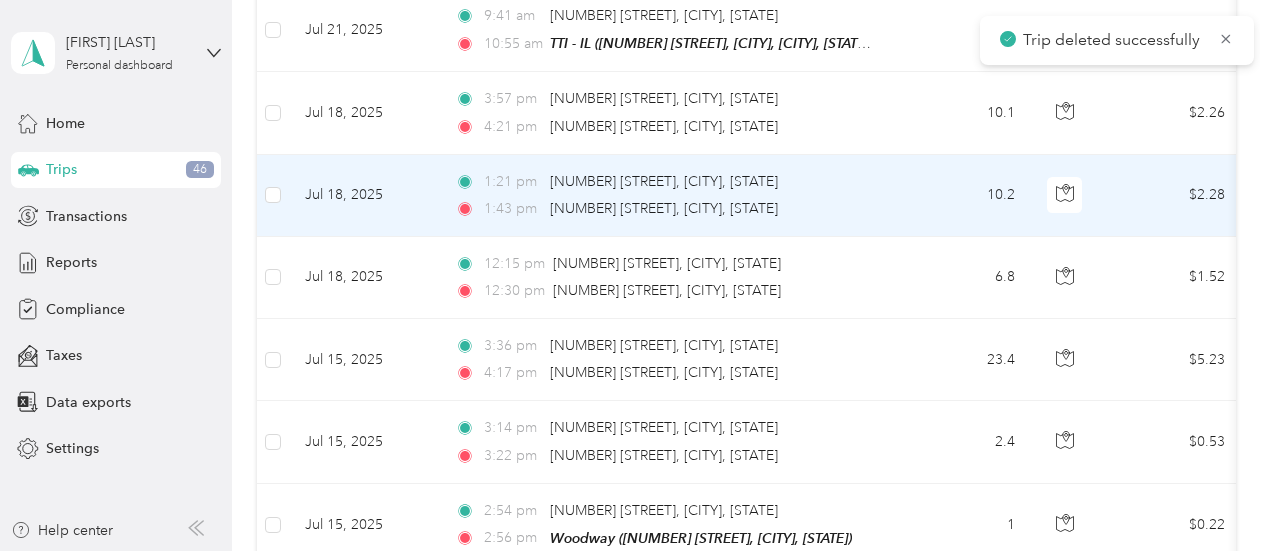 click on "1:21 pm [NUMBER] [STREET], [CITY], [STATE]" at bounding box center [665, 182] 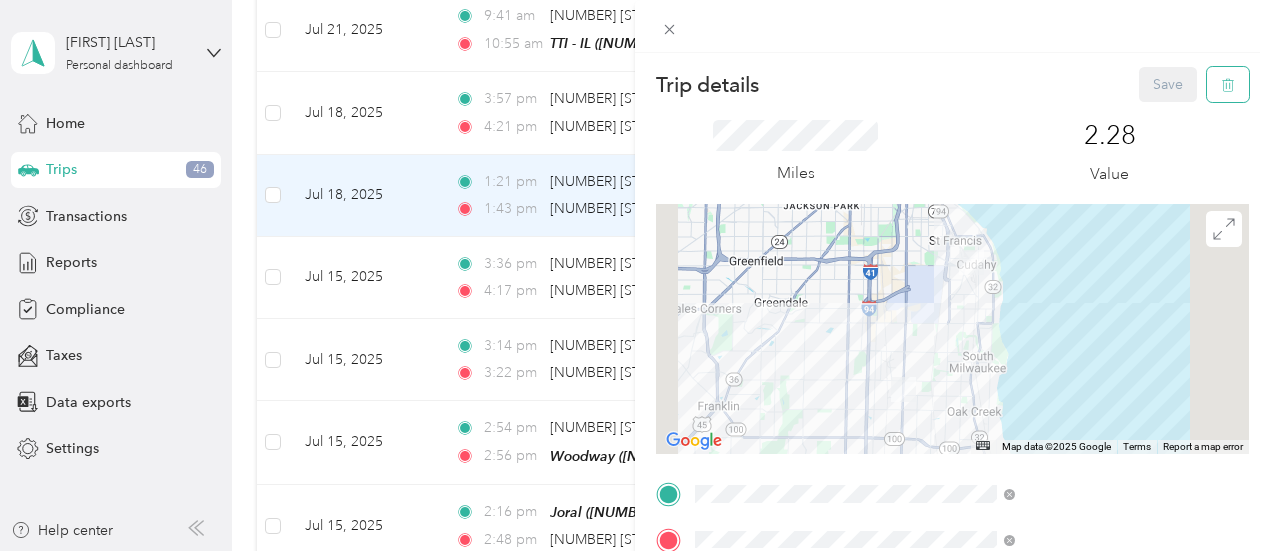 click 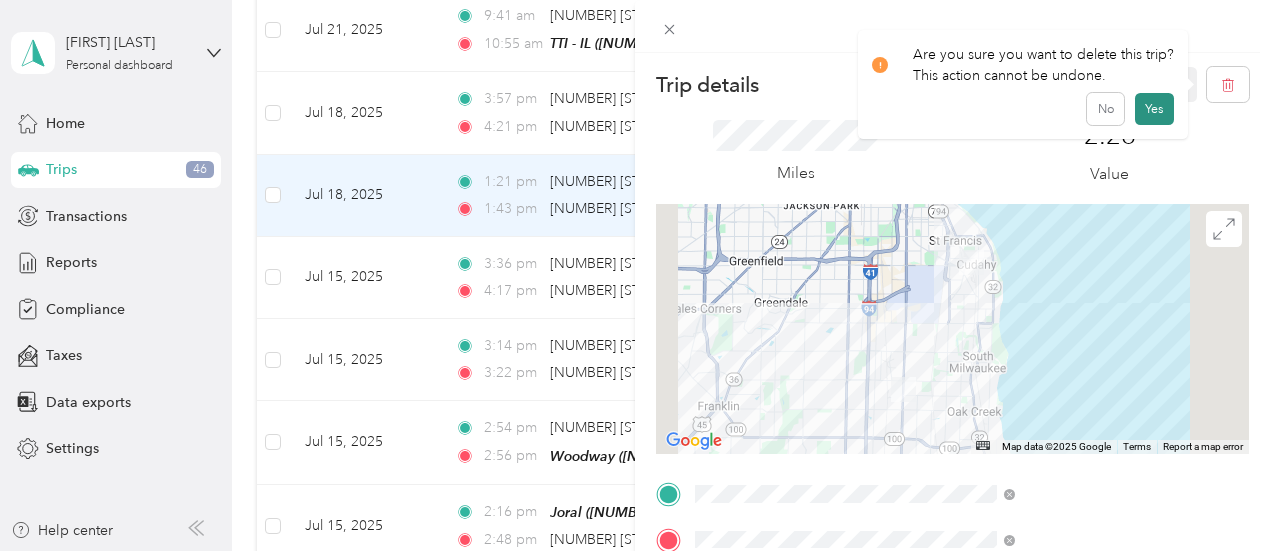 click on "Yes" at bounding box center [1154, 109] 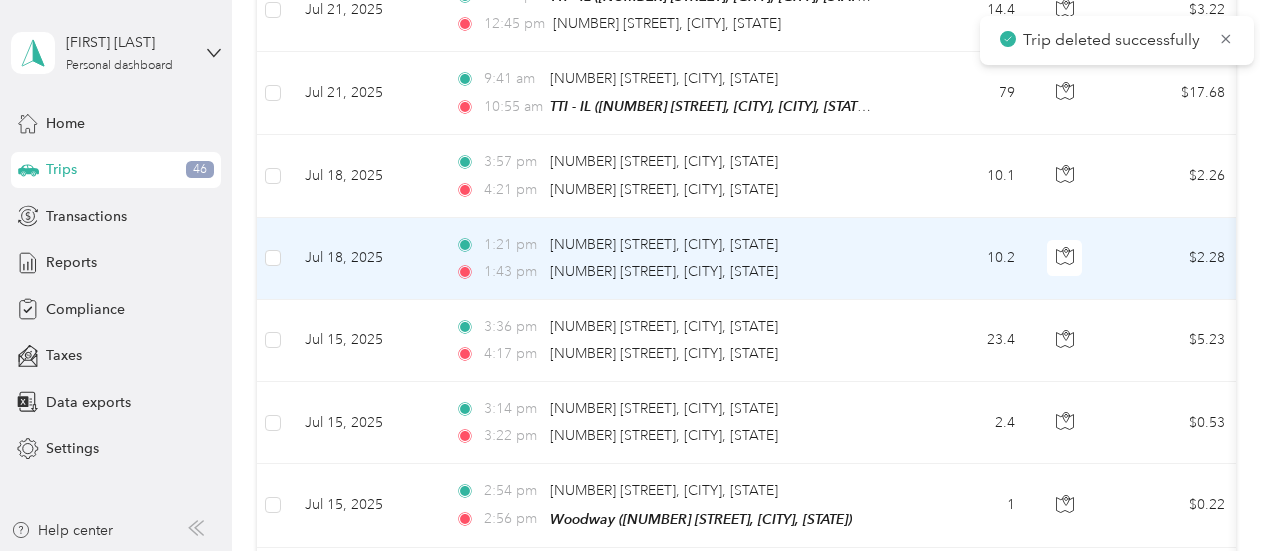 scroll, scrollTop: 2921, scrollLeft: 0, axis: vertical 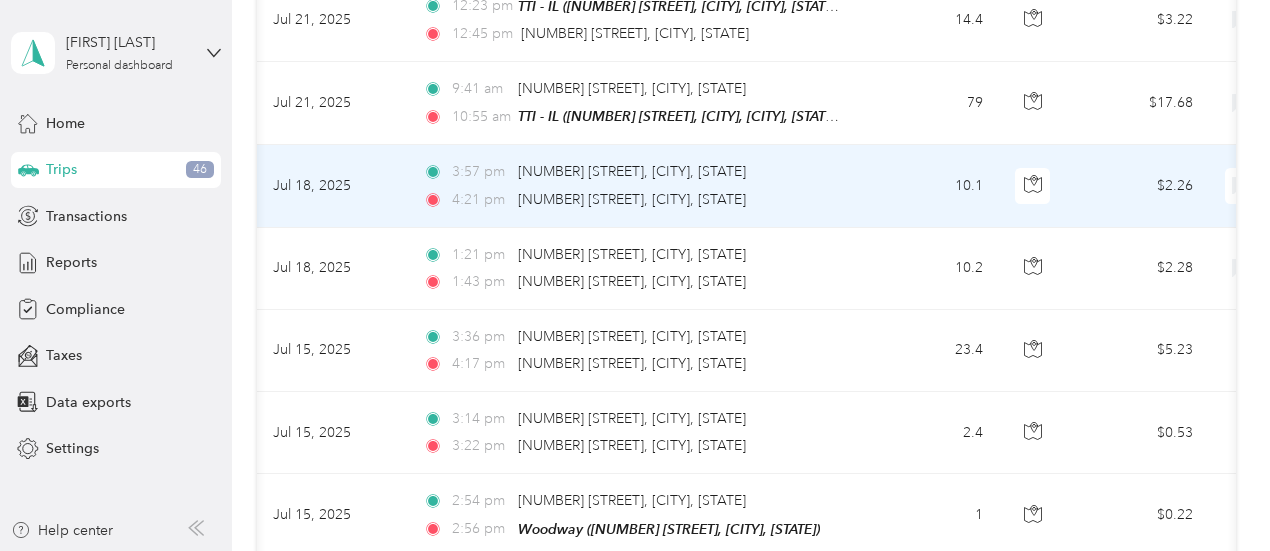 click on "3:57 pm [NUMBER] [STREET], [CITY], [STATE]" at bounding box center (633, 172) 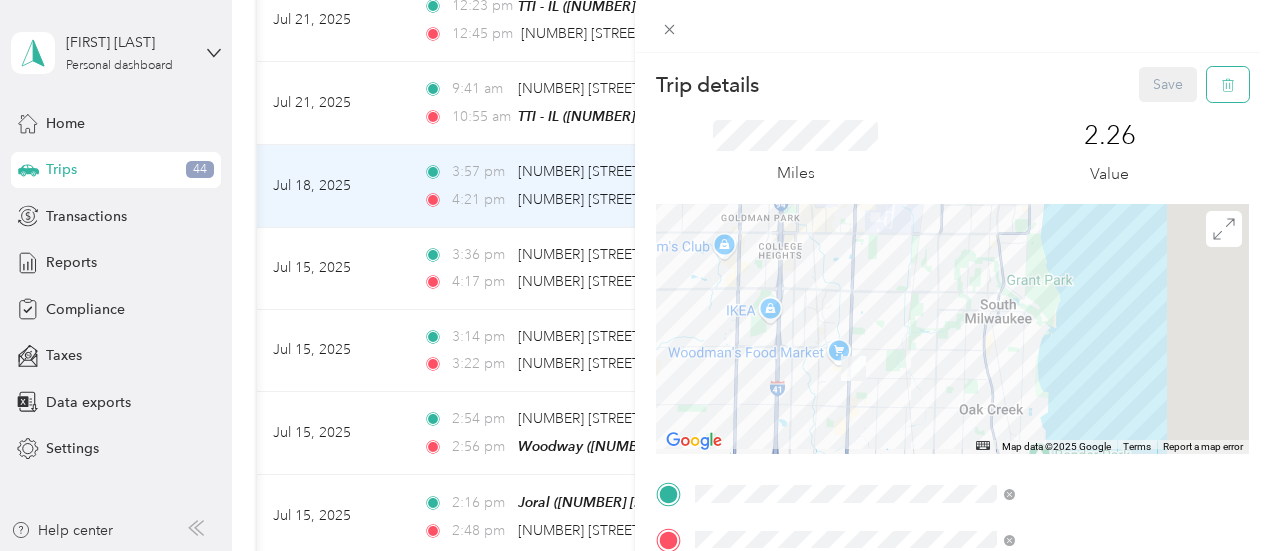 click 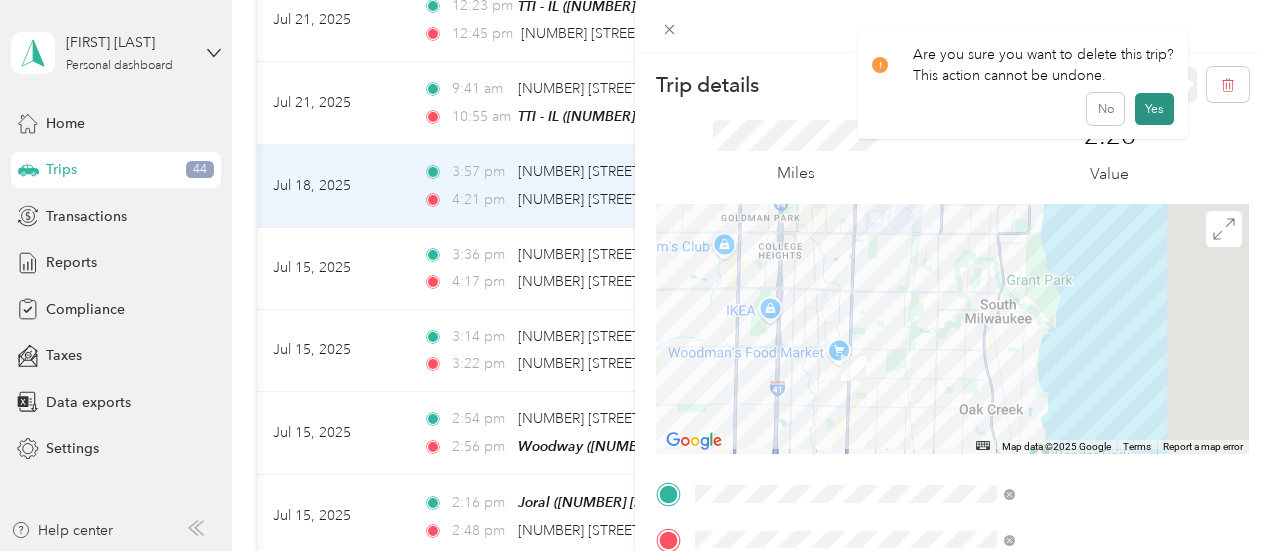 click on "Yes" at bounding box center (1154, 109) 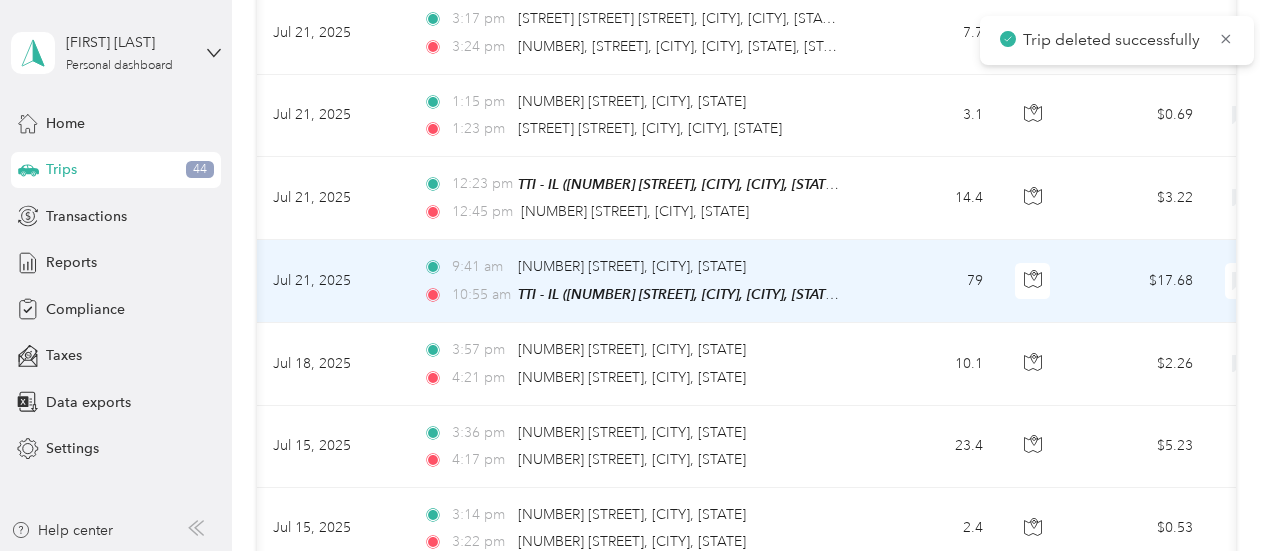 scroll, scrollTop: 2737, scrollLeft: 0, axis: vertical 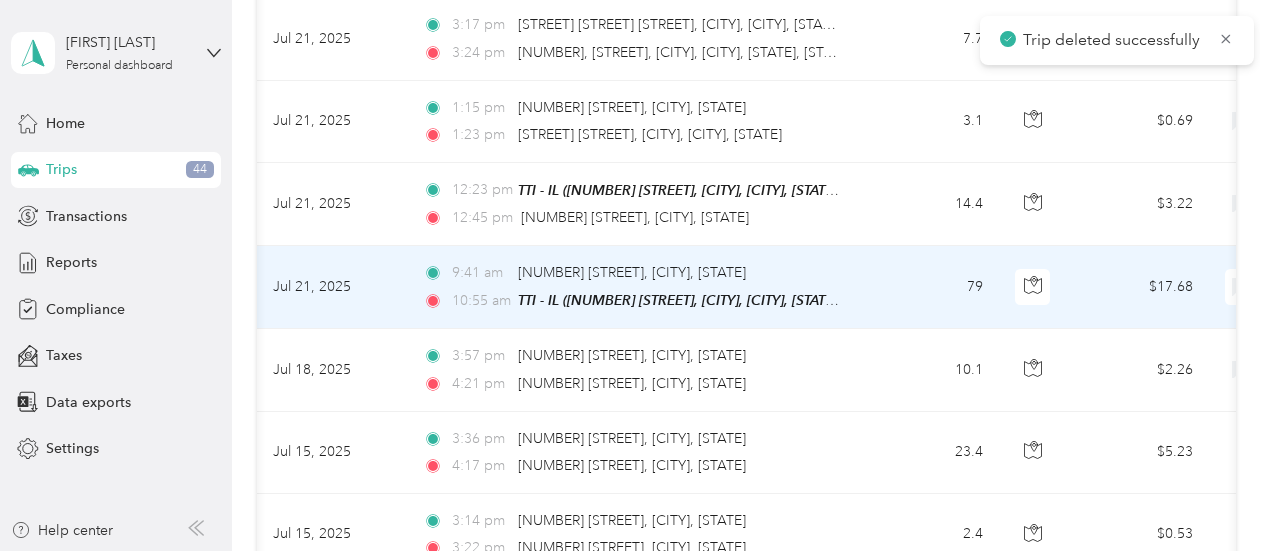 click on "79" at bounding box center (933, 287) 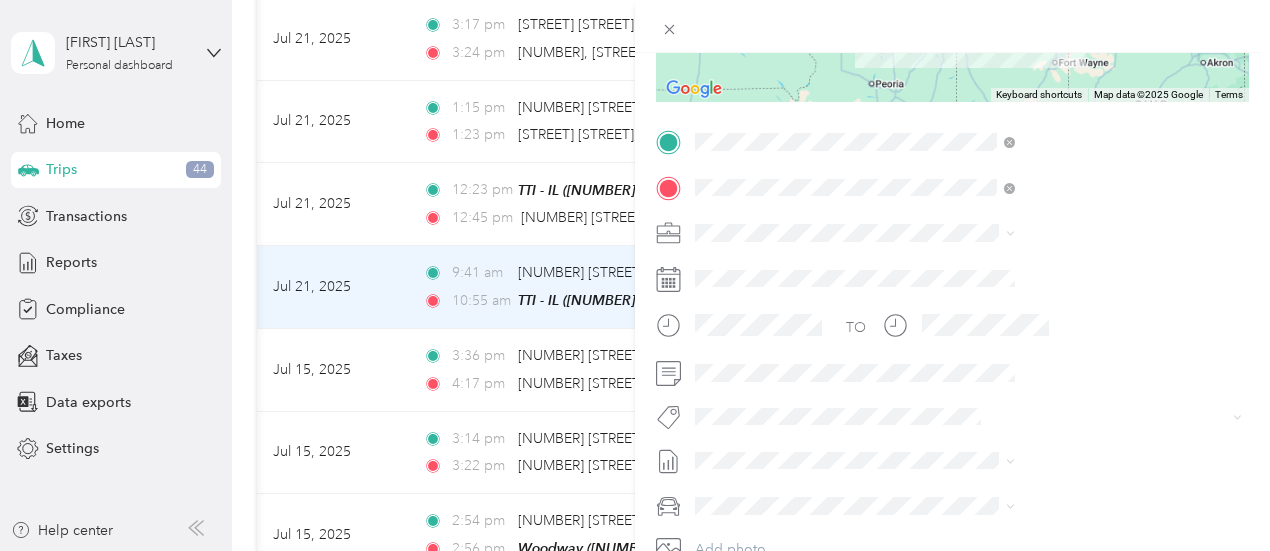 scroll, scrollTop: 355, scrollLeft: 0, axis: vertical 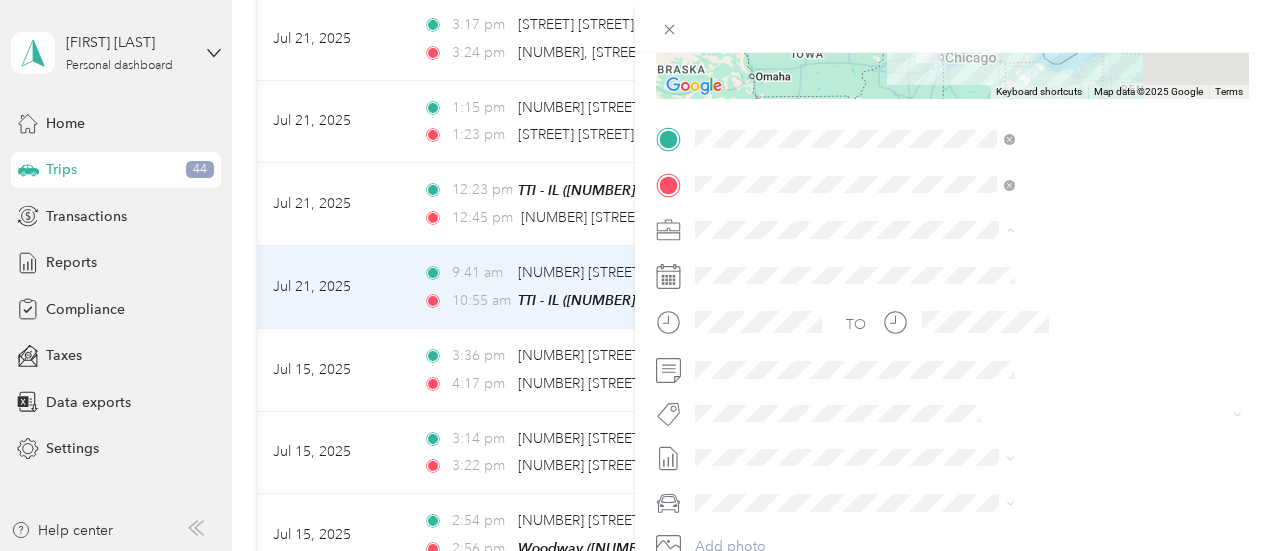 click on "Phoenix Contact" at bounding box center (966, 264) 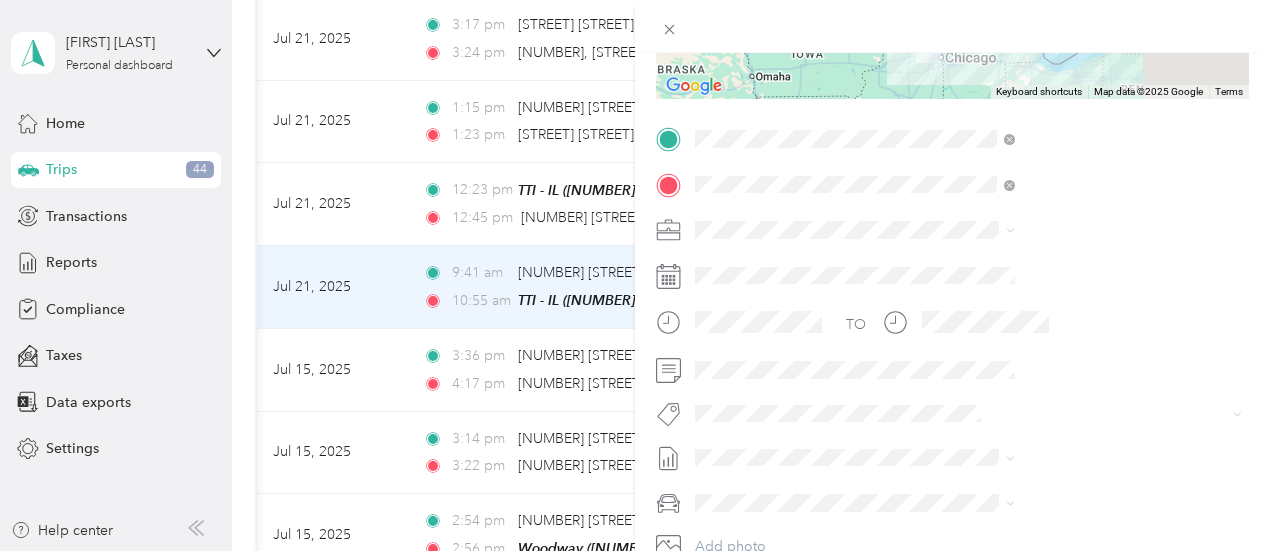 scroll, scrollTop: 0, scrollLeft: 0, axis: both 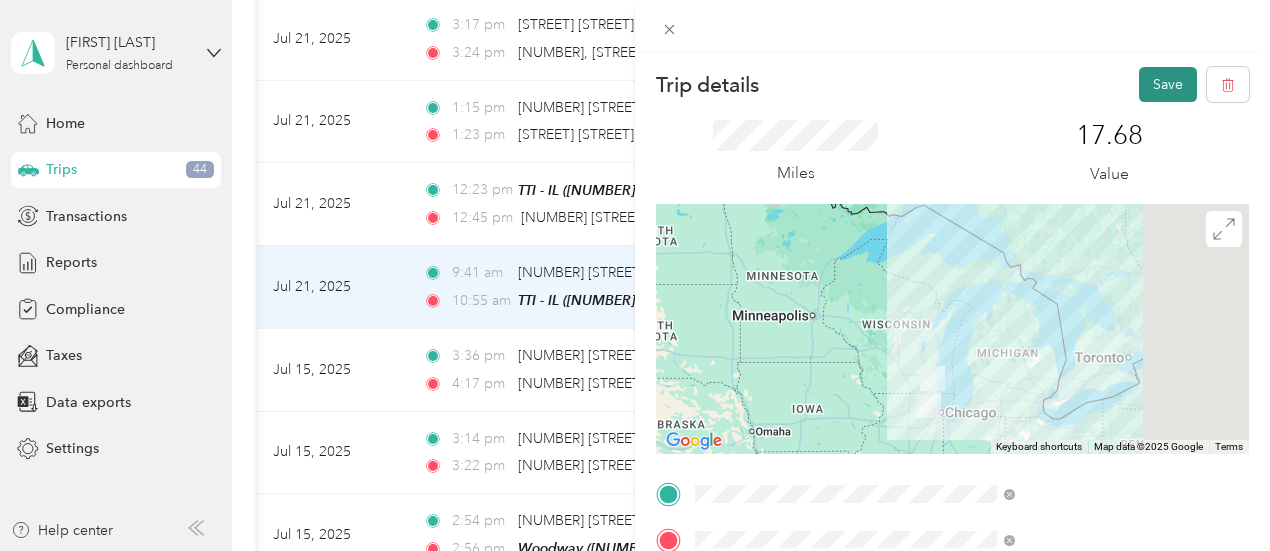 click on "Save" at bounding box center (1168, 84) 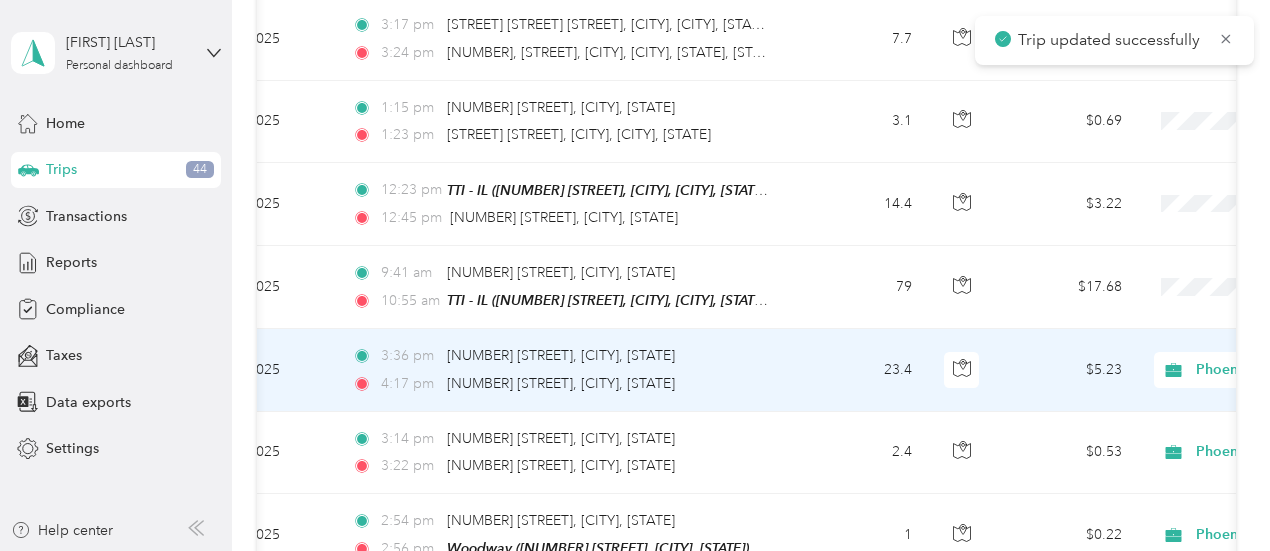 scroll, scrollTop: 0, scrollLeft: 112, axis: horizontal 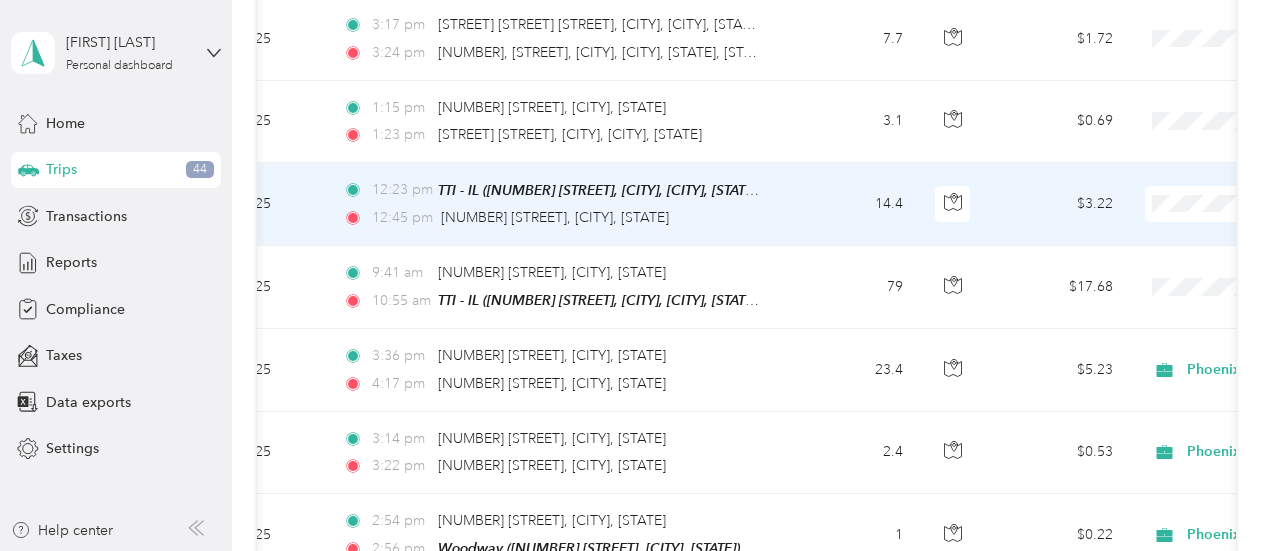 click on "14.4" at bounding box center [853, 204] 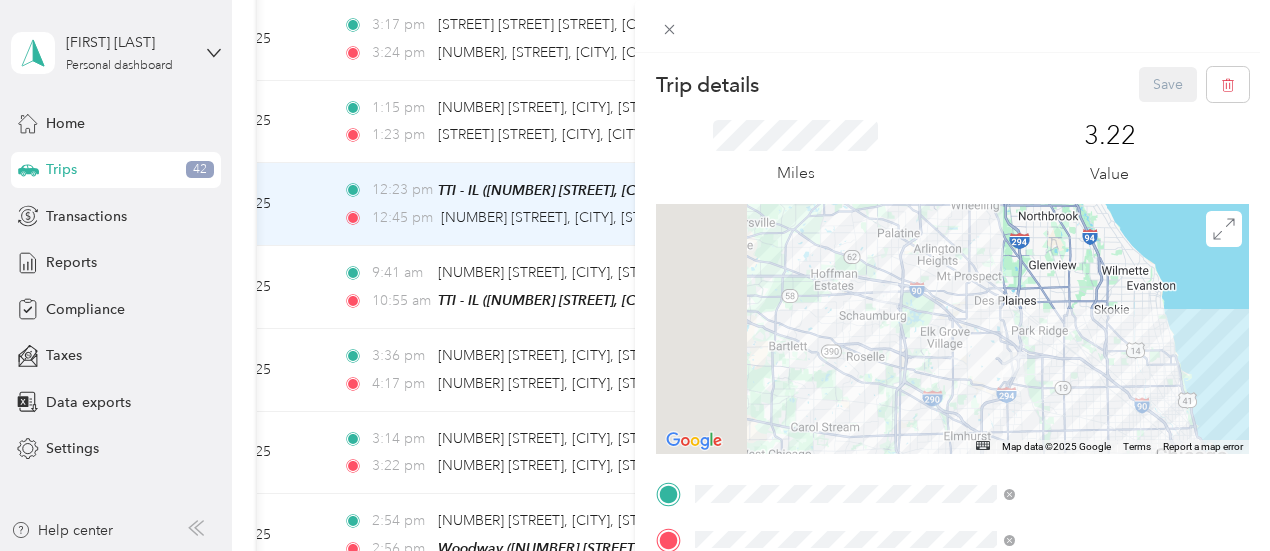 scroll, scrollTop: 227, scrollLeft: 0, axis: vertical 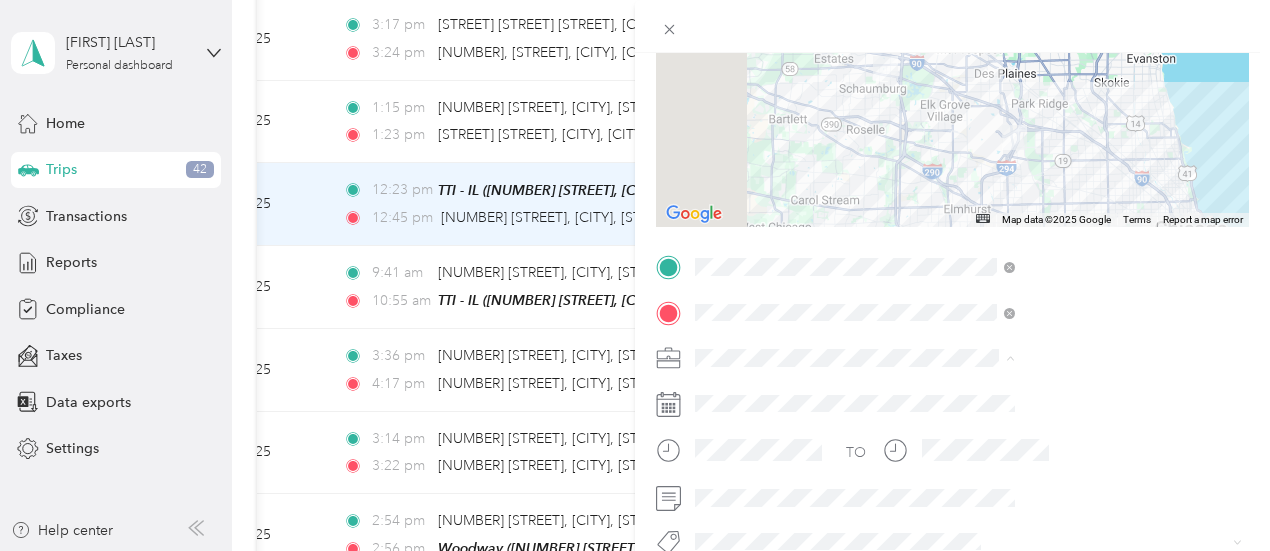 click on "Phoenix Contact" at bounding box center (966, 392) 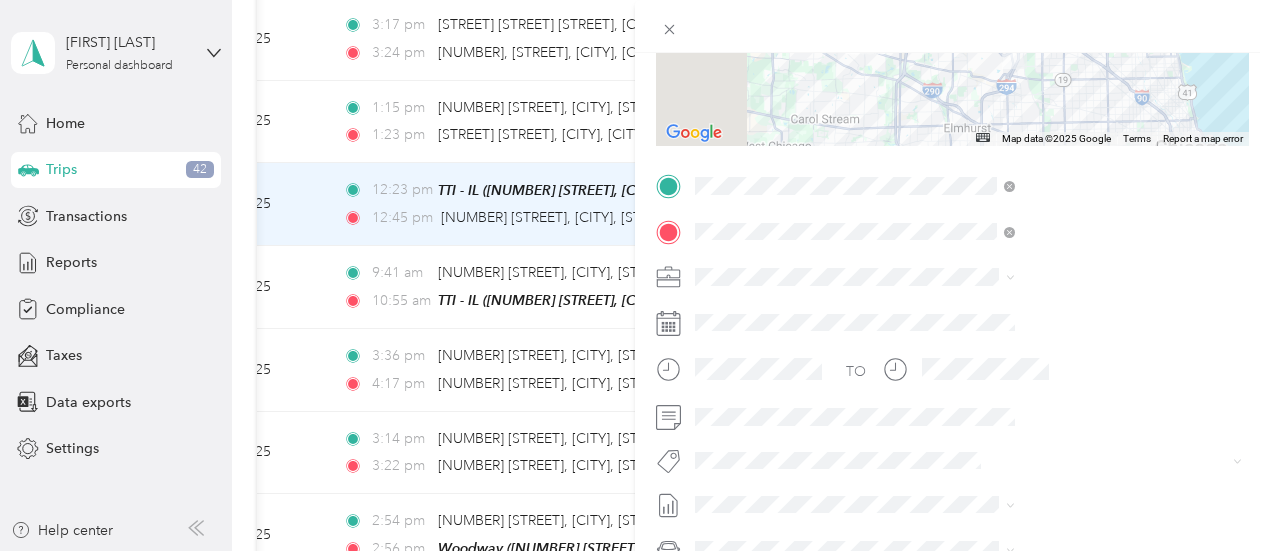 scroll, scrollTop: 309, scrollLeft: 0, axis: vertical 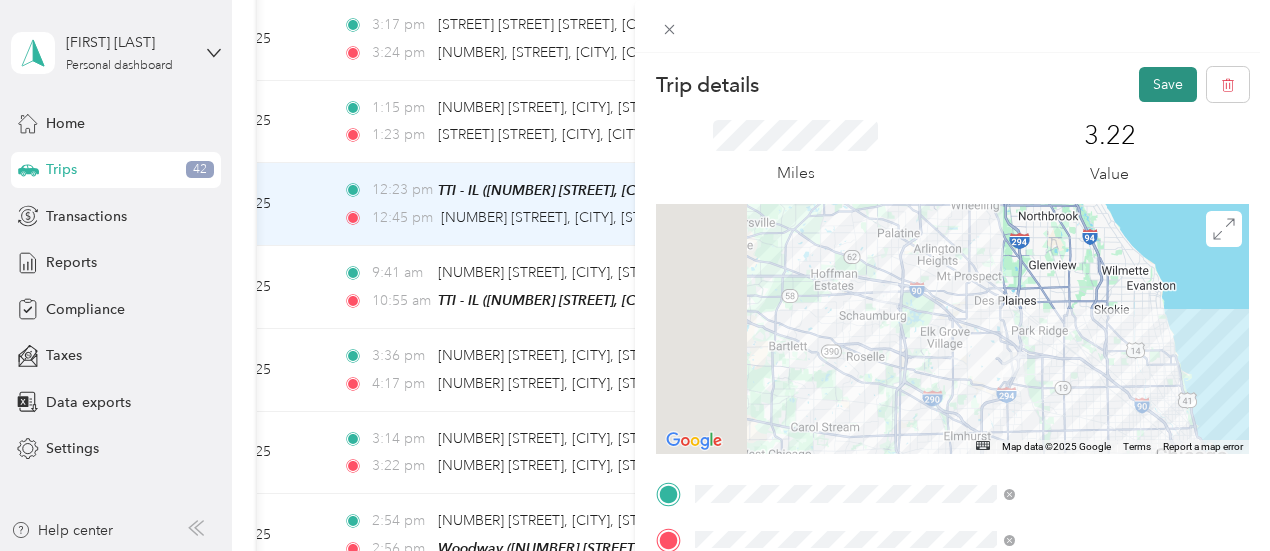 click on "Save" at bounding box center (1168, 84) 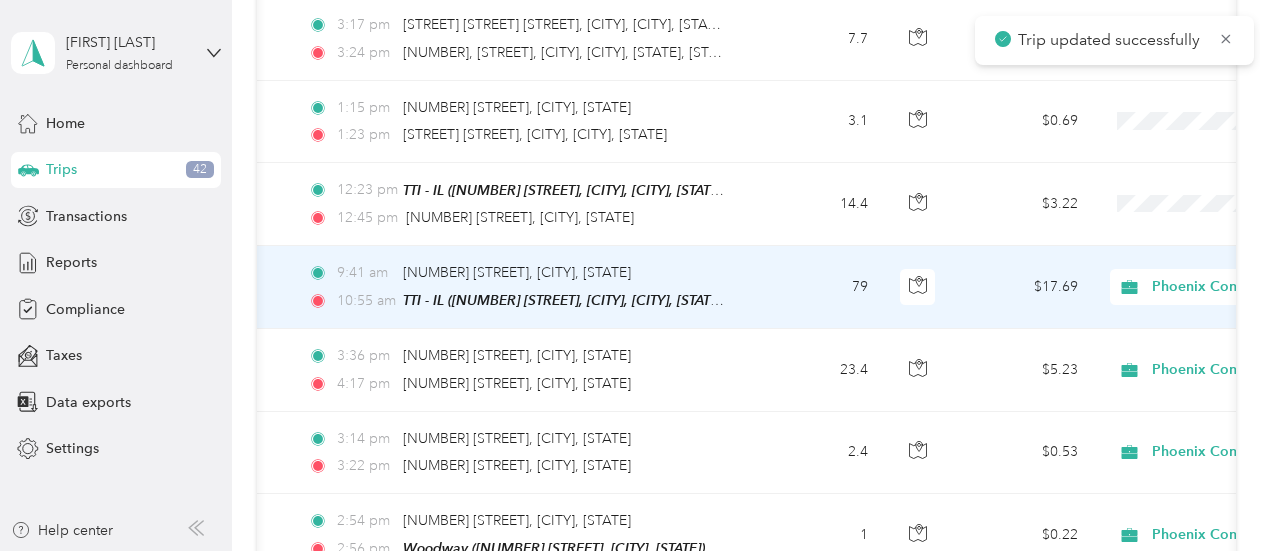 scroll, scrollTop: 0, scrollLeft: 146, axis: horizontal 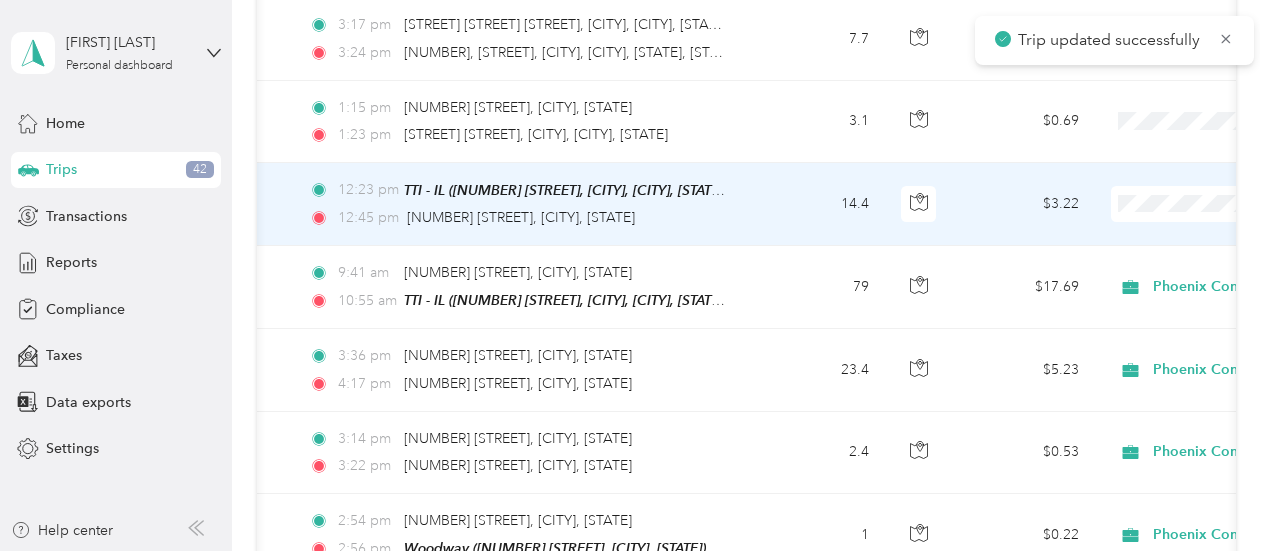 click on "14.4" at bounding box center [819, 204] 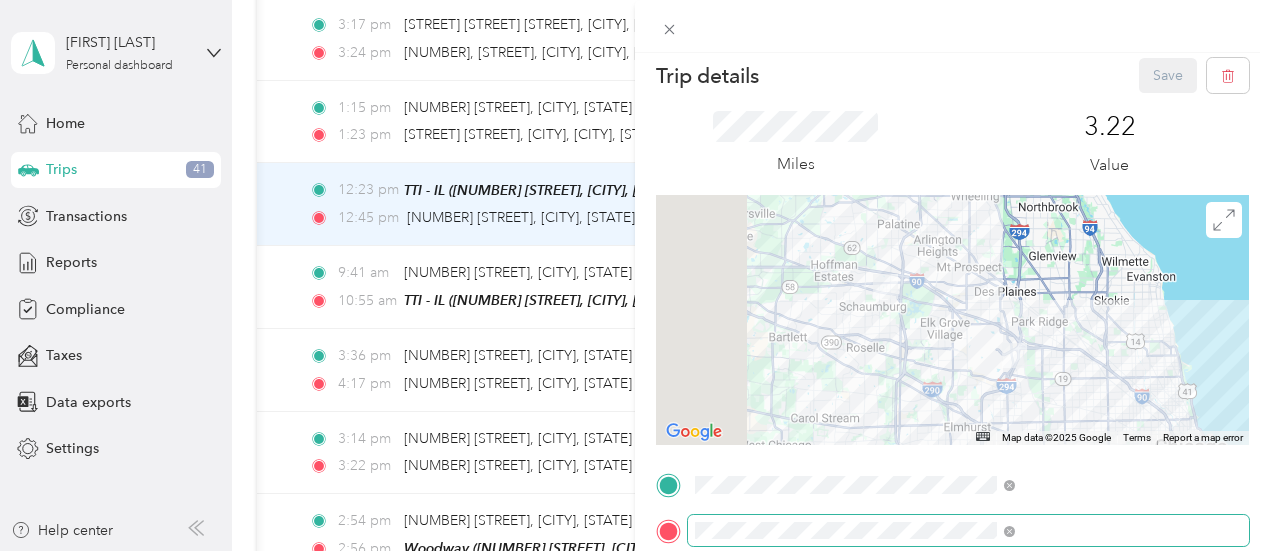 scroll, scrollTop: 0, scrollLeft: 0, axis: both 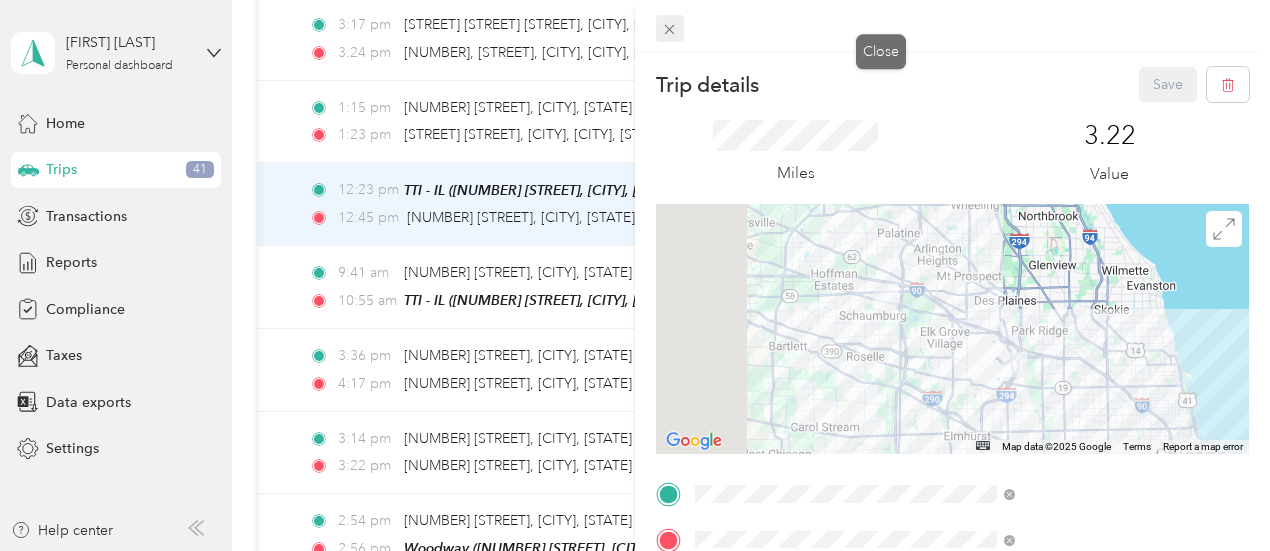 click 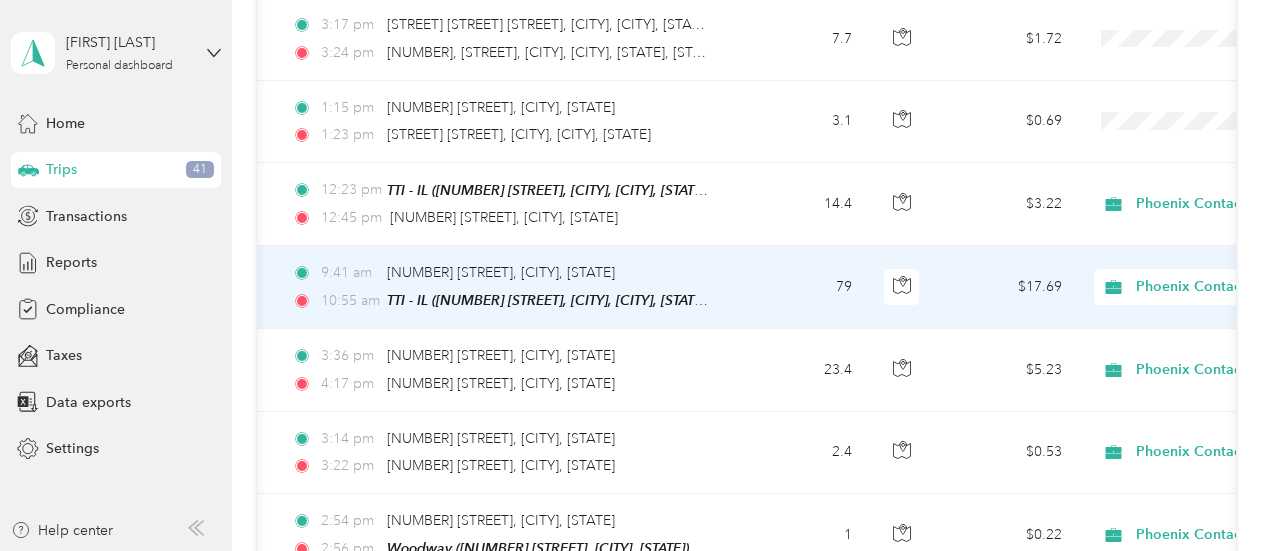 scroll, scrollTop: 0, scrollLeft: 157, axis: horizontal 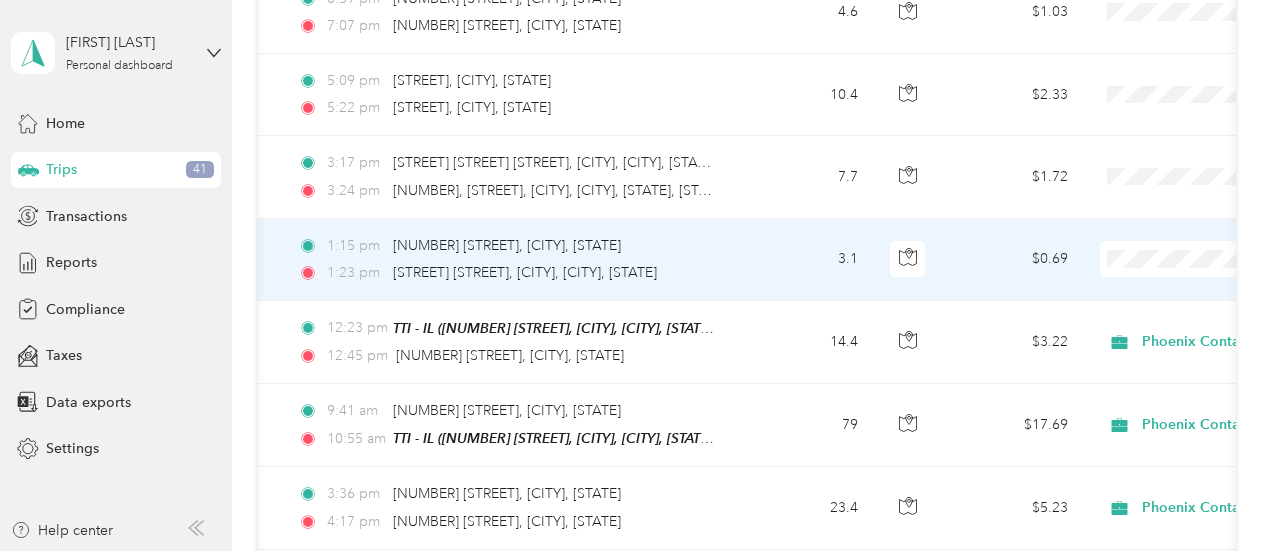 click on "1:15 pm [NUMBER] [STREET], [CITY], [STATE]" at bounding box center [508, 246] 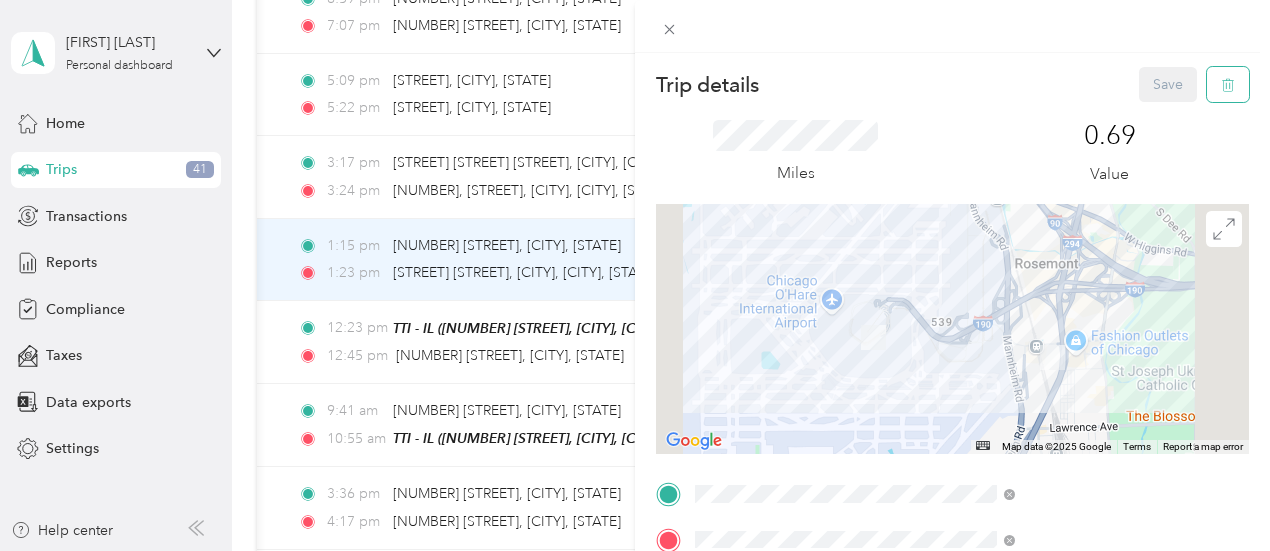 click at bounding box center [1228, 84] 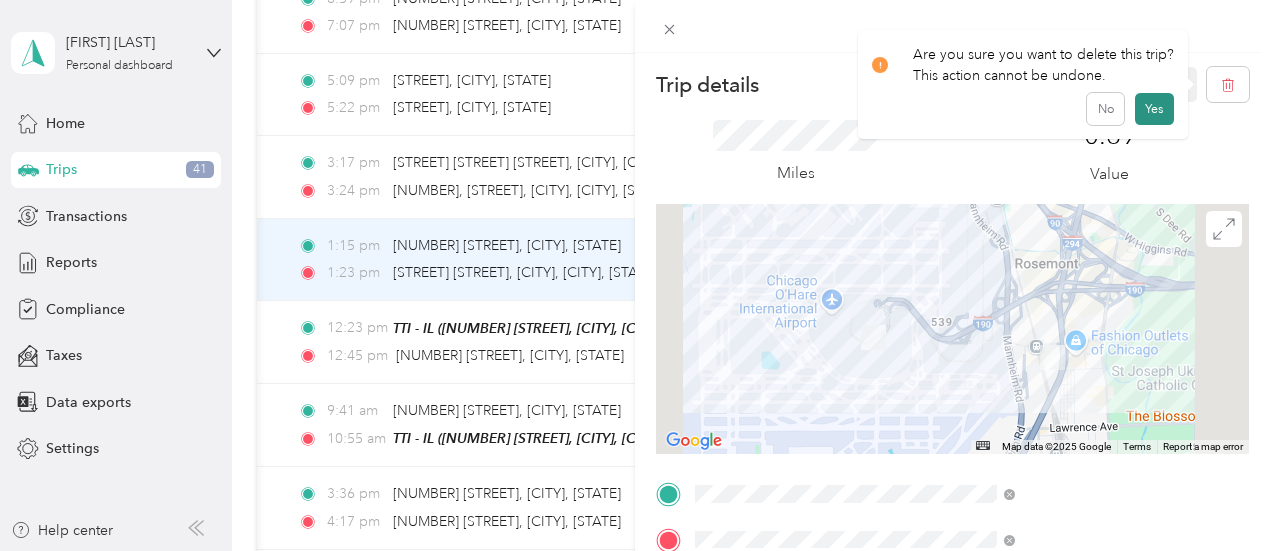 click on "Yes" at bounding box center [1154, 109] 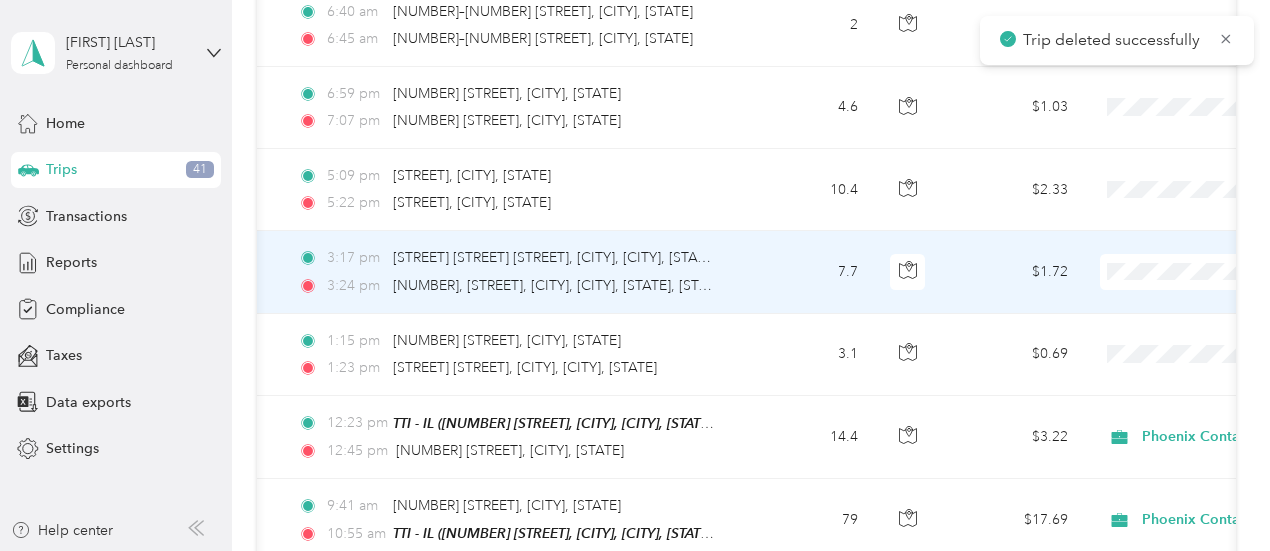 scroll, scrollTop: 2502, scrollLeft: 0, axis: vertical 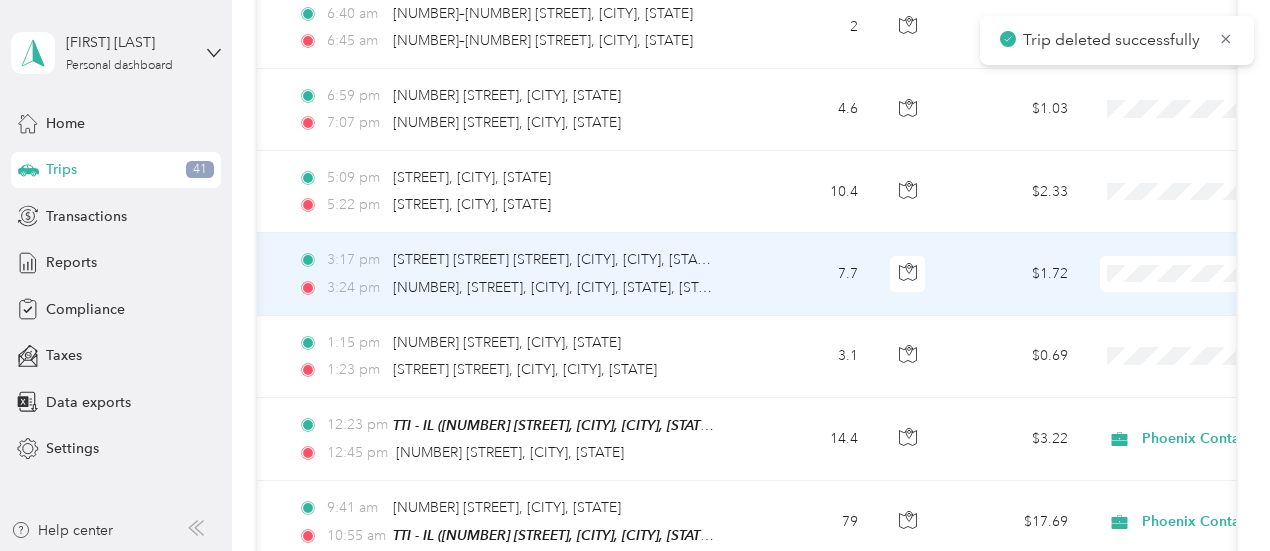 click on "7.7" at bounding box center [808, 274] 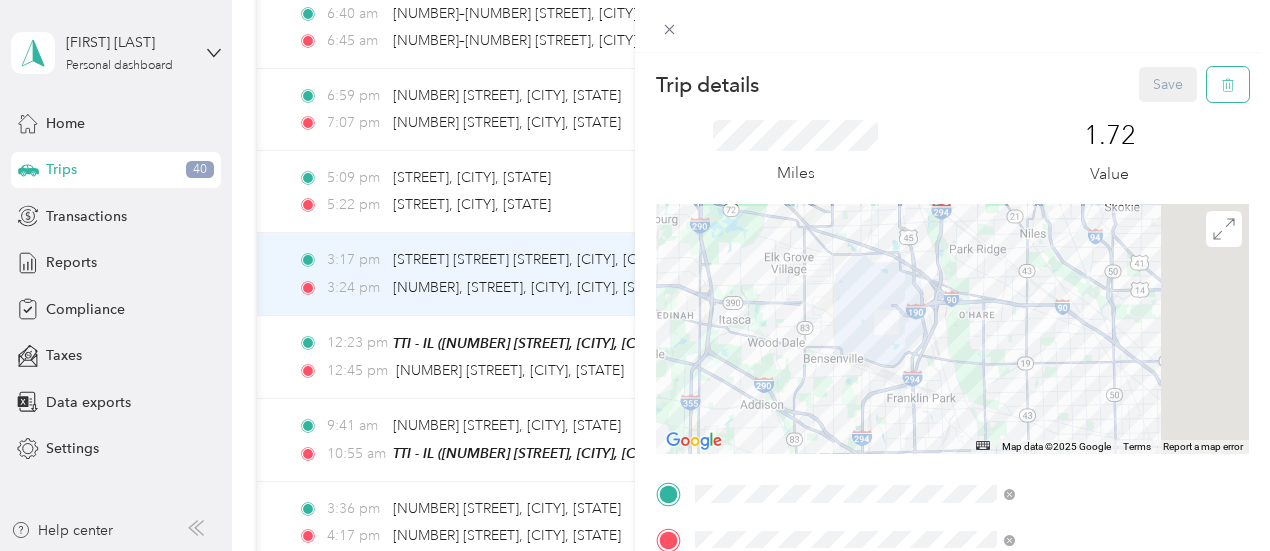 click 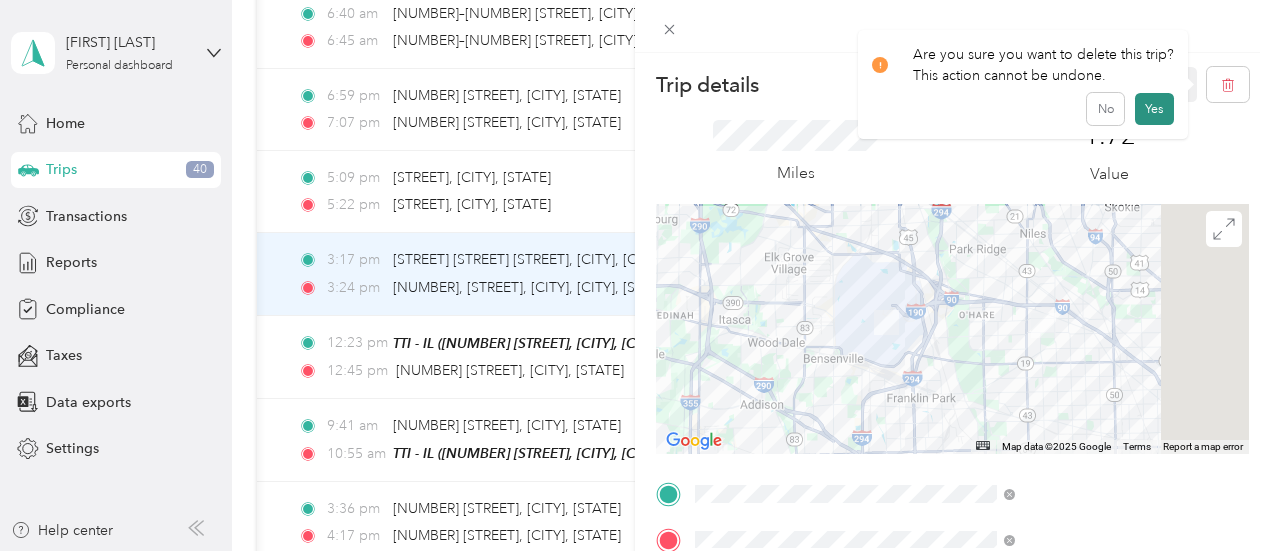 click on "Yes" at bounding box center (1154, 109) 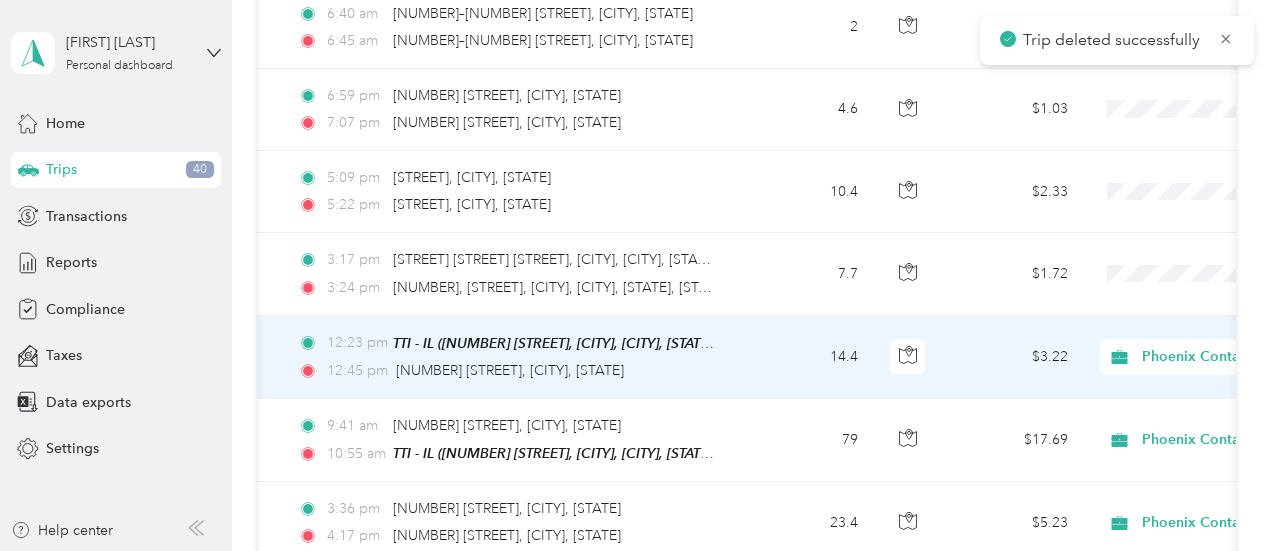 click on "12:23 pm TTI - IL ([NUMBER] [STREET], [CITY], [CITY], [STATE] , [CITY], [STATE]) 12:45 pm [NUMBER] [STREET], [CITY], [STATE]" at bounding box center (512, 357) 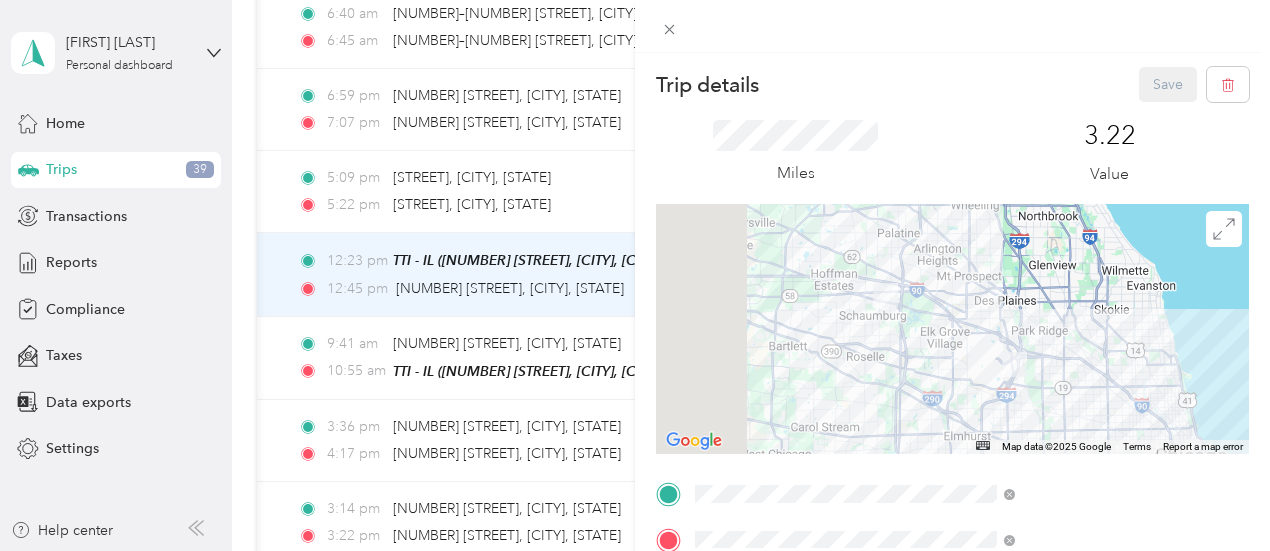 click on "Trip details Save This trip cannot be edited because it is either under review, approved, or paid. Contact your Team Manager to edit it. Miles 3.22 Value  ← Move left → Move right ↑ Move up ↓ Move down + Zoom in - Zoom out Home Jump left by 75% End Jump right by 75% Page Up Jump up by 75% Page Down Jump down by 75% Map Data Map data ©2025 Google Map data ©2025 Google 5 km  Click to toggle between metric and imperial units Terms Report a map error TO Add photo" at bounding box center [635, 275] 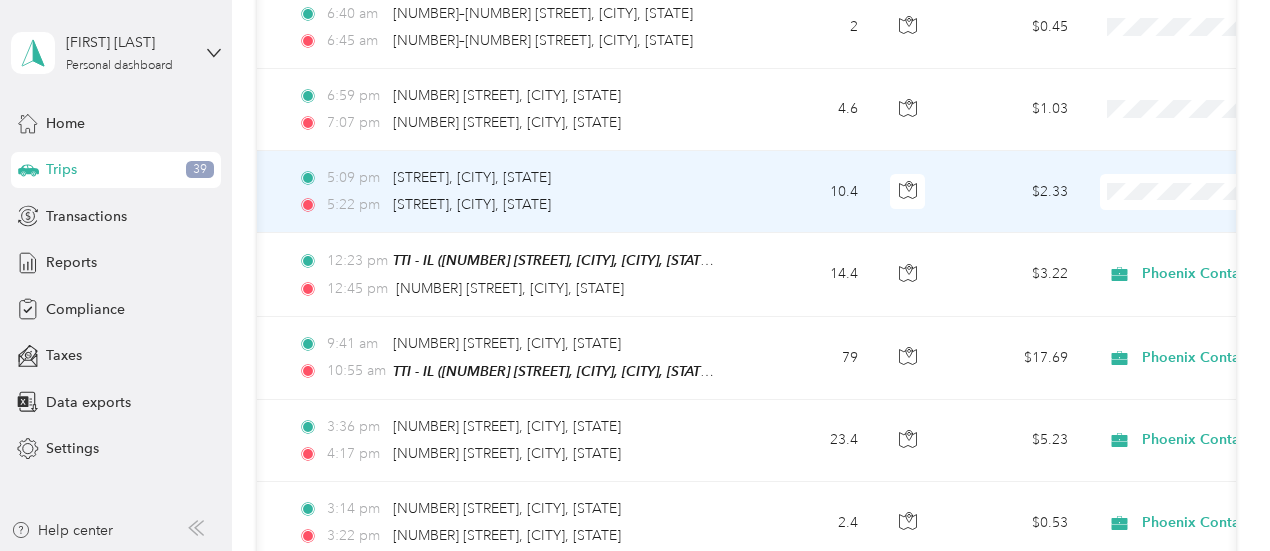 click on "5:09 pm [STREET], [CITY], [STATE] 5:22 pm [STREET], [CITY], [STATE]" at bounding box center (512, 192) 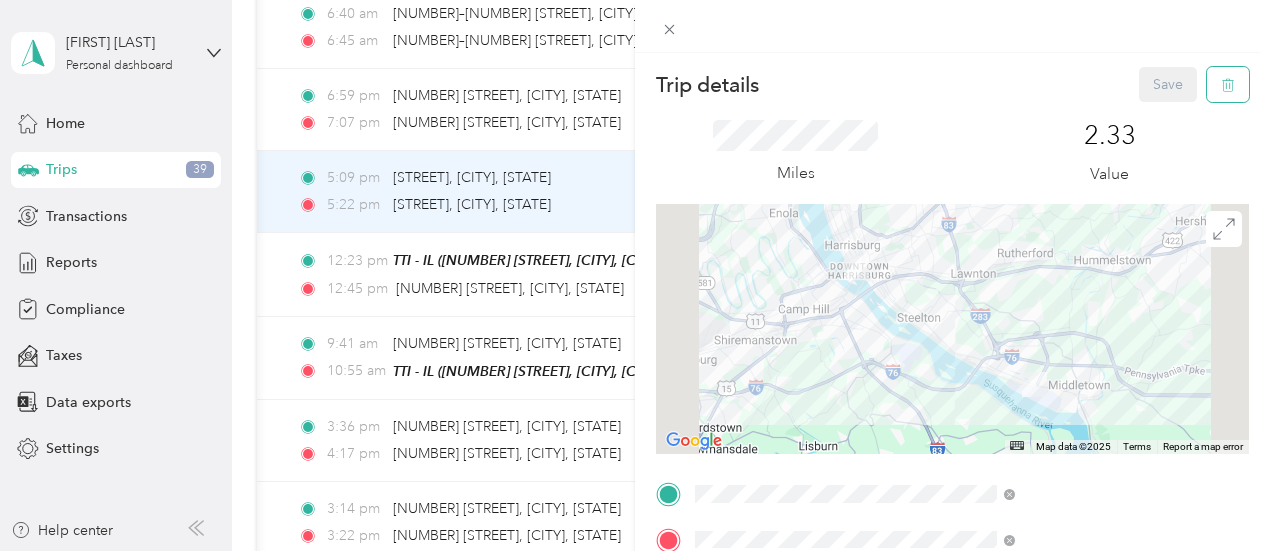 click at bounding box center [1228, 84] 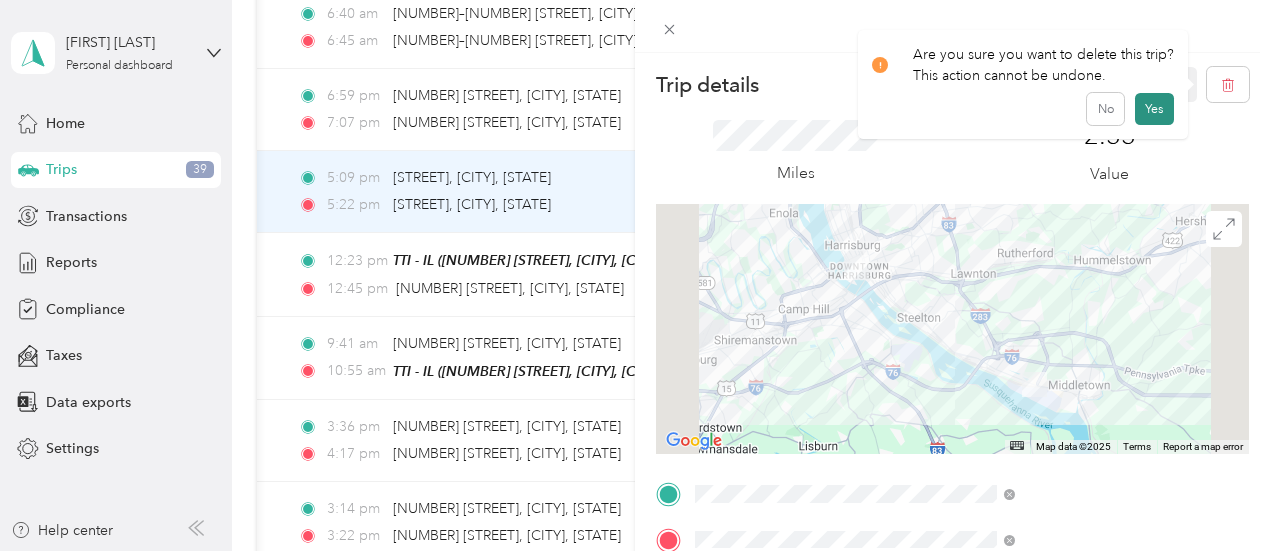 click on "Yes" at bounding box center (1154, 109) 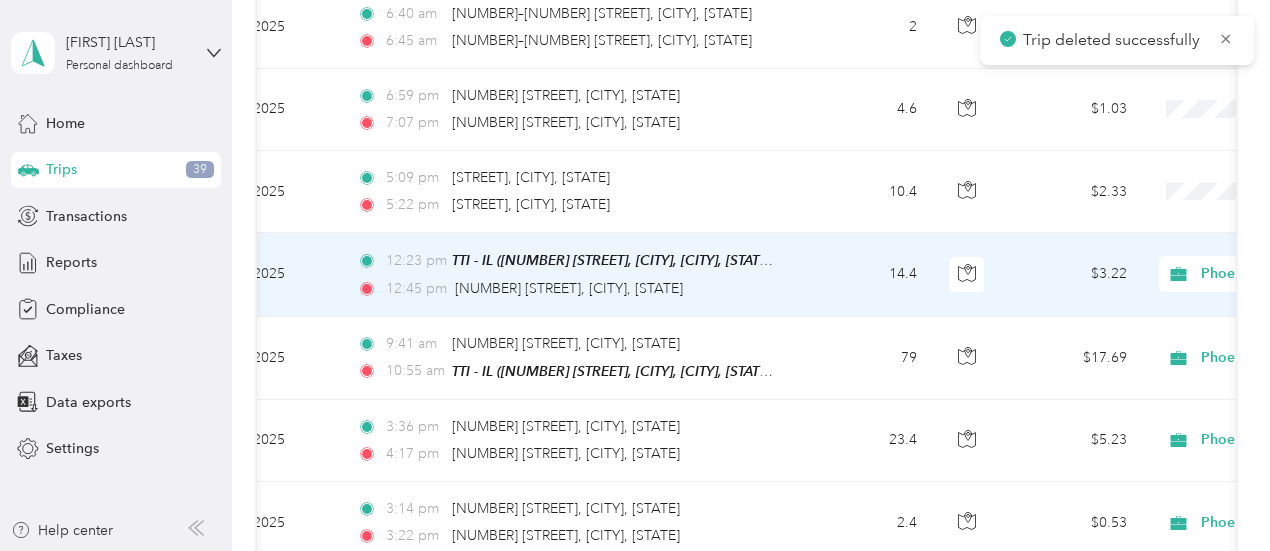 scroll, scrollTop: 0, scrollLeft: 96, axis: horizontal 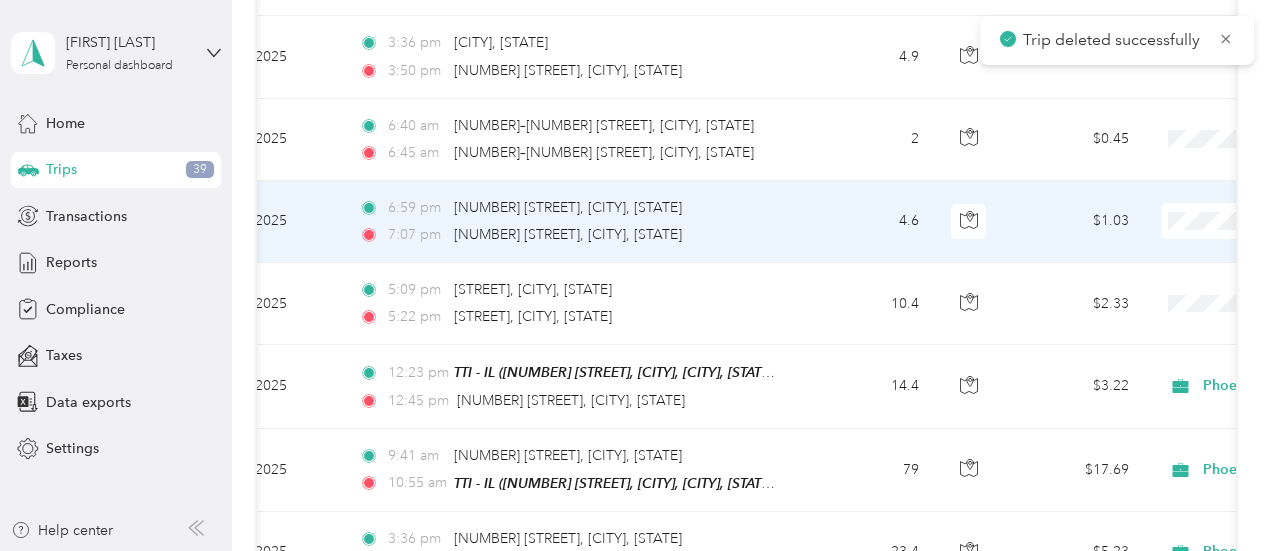 click on "4.6" at bounding box center (869, 222) 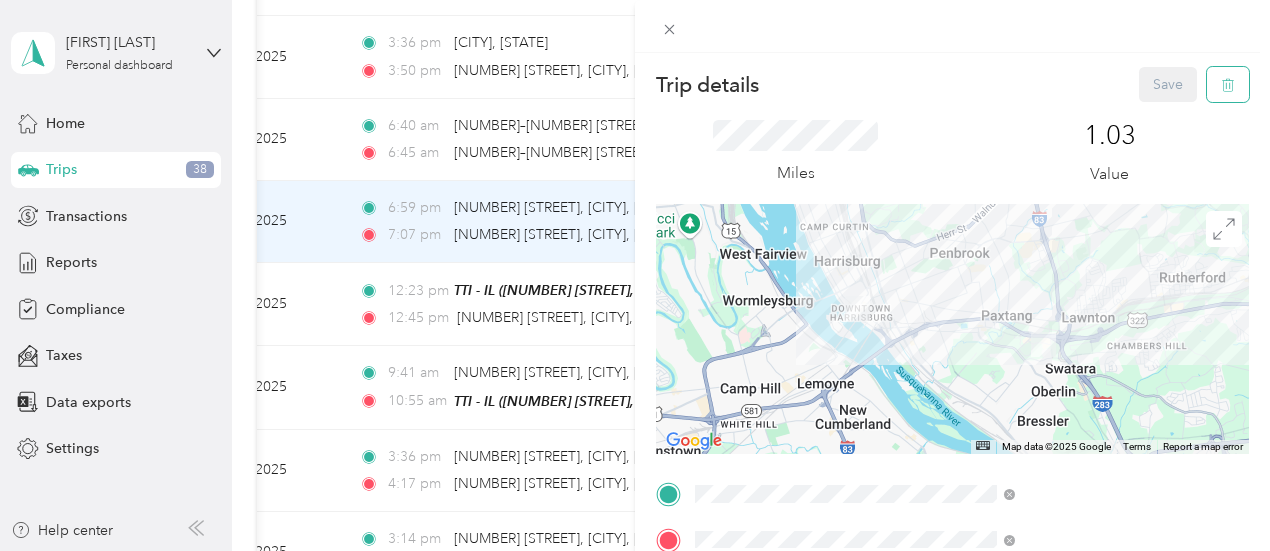 click at bounding box center [1228, 84] 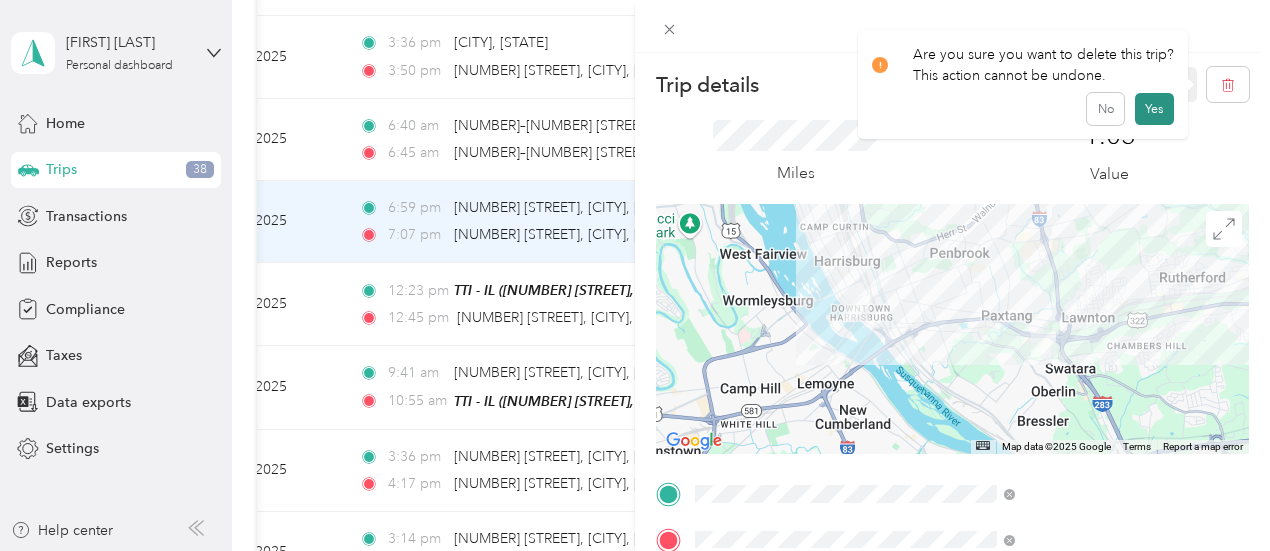 click on "Yes" at bounding box center (1154, 109) 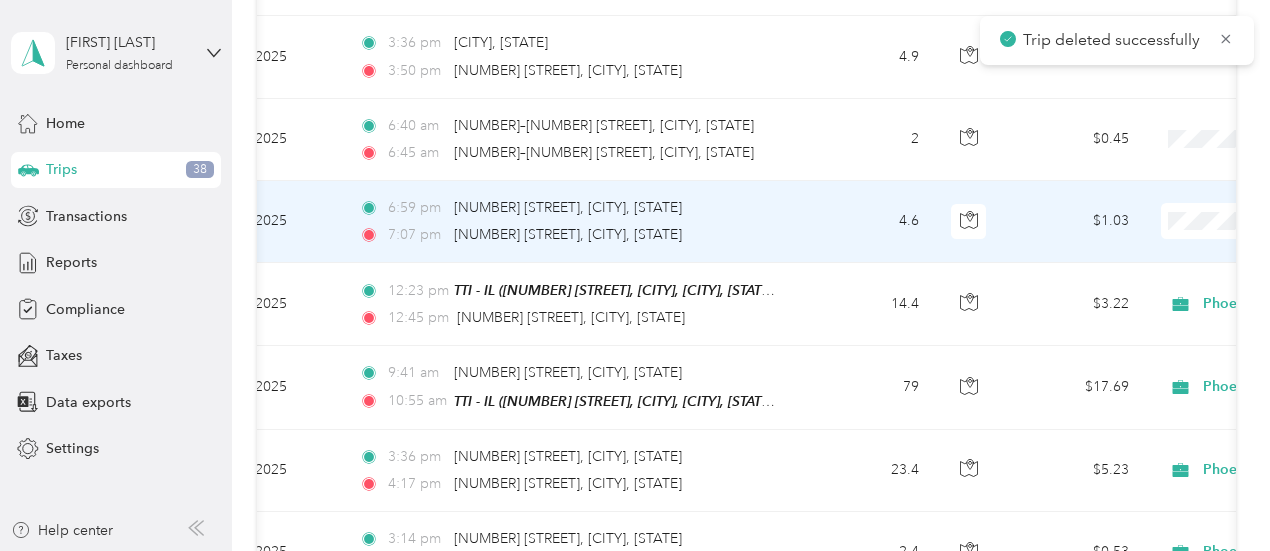 scroll, scrollTop: 0, scrollLeft: 0, axis: both 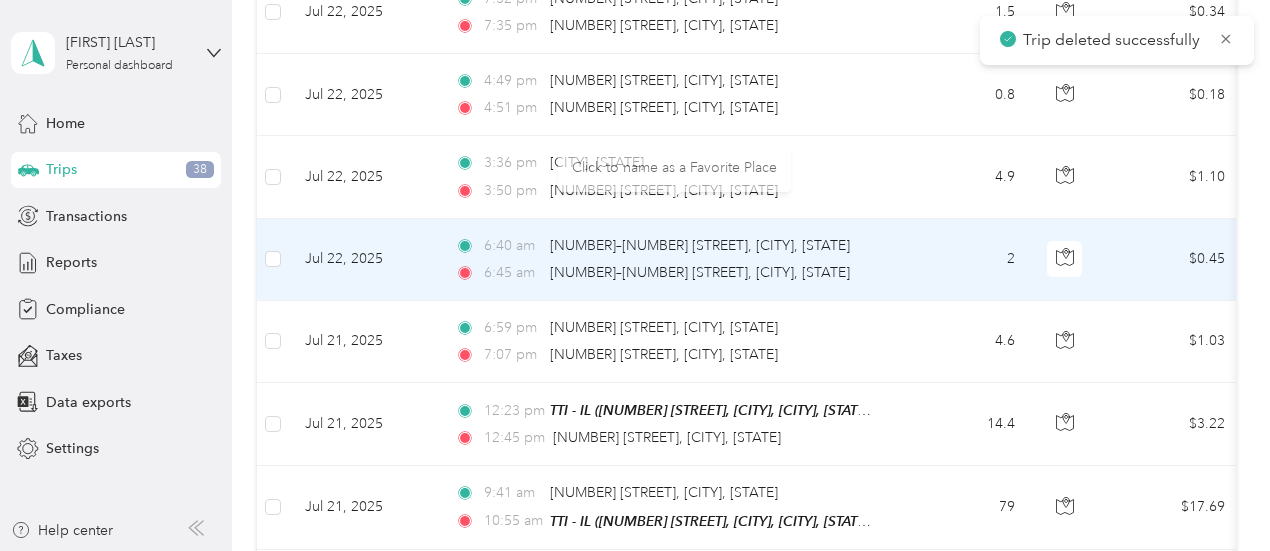 click on "6:40 am [NUMBER]–[NUMBER] [STREET], [CITY], [STATE] 6:45 am [NUMBER]–[NUMBER] [STREET], [CITY], [STATE]" at bounding box center (669, 260) 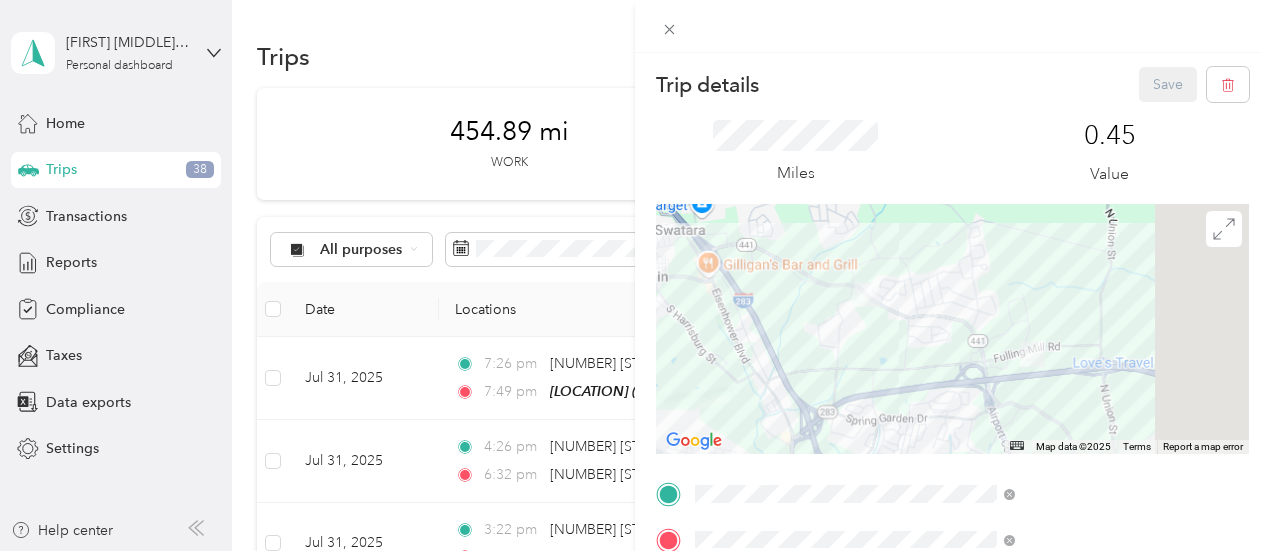 scroll, scrollTop: 0, scrollLeft: 0, axis: both 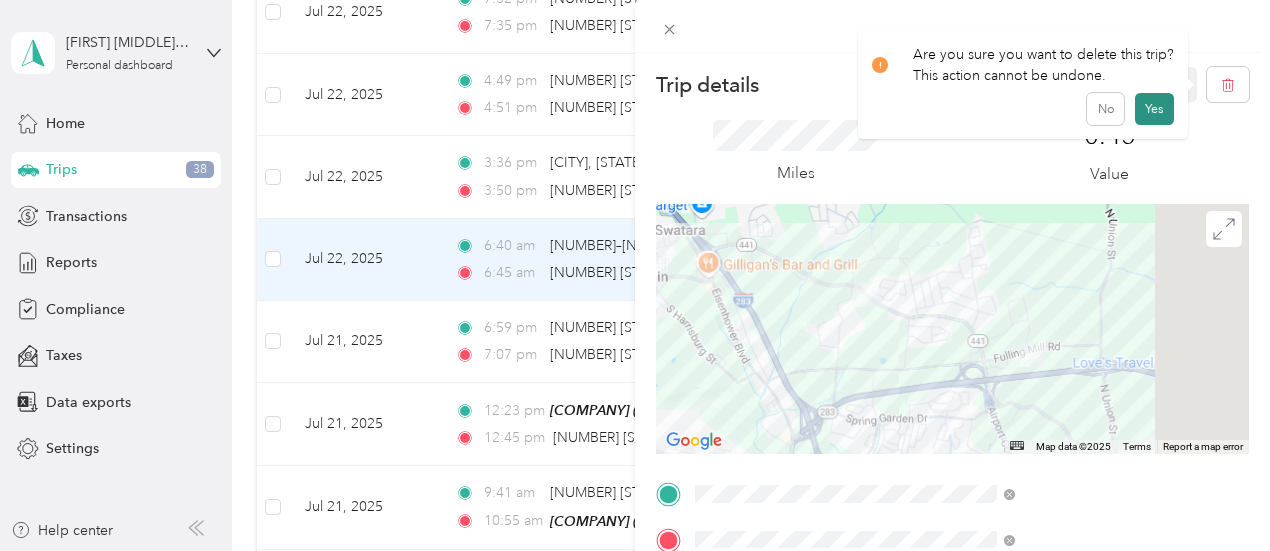 click on "Yes" at bounding box center (1154, 109) 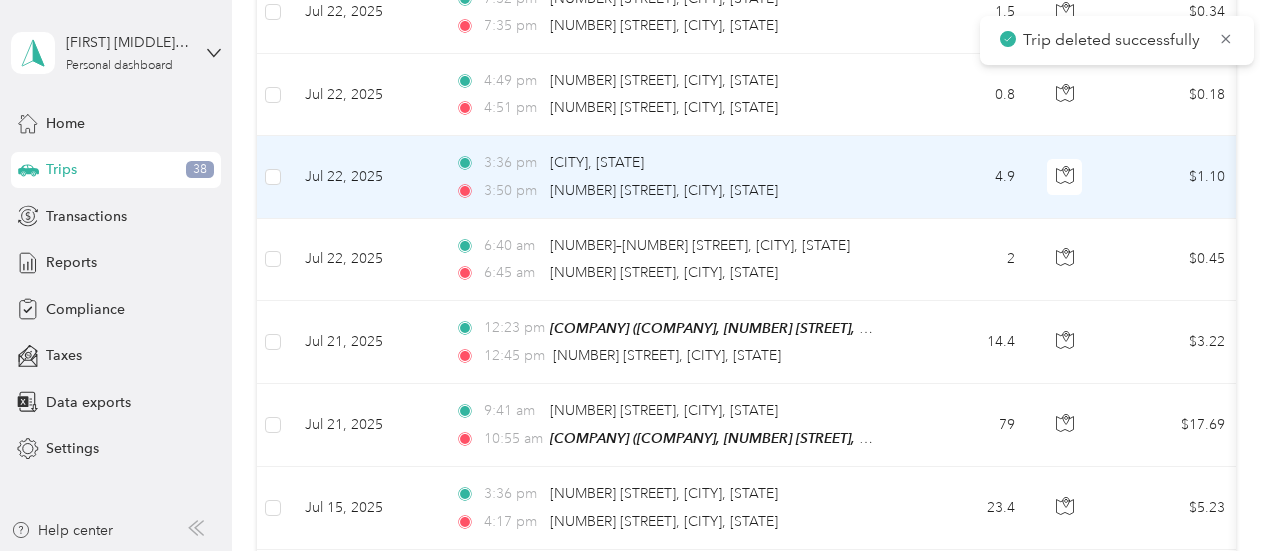 click on "[TIME] [CITY], [STATE]" at bounding box center (665, 163) 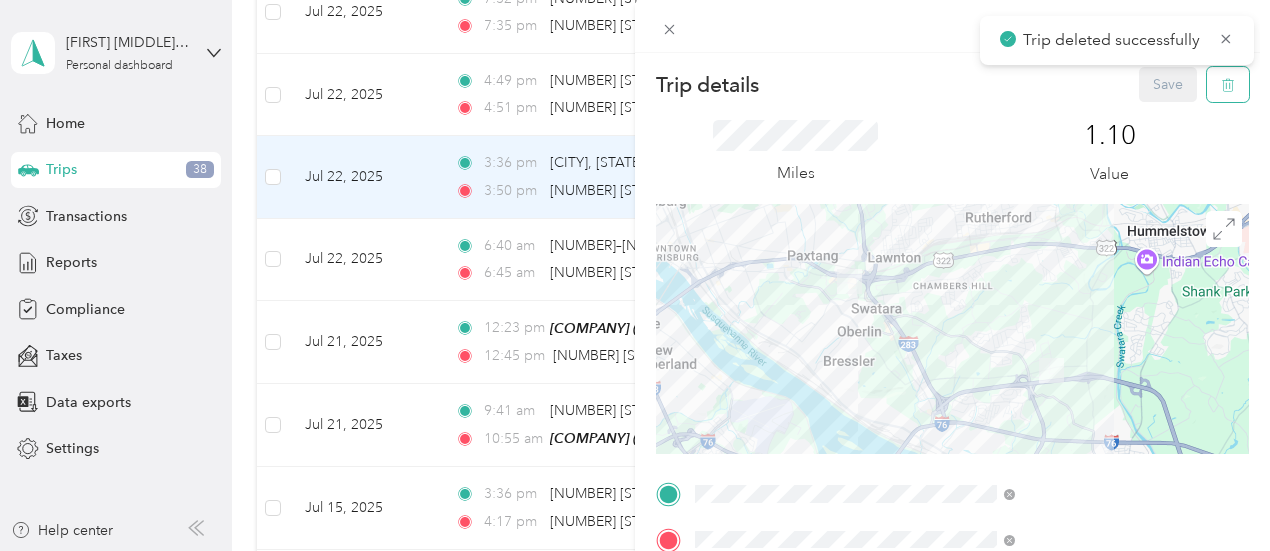click 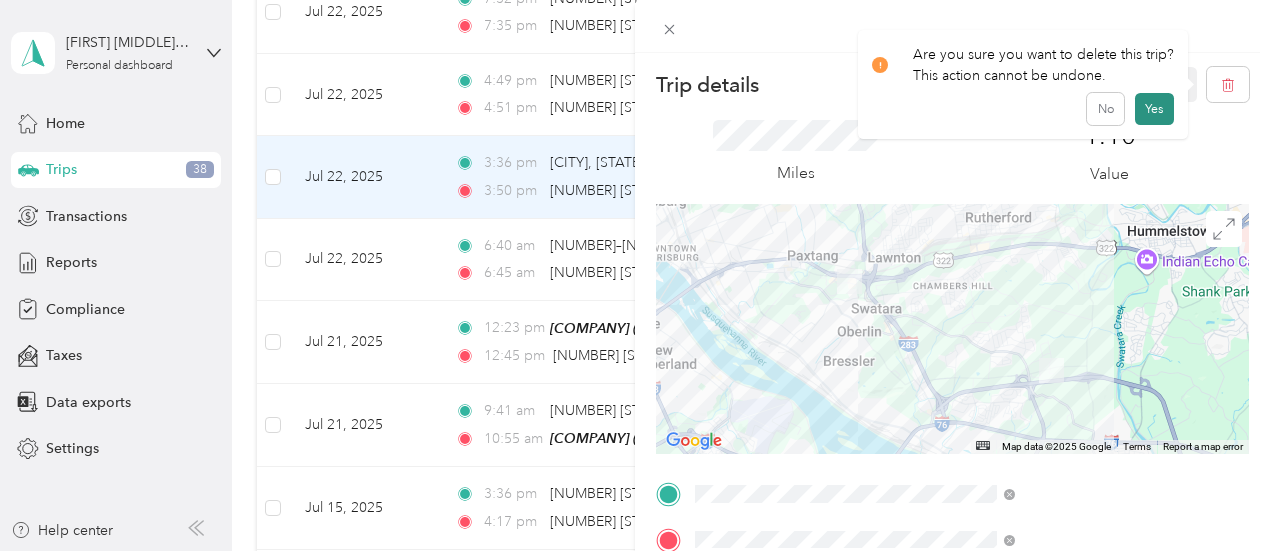click on "Yes" at bounding box center (1154, 109) 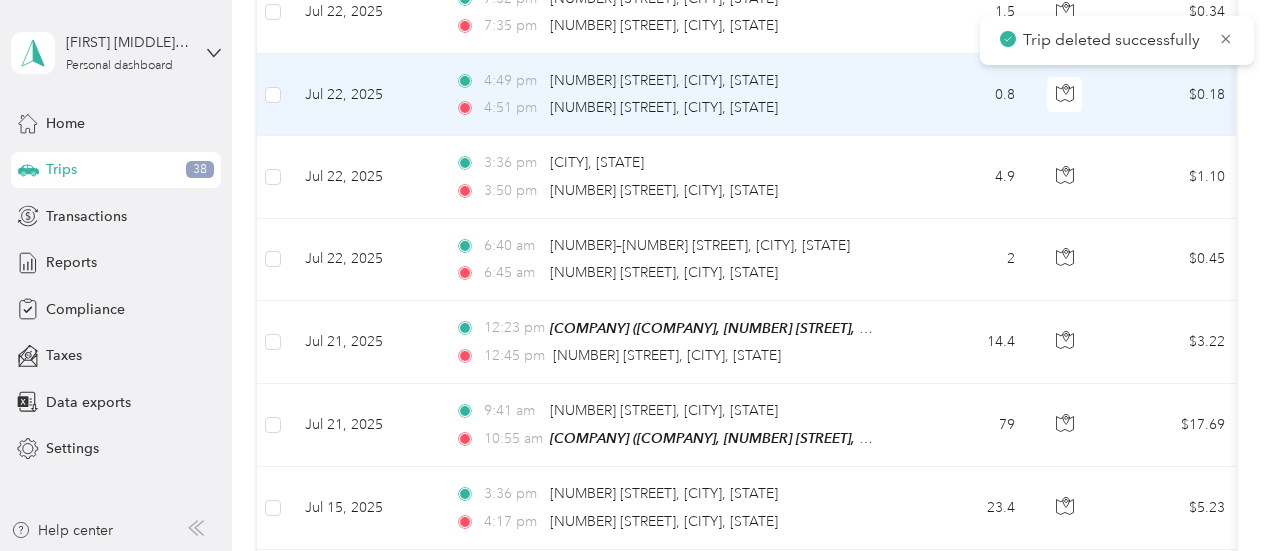 click on "4:49 pm 489 Eisenhower Blvd, Harrisburg, PA" at bounding box center [665, 81] 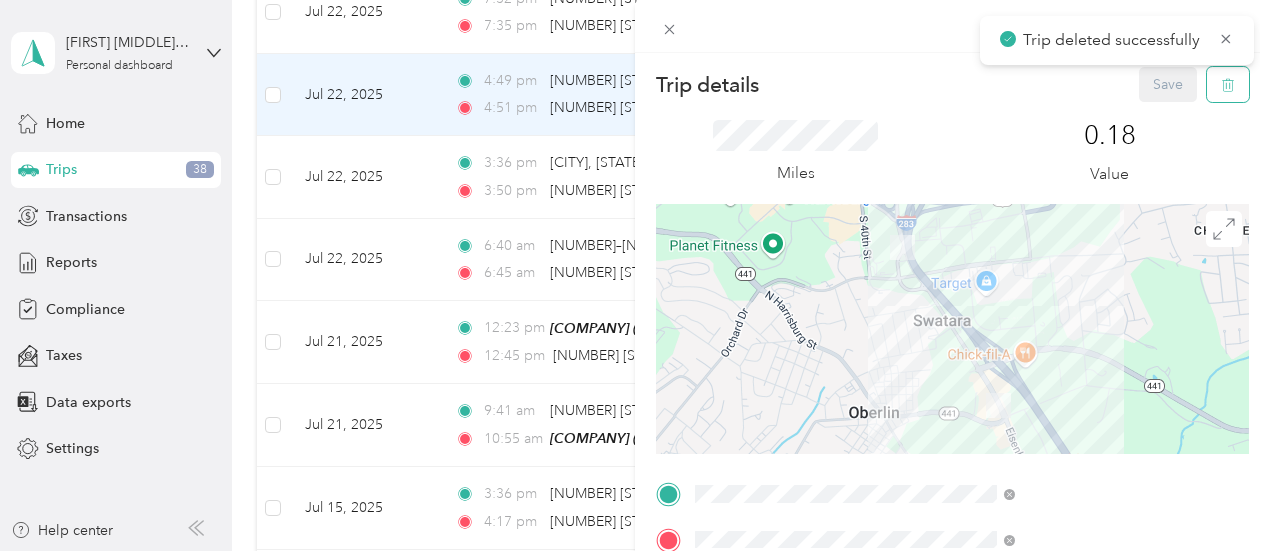 click at bounding box center (1228, 84) 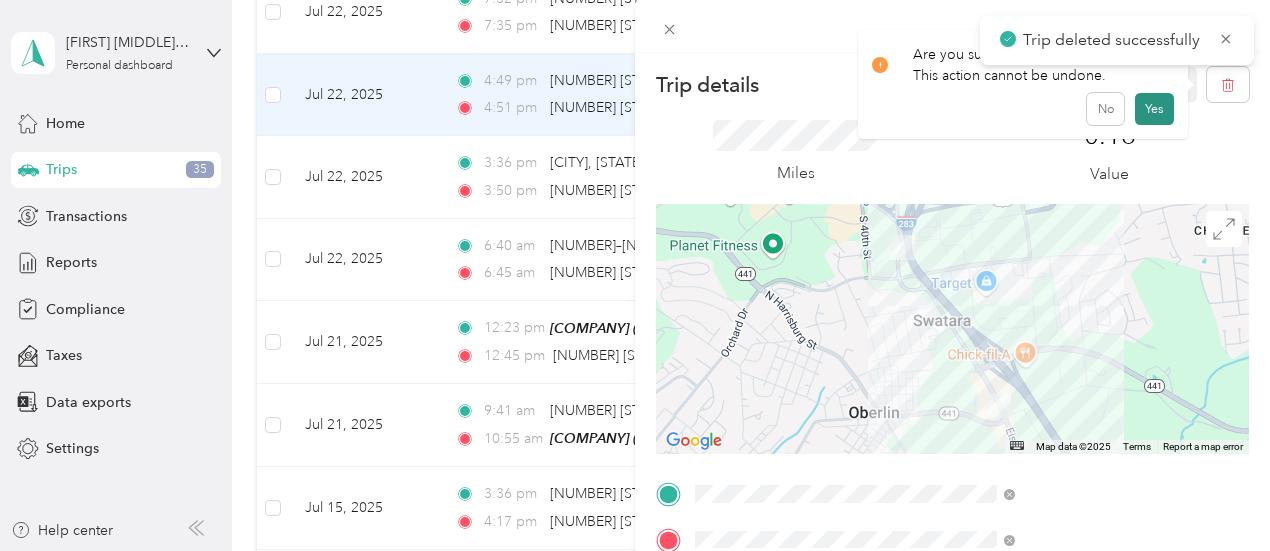 click on "Yes" at bounding box center (1154, 109) 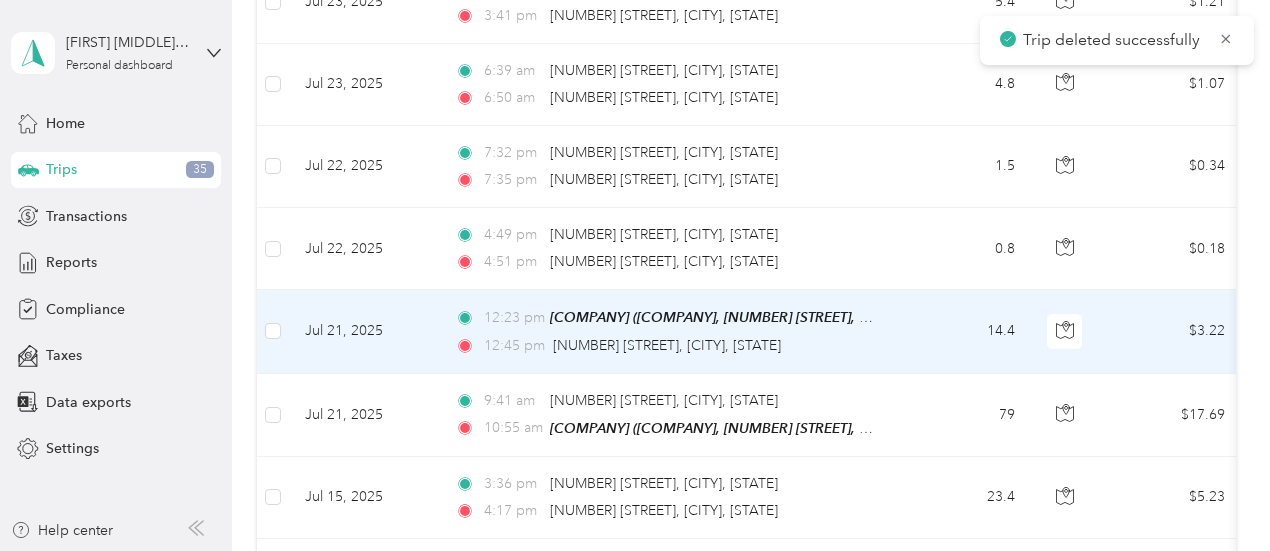 scroll, scrollTop: 2115, scrollLeft: 0, axis: vertical 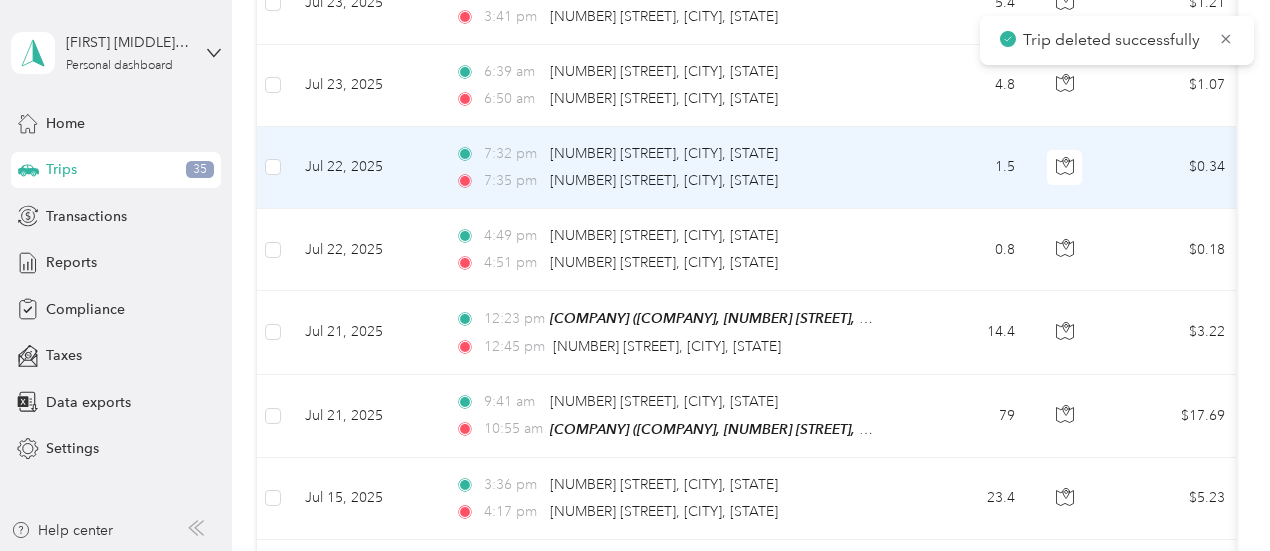 click on "7:32 pm 975 Eisenhower Blvd, Harrisburg, PA 7:35 pm 3943 Tecport Dr, Harrisburg, PA" at bounding box center (669, 168) 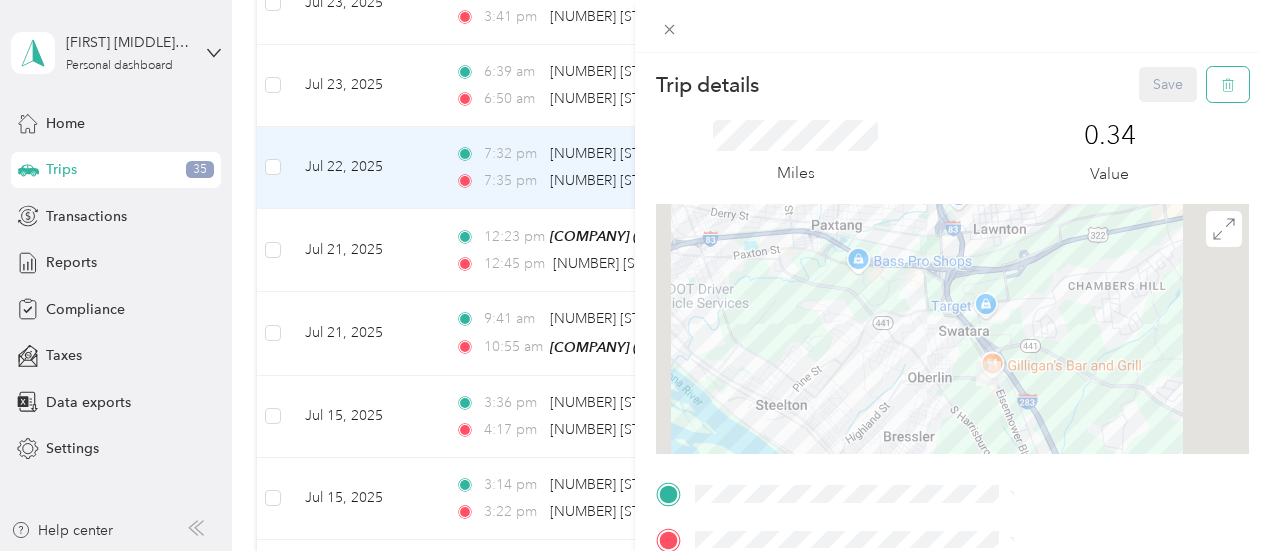click at bounding box center (1228, 84) 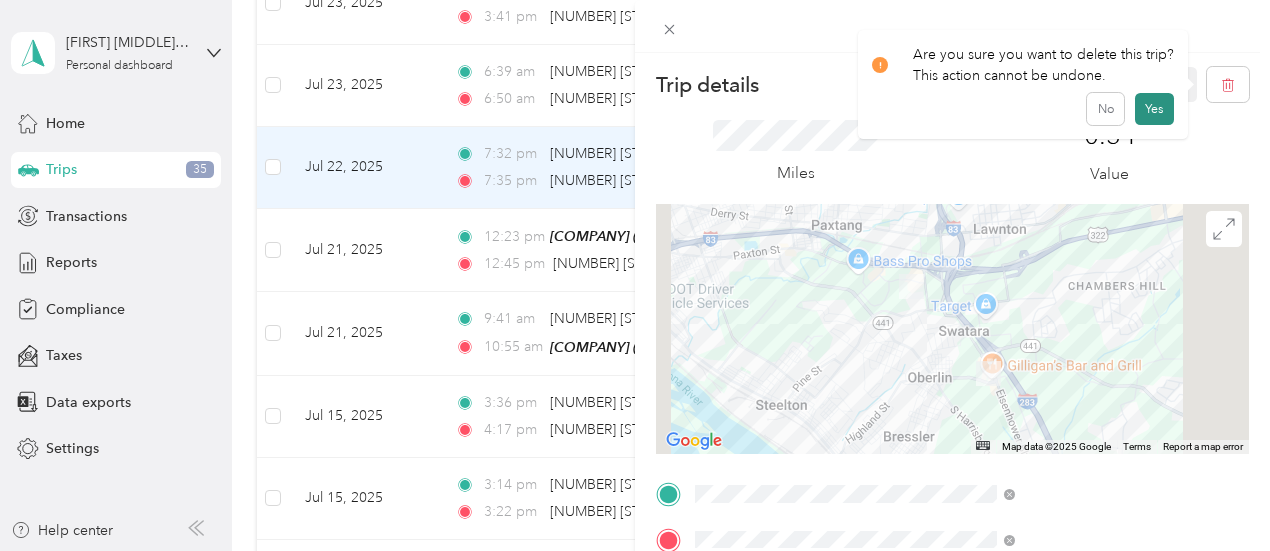 click on "Yes" at bounding box center (1154, 109) 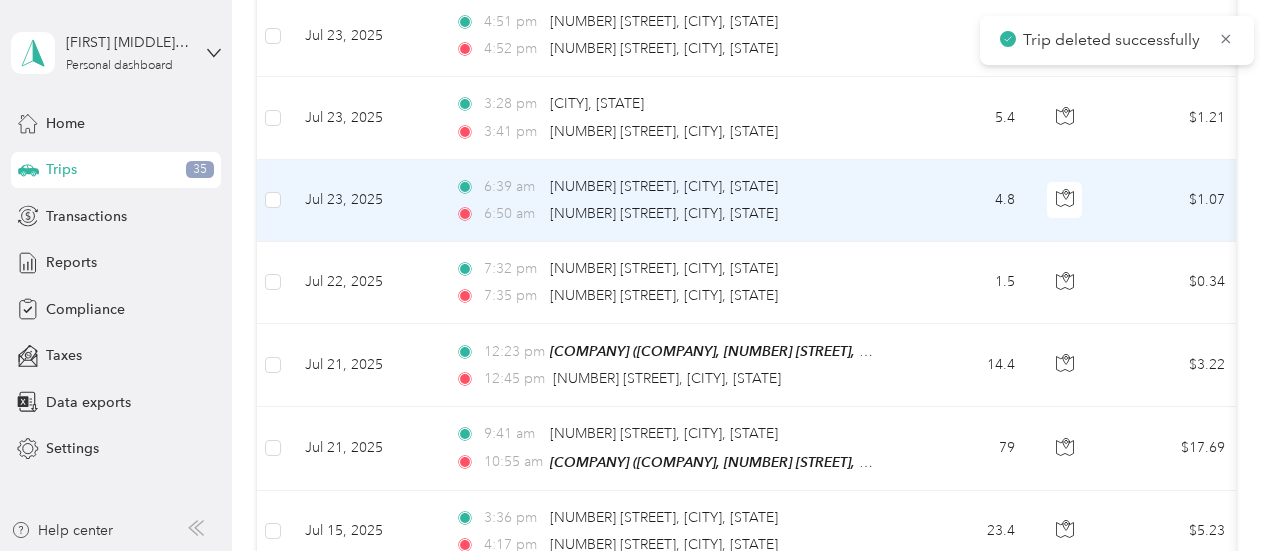 scroll, scrollTop: 1999, scrollLeft: 0, axis: vertical 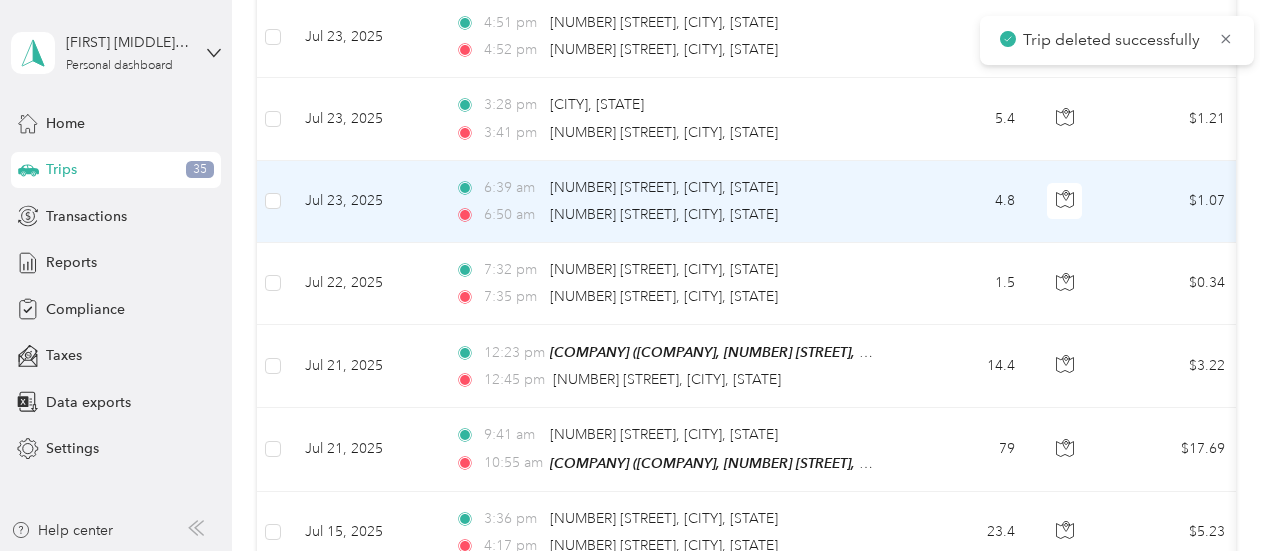 click on "4.8" at bounding box center [965, 202] 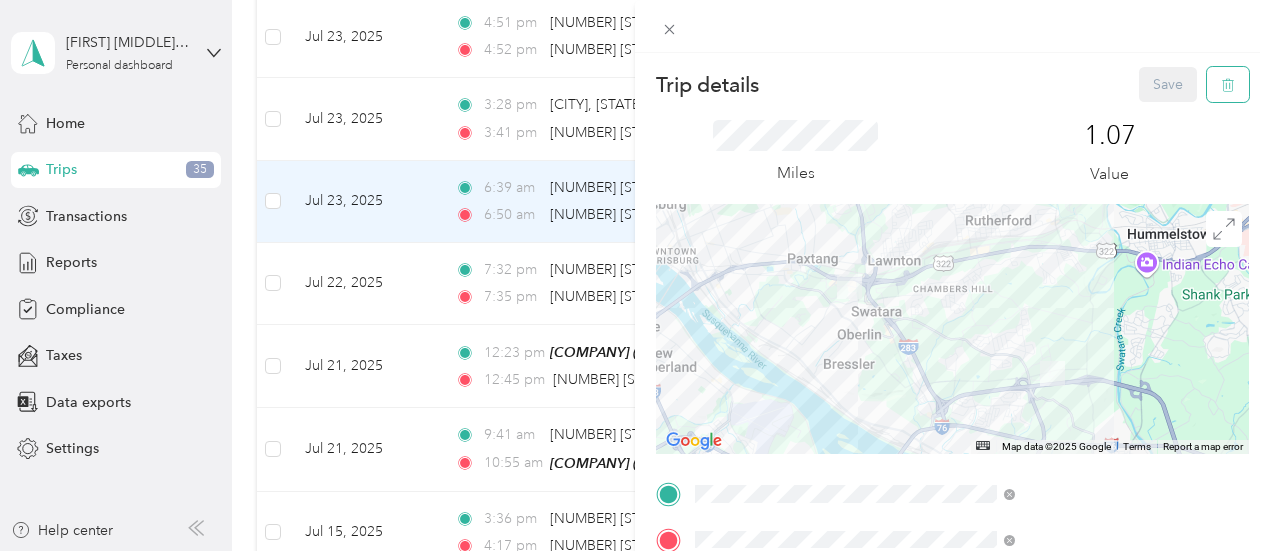 click 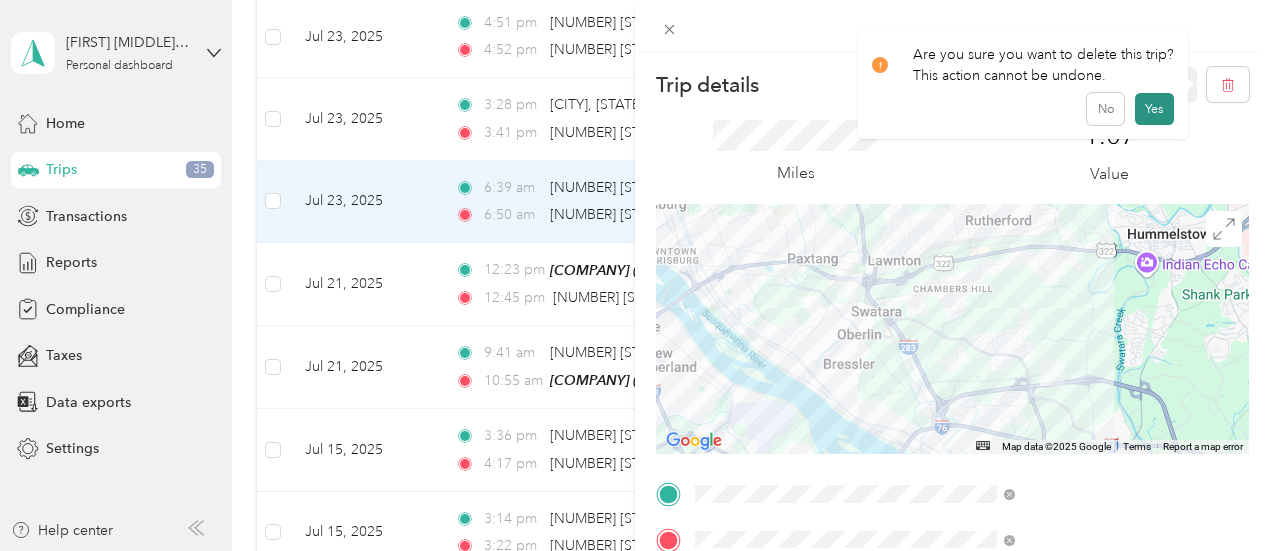 click on "Yes" at bounding box center (1154, 109) 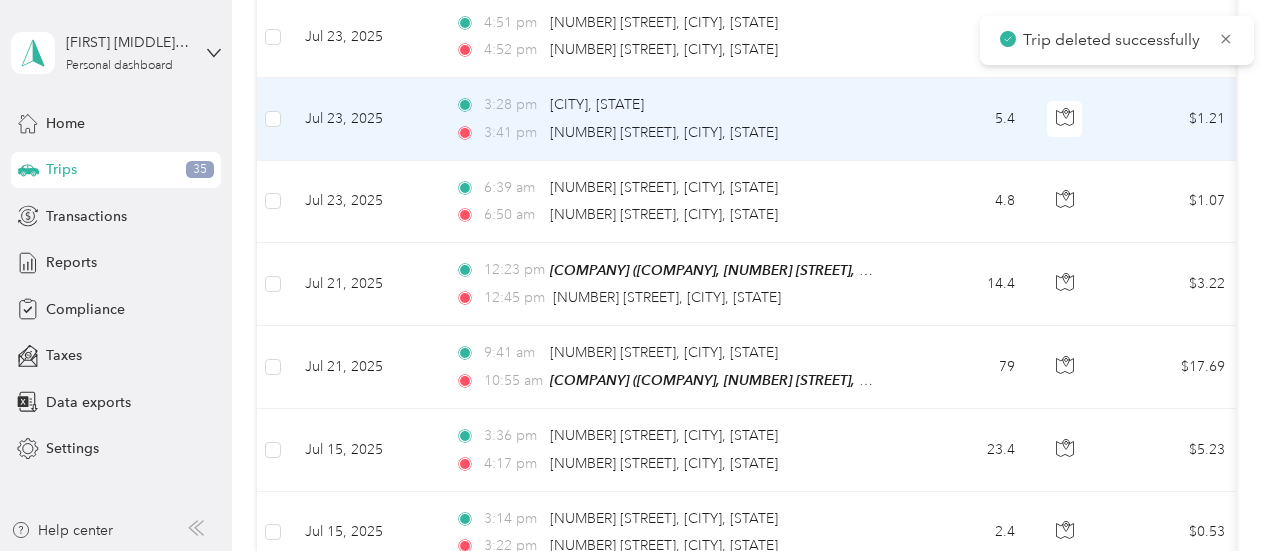 click on "3:41 pm 3943 Tecport Dr, Harrisburg, PA" at bounding box center [665, 133] 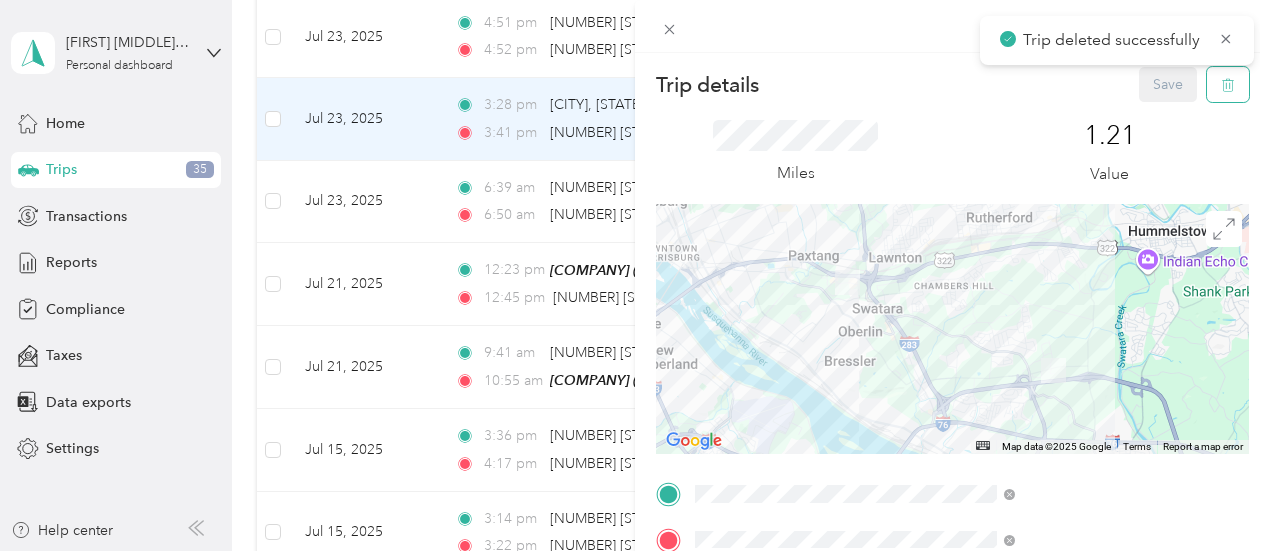 click 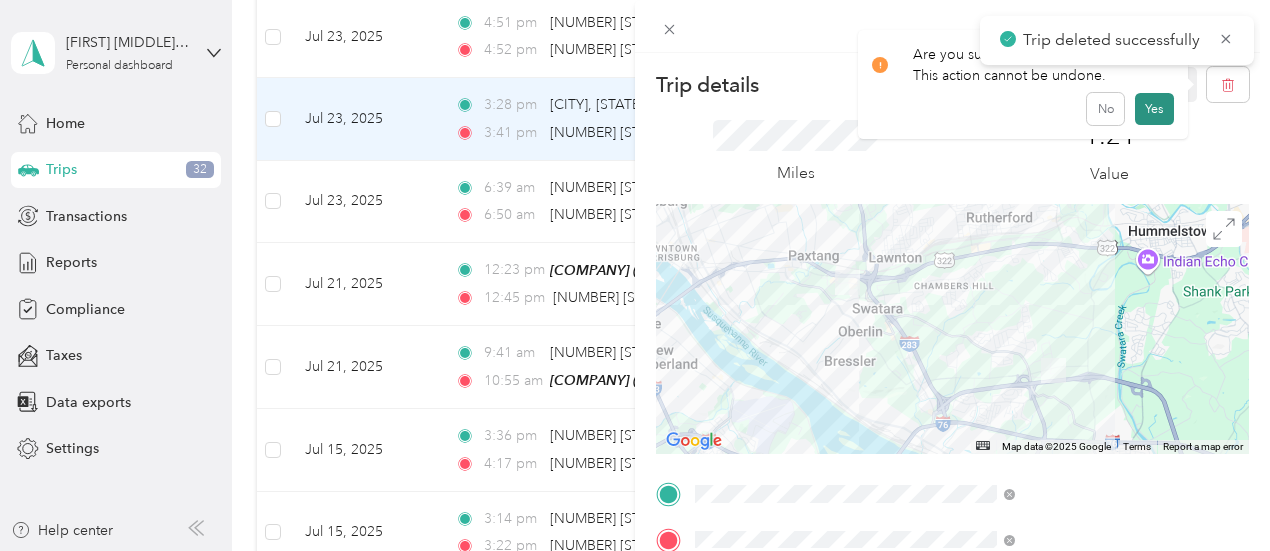 click on "Yes" at bounding box center (1154, 109) 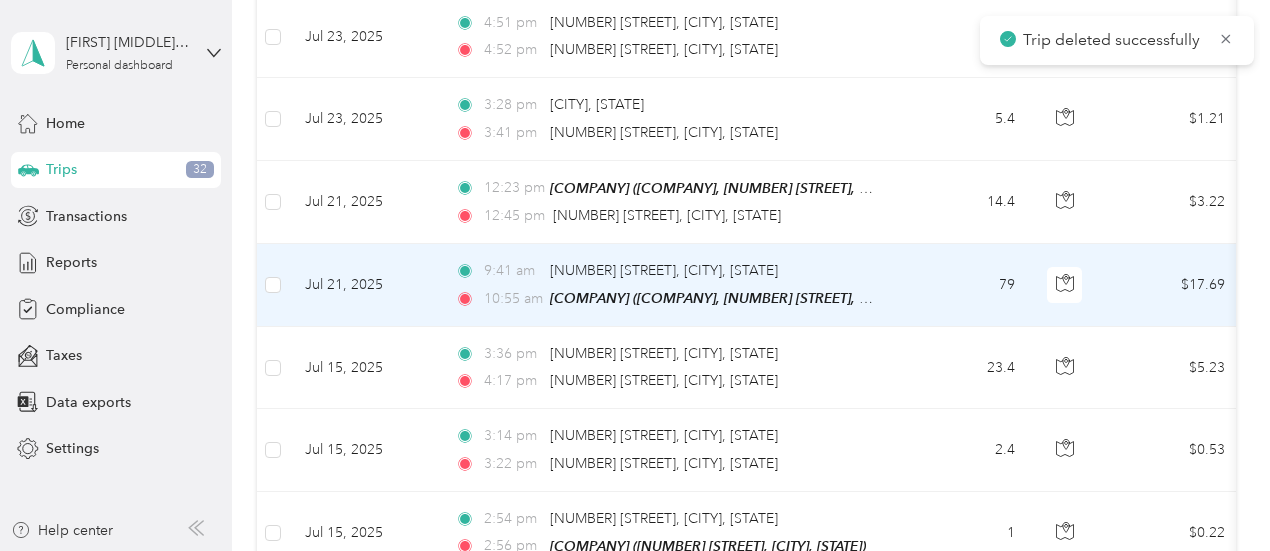scroll, scrollTop: 1915, scrollLeft: 0, axis: vertical 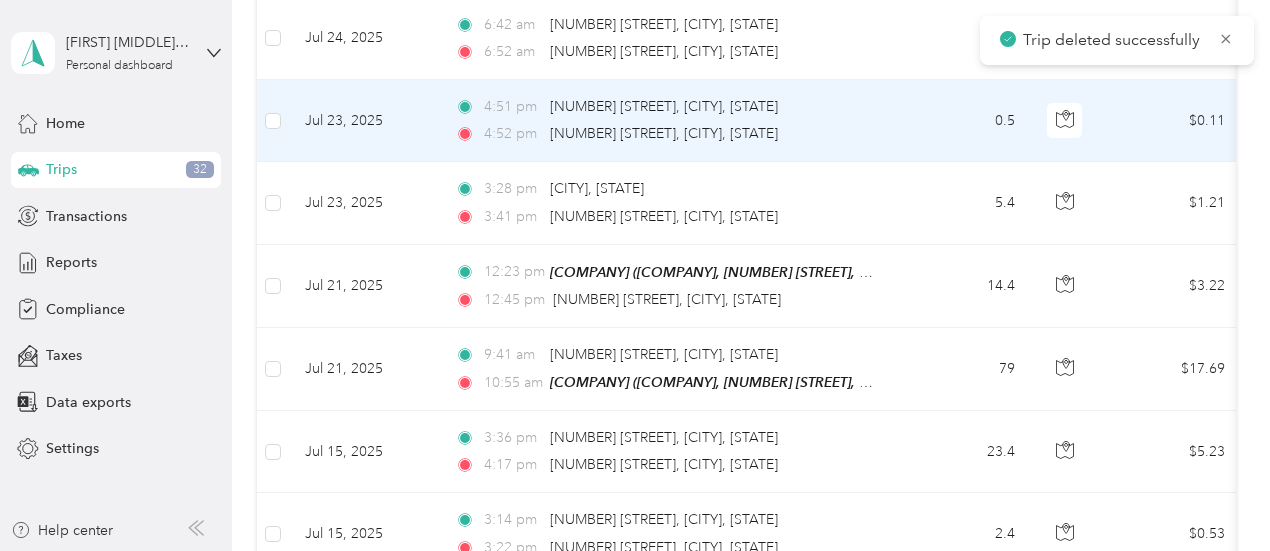 click on "4:52 pm 469 Eisenhower Blvd, Harrisburg, PA" at bounding box center [665, 134] 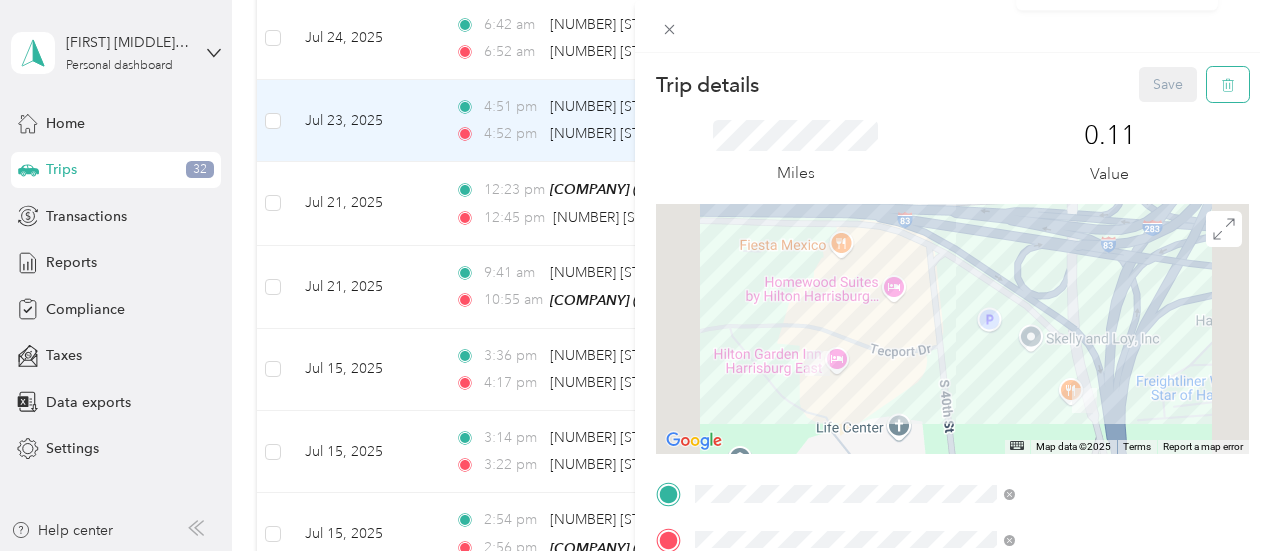 click 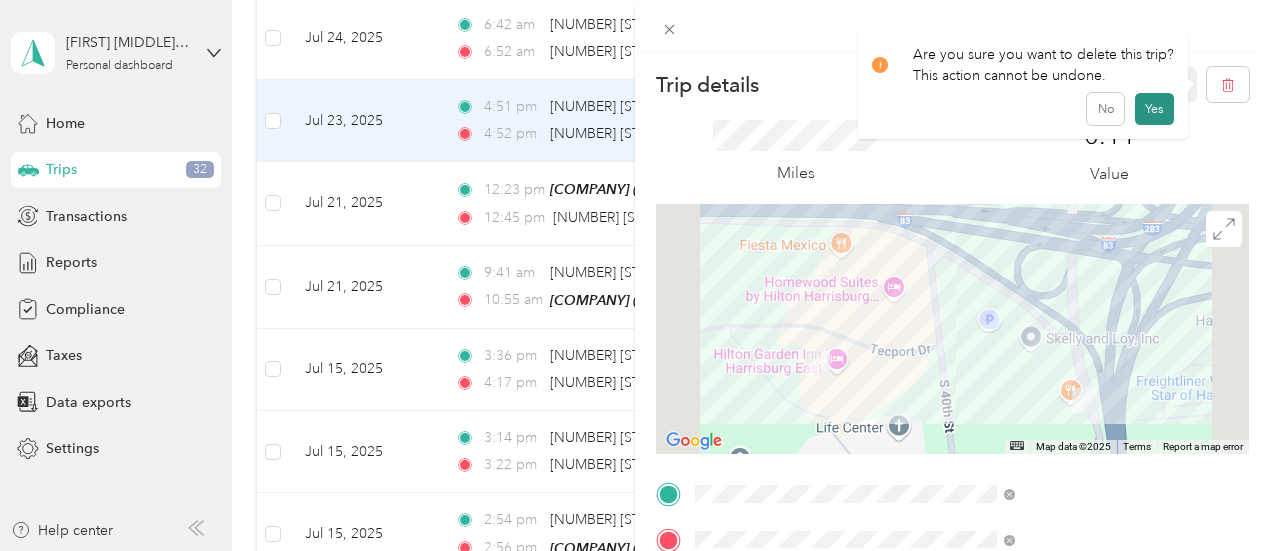 click on "Yes" at bounding box center (1154, 109) 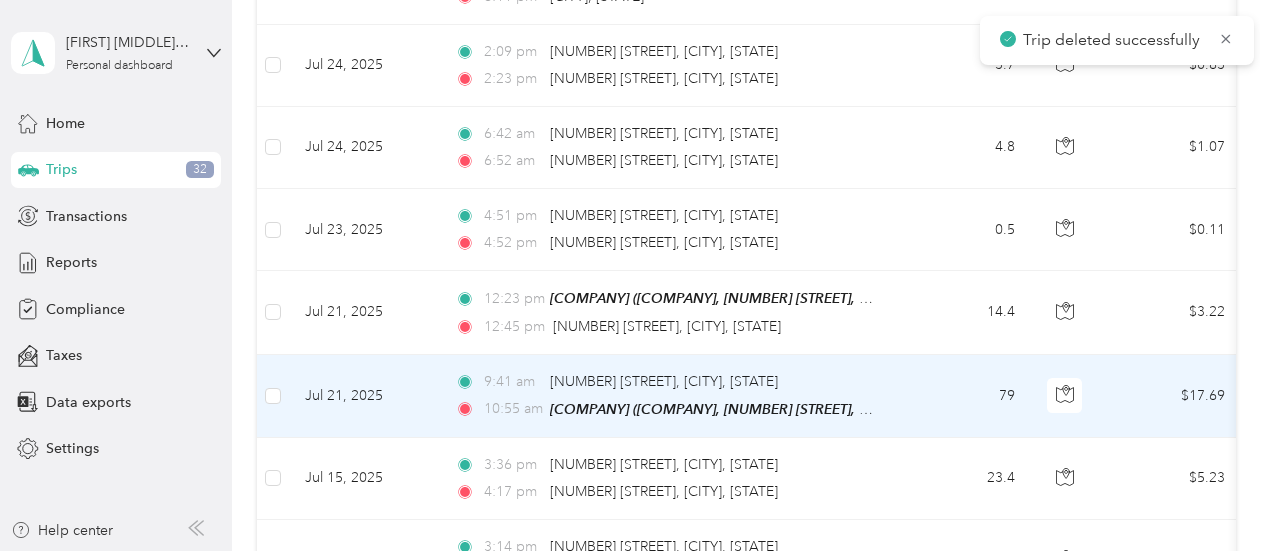 scroll, scrollTop: 1804, scrollLeft: 0, axis: vertical 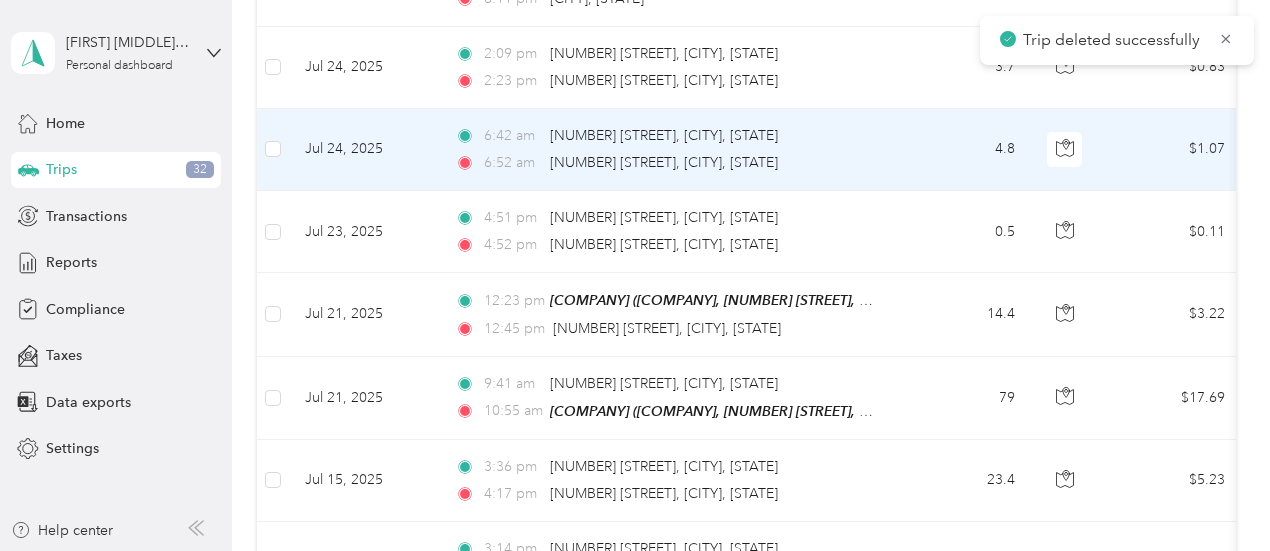 click on "6:52 am 85–99 Phoenix Plaza, Middletown, PA" at bounding box center (665, 163) 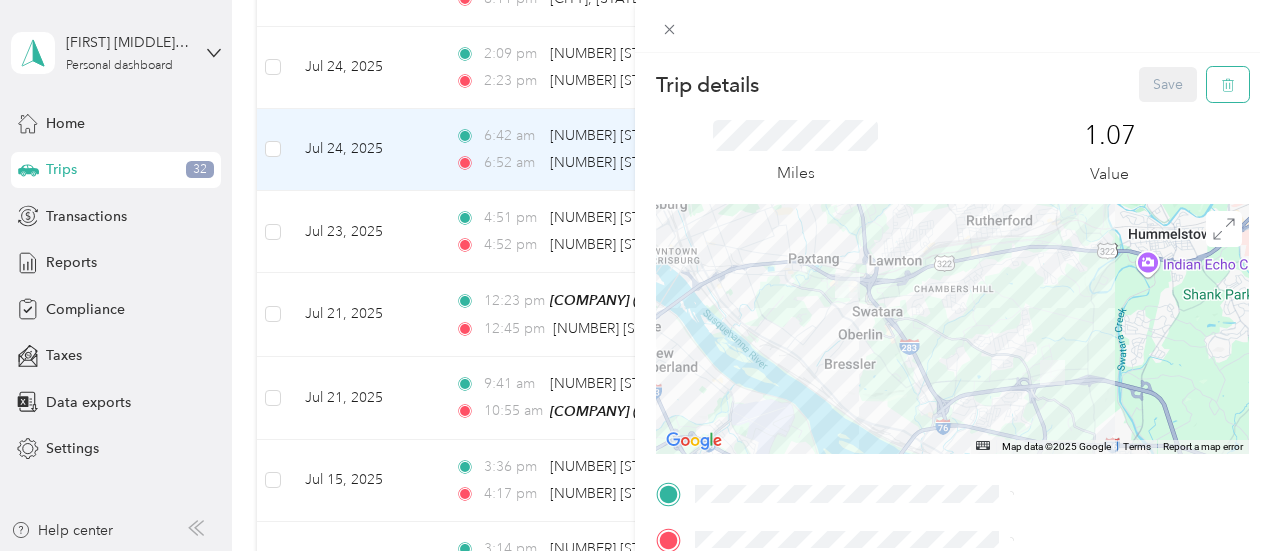 click 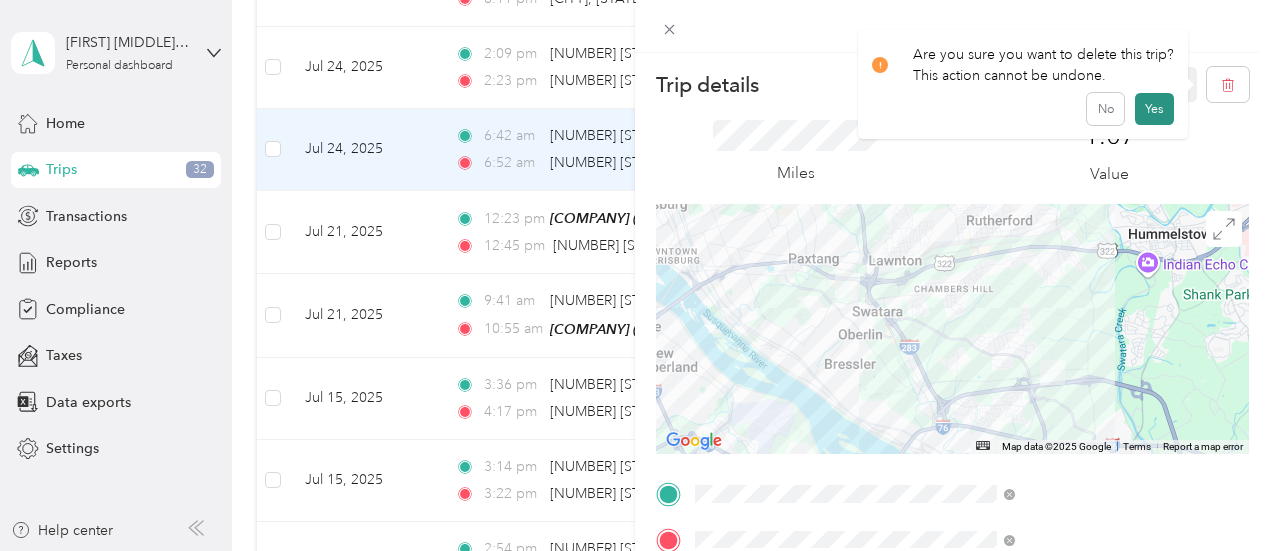 click on "Yes" at bounding box center (1154, 109) 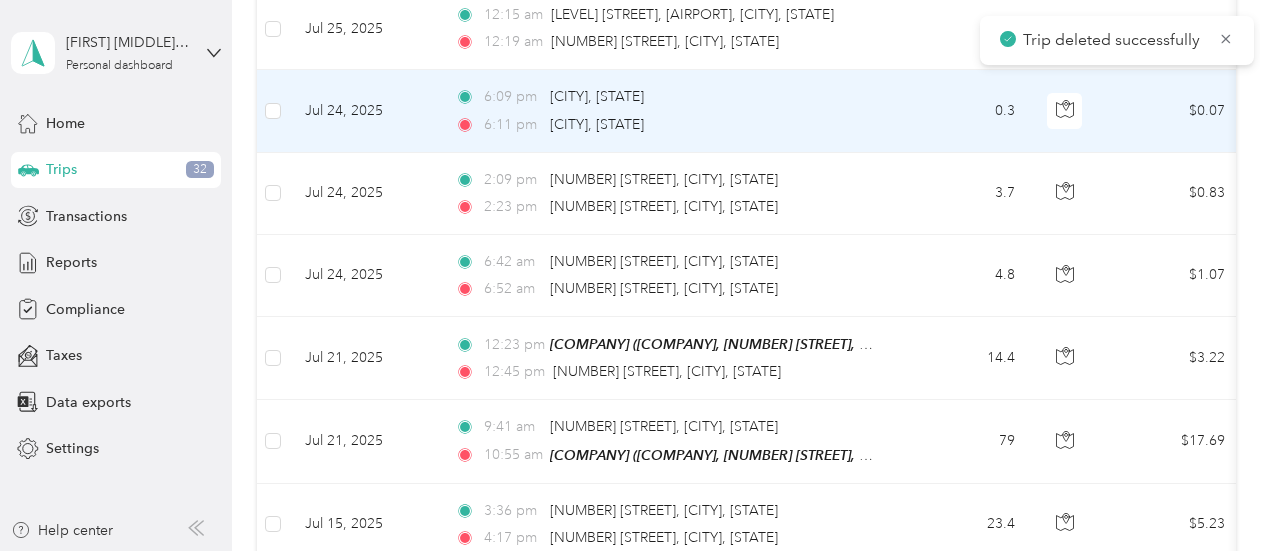 scroll, scrollTop: 1676, scrollLeft: 0, axis: vertical 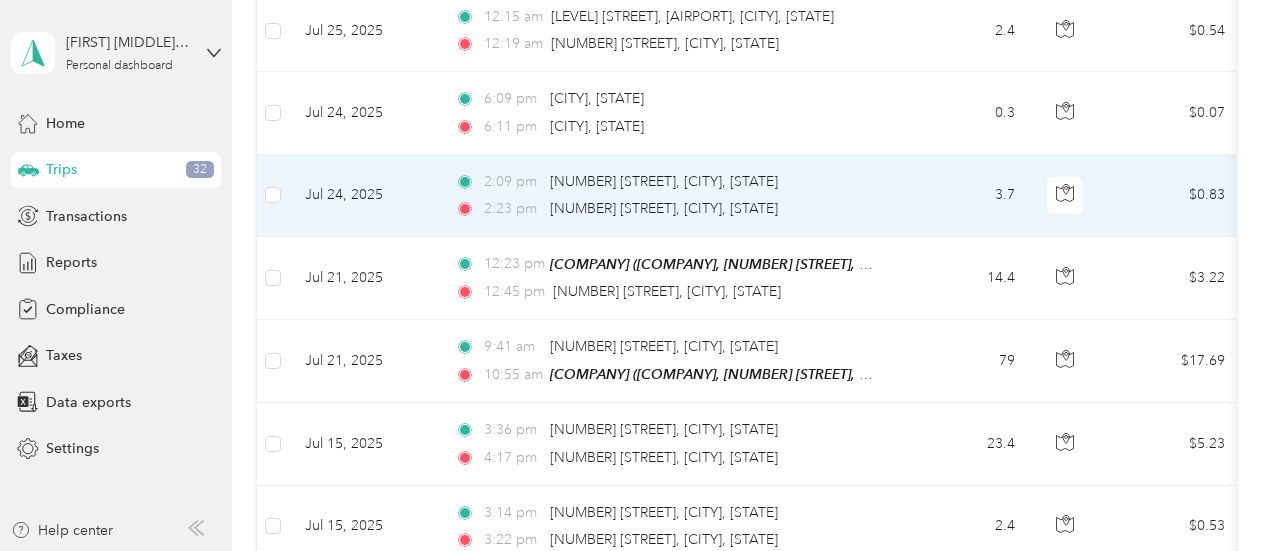 click on "2:09 pm 85–99 Phoenix Plaza, Middletown, PA 2:23 pm 1 Terminal Dr, Middletown, PA" at bounding box center [669, 196] 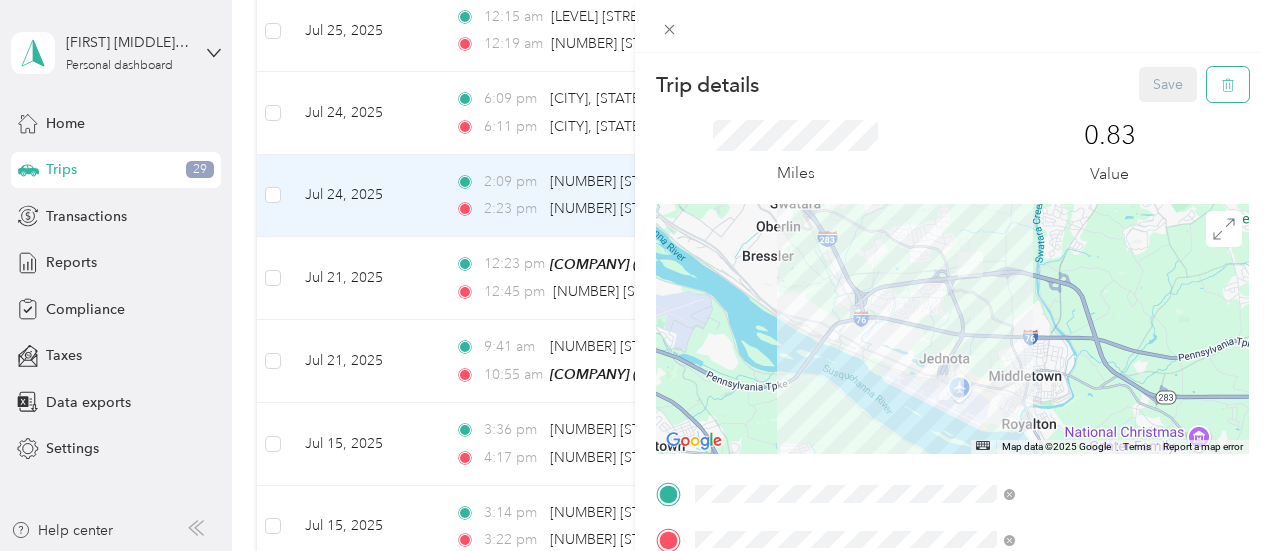 click at bounding box center [1228, 84] 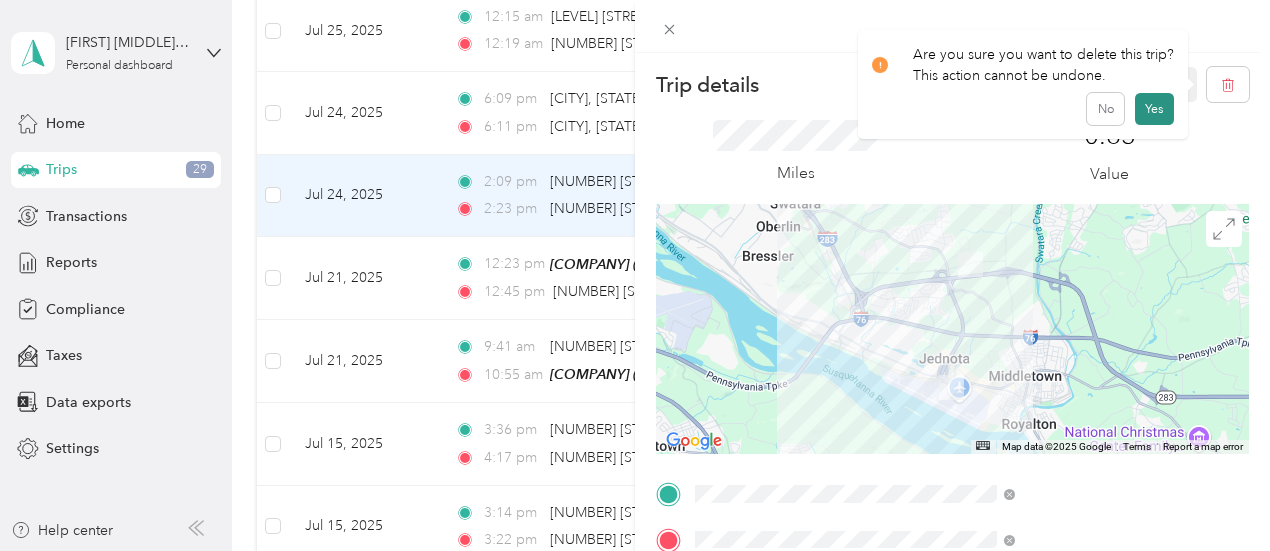 click on "Yes" at bounding box center [1154, 109] 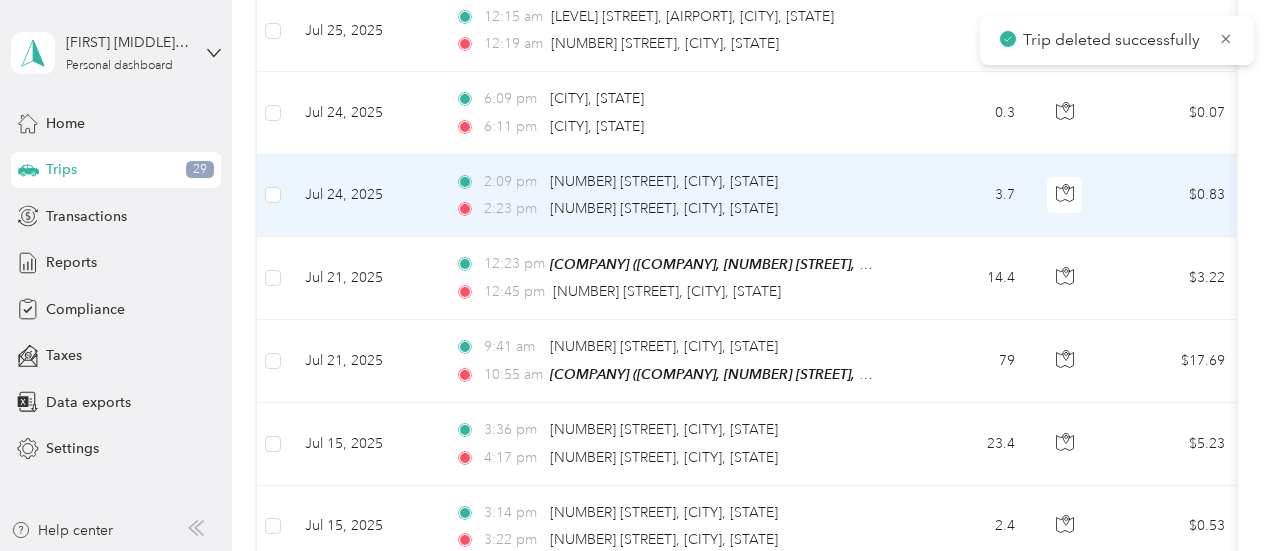 scroll, scrollTop: 1572, scrollLeft: 0, axis: vertical 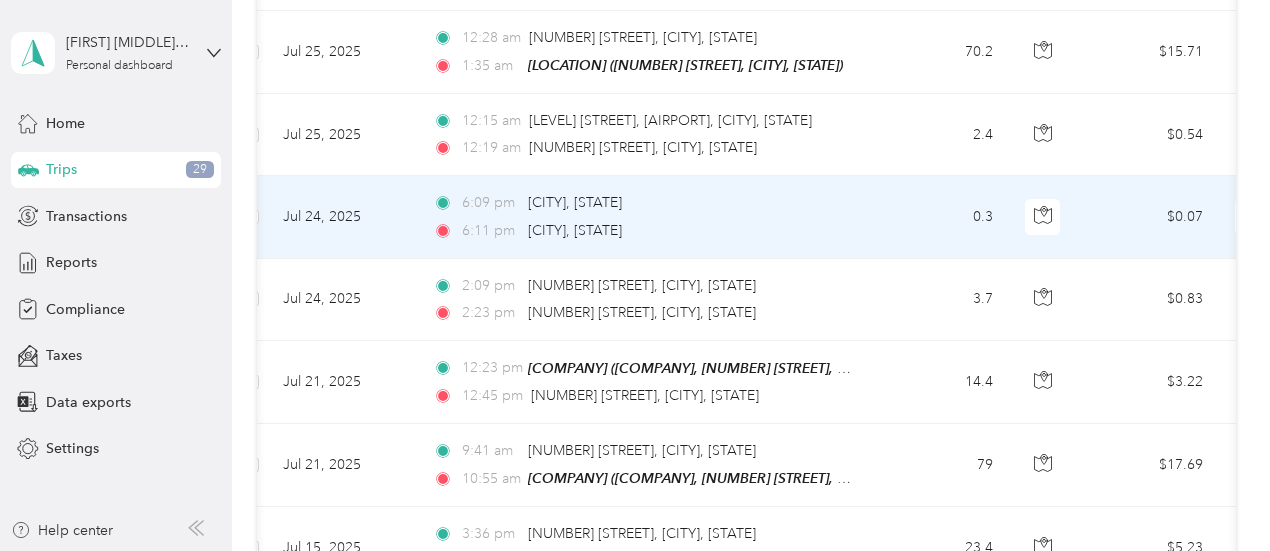 click on "6:09 pm Philadelphia, PA" at bounding box center (643, 203) 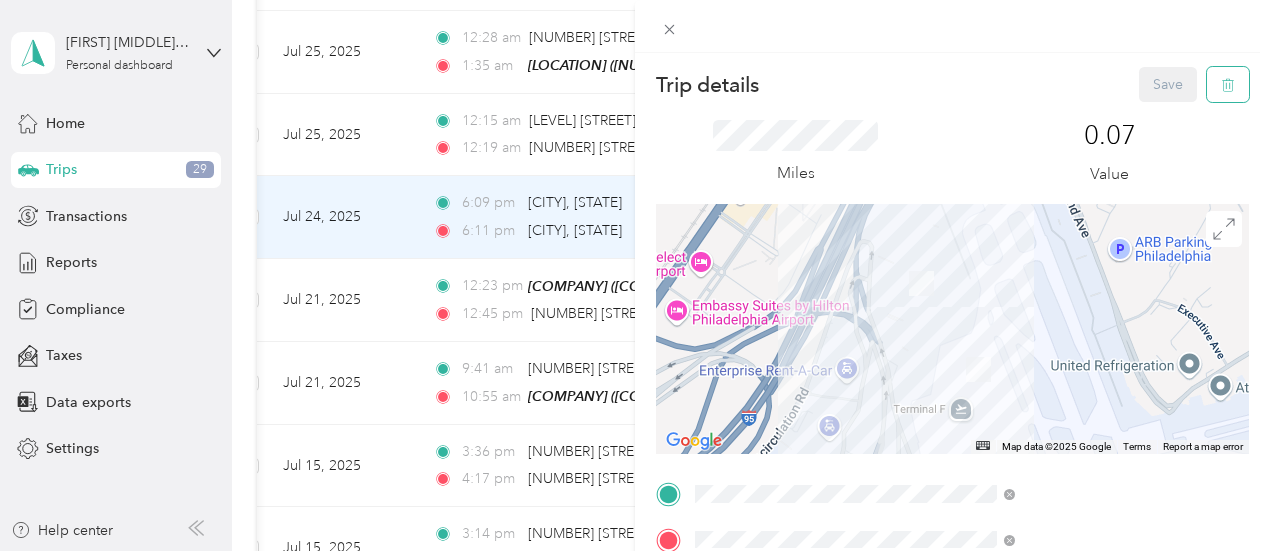click 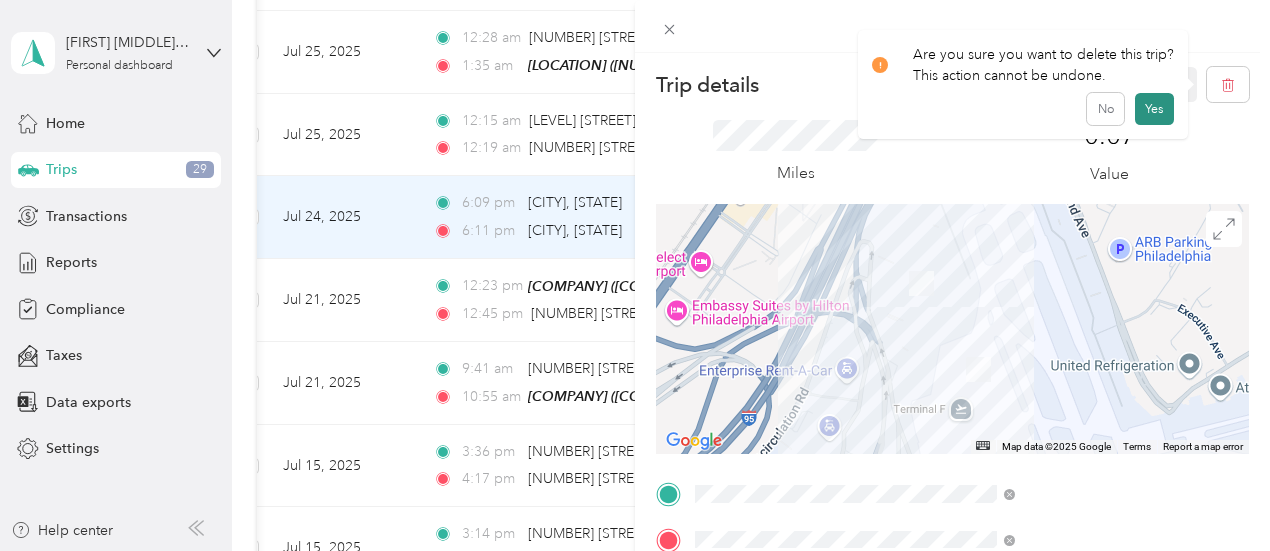 click on "Yes" at bounding box center (1154, 109) 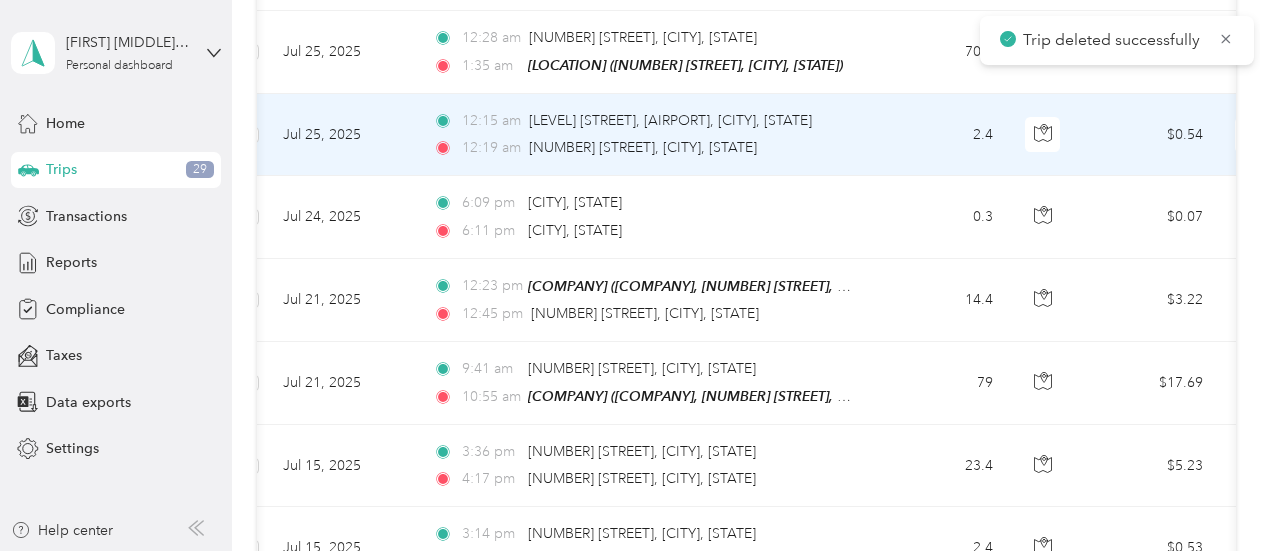 click on "12:15 am W Upper Level T2 St, O'Hare, Chicago, IL" at bounding box center (643, 121) 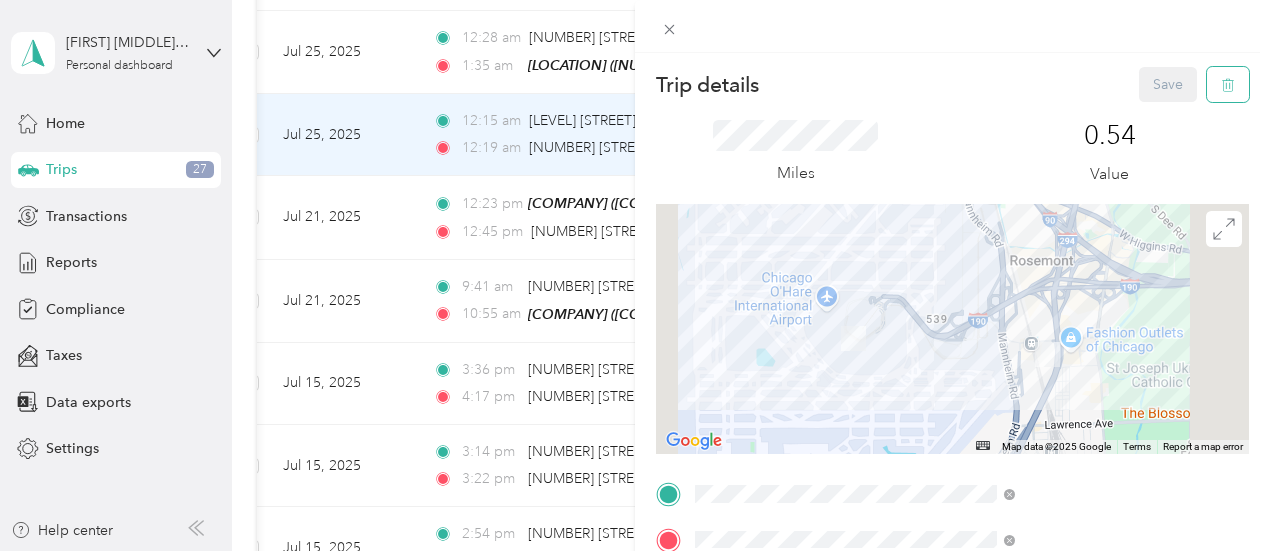 click at bounding box center (1228, 84) 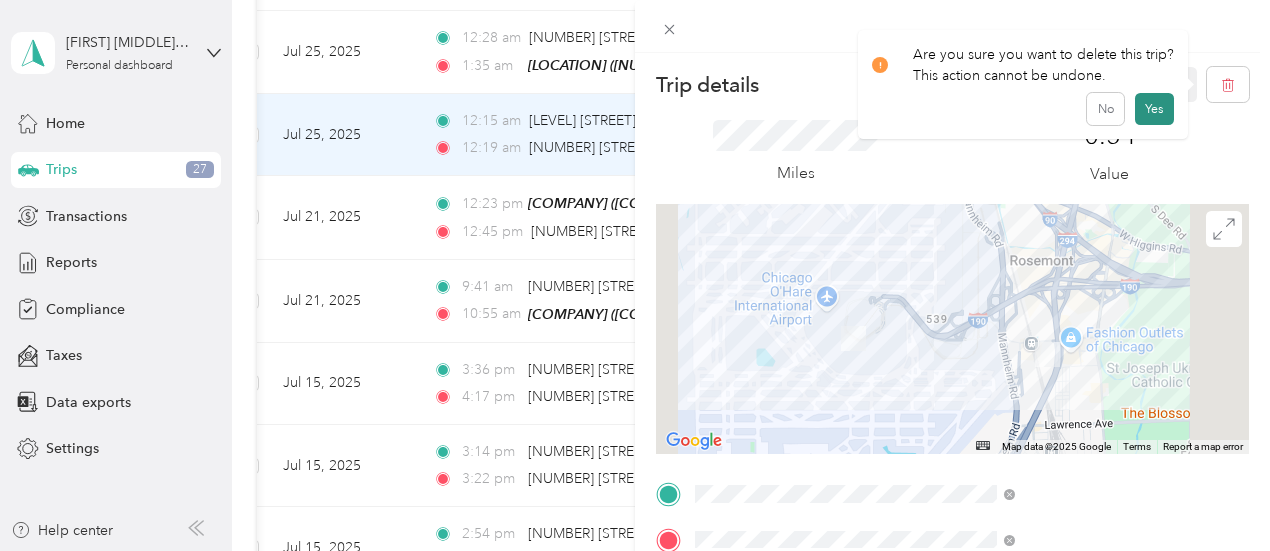 click on "Yes" at bounding box center [1154, 109] 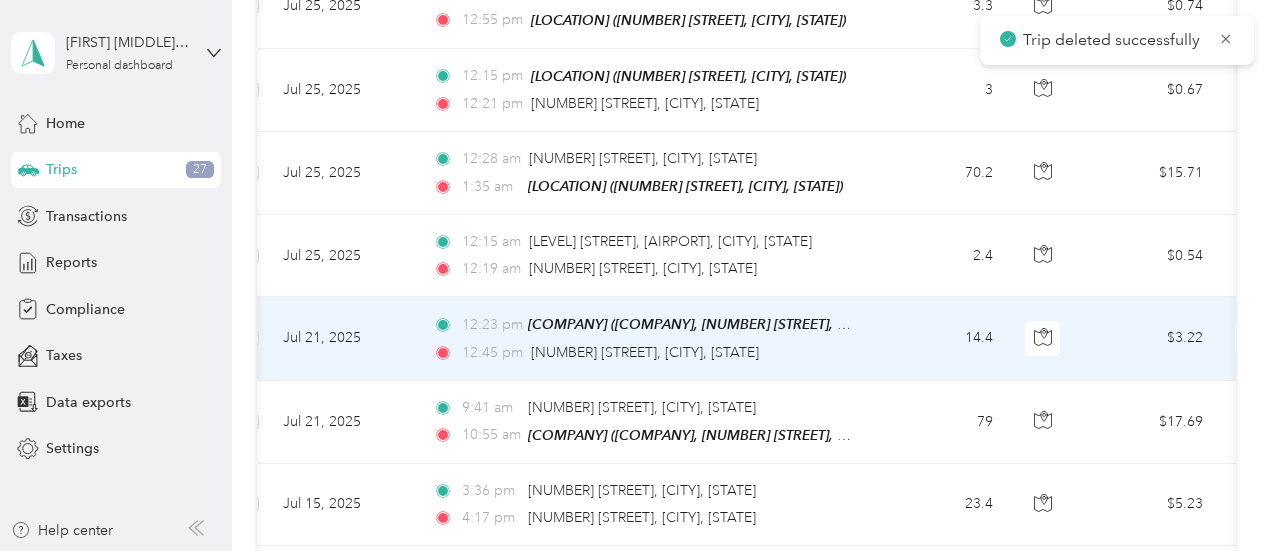 scroll, scrollTop: 1448, scrollLeft: 0, axis: vertical 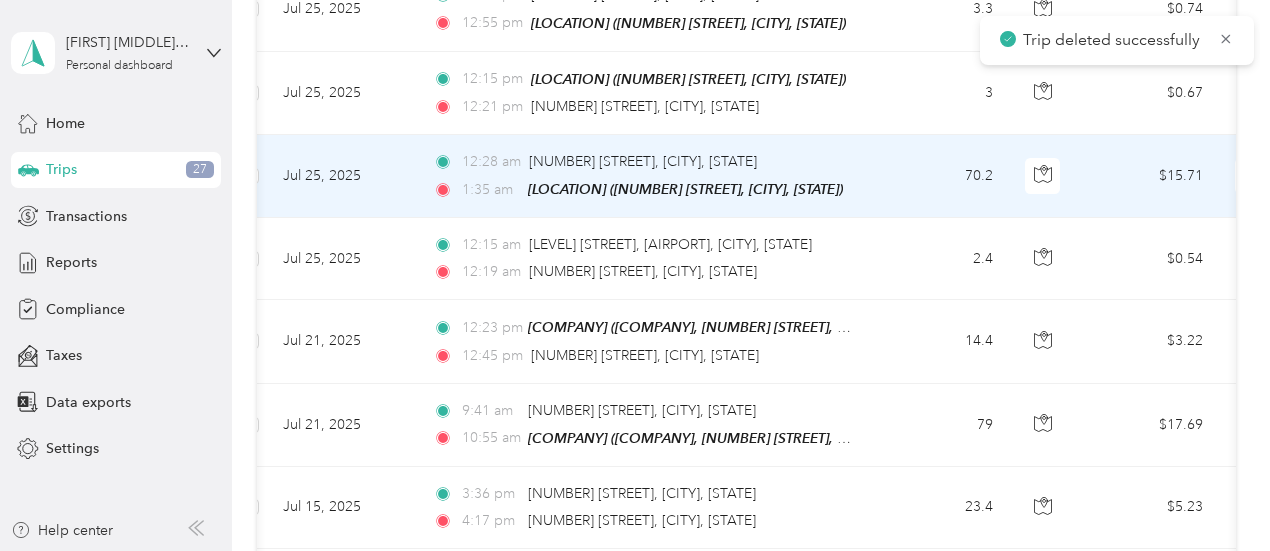 click on "12:28 am 9854 Farragut Ave, Rosemont, IL 1:35 am Home (8201 S Lauree Ln, Oak Creek, WI)" at bounding box center [647, 176] 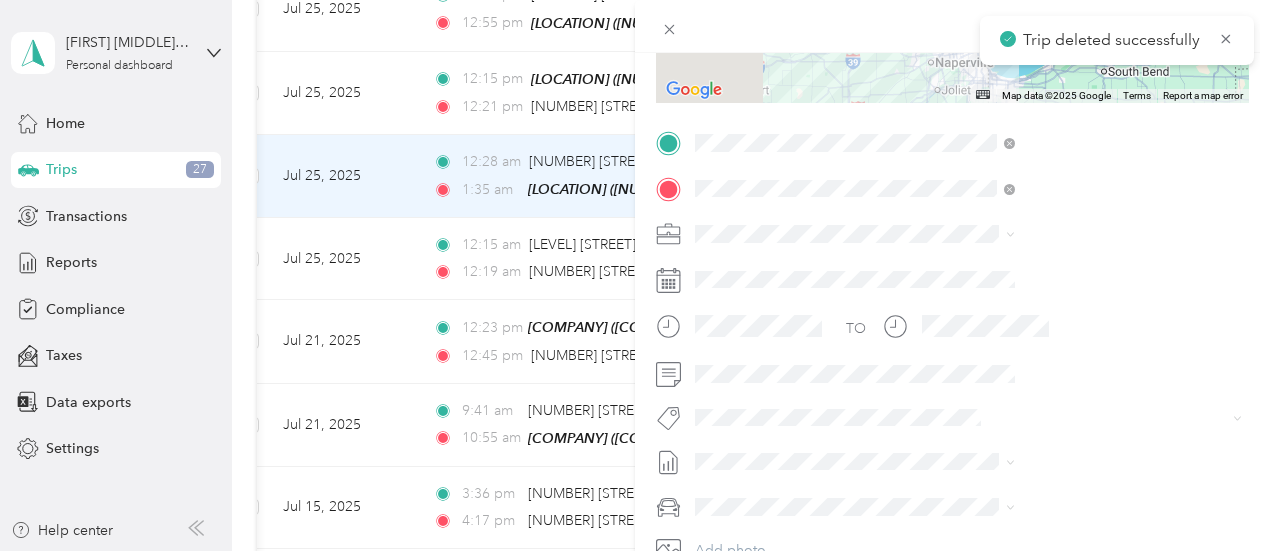 scroll, scrollTop: 354, scrollLeft: 0, axis: vertical 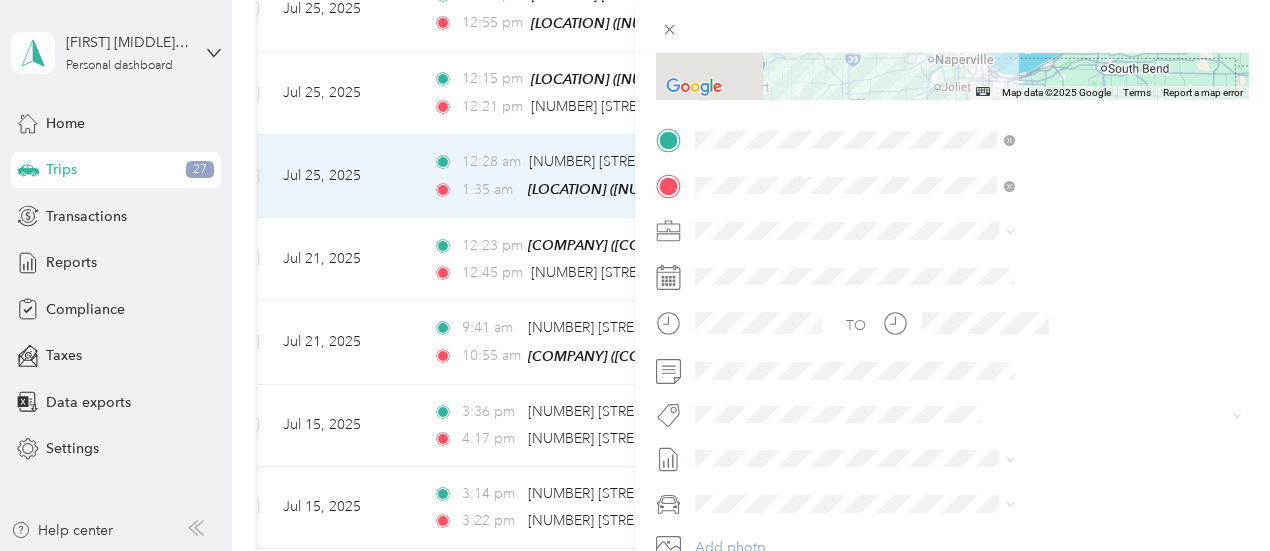 click on "Phoenix Contact" at bounding box center [966, 265] 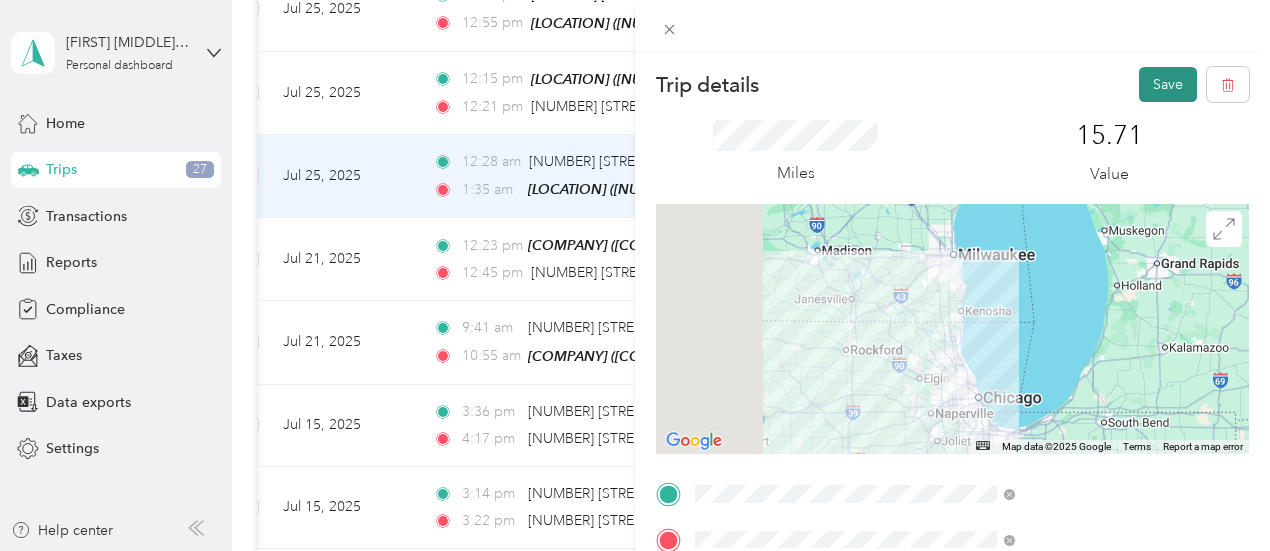 click on "Save" at bounding box center (1168, 84) 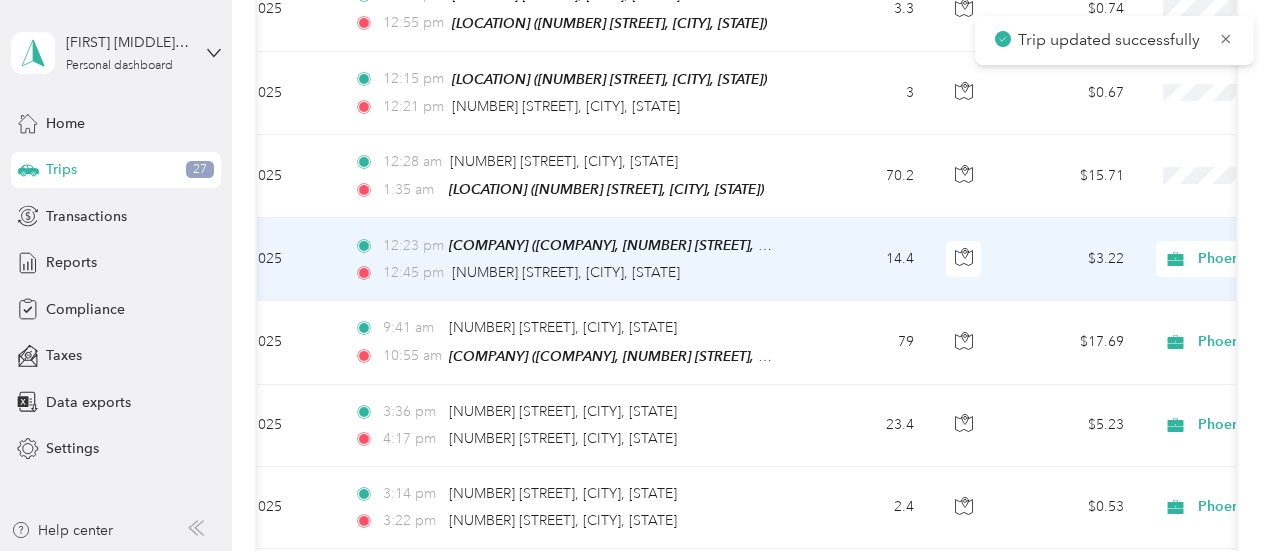 scroll, scrollTop: 0, scrollLeft: 76, axis: horizontal 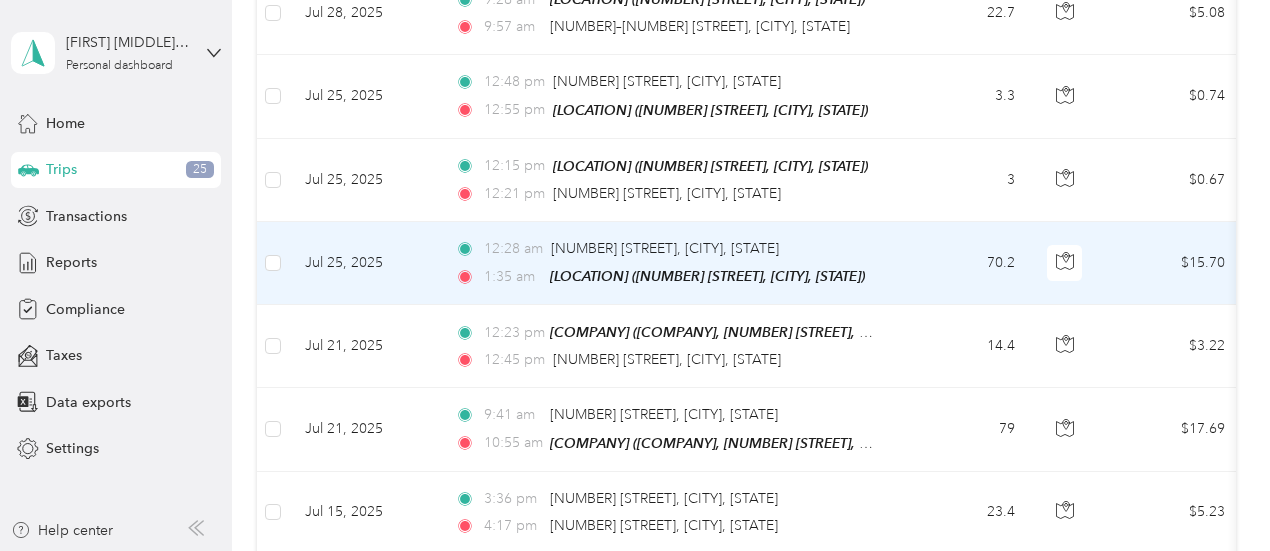 click on "70.2" at bounding box center (965, 263) 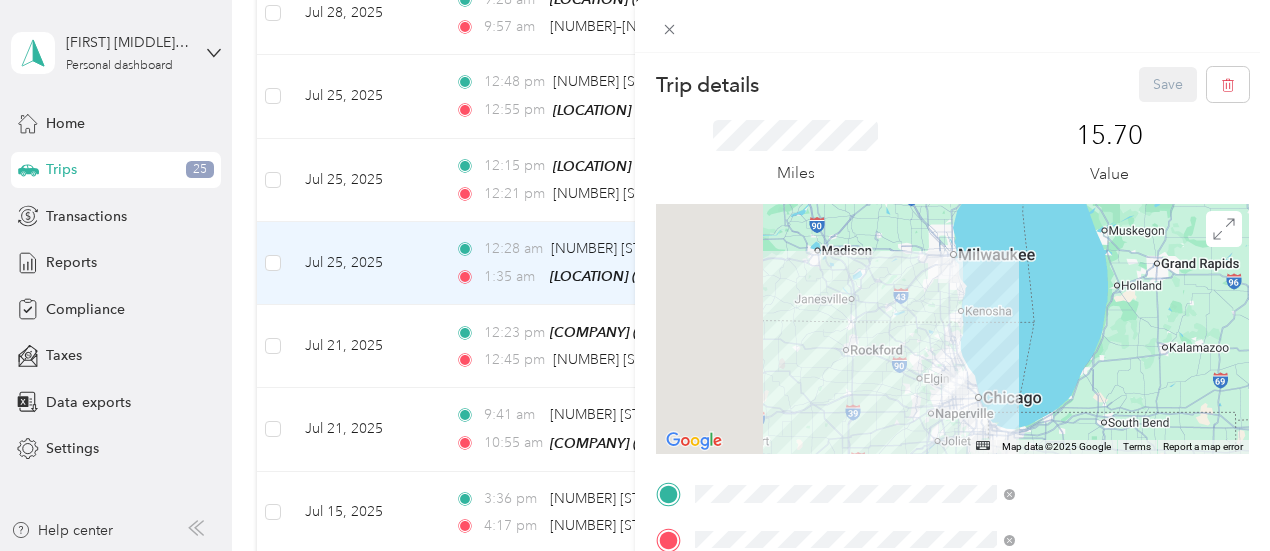 click on "Trip details Save This trip cannot be edited because it is either under review, approved, or paid. Contact your Team Manager to edit it. Miles 15.70 Value  ← Move left → Move right ↑ Move up ↓ Move down + Zoom in - Zoom out Home Jump left by 75% End Jump right by 75% Page Up Jump up by 75% Page Down Jump down by 75% Map Data Map data ©2025 Google Map data ©2025 Google 50 km  Click to toggle between metric and imperial units Terms Report a map error TO Add photo" at bounding box center (635, 275) 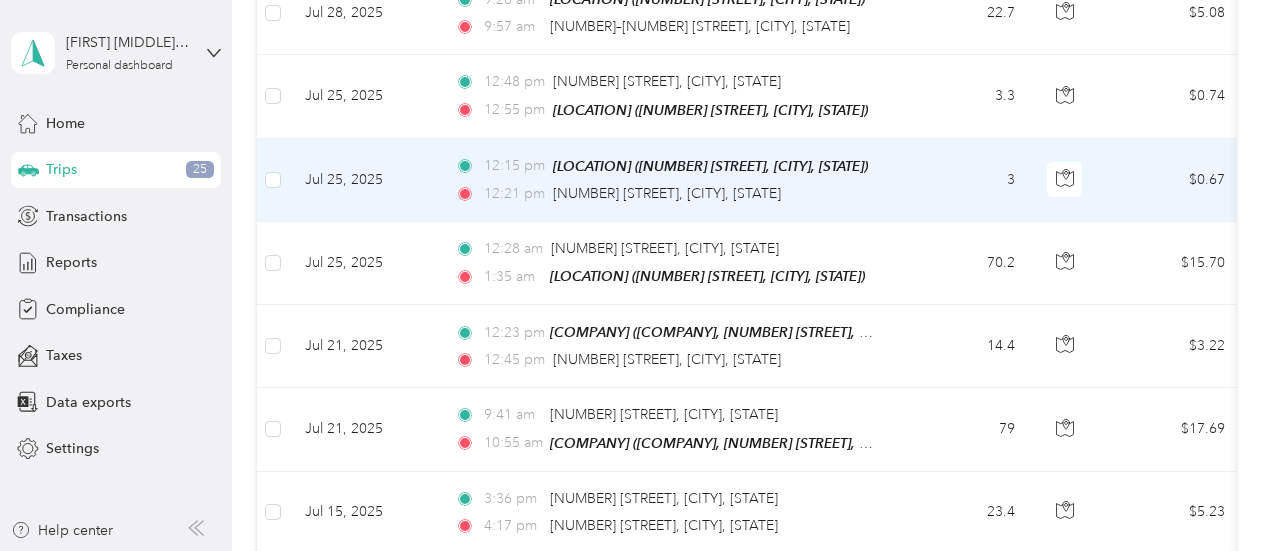 click on "12:21 pm 9725 S 13th St, Oak Creek, WI" at bounding box center [665, 194] 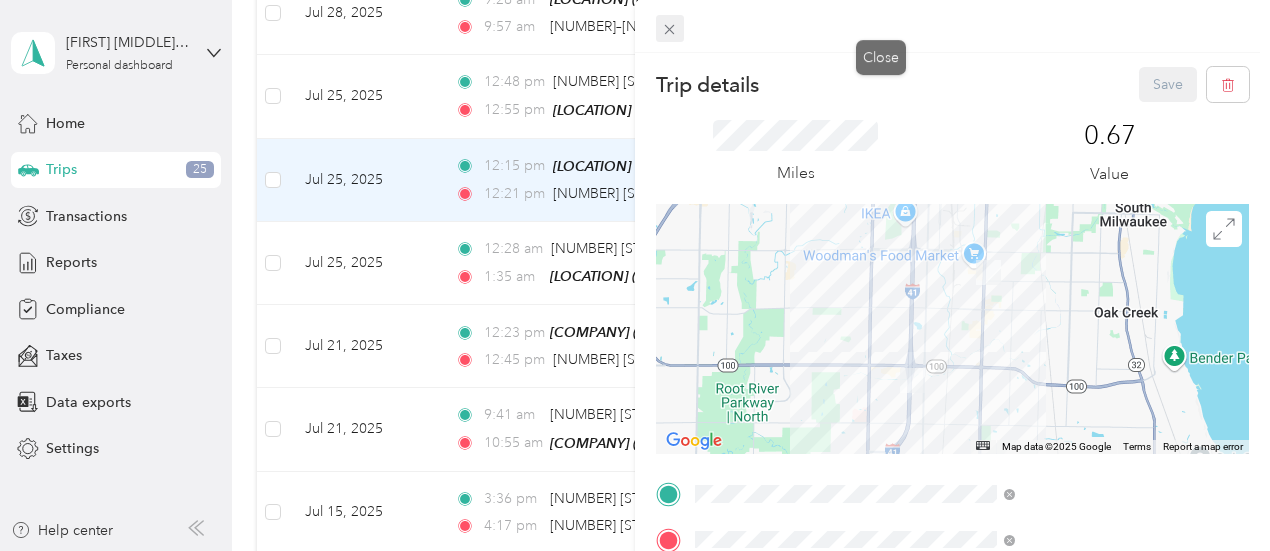 click 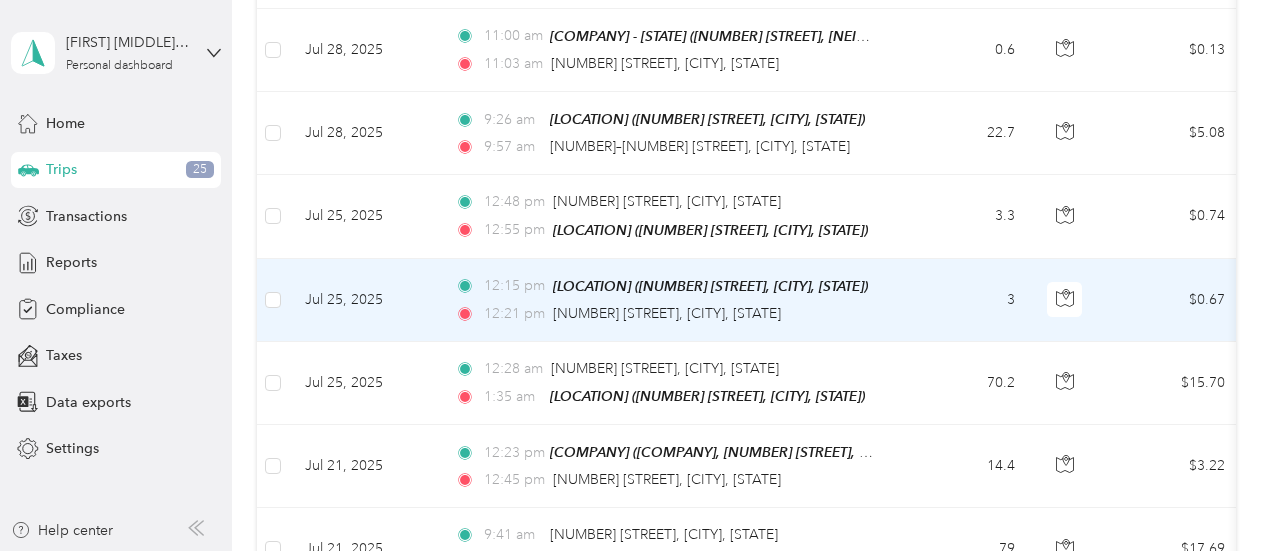 scroll, scrollTop: 1239, scrollLeft: 0, axis: vertical 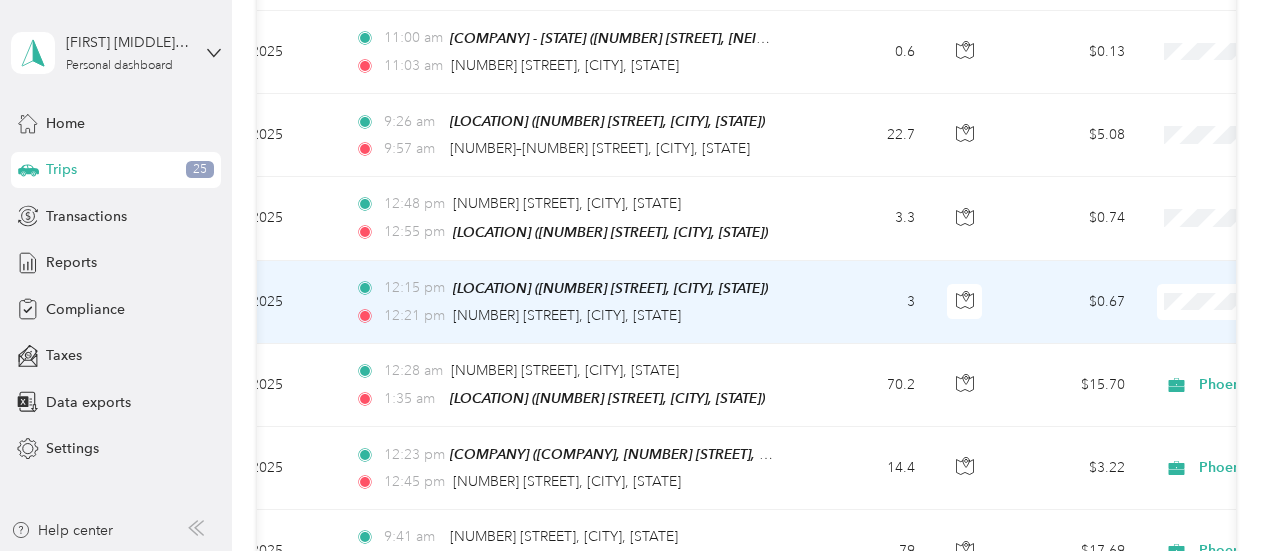 click on "3" at bounding box center (865, 302) 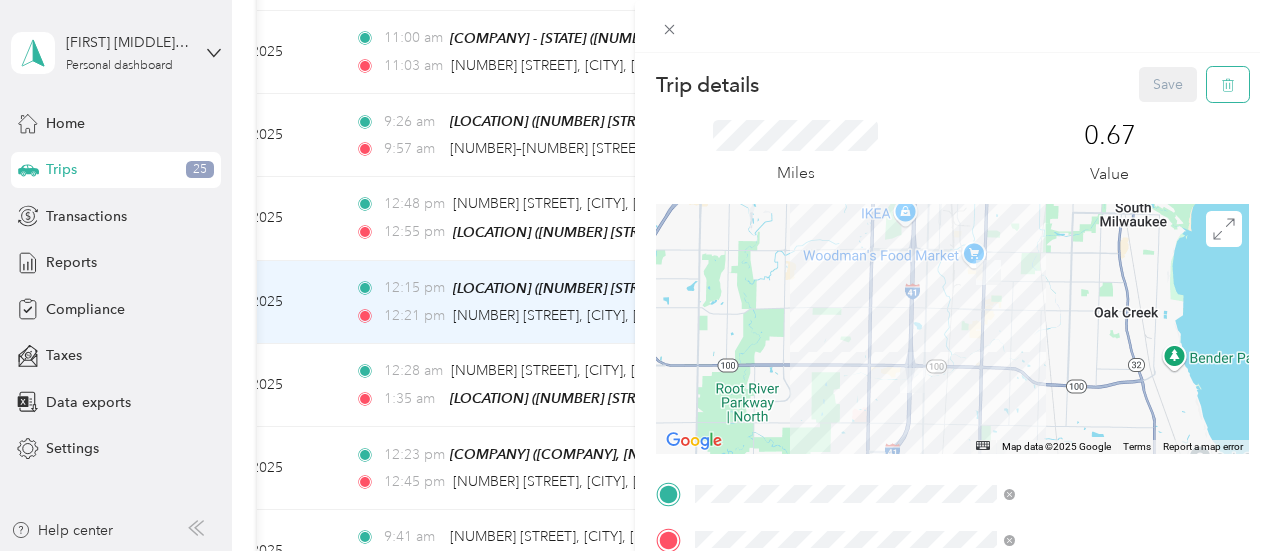 click 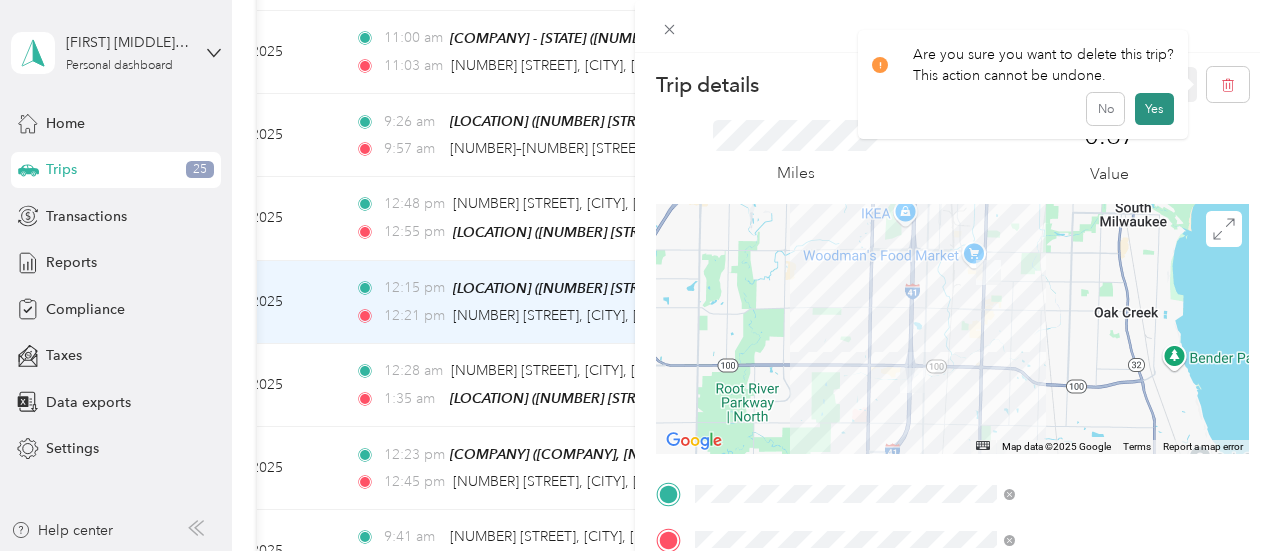 click on "Yes" at bounding box center [1154, 109] 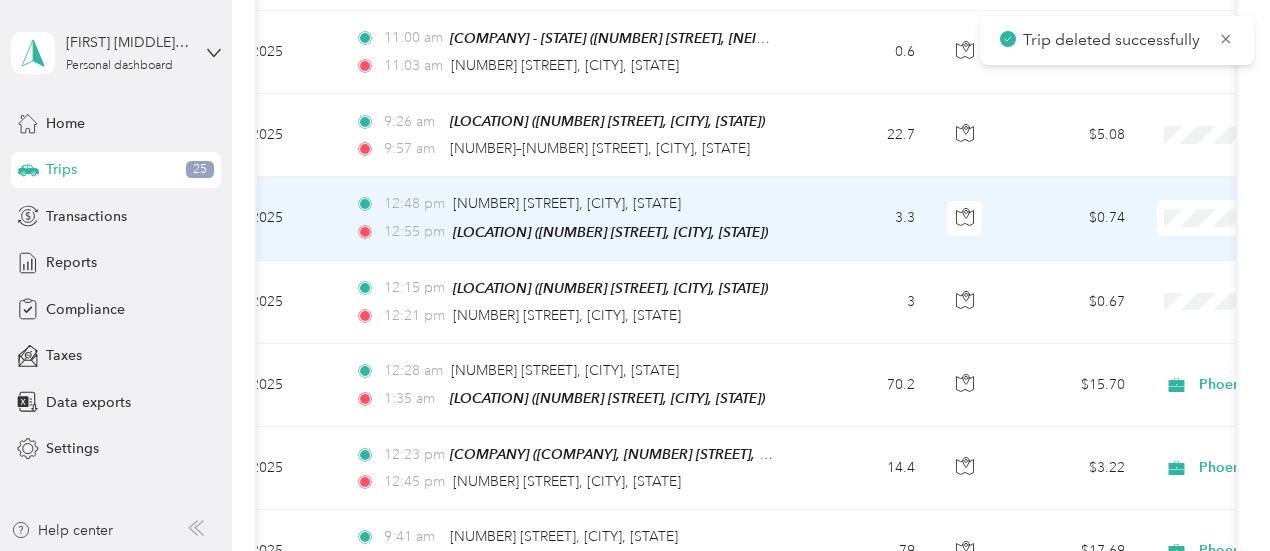 click on "12:48 pm 9725 S 13th St, Oak Creek, WI 12:55 pm Home (8201 S Lauree Ln, Oak Creek, WI)" at bounding box center (569, 218) 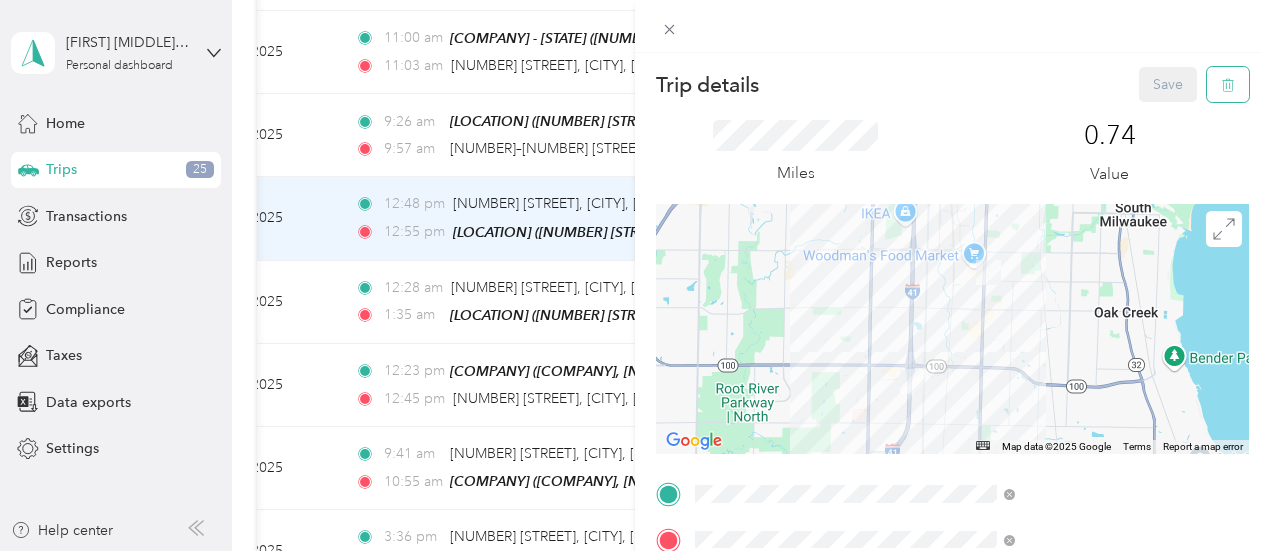 click 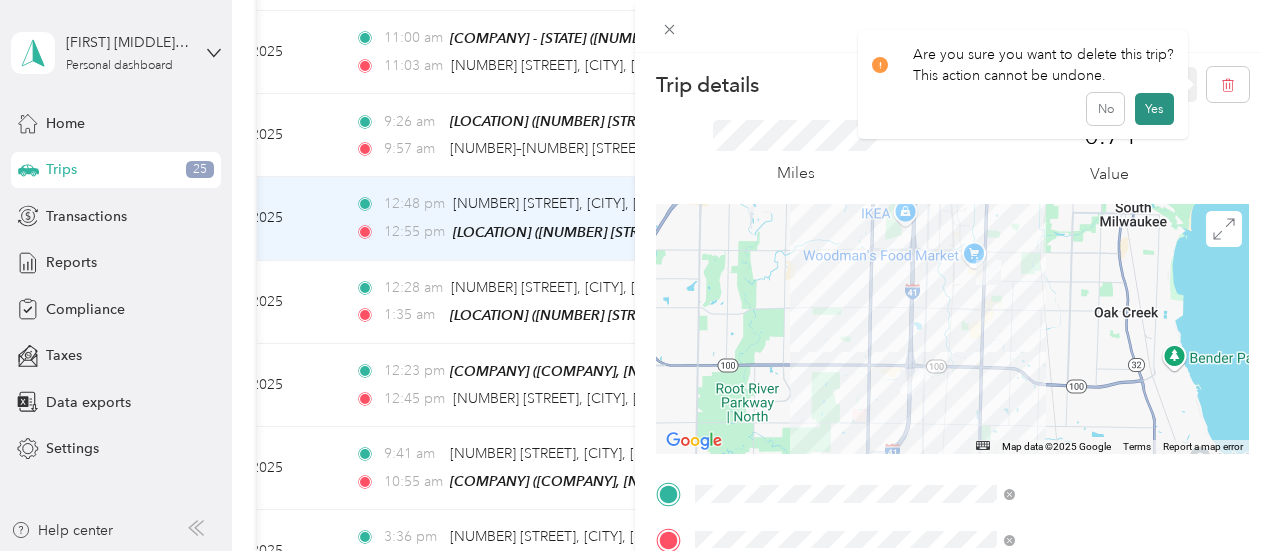 click on "Yes" at bounding box center [1154, 109] 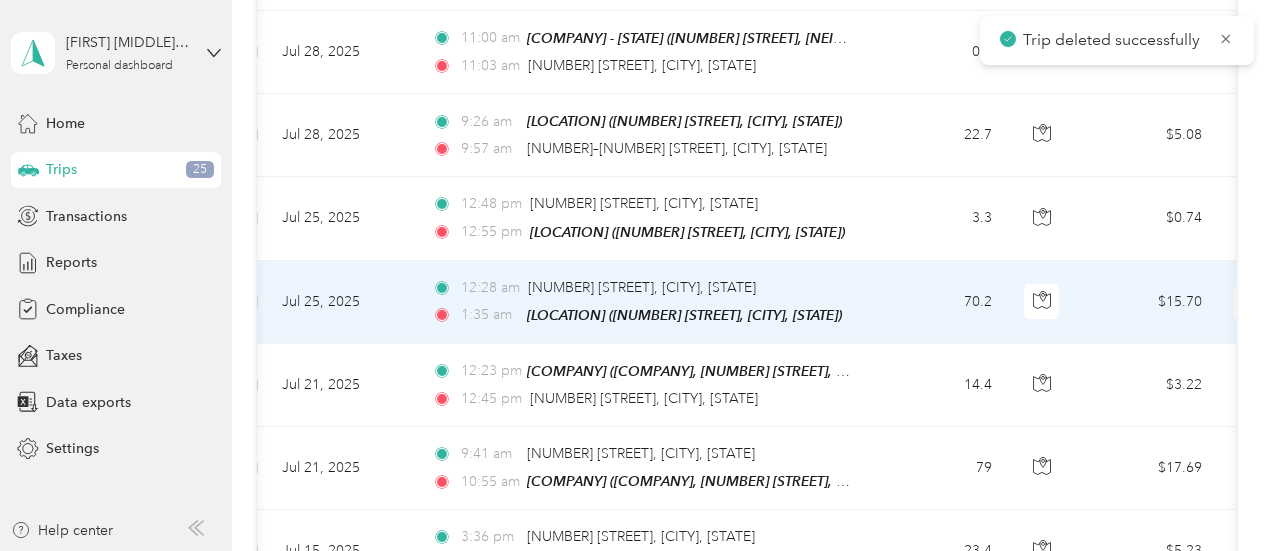 scroll, scrollTop: 0, scrollLeft: 22, axis: horizontal 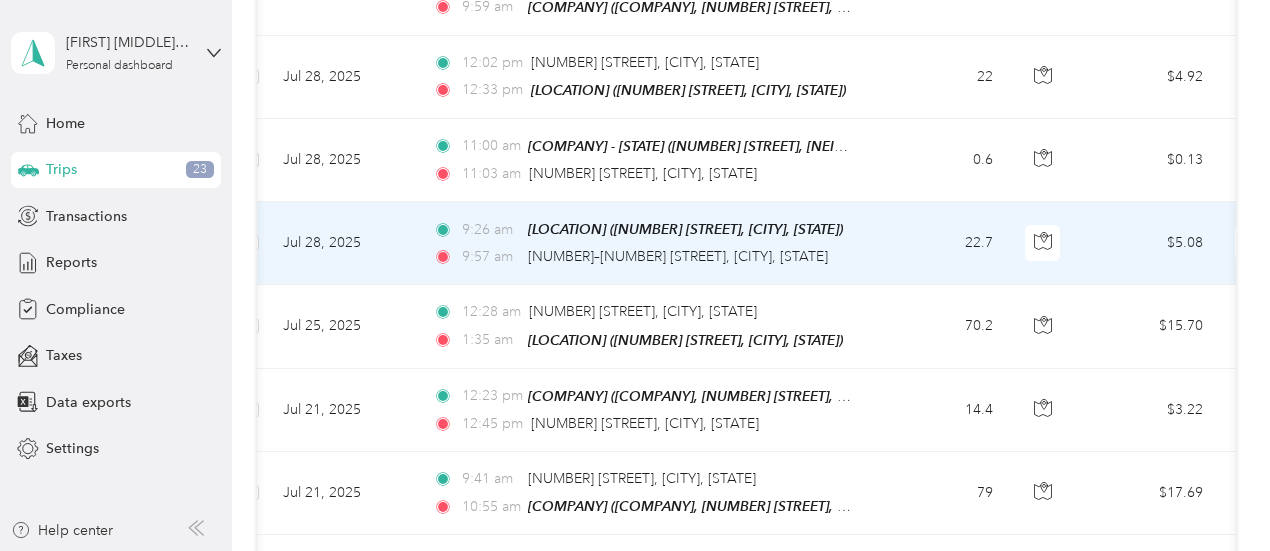 click on "9:26 am Home (8201 S Lauree Ln, Oak Creek, WI)" at bounding box center [643, 229] 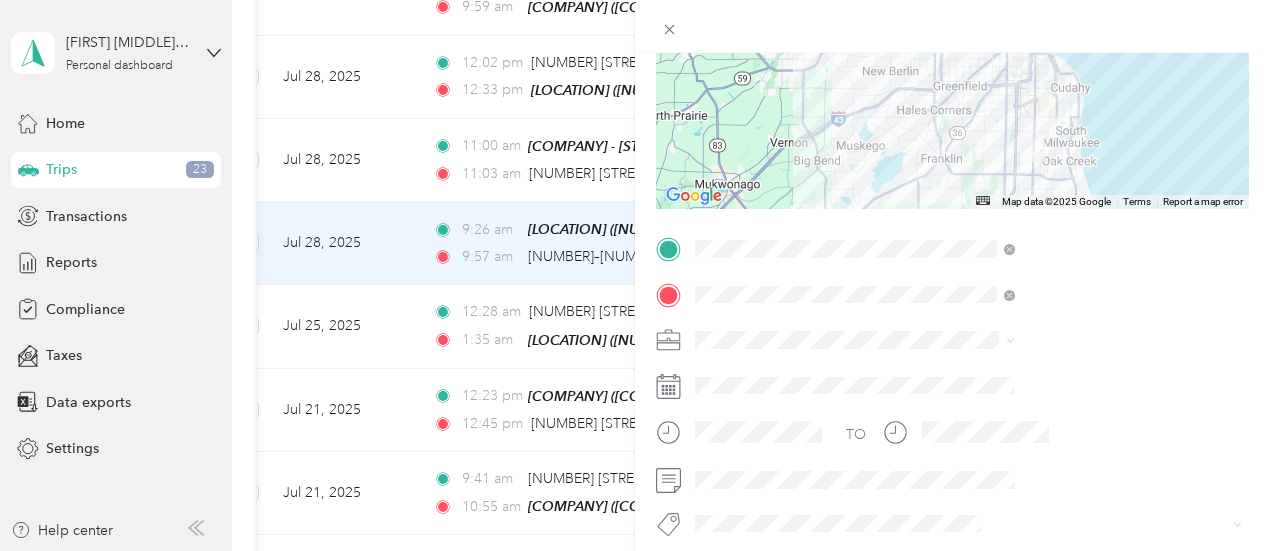 scroll, scrollTop: 249, scrollLeft: 0, axis: vertical 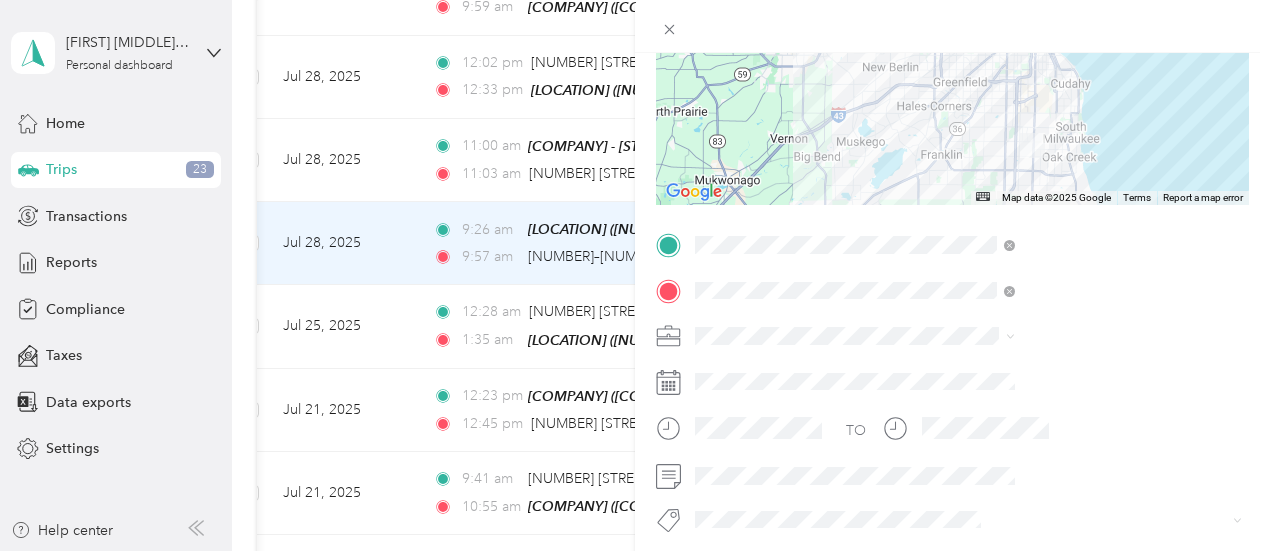 click at bounding box center [968, 336] 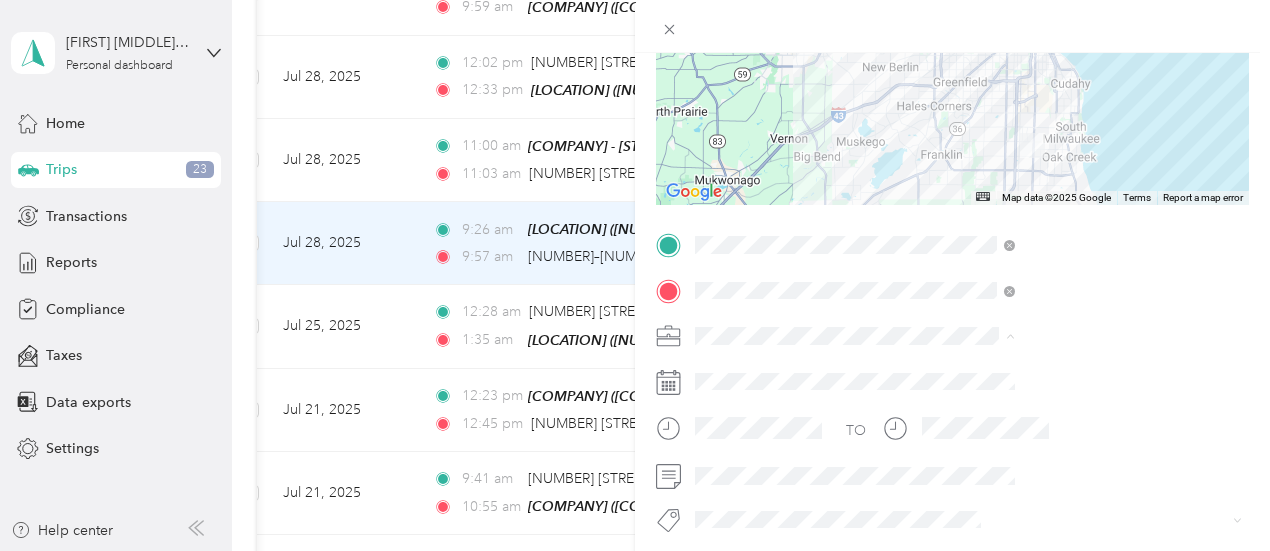 click on "Phoenix Contact" at bounding box center [1067, 370] 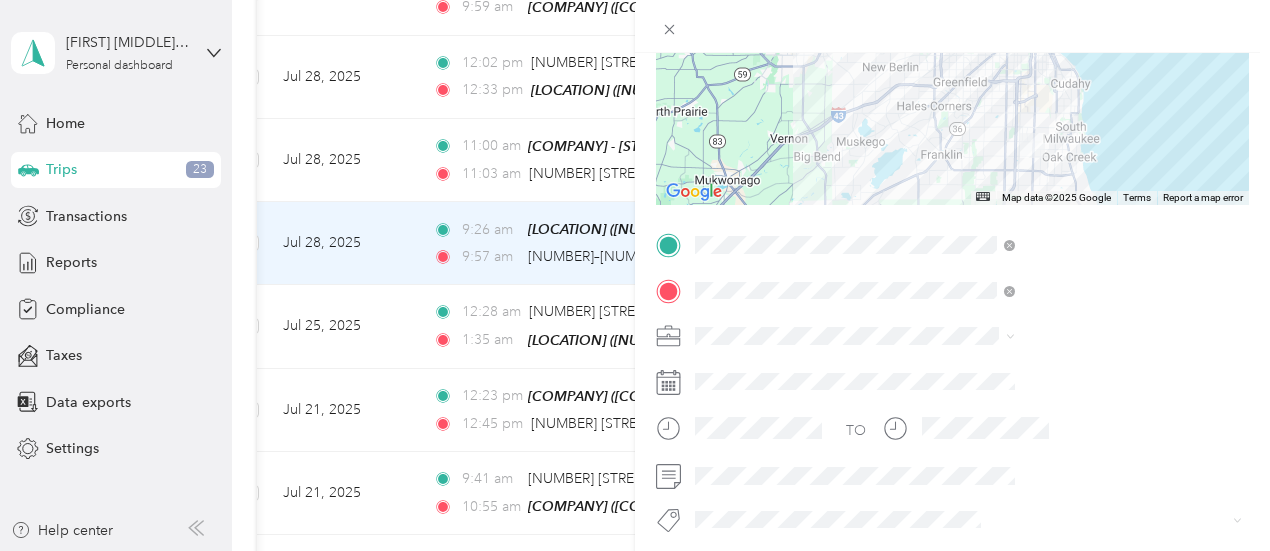 scroll, scrollTop: 0, scrollLeft: 0, axis: both 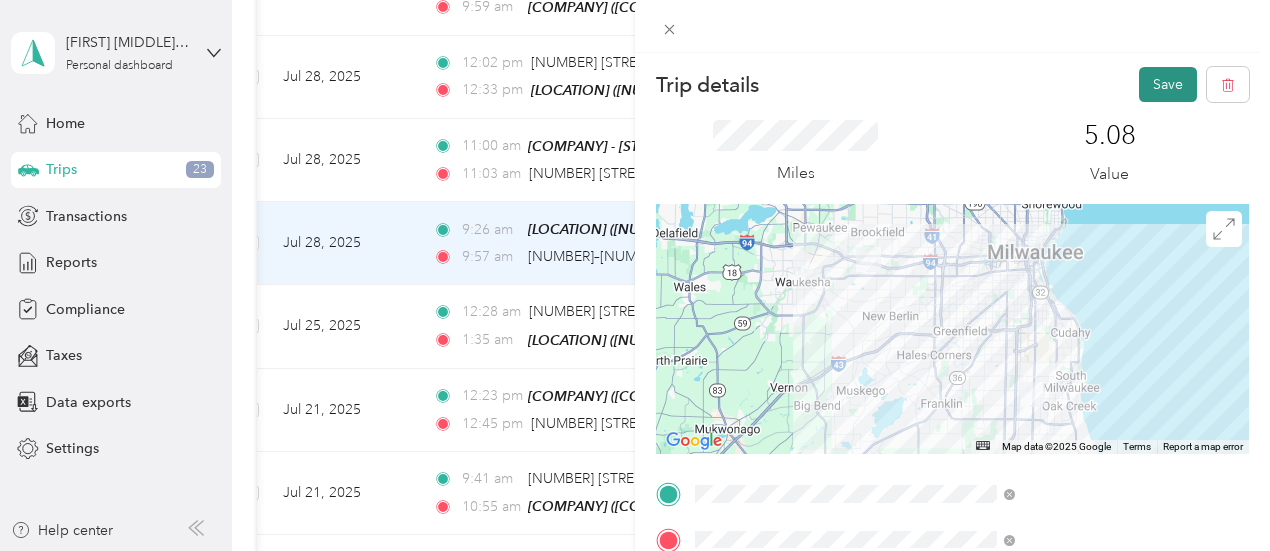 click on "Save" at bounding box center (1168, 84) 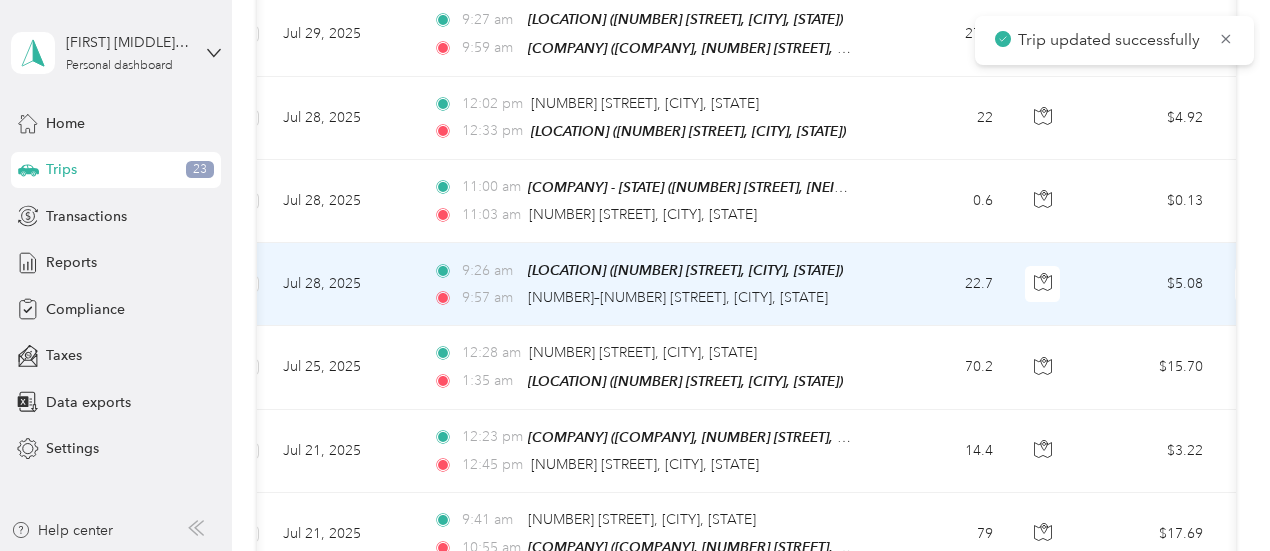 scroll, scrollTop: 1089, scrollLeft: 0, axis: vertical 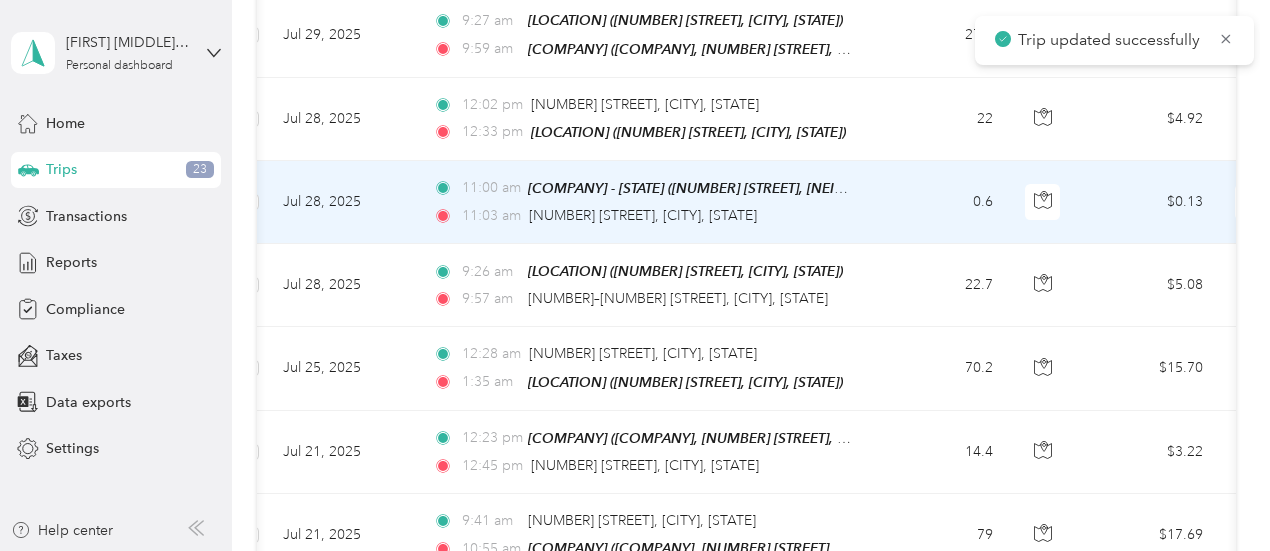 click on "11:03 am 17430 W Bluemound Rd, Brookfield, WI" at bounding box center (643, 216) 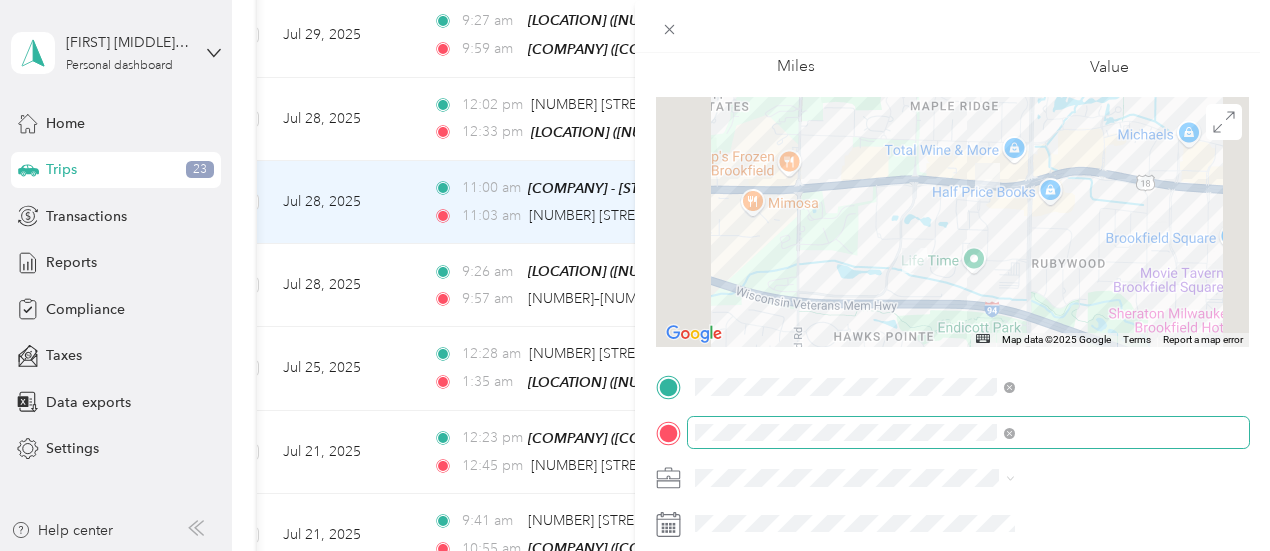 scroll, scrollTop: 108, scrollLeft: 0, axis: vertical 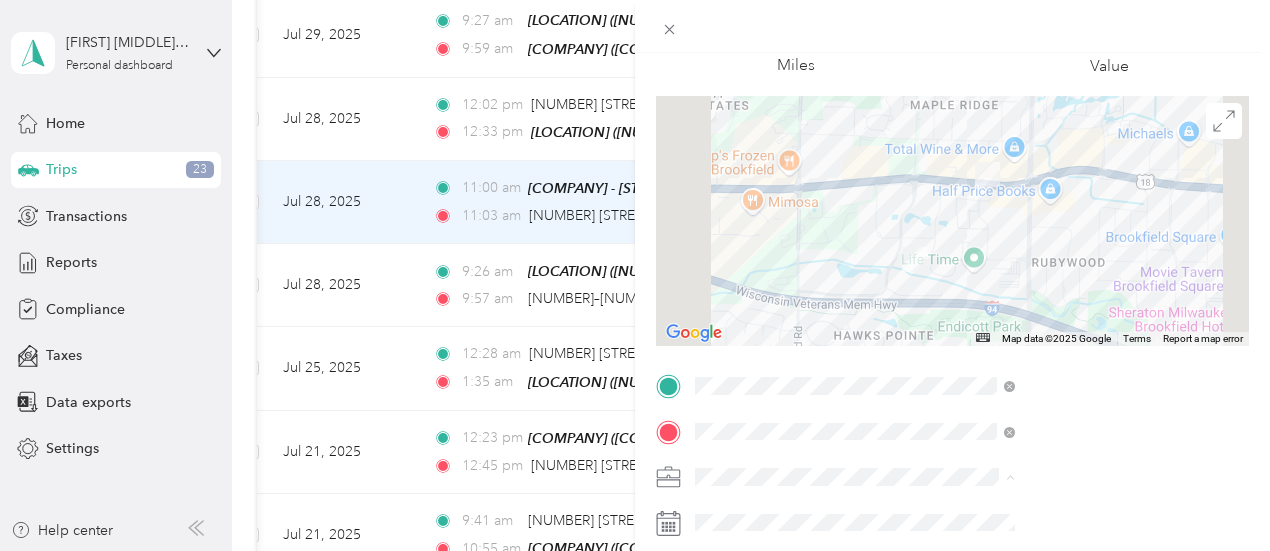 click on "Phoenix Contact" at bounding box center (966, 406) 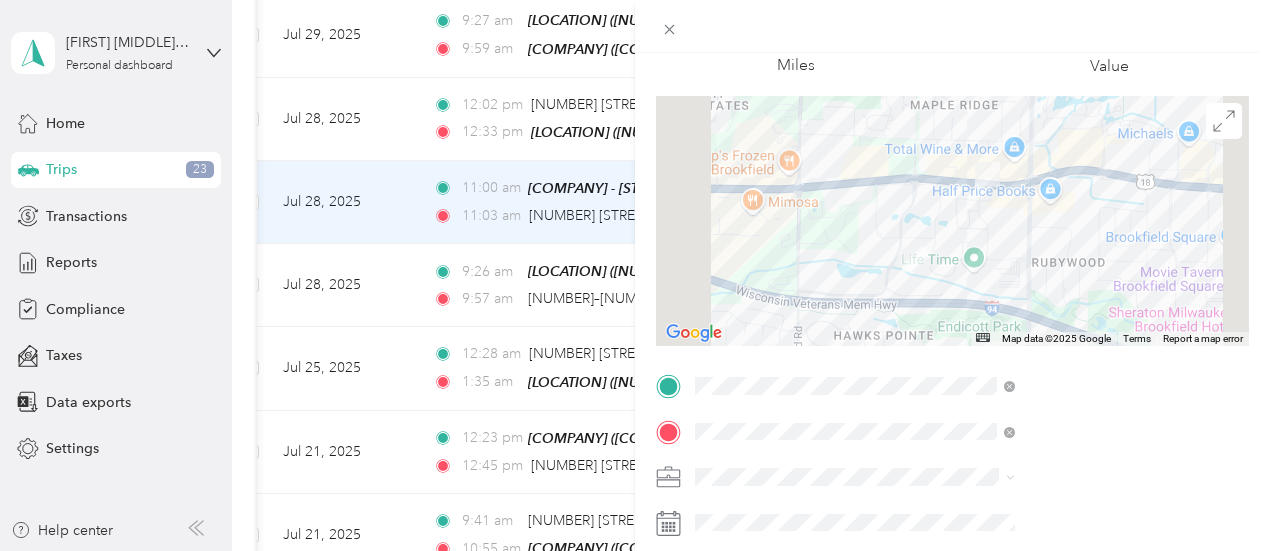 scroll, scrollTop: 0, scrollLeft: 0, axis: both 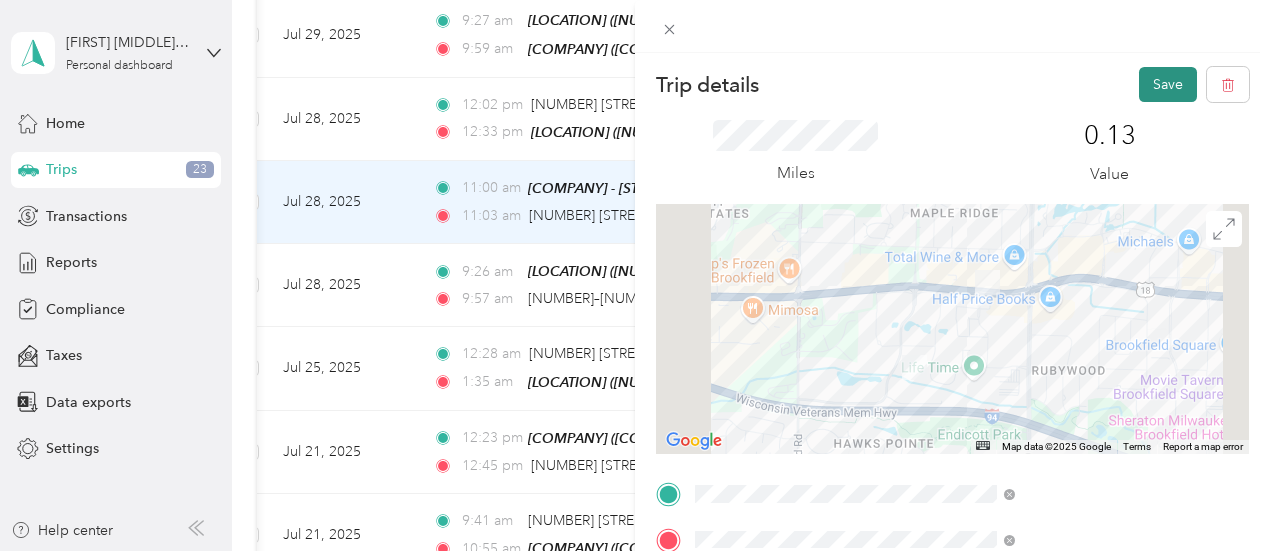 click on "Save" at bounding box center (1168, 84) 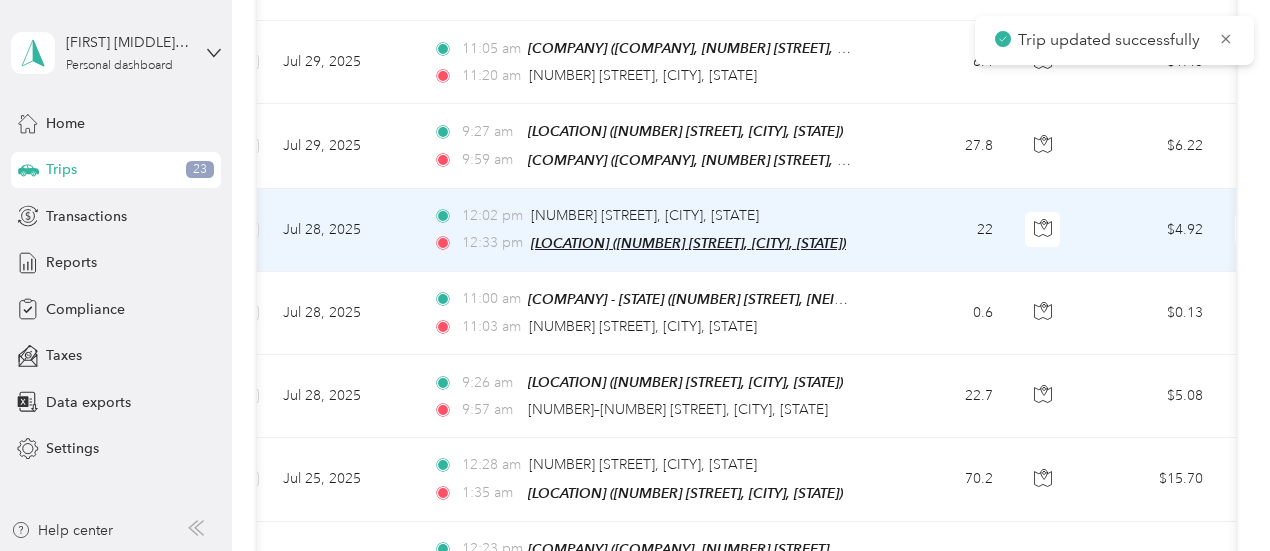 scroll, scrollTop: 977, scrollLeft: 0, axis: vertical 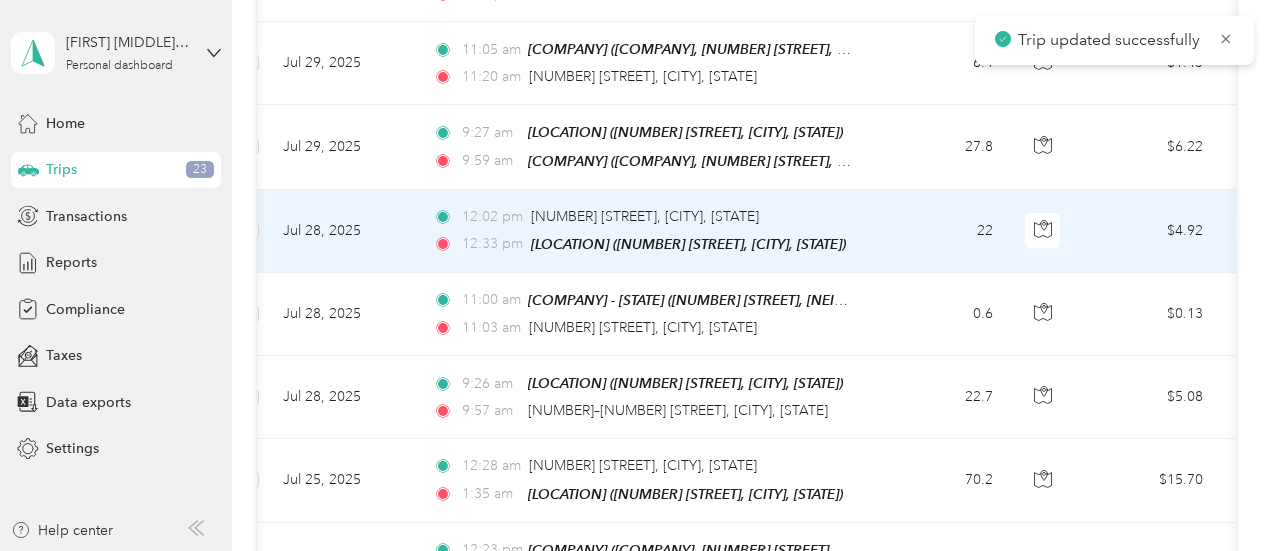 click on "12:02 pm 17430 W Bluemound Rd, Brookfield, WI" at bounding box center [643, 217] 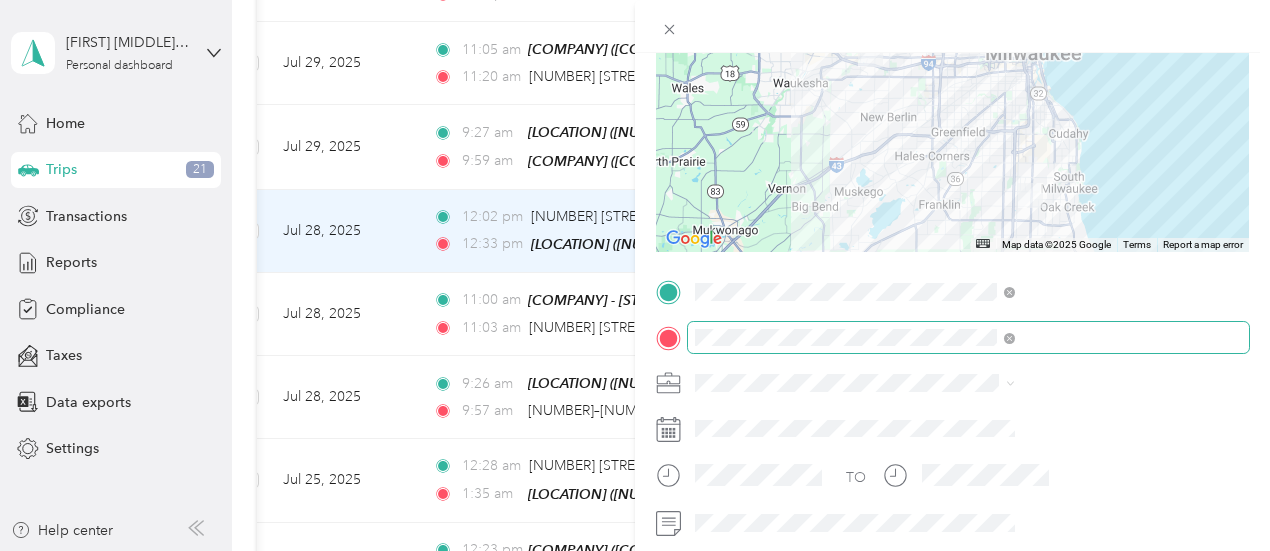 scroll, scrollTop: 204, scrollLeft: 0, axis: vertical 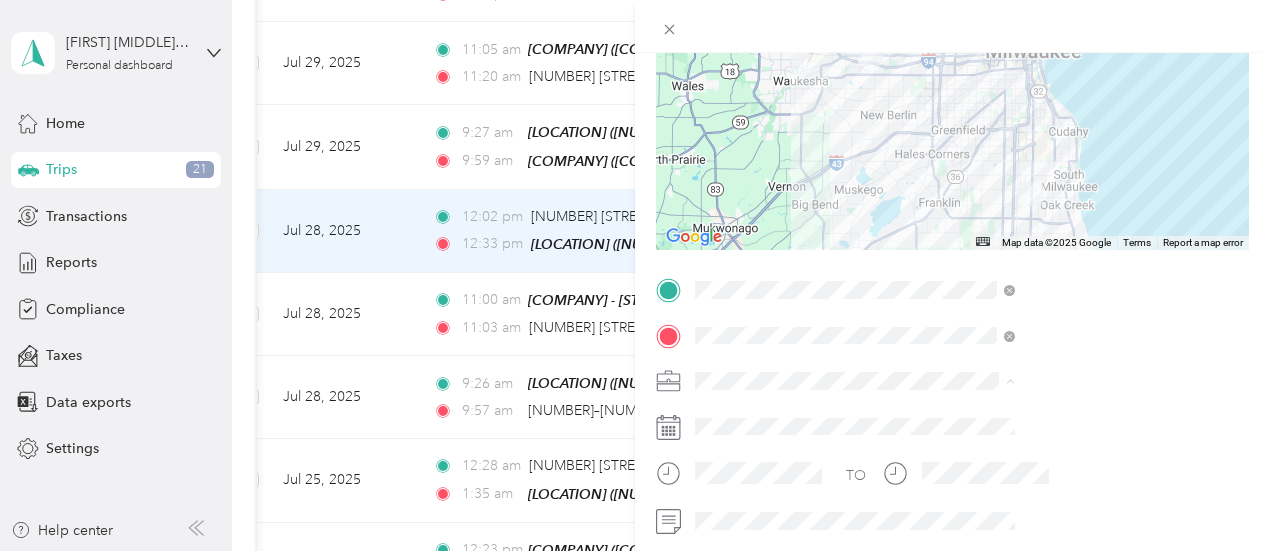 click on "Phoenix Contact" at bounding box center [966, 415] 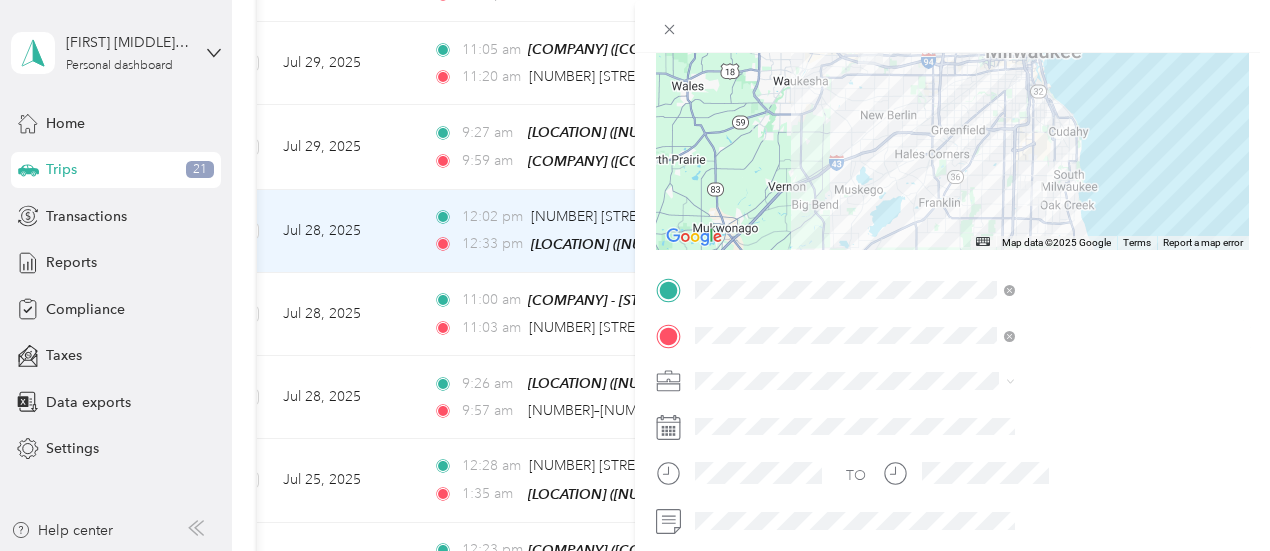scroll, scrollTop: 0, scrollLeft: 0, axis: both 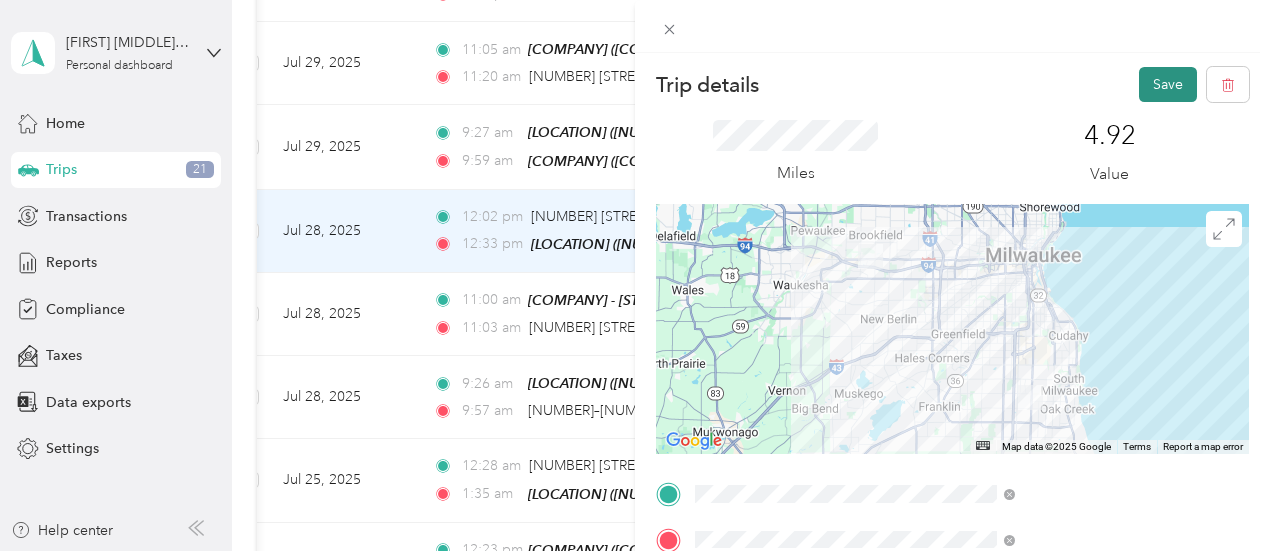 click on "Save" at bounding box center [1168, 84] 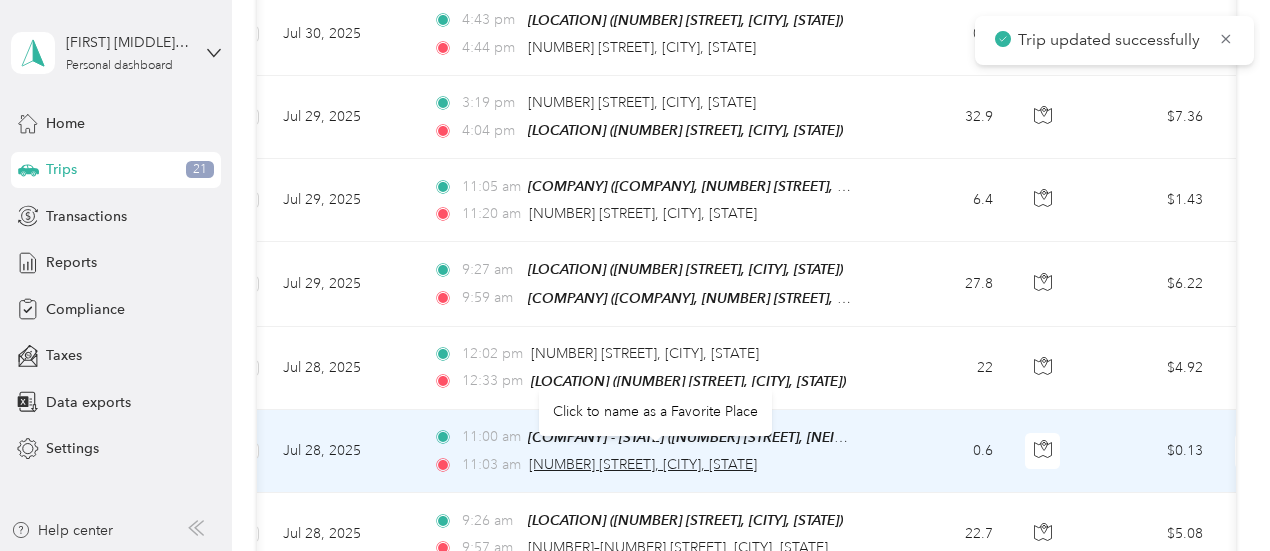 scroll, scrollTop: 833, scrollLeft: 0, axis: vertical 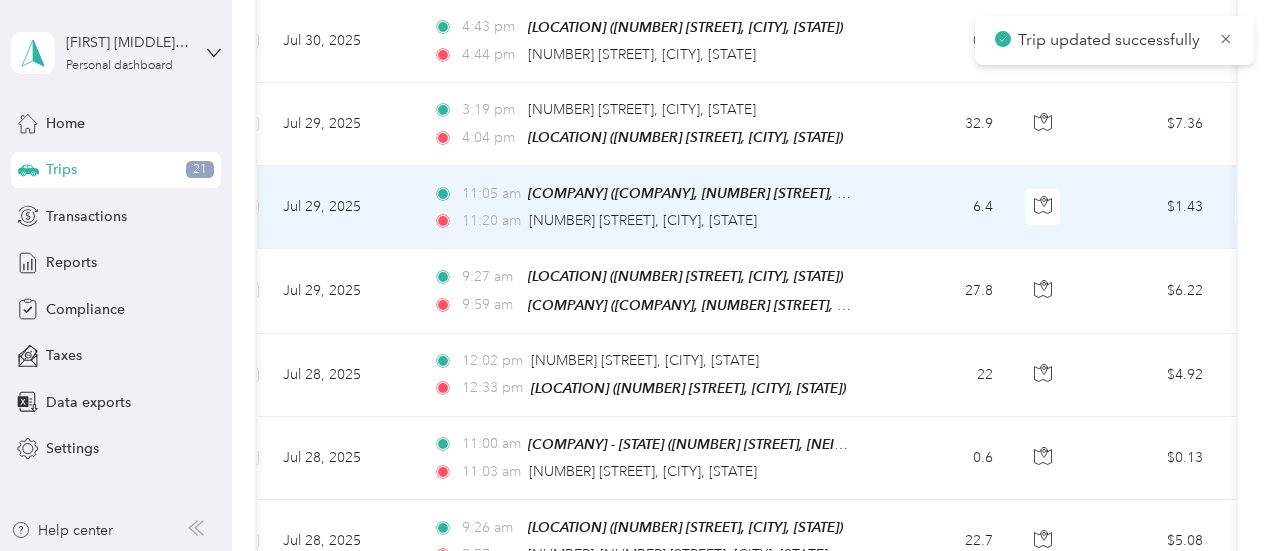 click on "6.4" at bounding box center [943, 207] 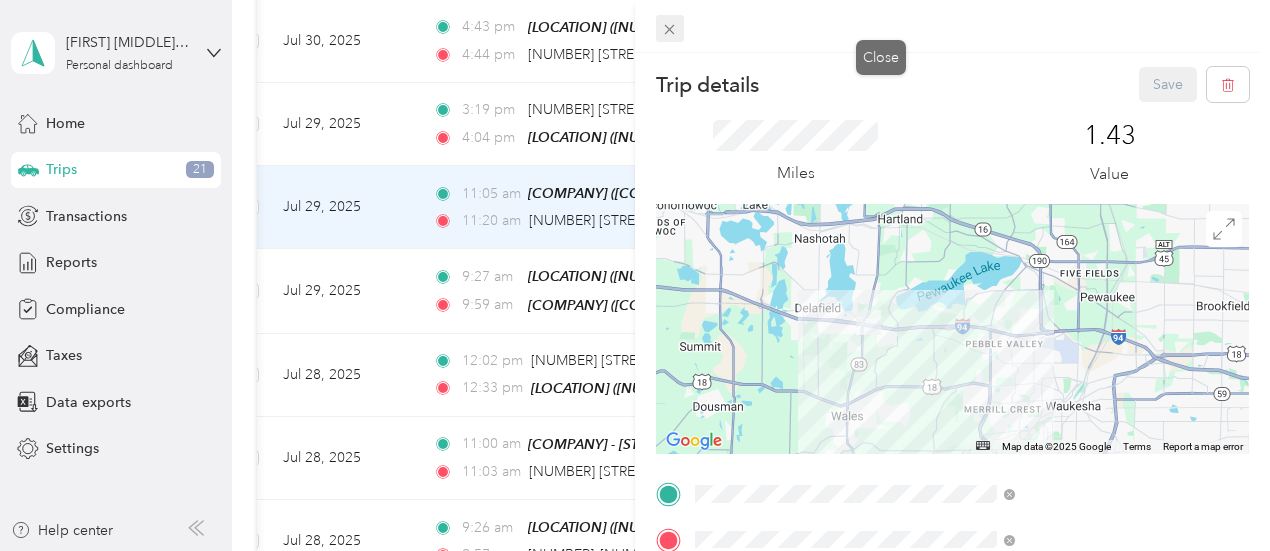 click at bounding box center (670, 29) 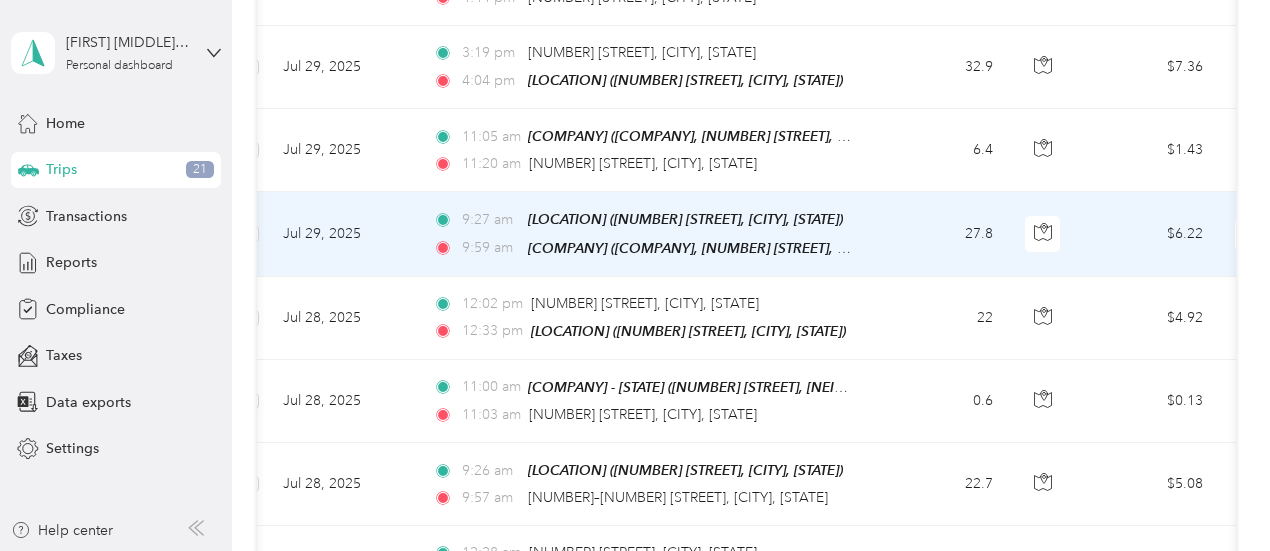 scroll, scrollTop: 889, scrollLeft: 0, axis: vertical 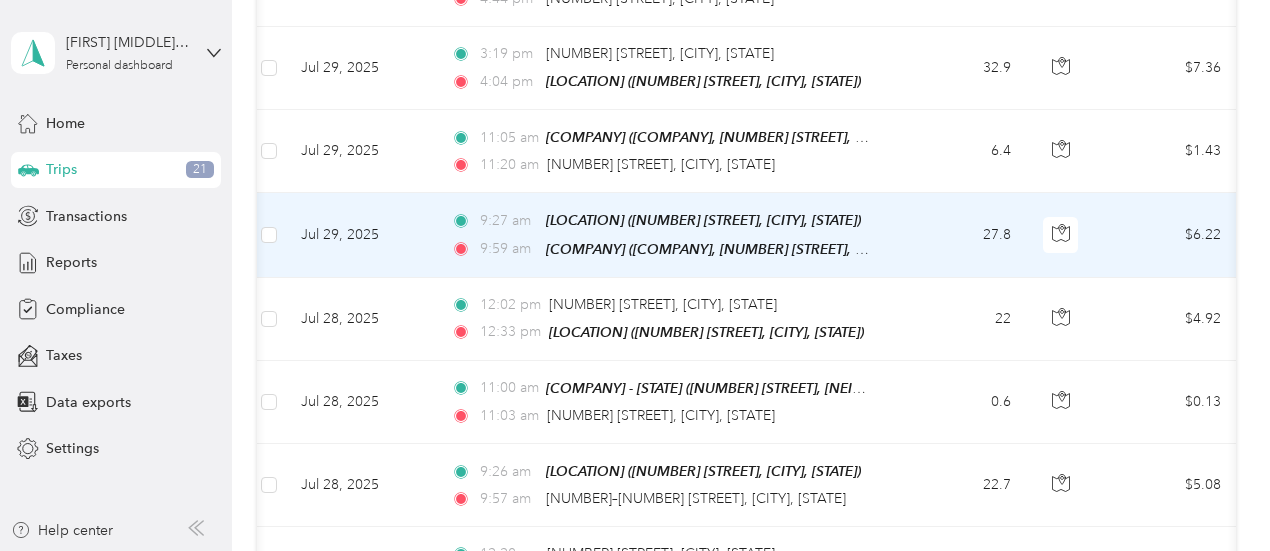 click on "9:27 am Home (8201 S Lauree Ln, Oak Creek, WI) 9:59 am GE Healthcare (GE Healthcare, 3000 N Grandview Blvd, Waukesha, WI 53188, United States , Waukesha, WI)" at bounding box center [665, 235] 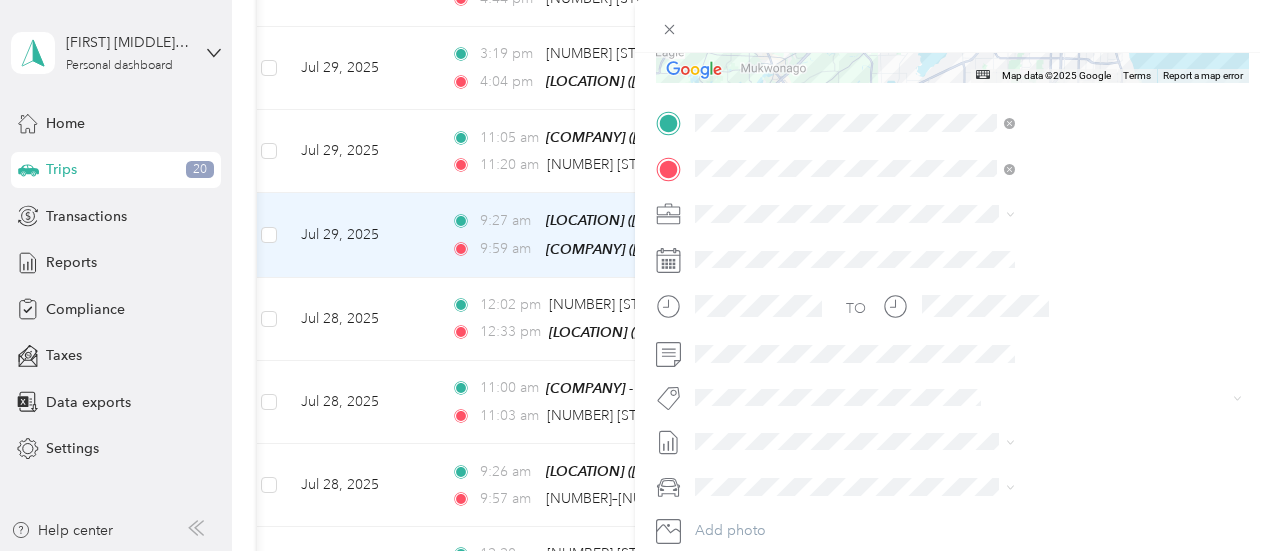 scroll, scrollTop: 372, scrollLeft: 0, axis: vertical 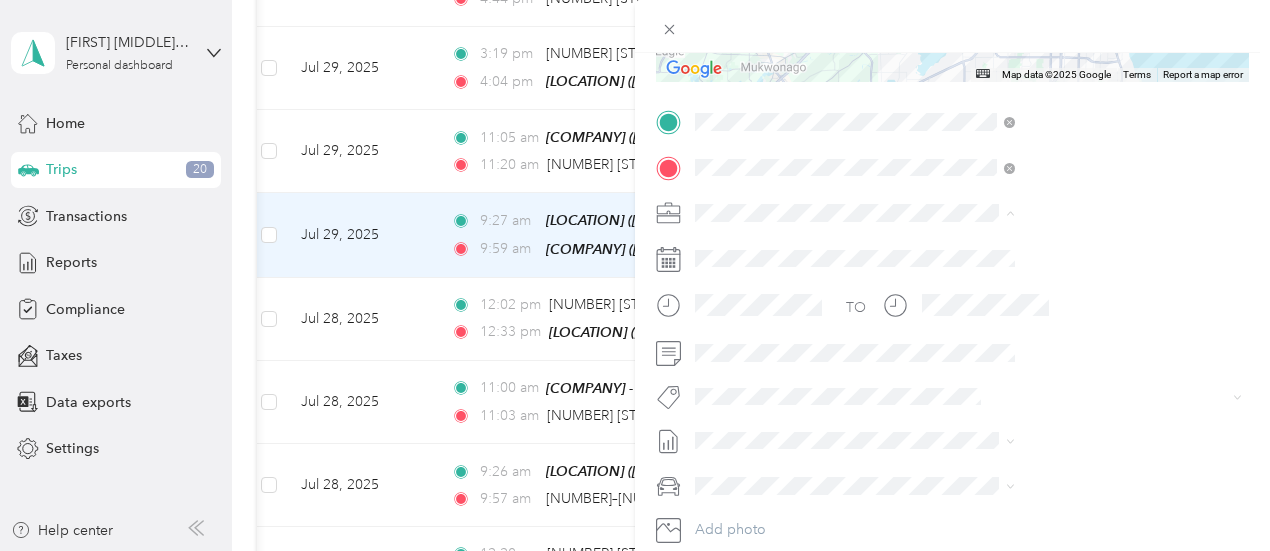 click on "Phoenix Contact" at bounding box center (1067, 247) 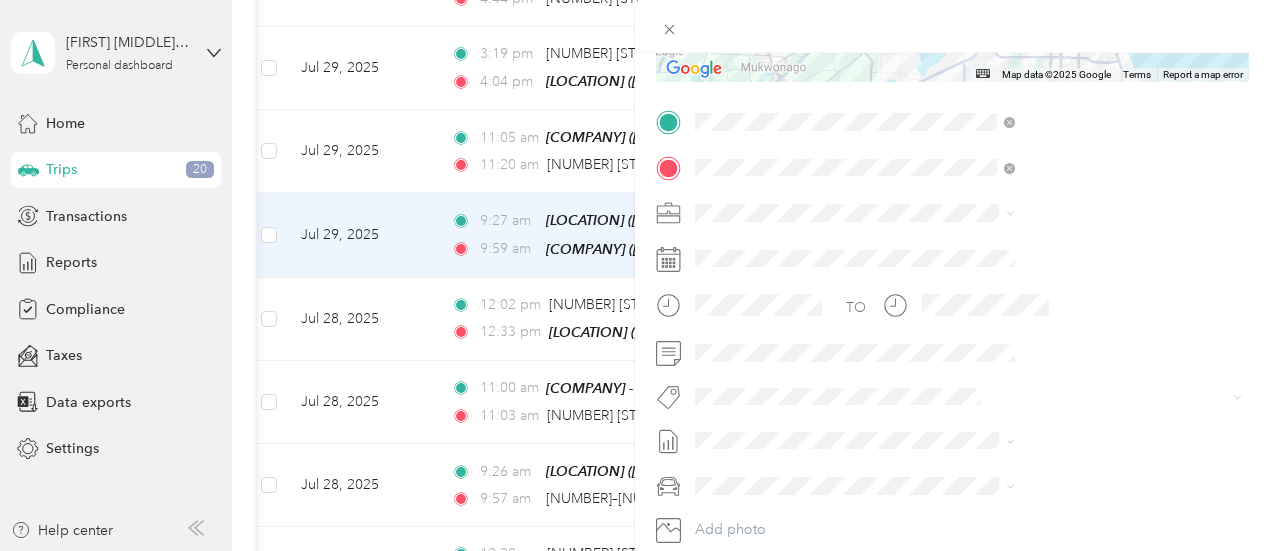 scroll, scrollTop: 0, scrollLeft: 0, axis: both 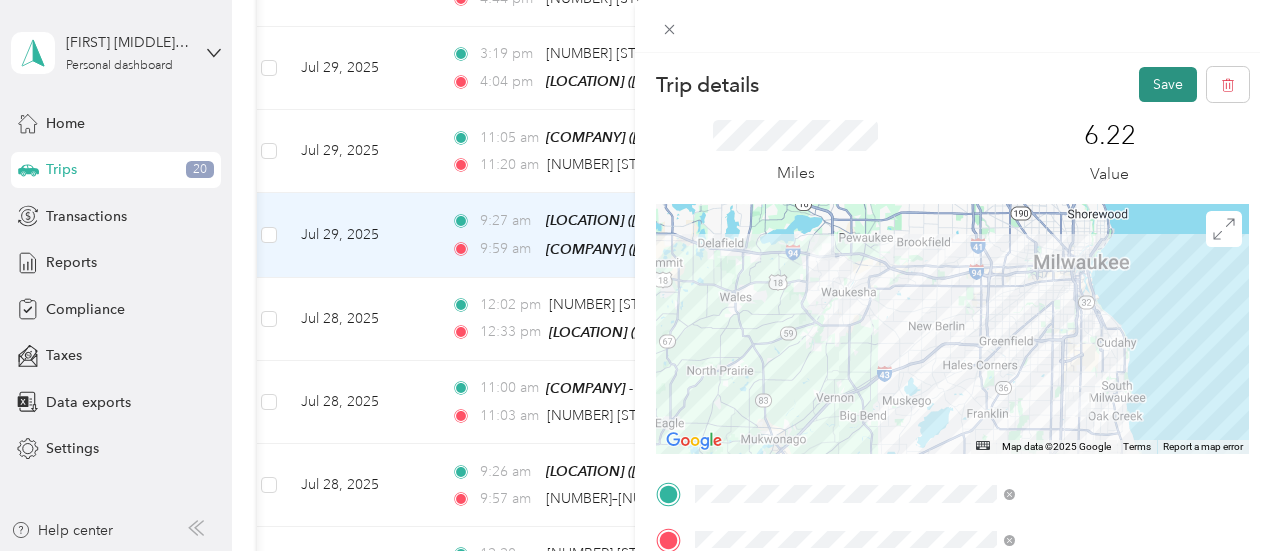 click on "Save" at bounding box center [1168, 84] 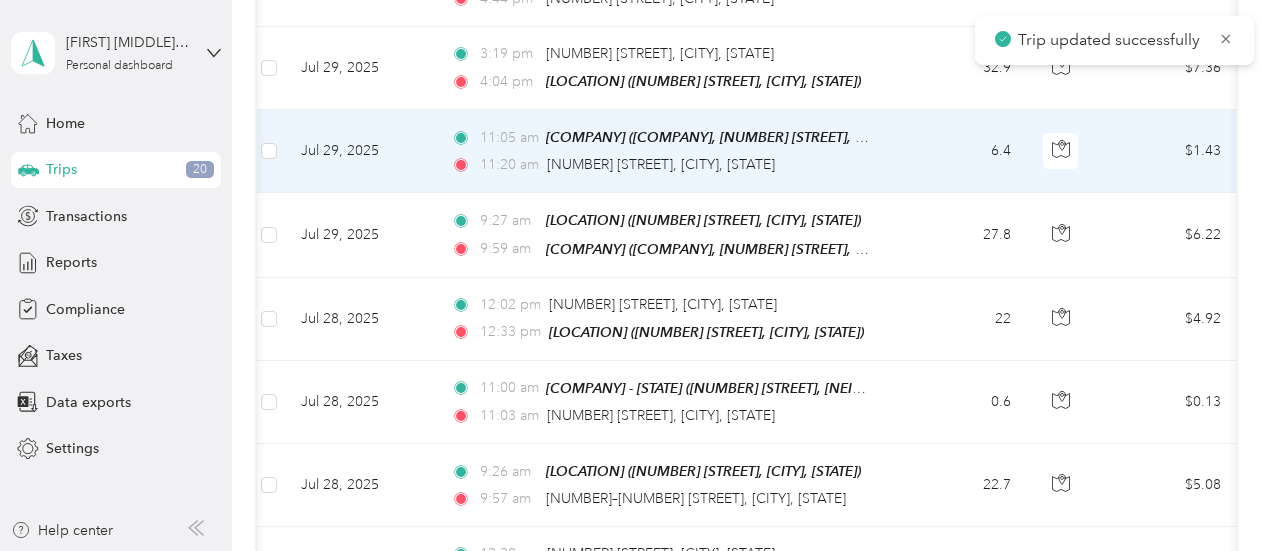 click on "11:20 am 3200 Golf Rd, Delafield, WI" at bounding box center [661, 165] 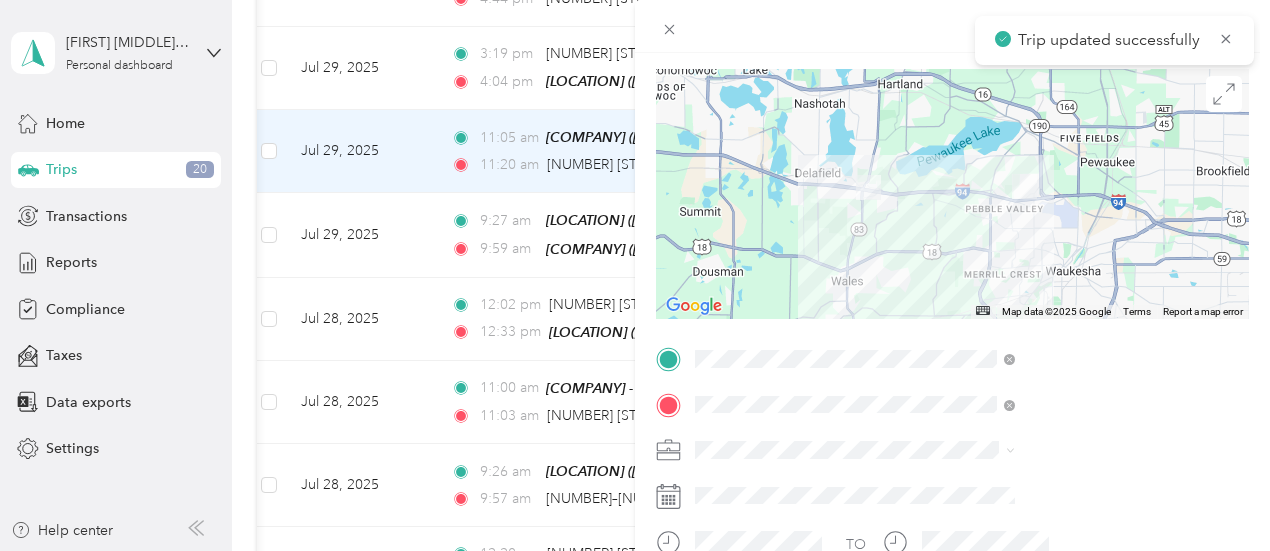 scroll, scrollTop: 138, scrollLeft: 0, axis: vertical 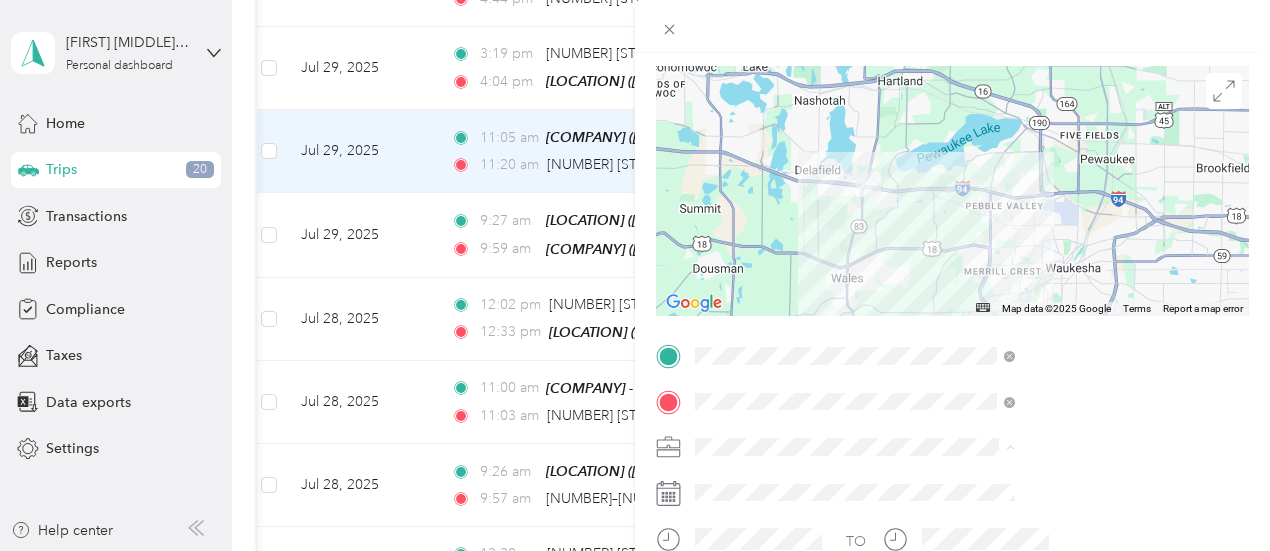 click on "Phoenix Contact" at bounding box center [966, 481] 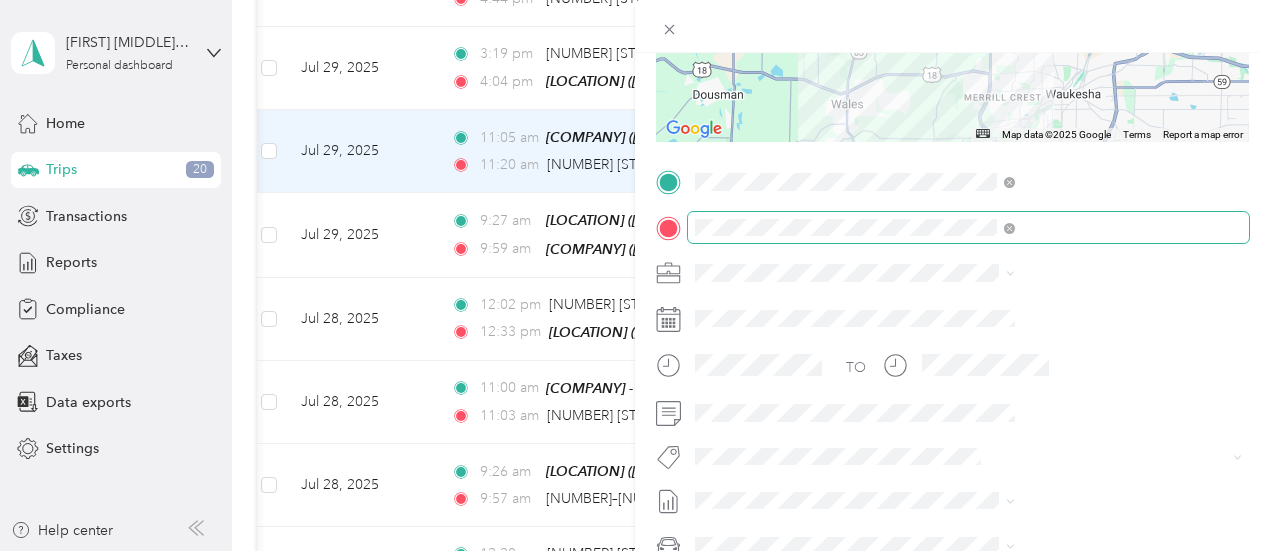 scroll, scrollTop: 315, scrollLeft: 0, axis: vertical 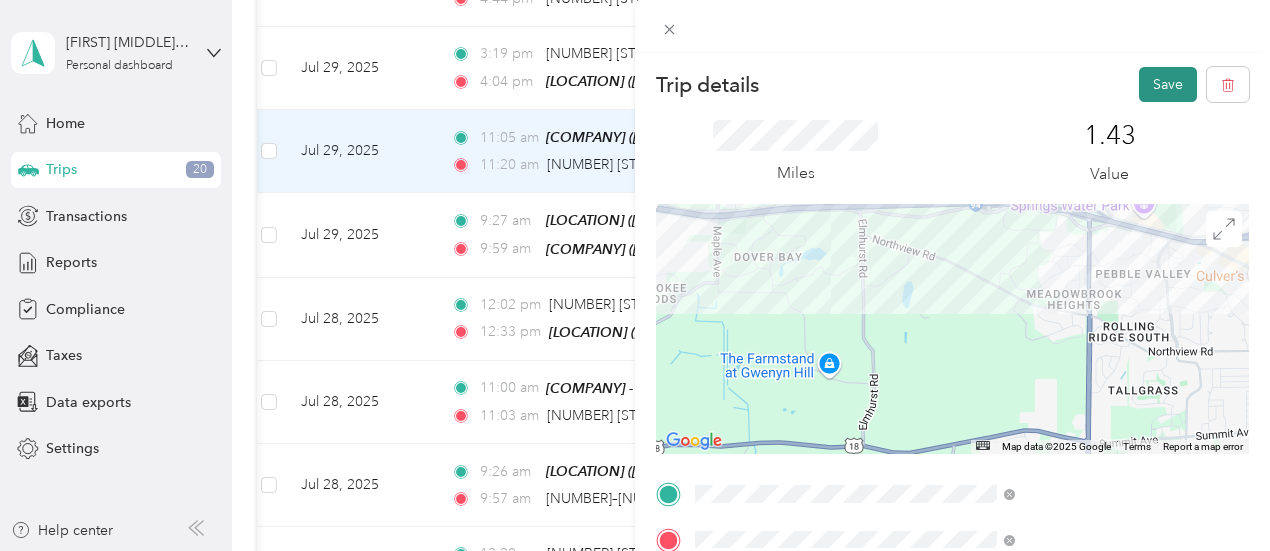 click on "Save" at bounding box center [1168, 84] 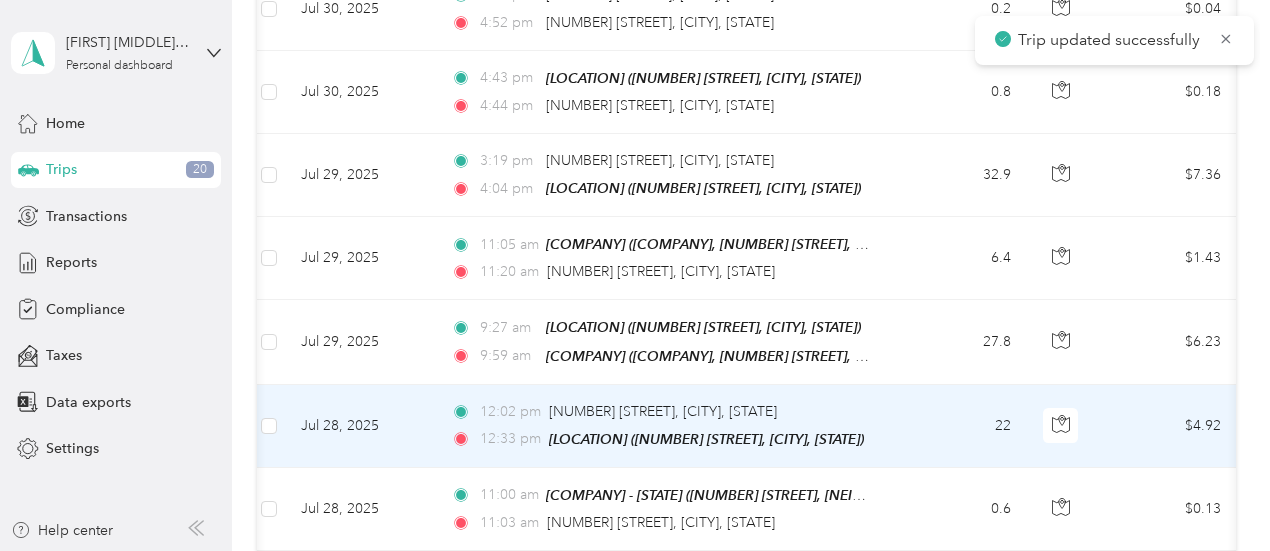 scroll, scrollTop: 779, scrollLeft: 0, axis: vertical 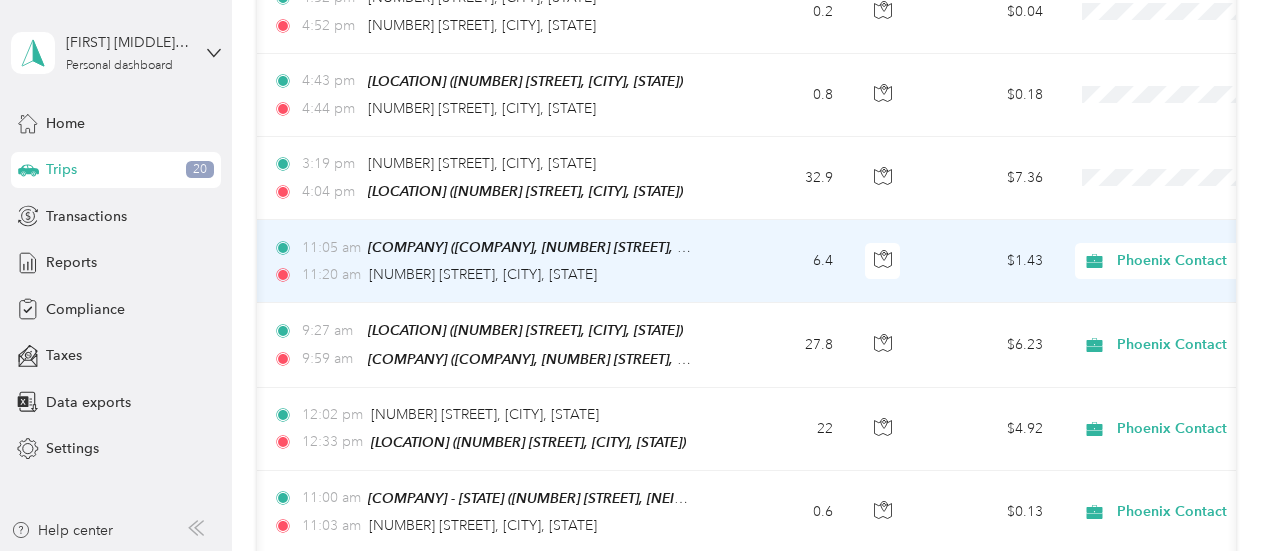 click on "6.4" at bounding box center [783, 261] 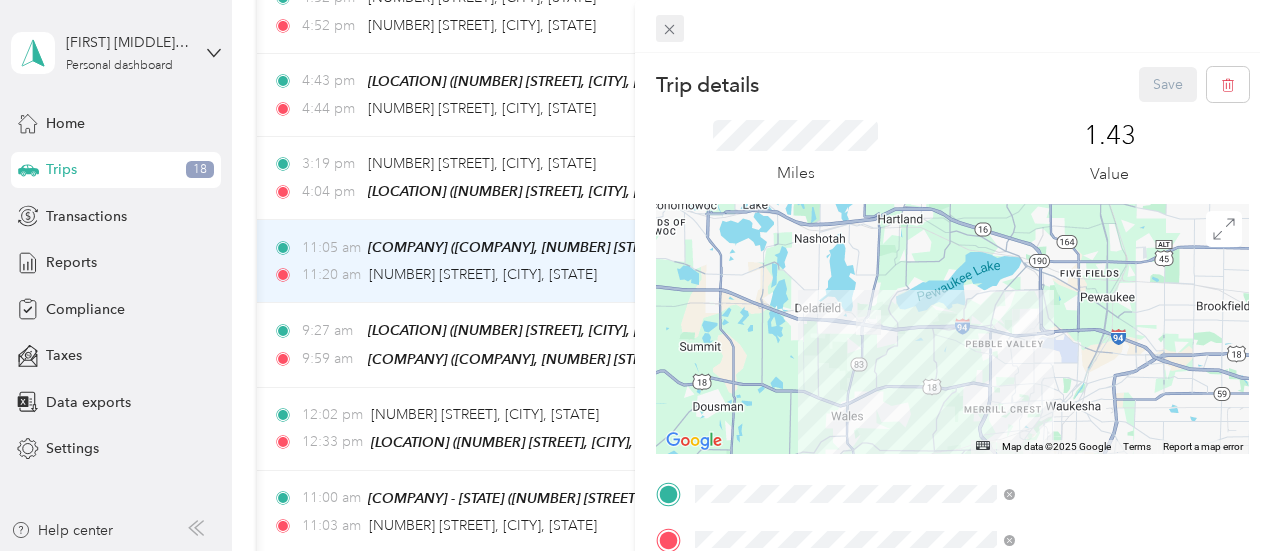click 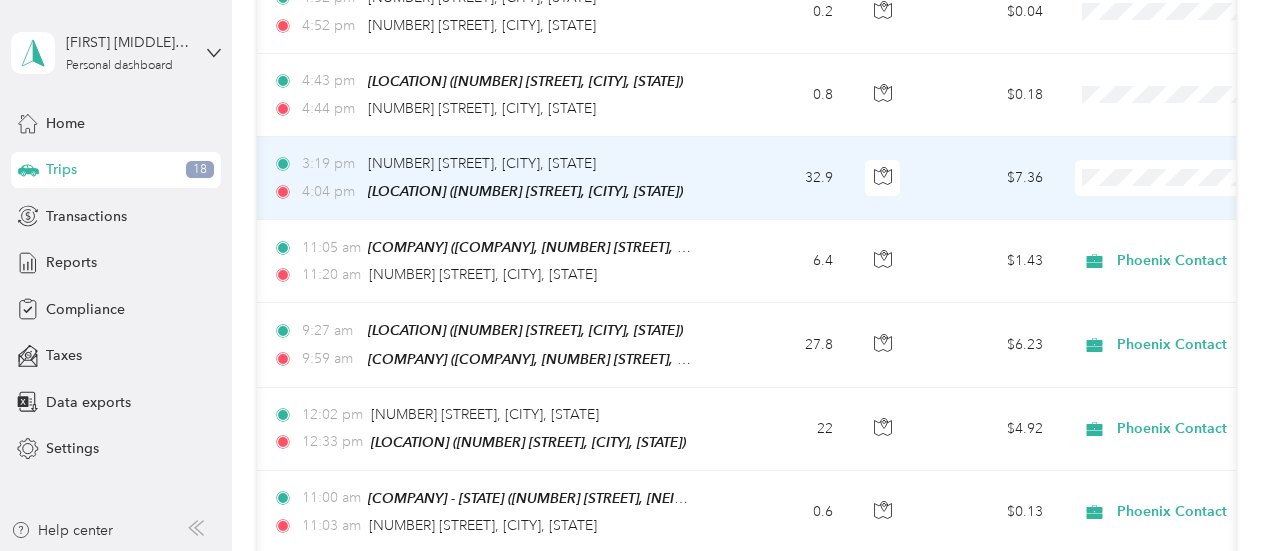 click on "3:19 pm W307N1497 Golf Rd, Delafield, WI 4:04 pm Home (8201 S Lauree Ln, Oak Creek, WI)" at bounding box center [487, 178] 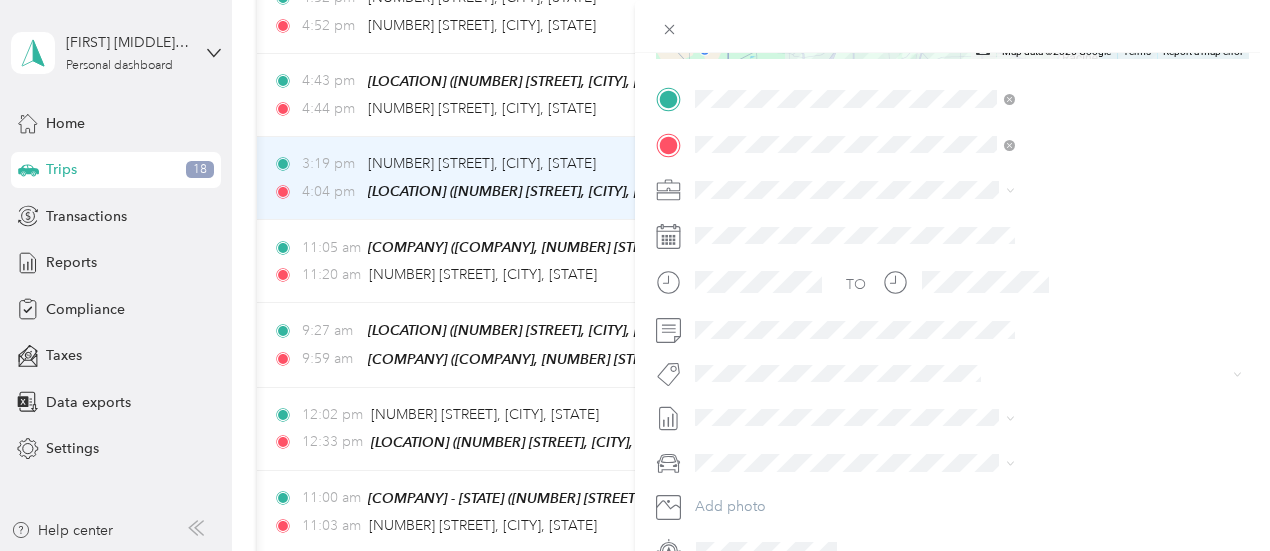 scroll, scrollTop: 421, scrollLeft: 0, axis: vertical 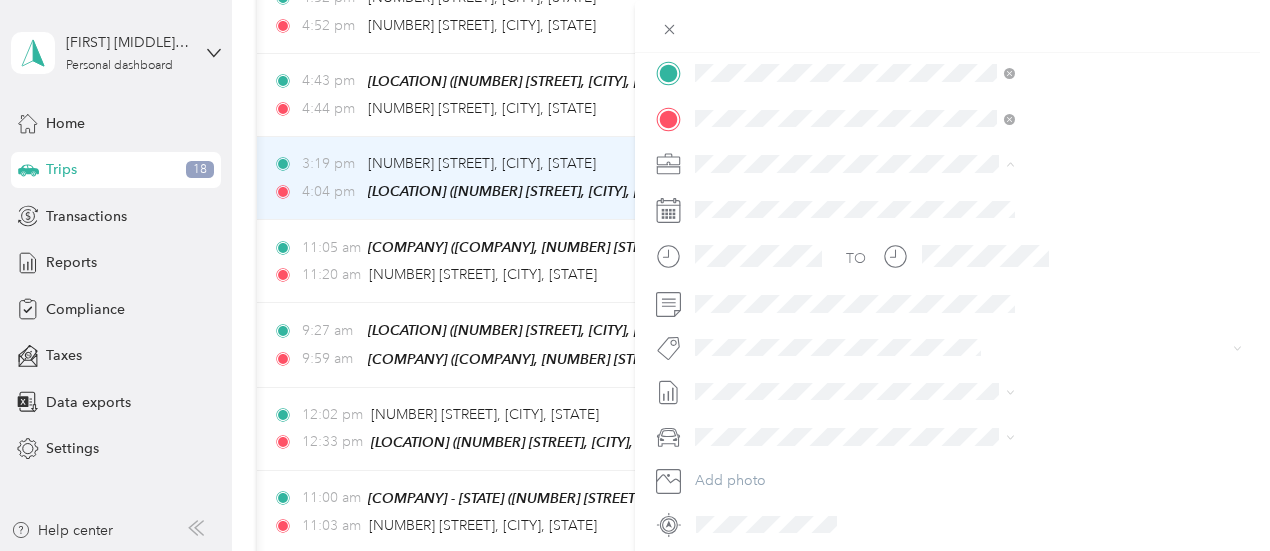 click on "Phoenix Contact" at bounding box center (966, 198) 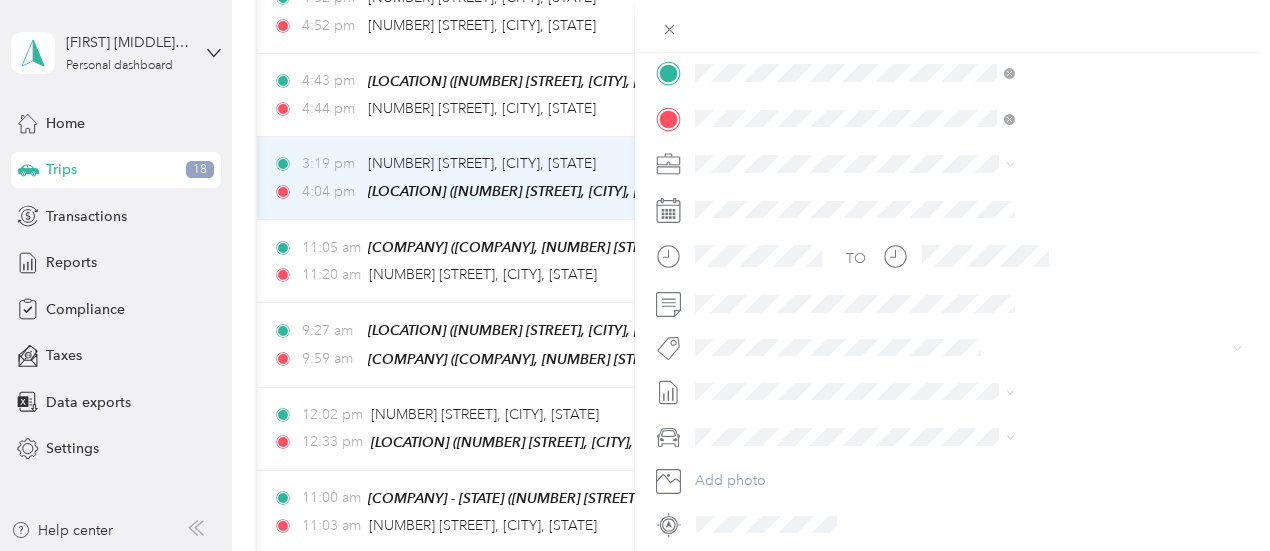 scroll, scrollTop: 0, scrollLeft: 0, axis: both 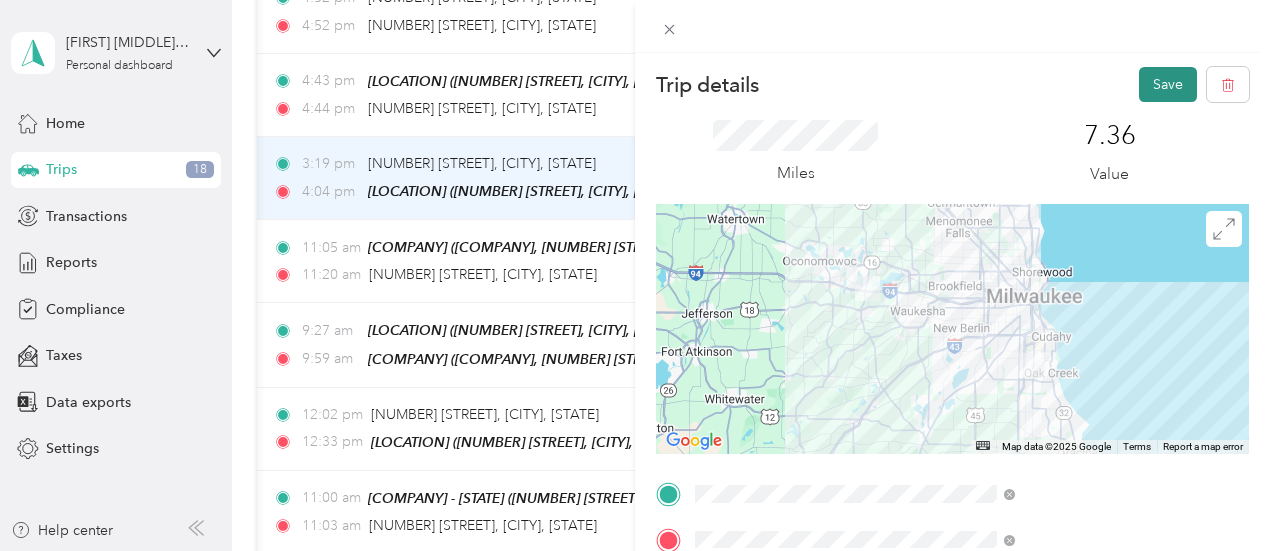 click on "Save" at bounding box center (1168, 84) 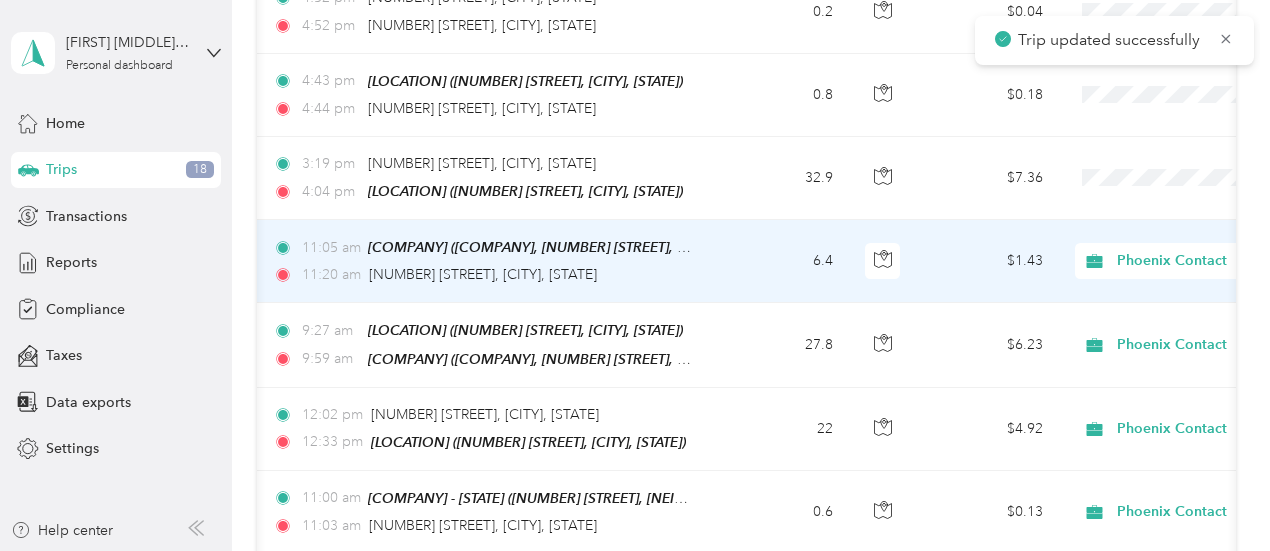 scroll, scrollTop: 671, scrollLeft: 0, axis: vertical 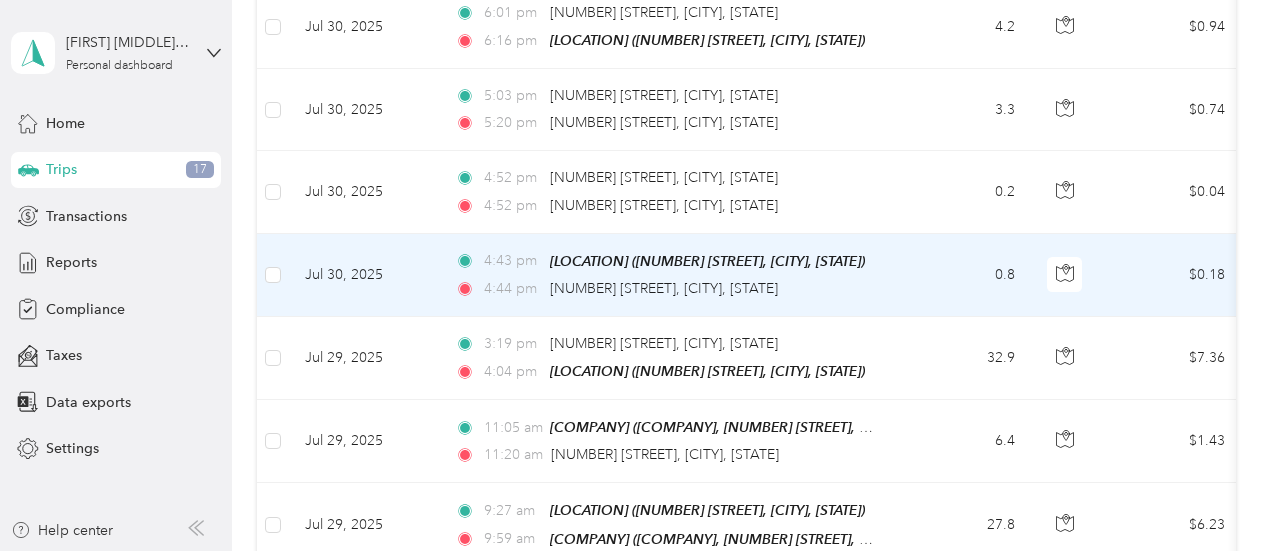 click on "4:44 pm 7902 S Main St, Oak Creek, WI" at bounding box center [665, 289] 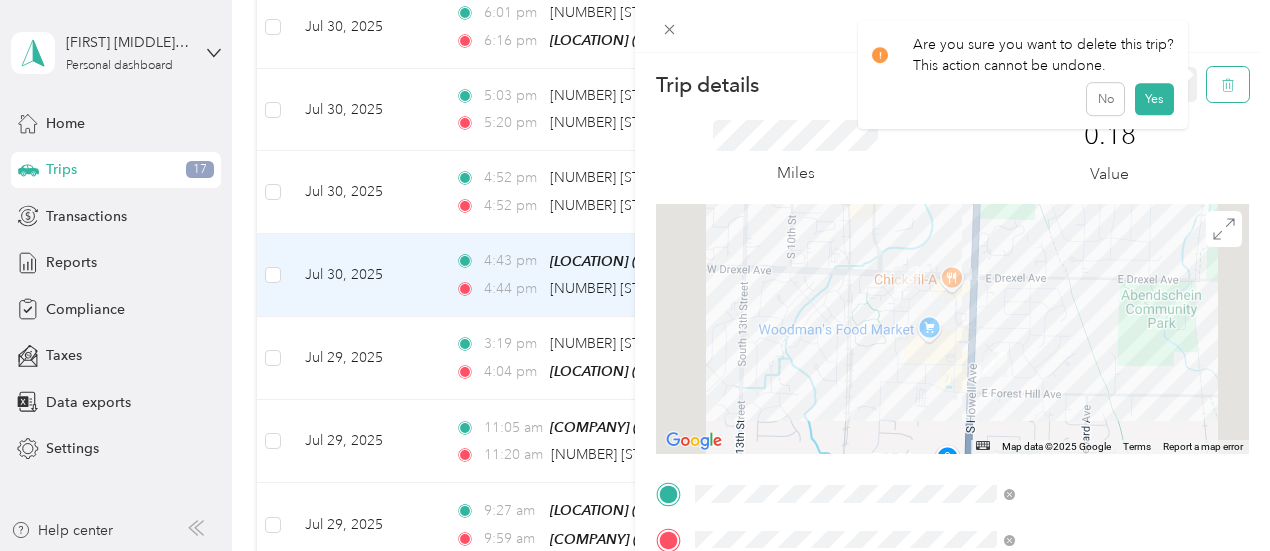 click 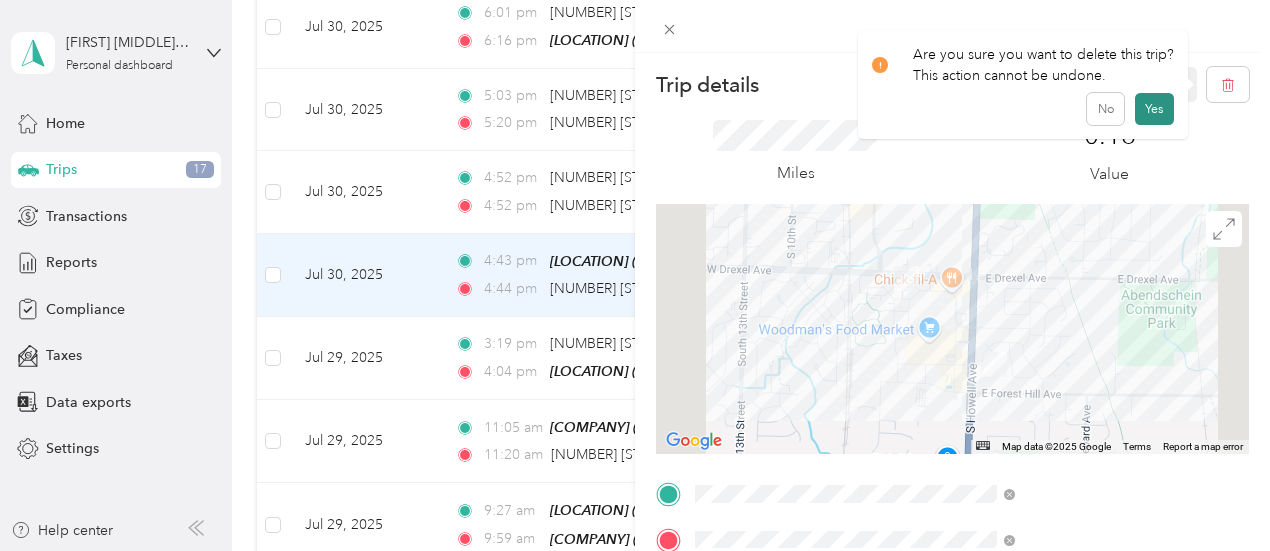 click on "Yes" at bounding box center (1154, 109) 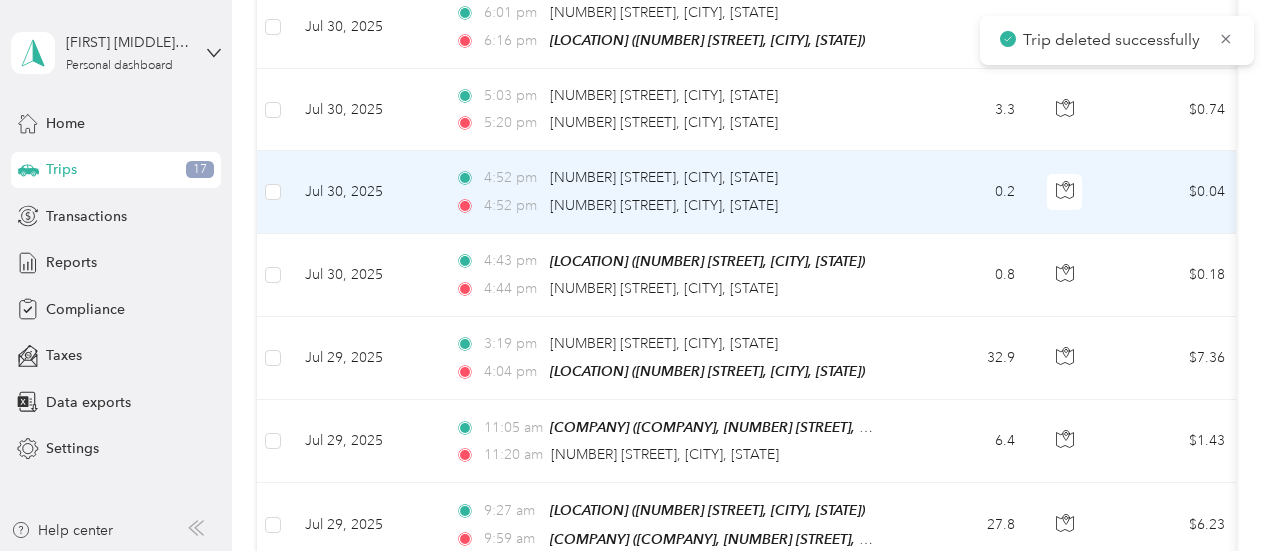 click on "4:52 pm 7902 S Main St, Oak Creek, WI" at bounding box center (665, 178) 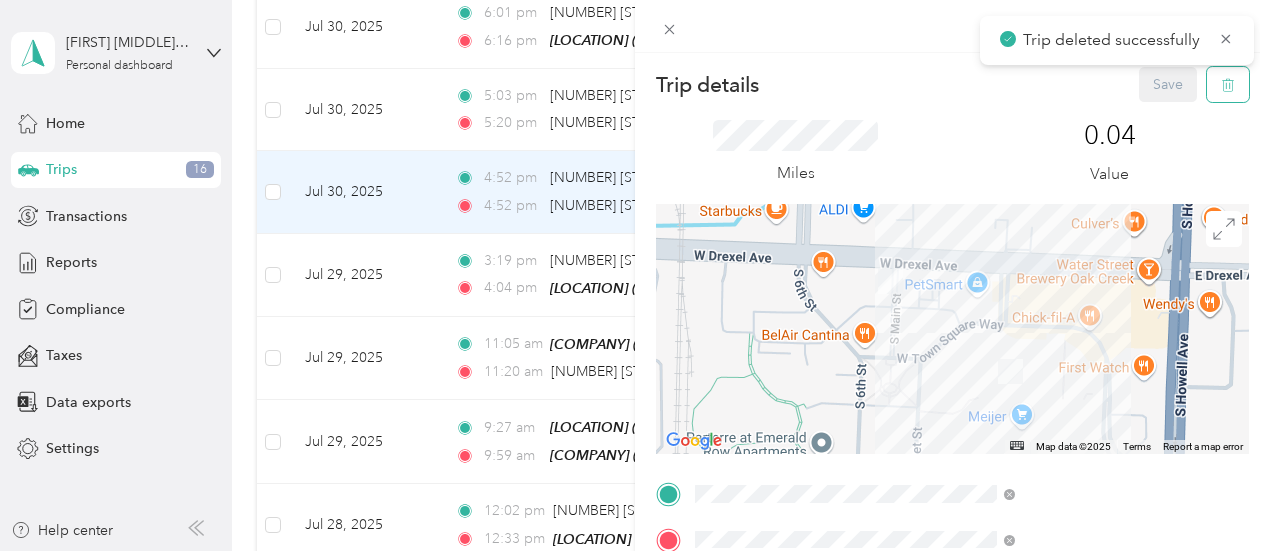 click at bounding box center [1228, 84] 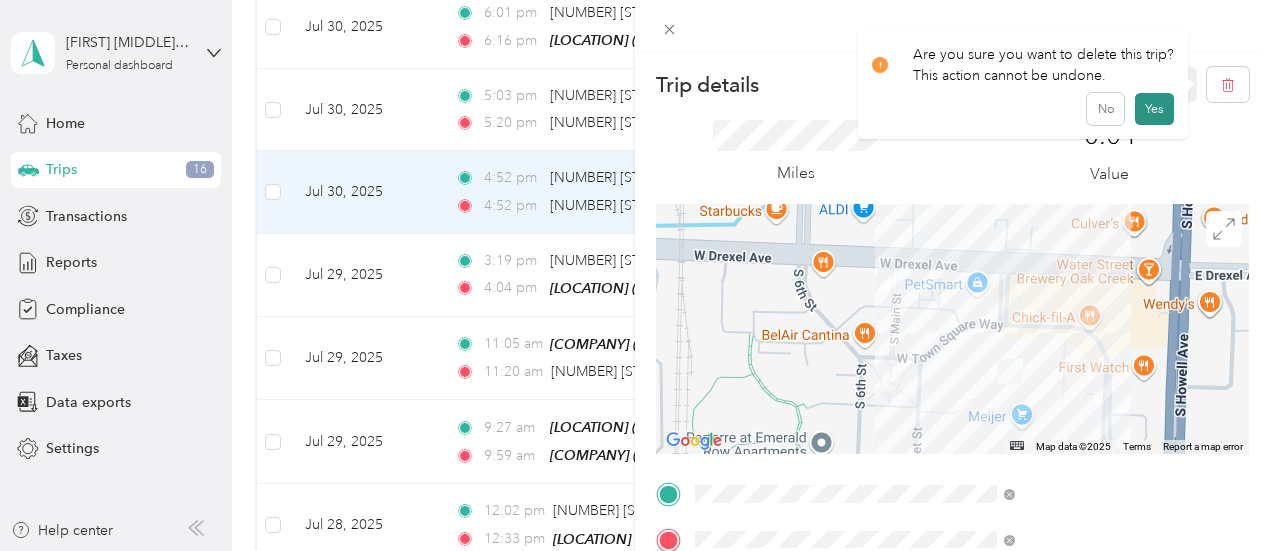 click on "Yes" at bounding box center (1154, 109) 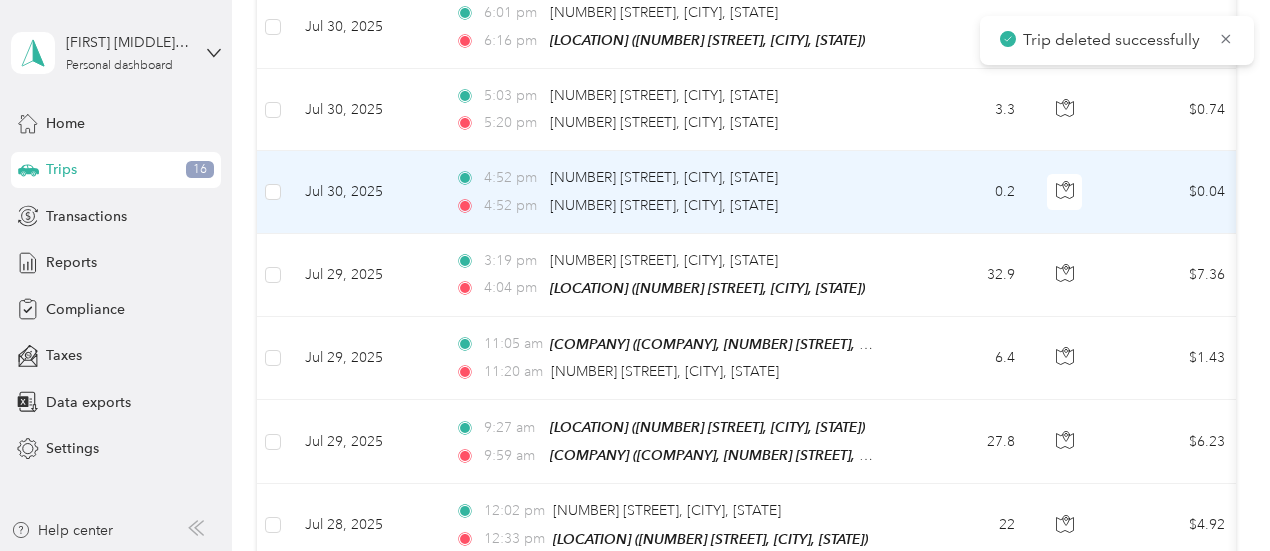 scroll, scrollTop: 481, scrollLeft: 0, axis: vertical 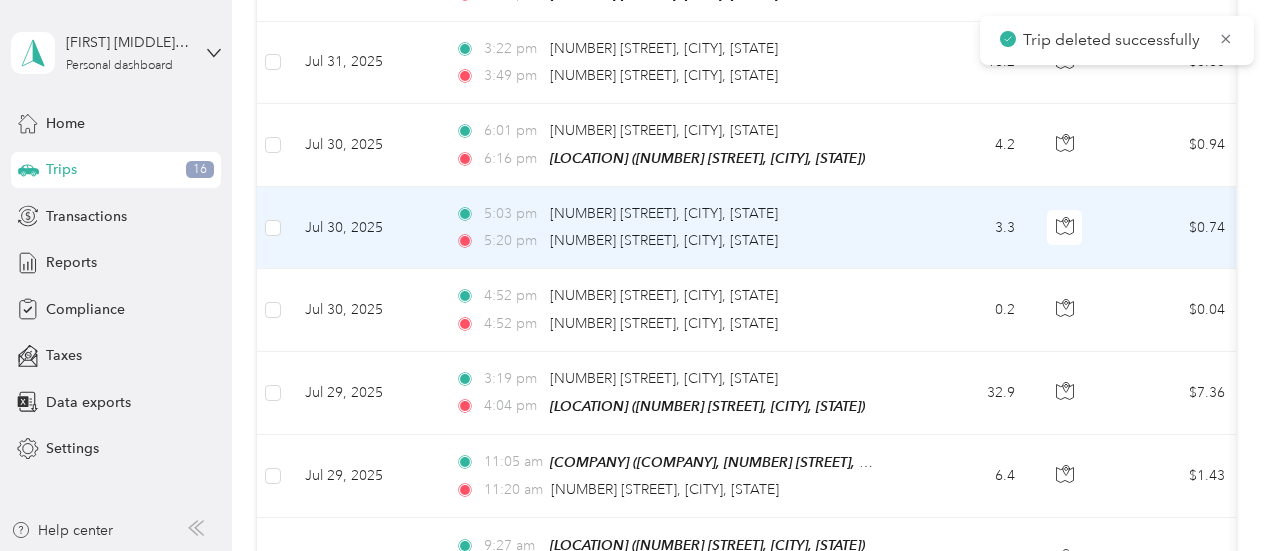 click on "5:20 pm 7027 S 27th St, Franklin, WI" at bounding box center [665, 241] 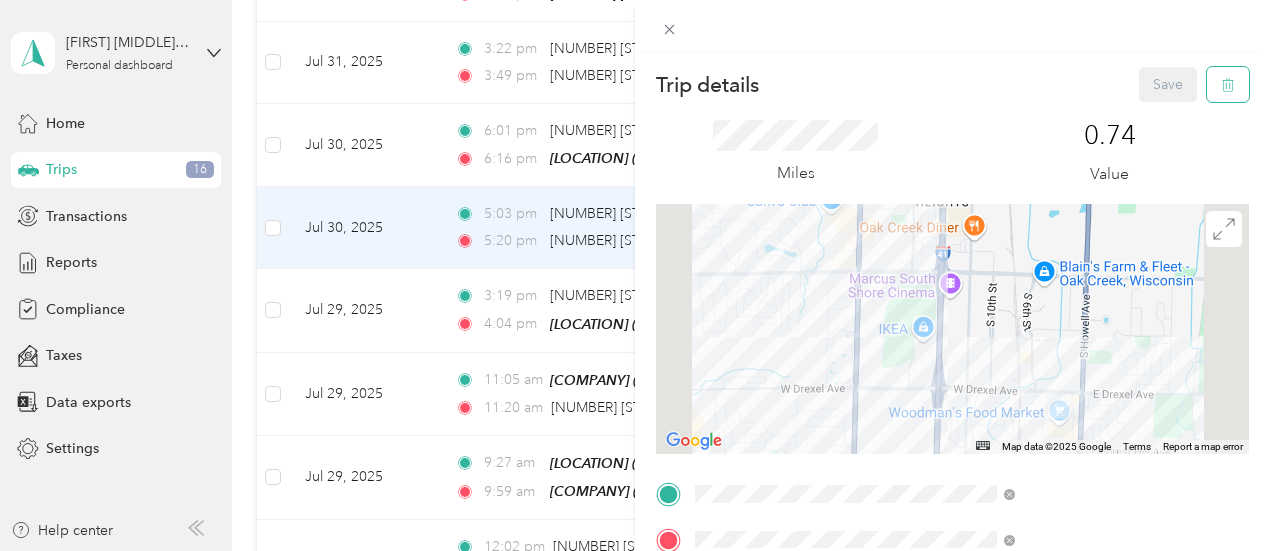 click at bounding box center [1228, 84] 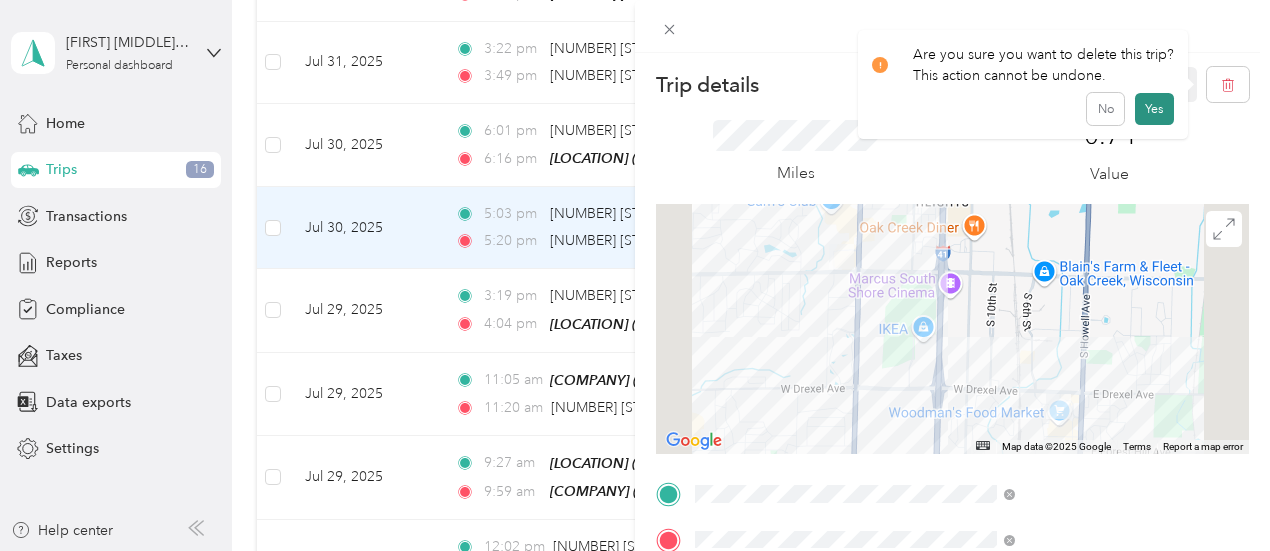 click on "Yes" at bounding box center [1154, 109] 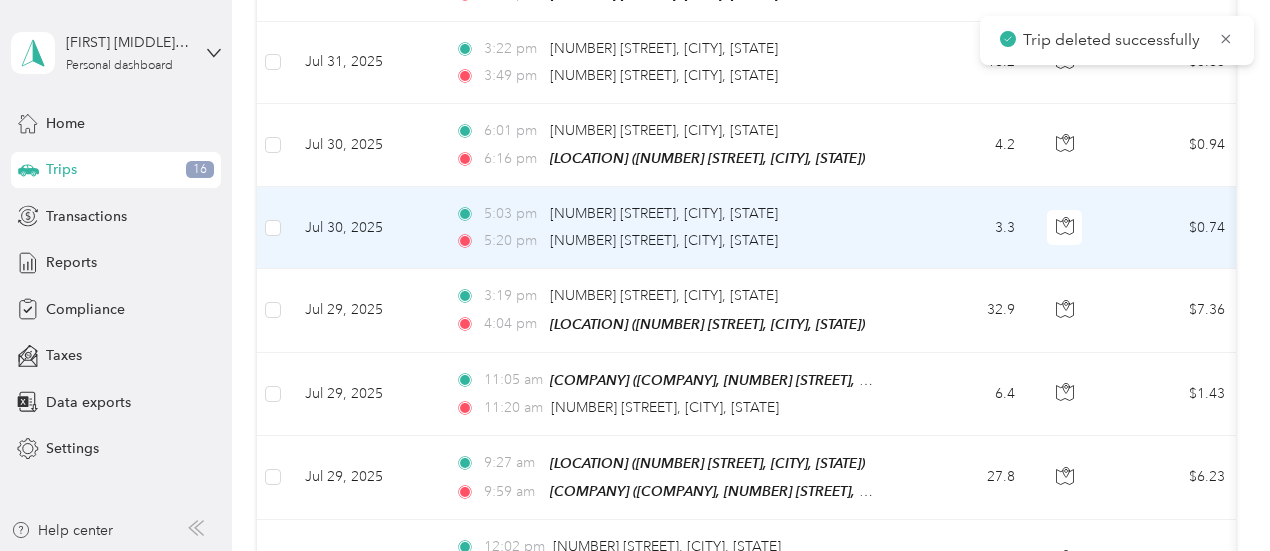 scroll, scrollTop: 375, scrollLeft: 0, axis: vertical 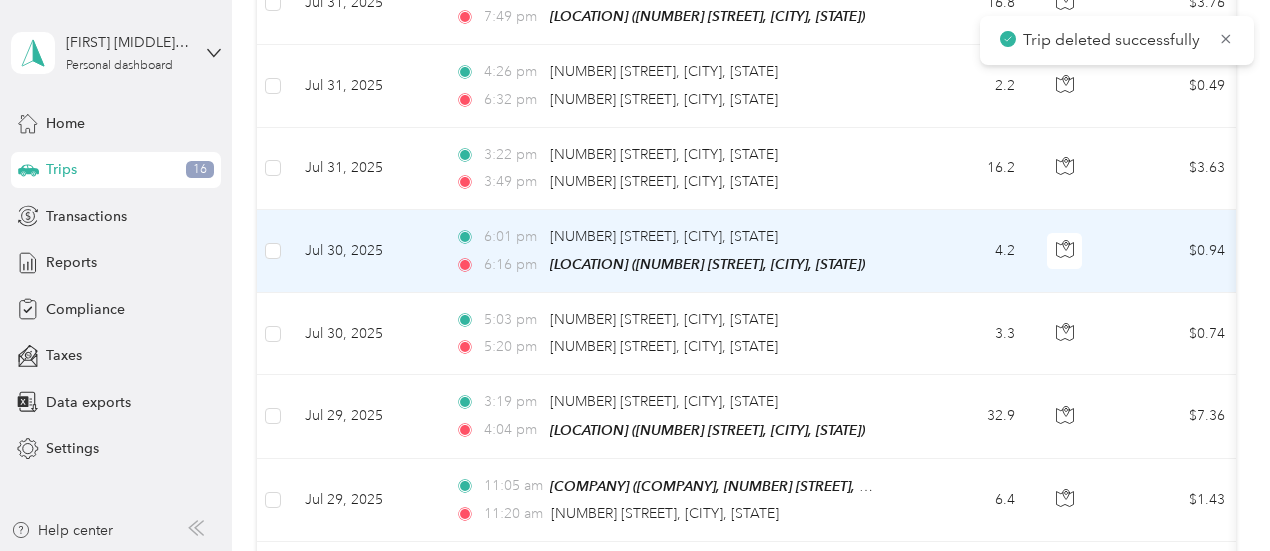 click on "6:01 pm 6800 S 27th St, Oak Creek, WI 6:16 pm Home (8201 S Lauree Ln, Oak Creek, WI)" at bounding box center (669, 251) 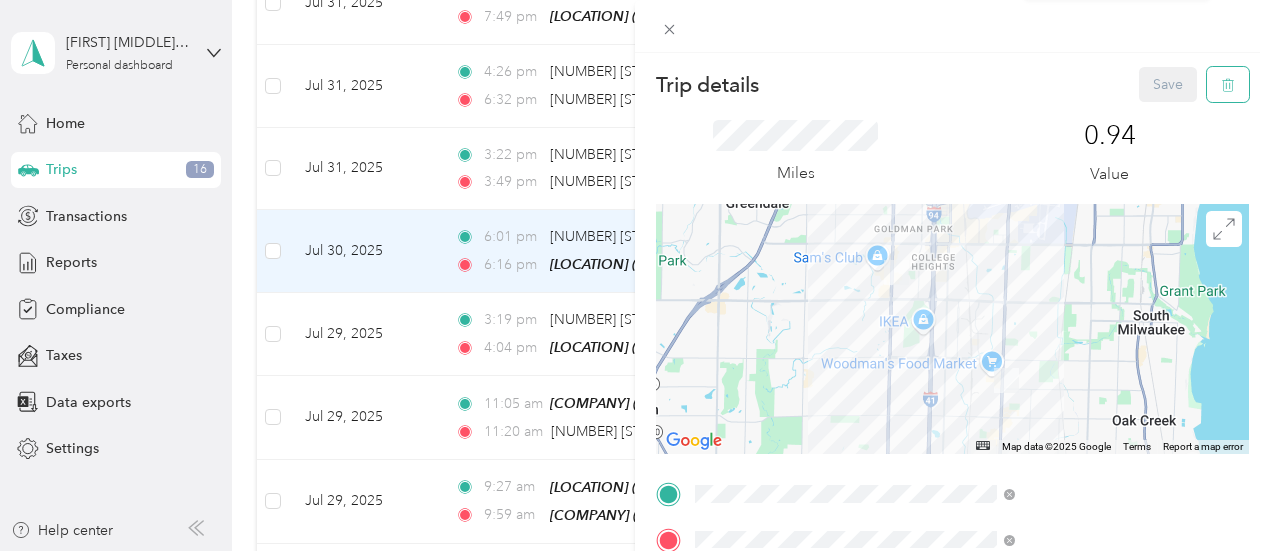 click at bounding box center [1228, 84] 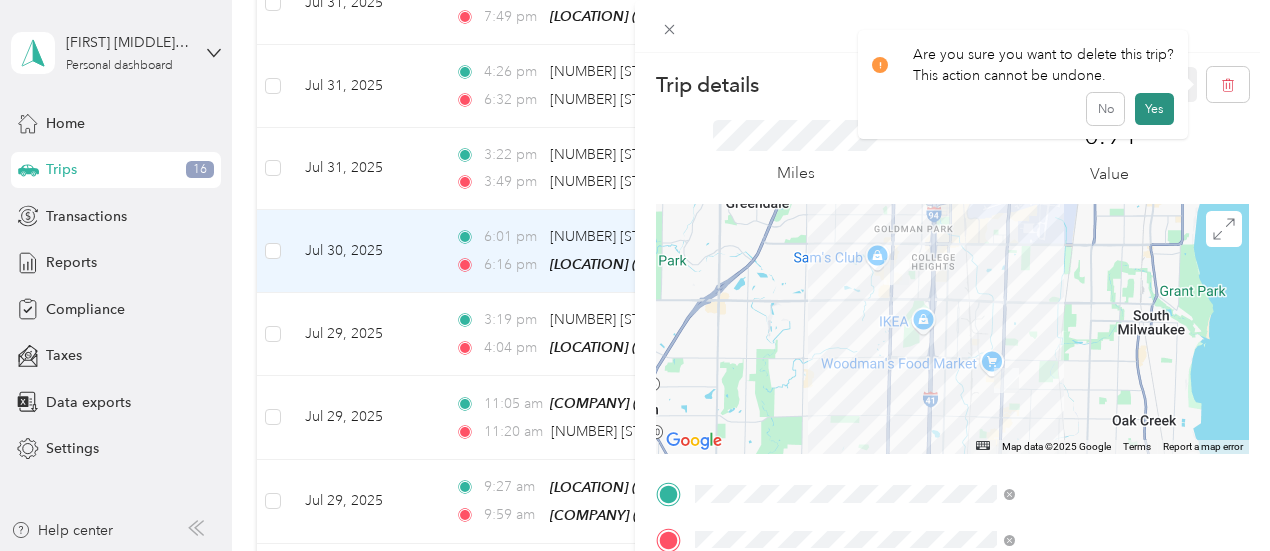 click on "Yes" at bounding box center (1154, 109) 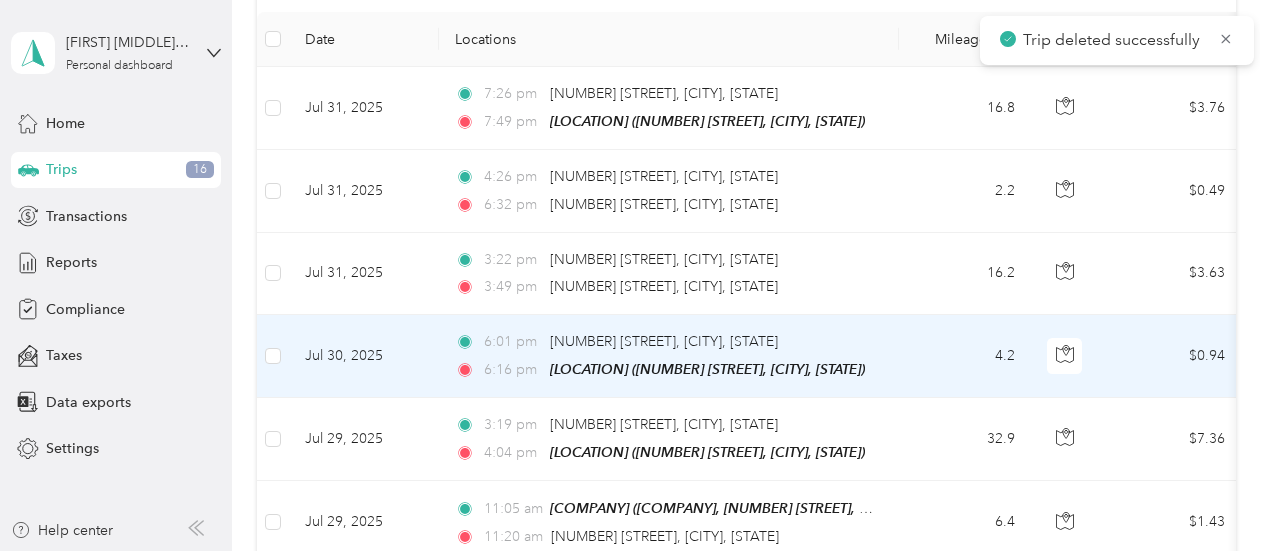 scroll, scrollTop: 267, scrollLeft: 0, axis: vertical 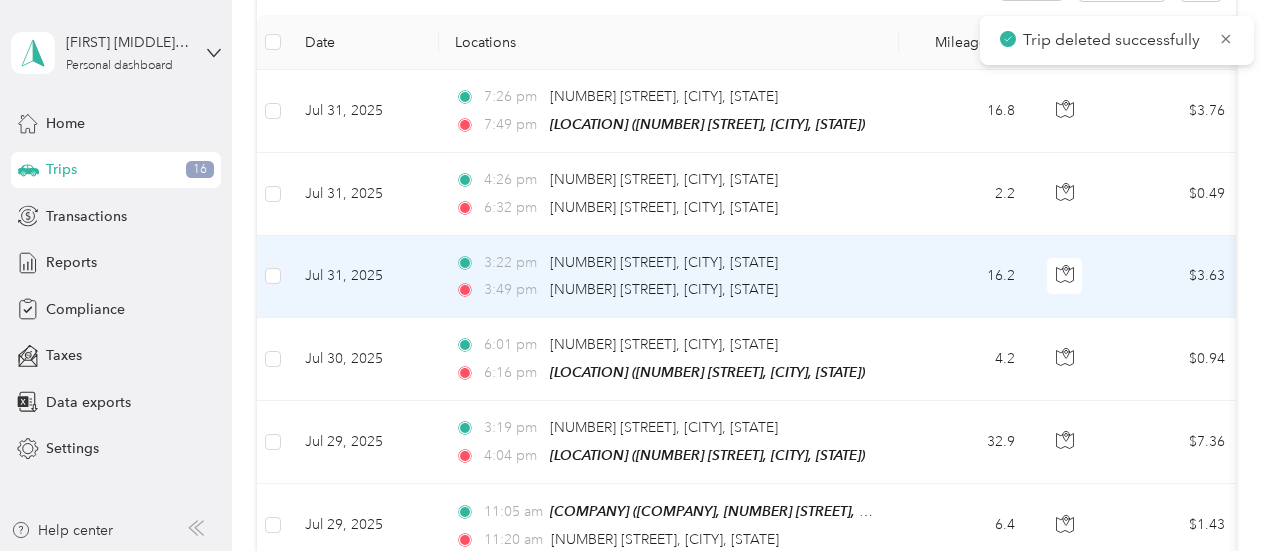 click on "3:22 pm 7940 S Howell Ave, Oak Creek, WI" at bounding box center [665, 263] 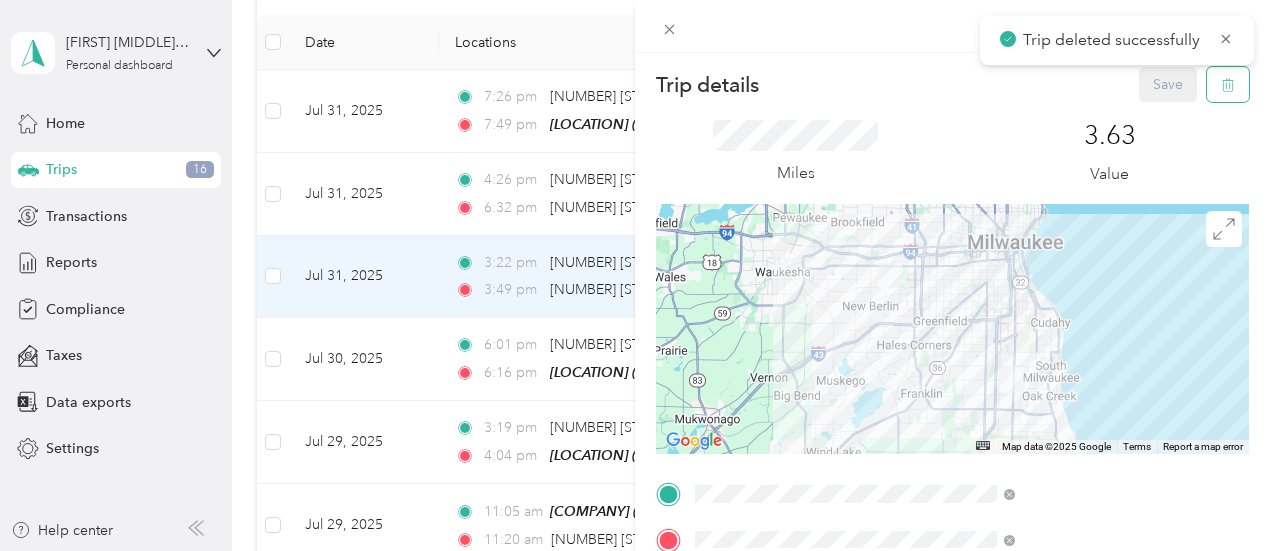 click 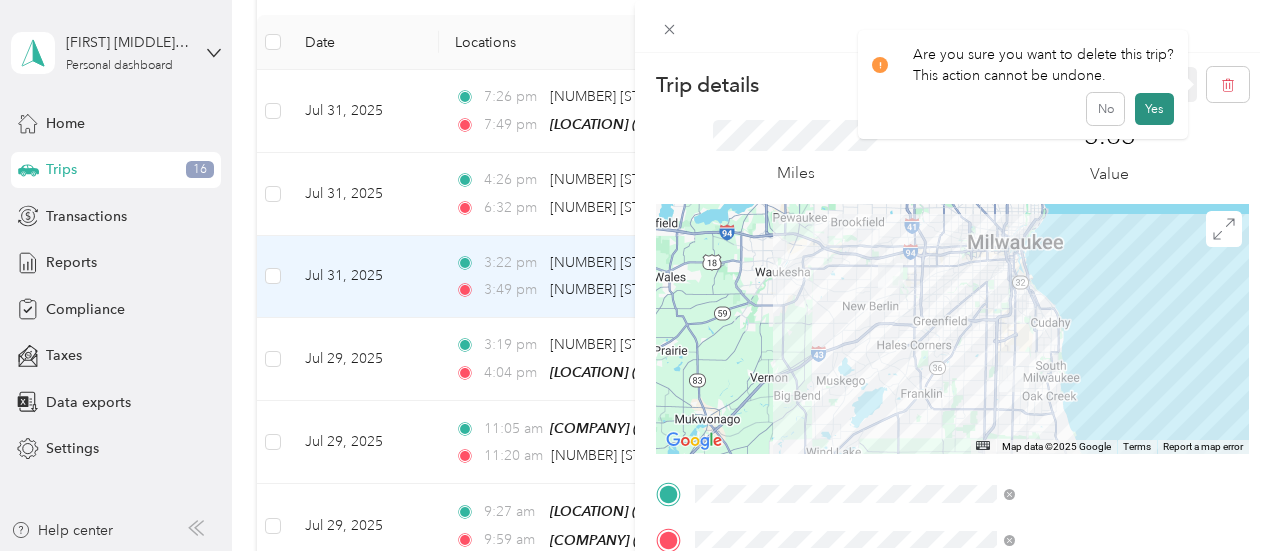 click on "Yes" at bounding box center [1154, 109] 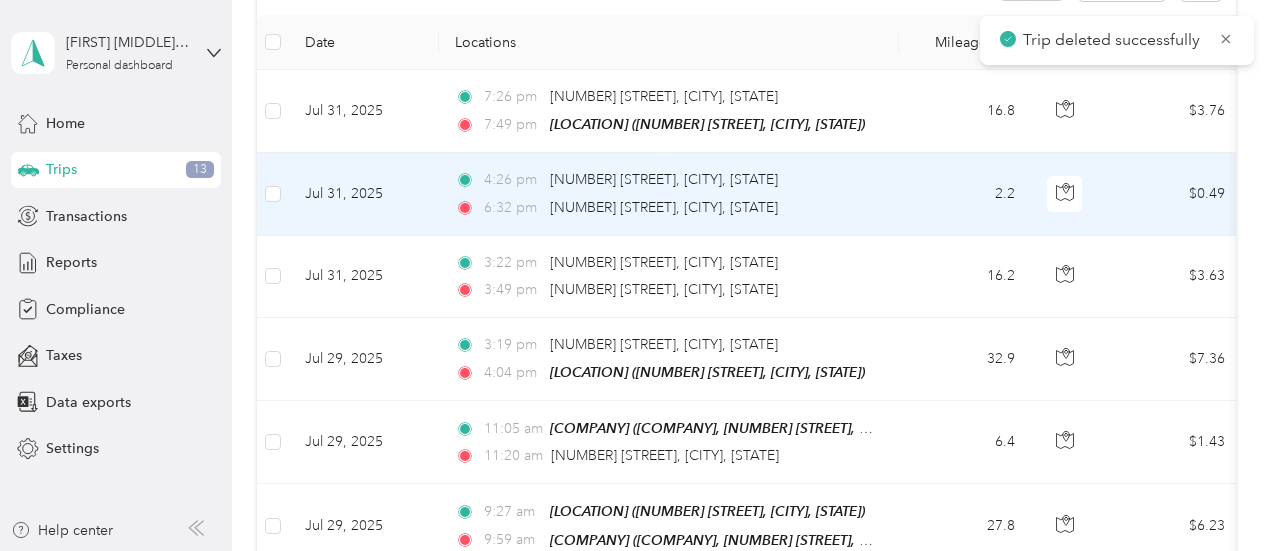 click on "4:26 pm 13175 W Graham St, New Berlin, WI" at bounding box center [665, 180] 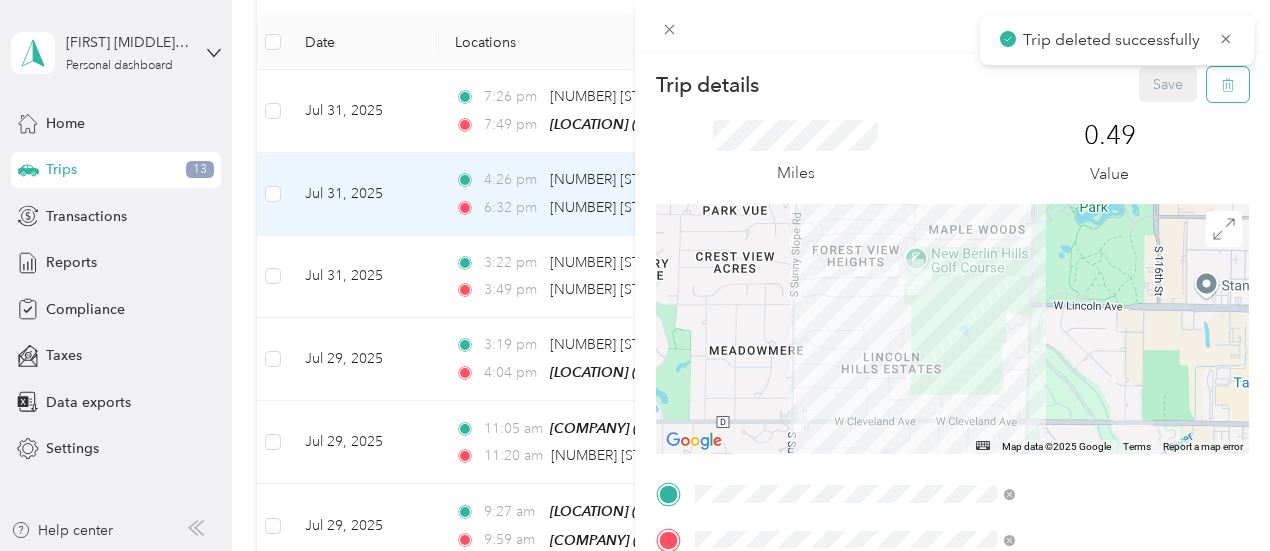 click at bounding box center [1228, 84] 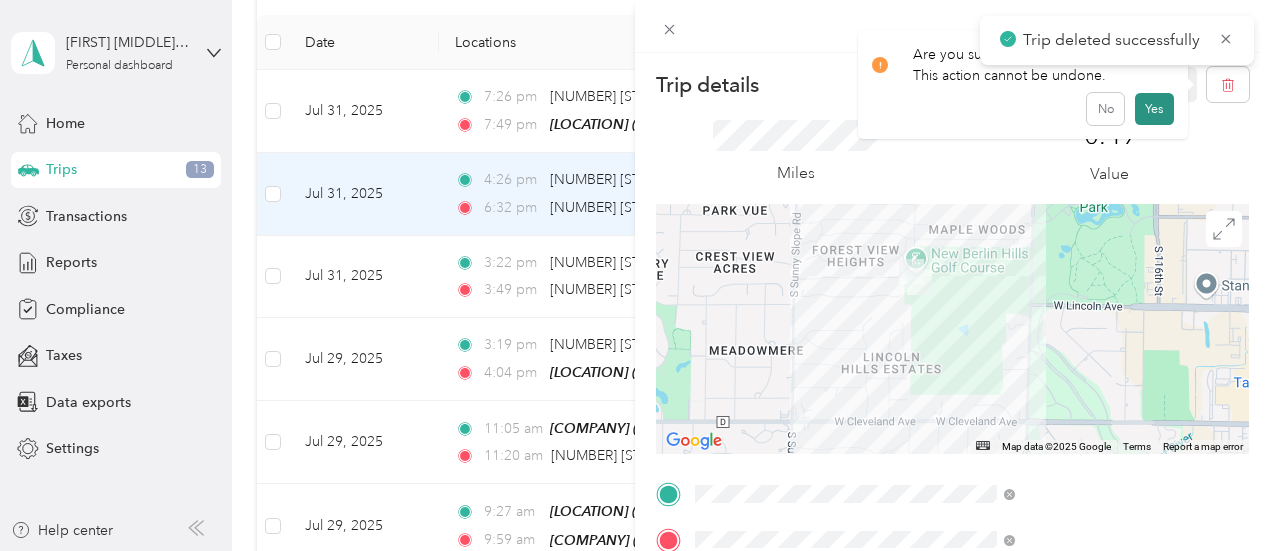 click on "Yes" at bounding box center [1154, 109] 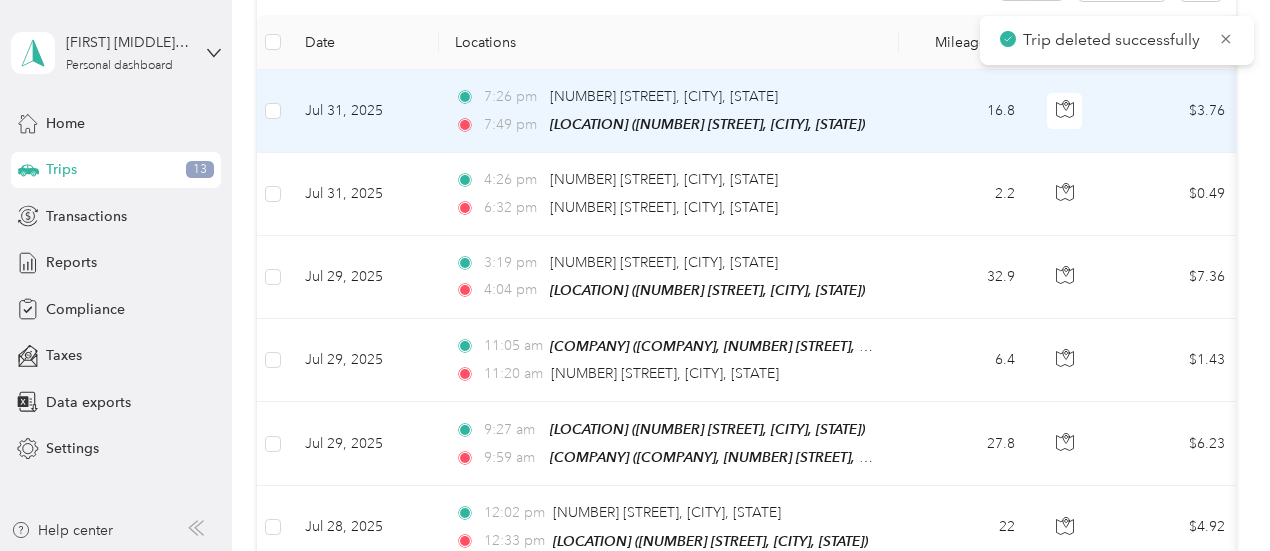 click on "7:26 pm 13175 W Graham St, New Berlin, WI 7:49 pm Home (8201 S Lauree Ln, Oak Creek, WI)" at bounding box center [665, 111] 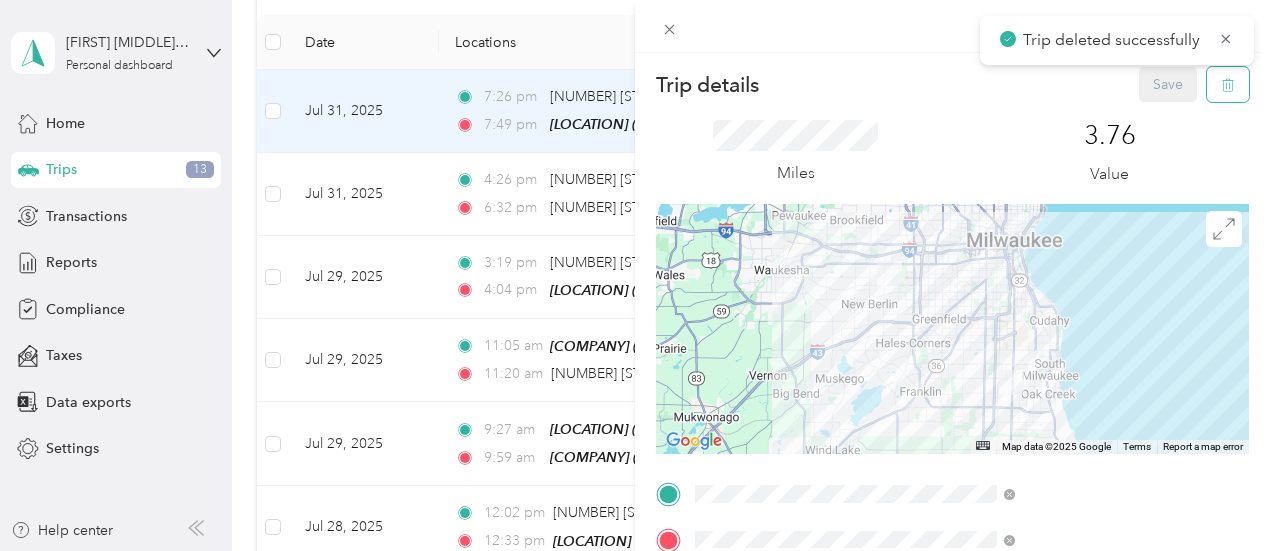 click 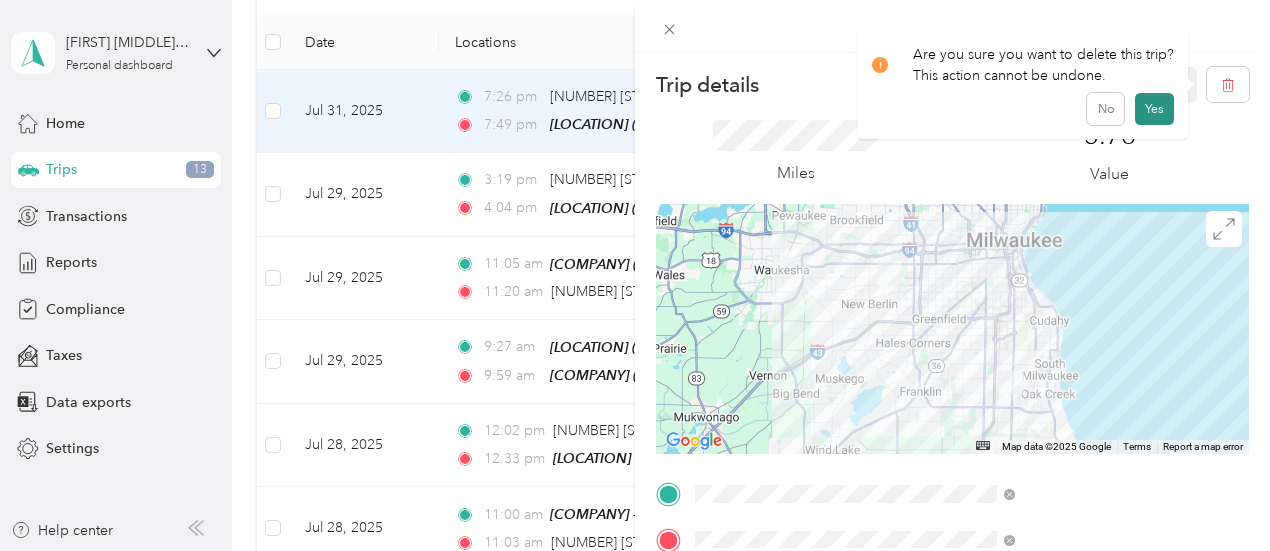 click on "Yes" at bounding box center (1154, 109) 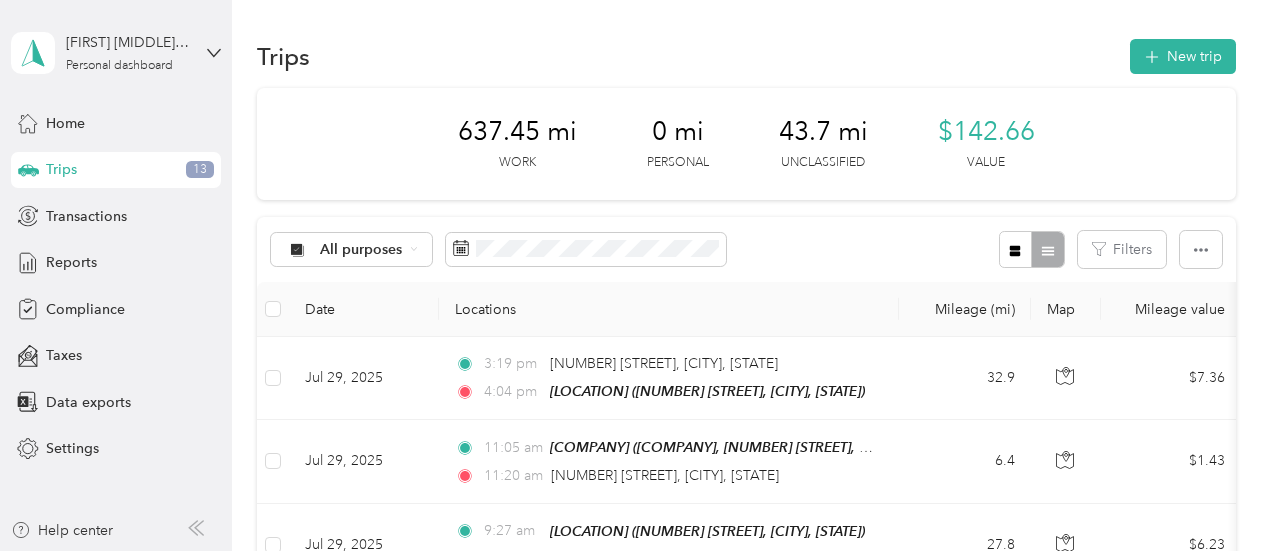 scroll, scrollTop: 52, scrollLeft: 0, axis: vertical 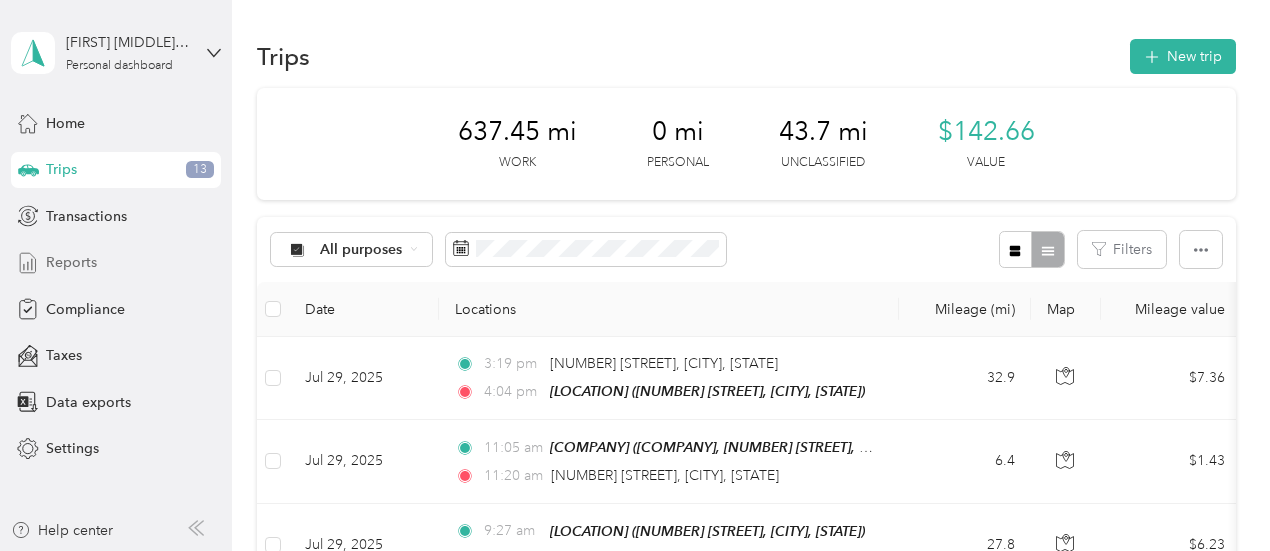 click on "Reports" at bounding box center [71, 262] 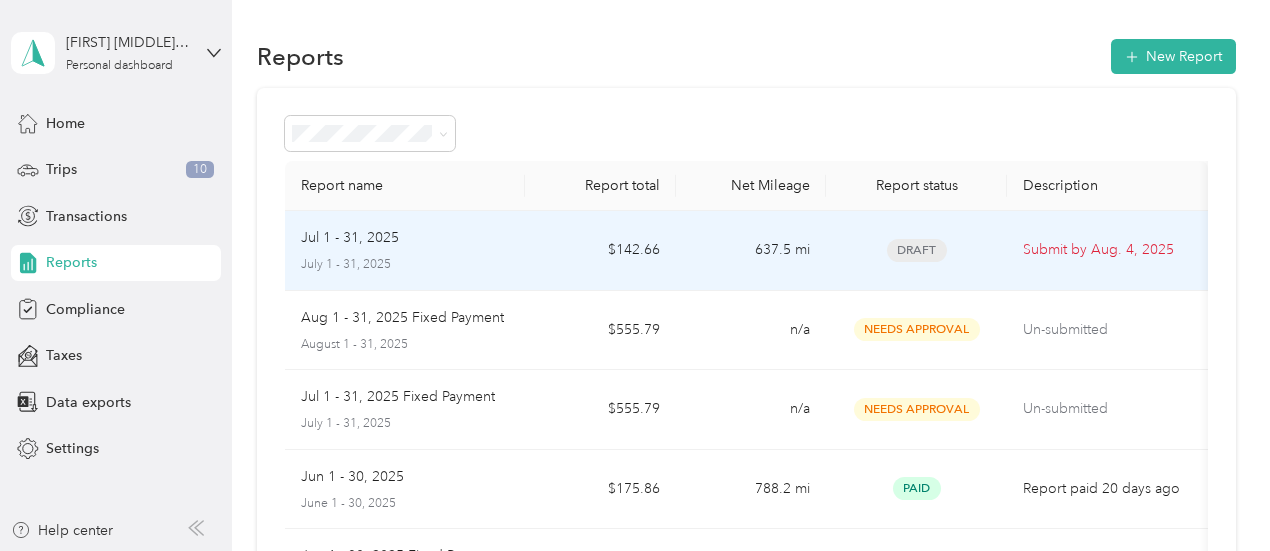 click on "Jul 1 - 31, 2025" at bounding box center [405, 238] 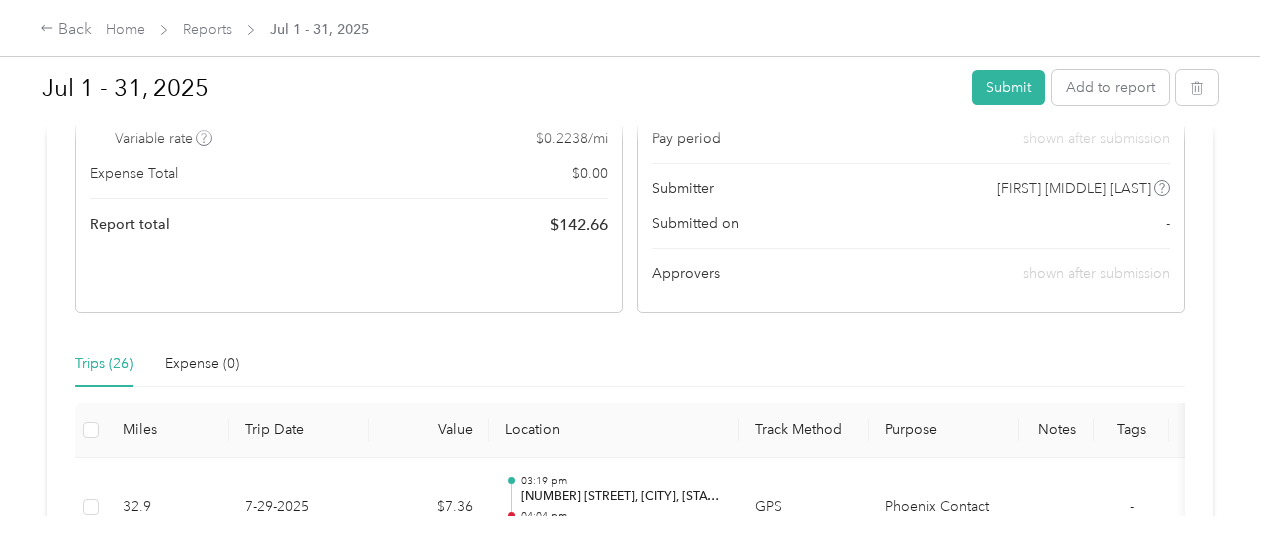 scroll, scrollTop: 0, scrollLeft: 0, axis: both 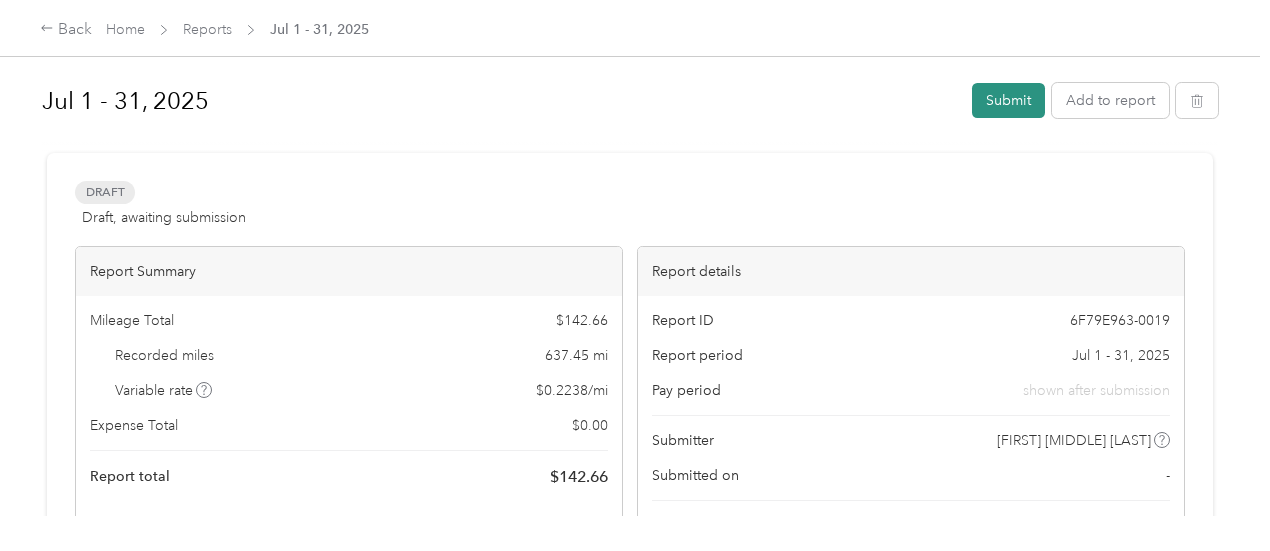 click on "Submit" at bounding box center [1008, 100] 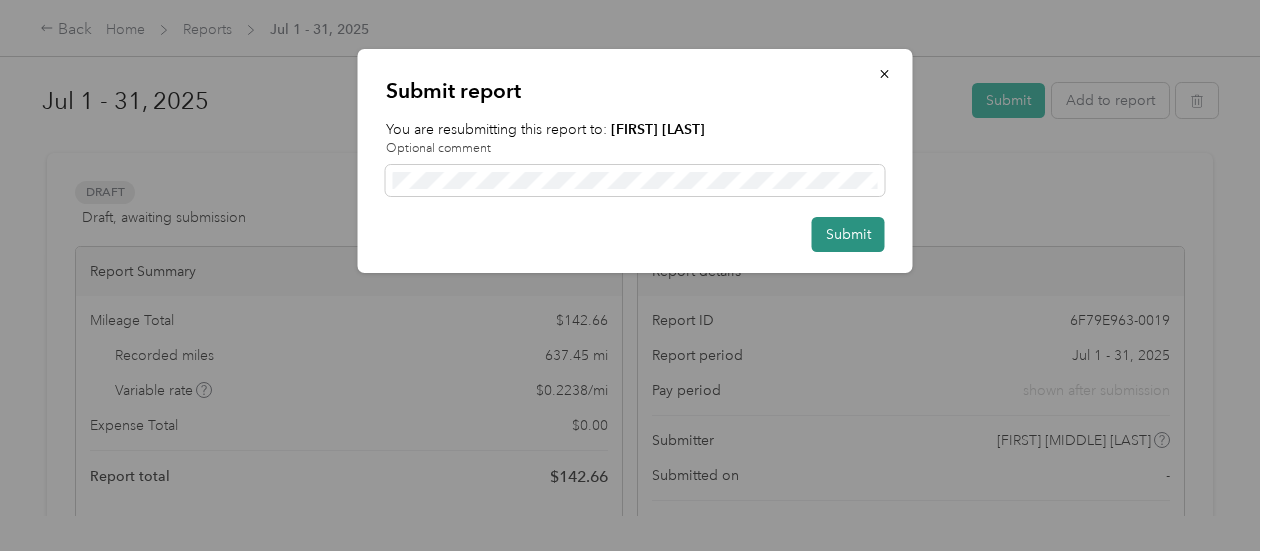 drag, startPoint x: 860, startPoint y: 231, endPoint x: 824, endPoint y: 241, distance: 37.363083 